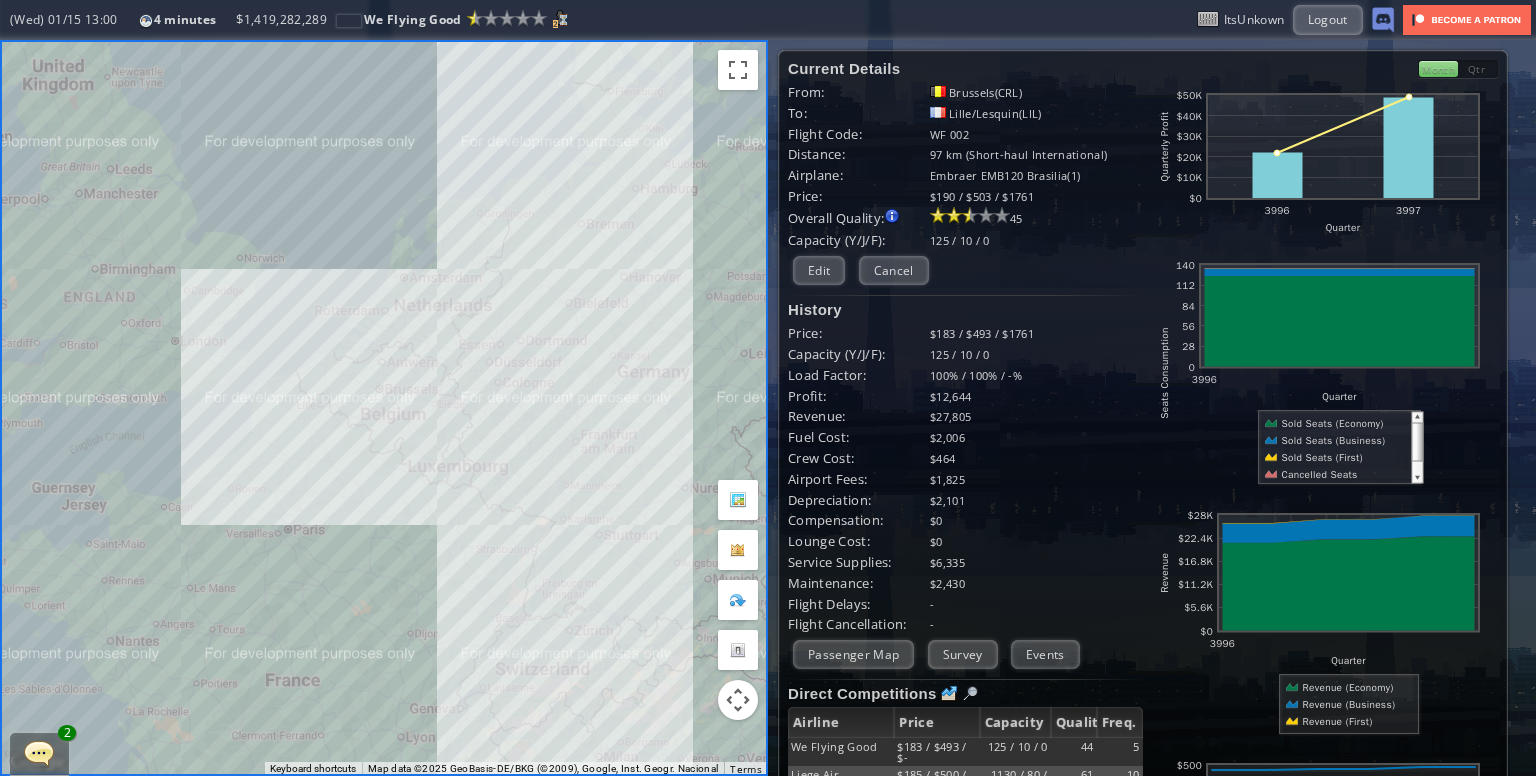 scroll, scrollTop: 0, scrollLeft: 0, axis: both 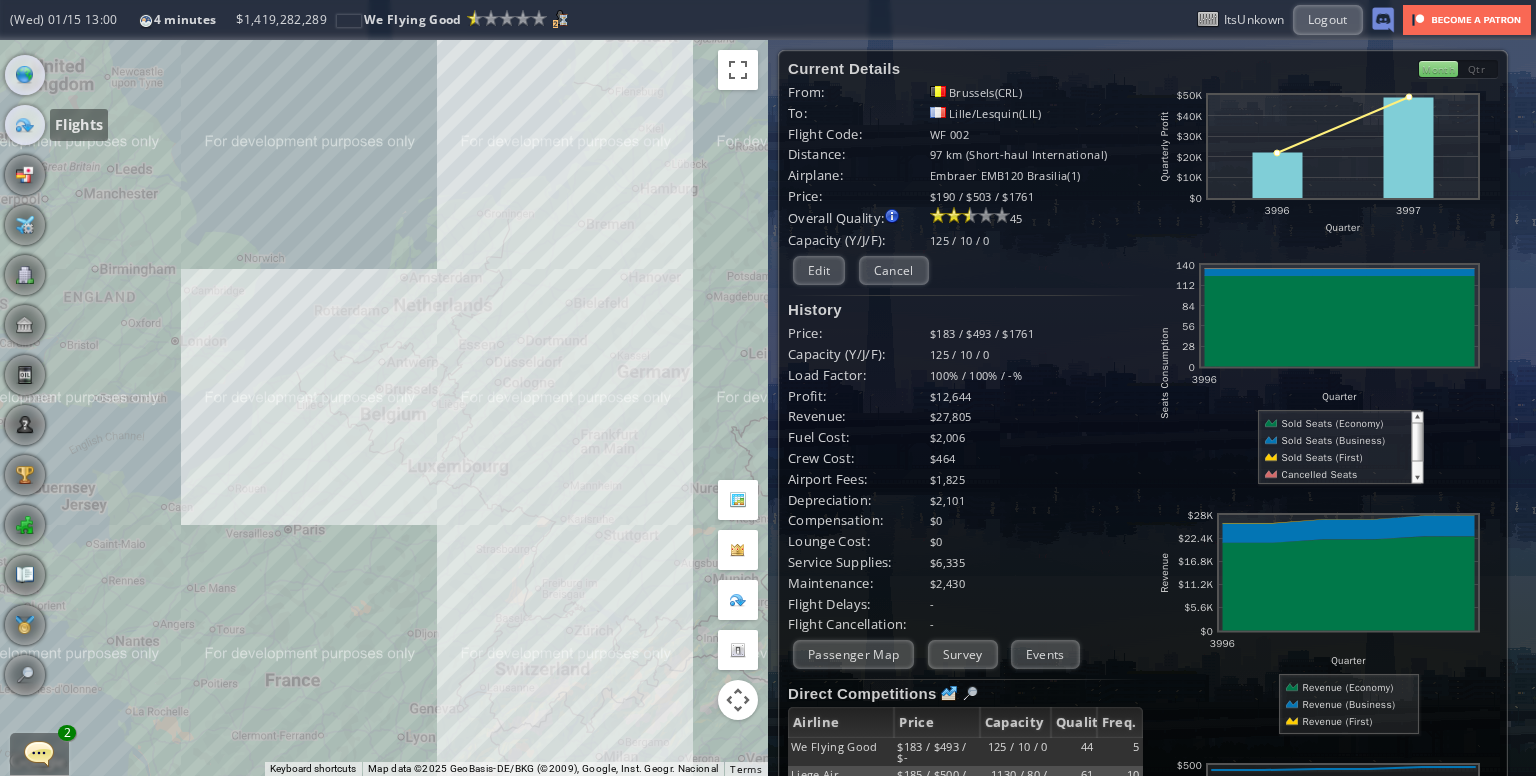 click at bounding box center [25, 125] 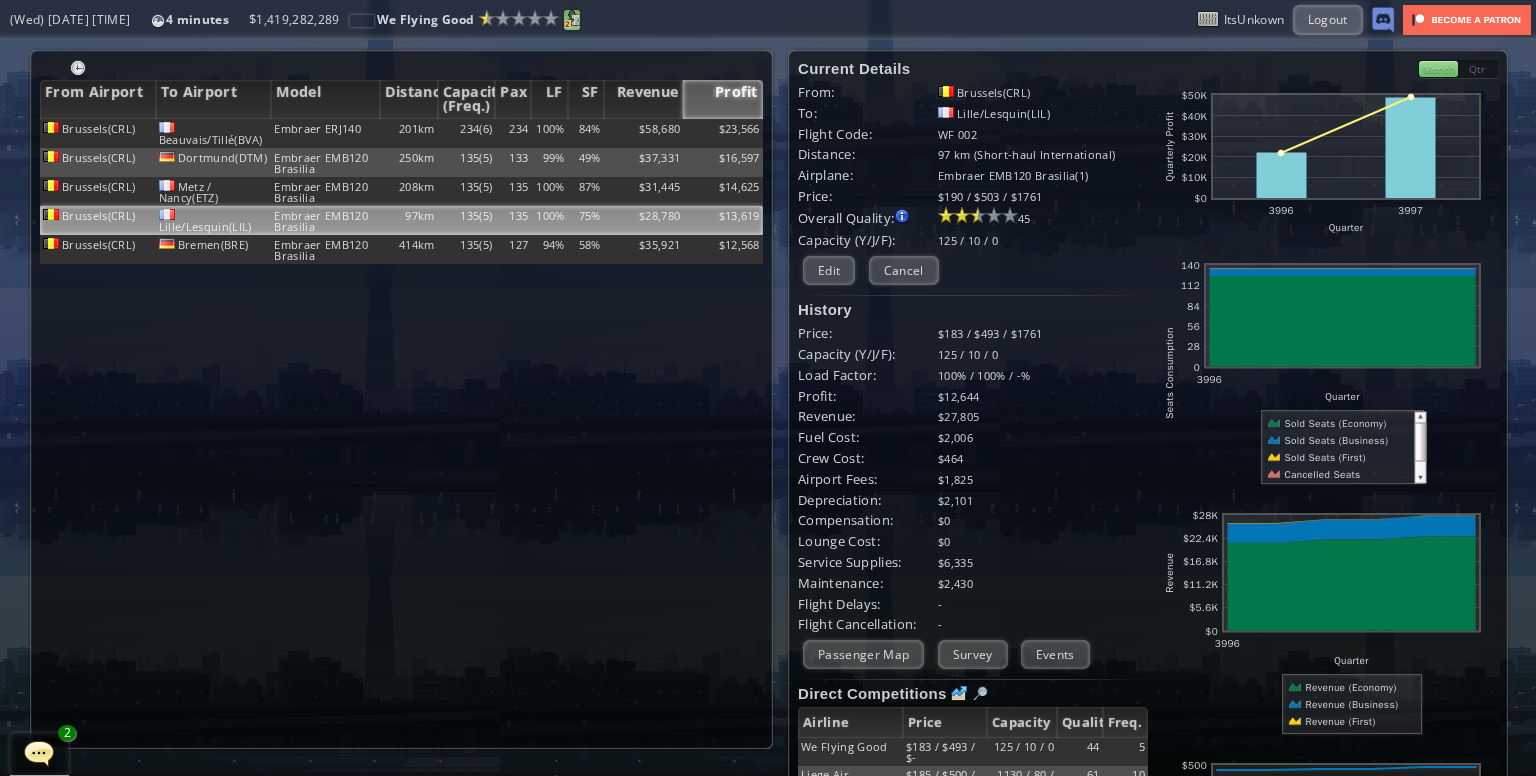 click at bounding box center [572, 18] 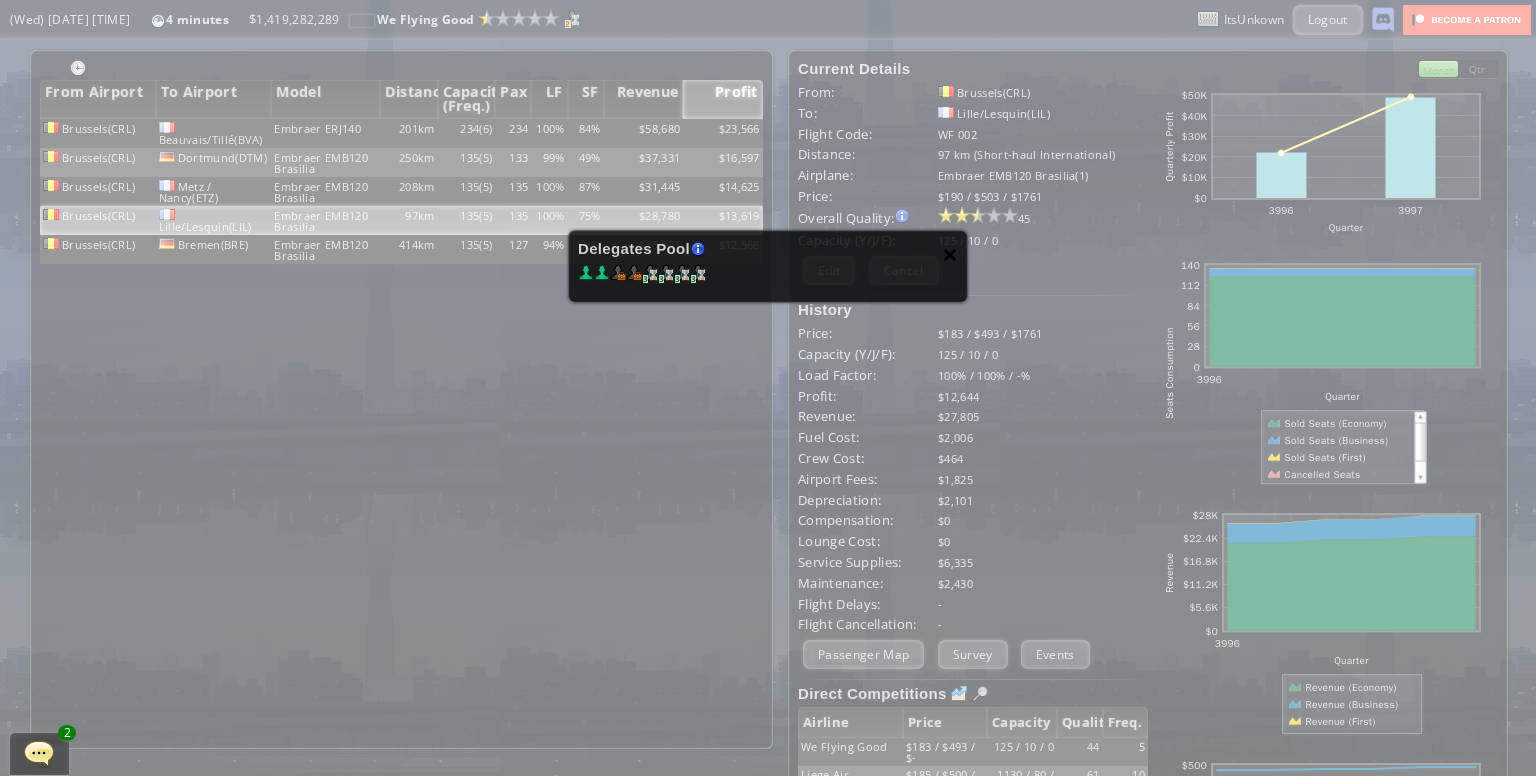 click on "×" at bounding box center (950, 254) 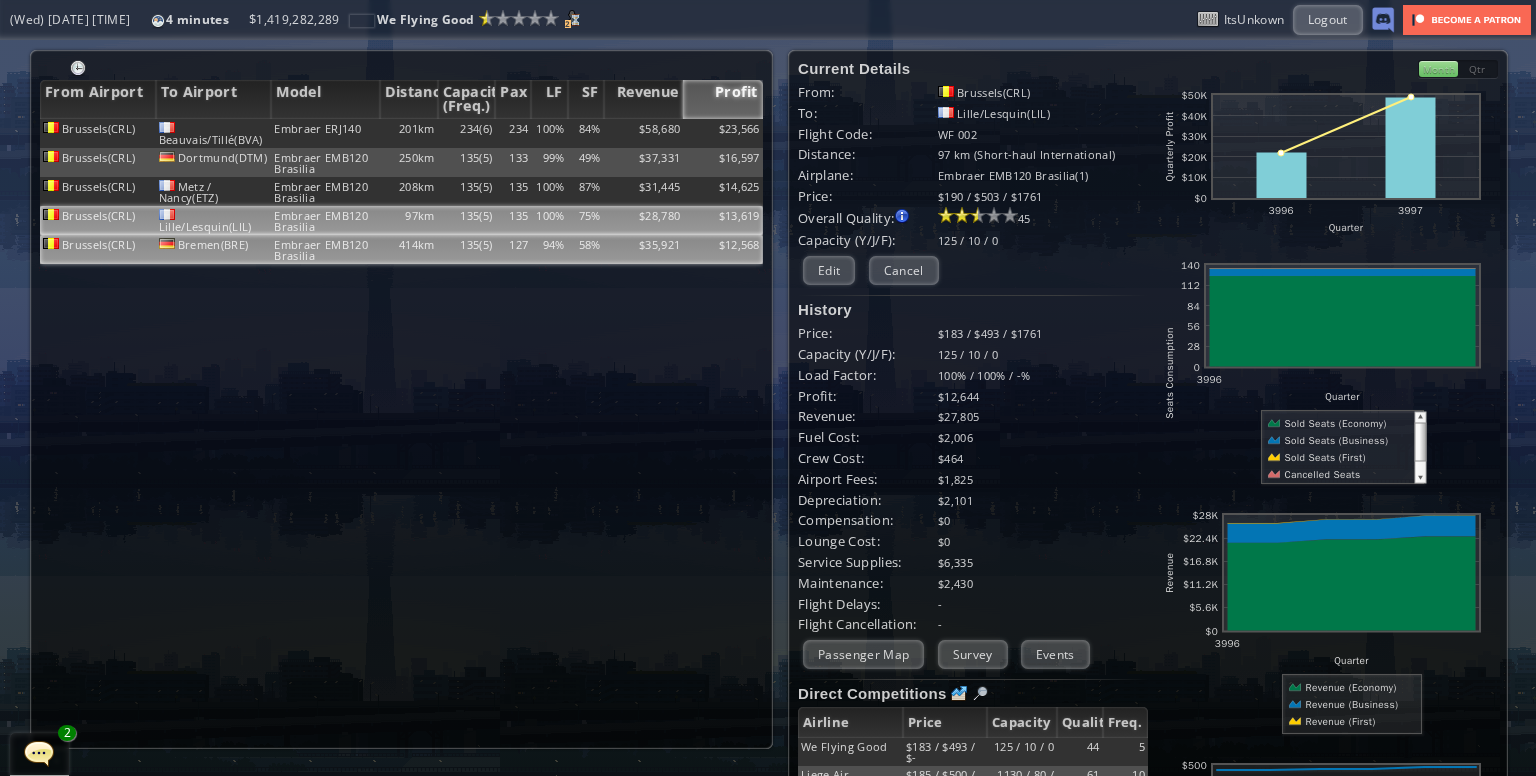 click on "$35,921" at bounding box center [644, 133] 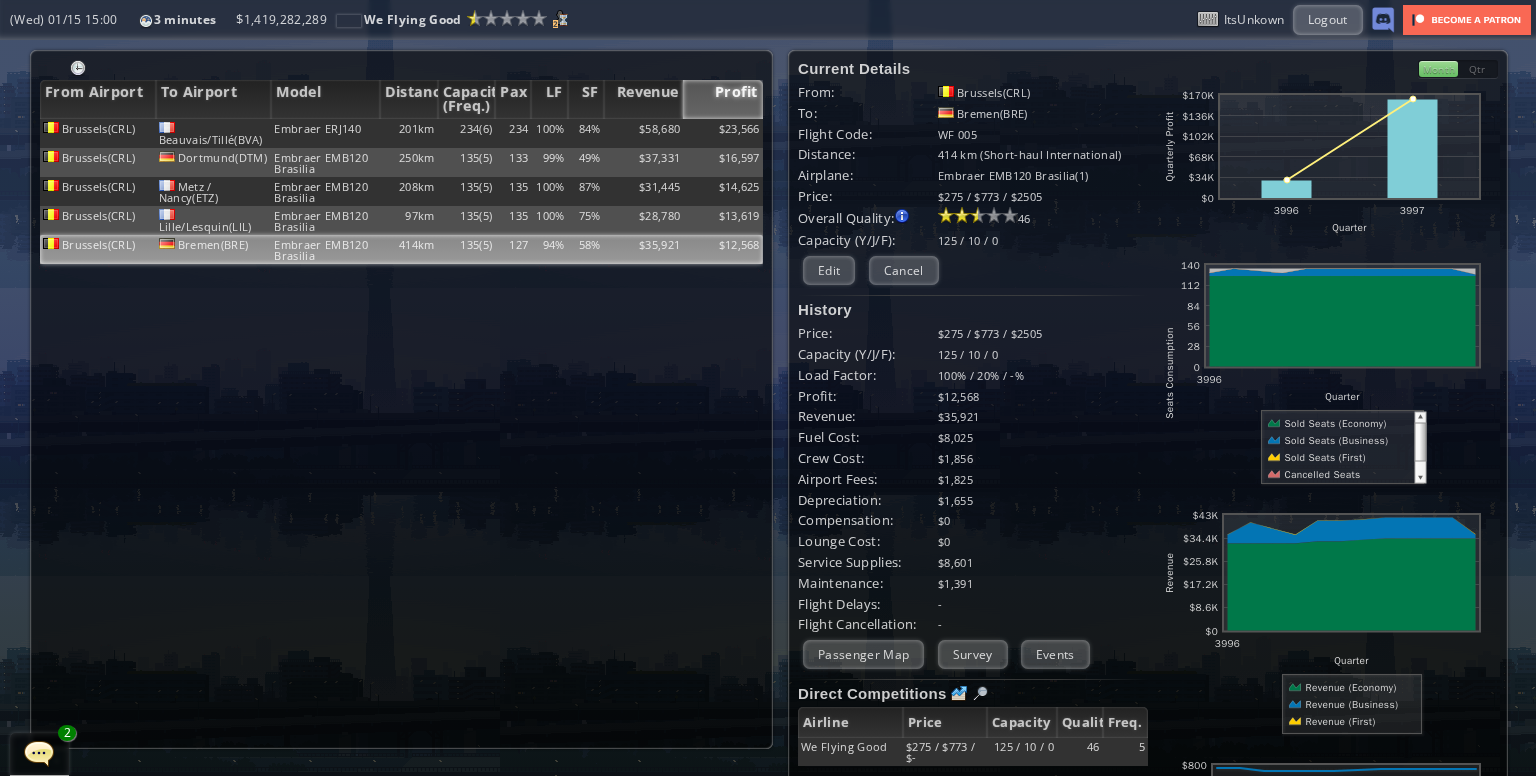 scroll, scrollTop: 0, scrollLeft: 0, axis: both 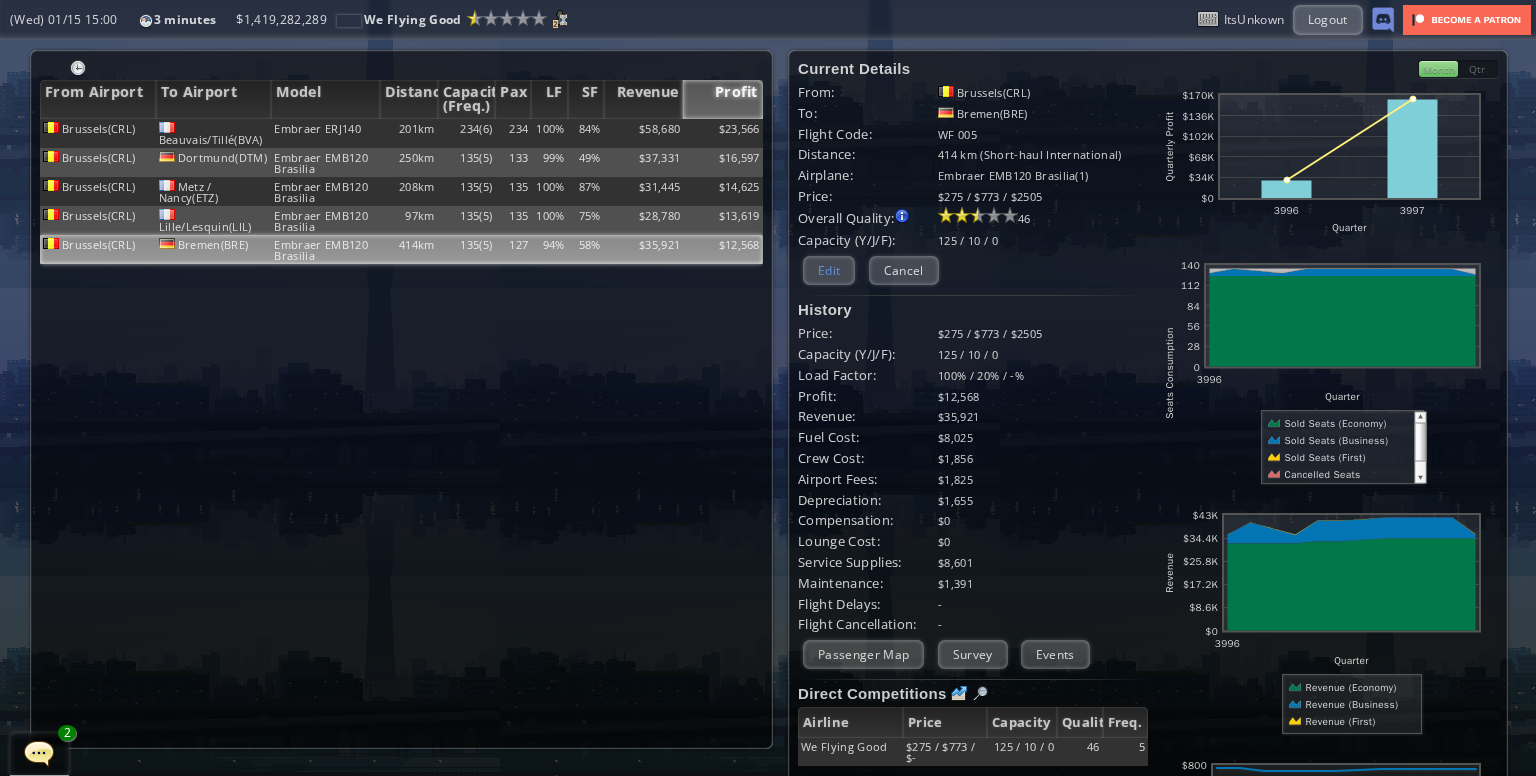click on "Edit" at bounding box center (829, 270) 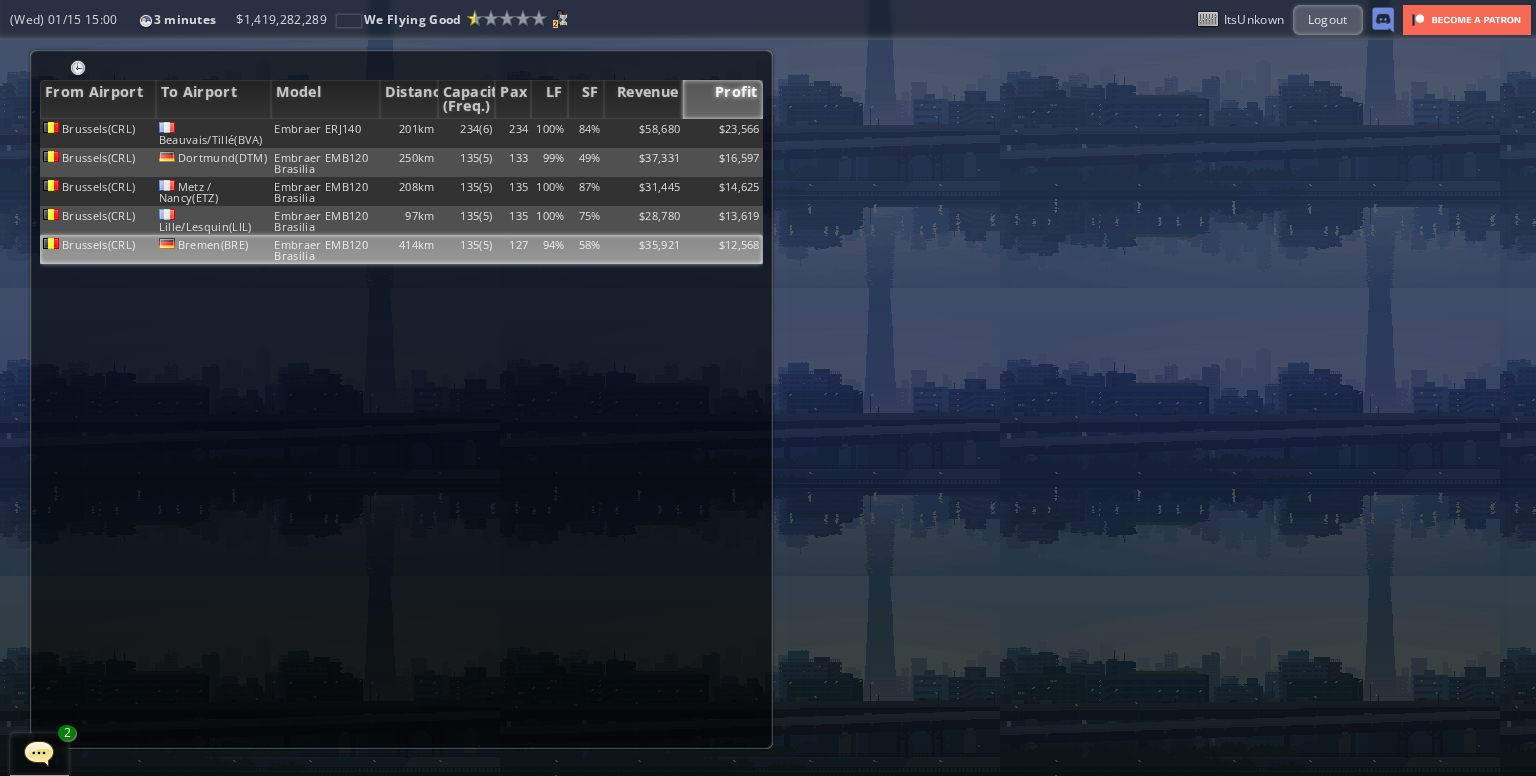 scroll, scrollTop: 0, scrollLeft: 0, axis: both 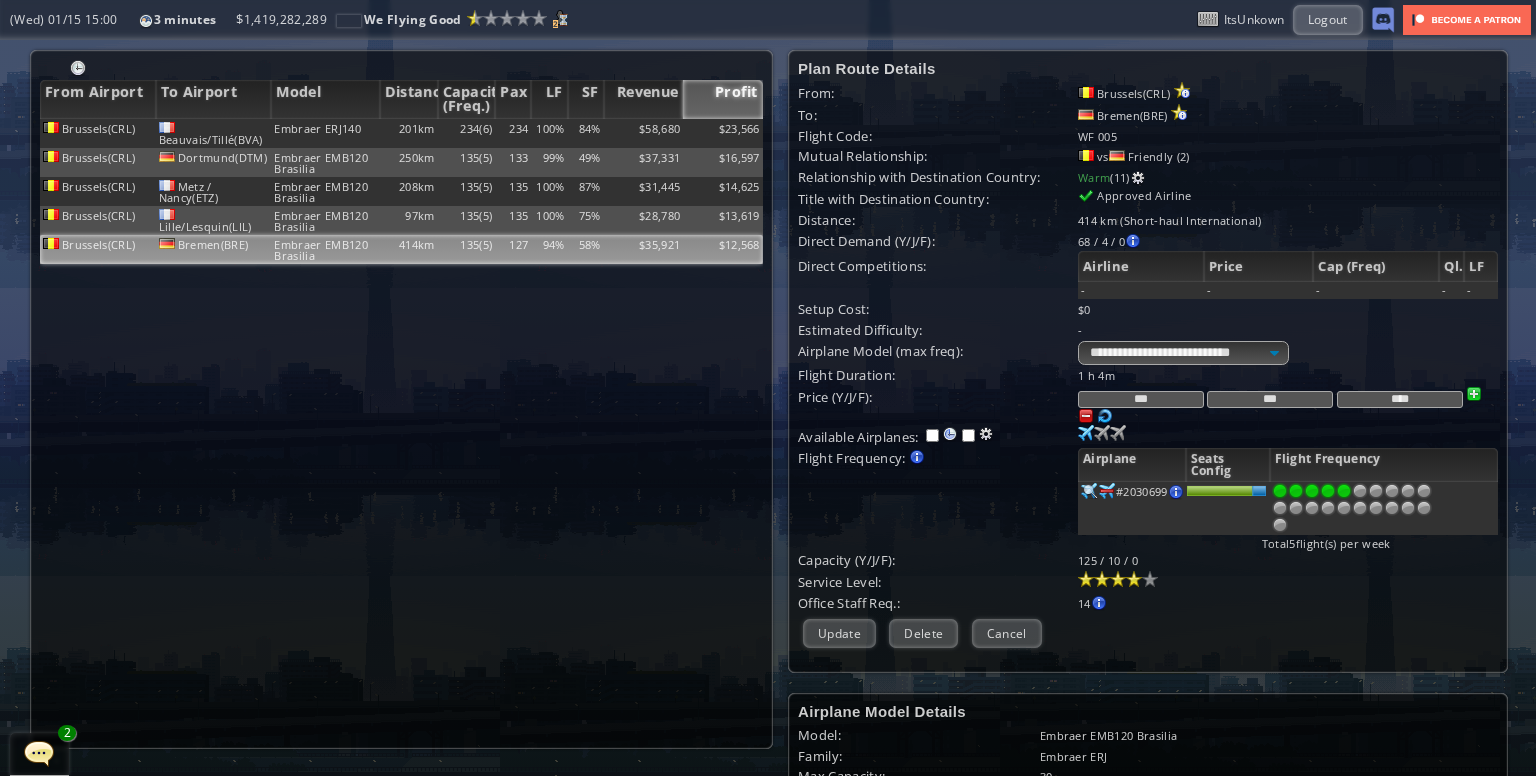 click on "***" at bounding box center (1270, 399) 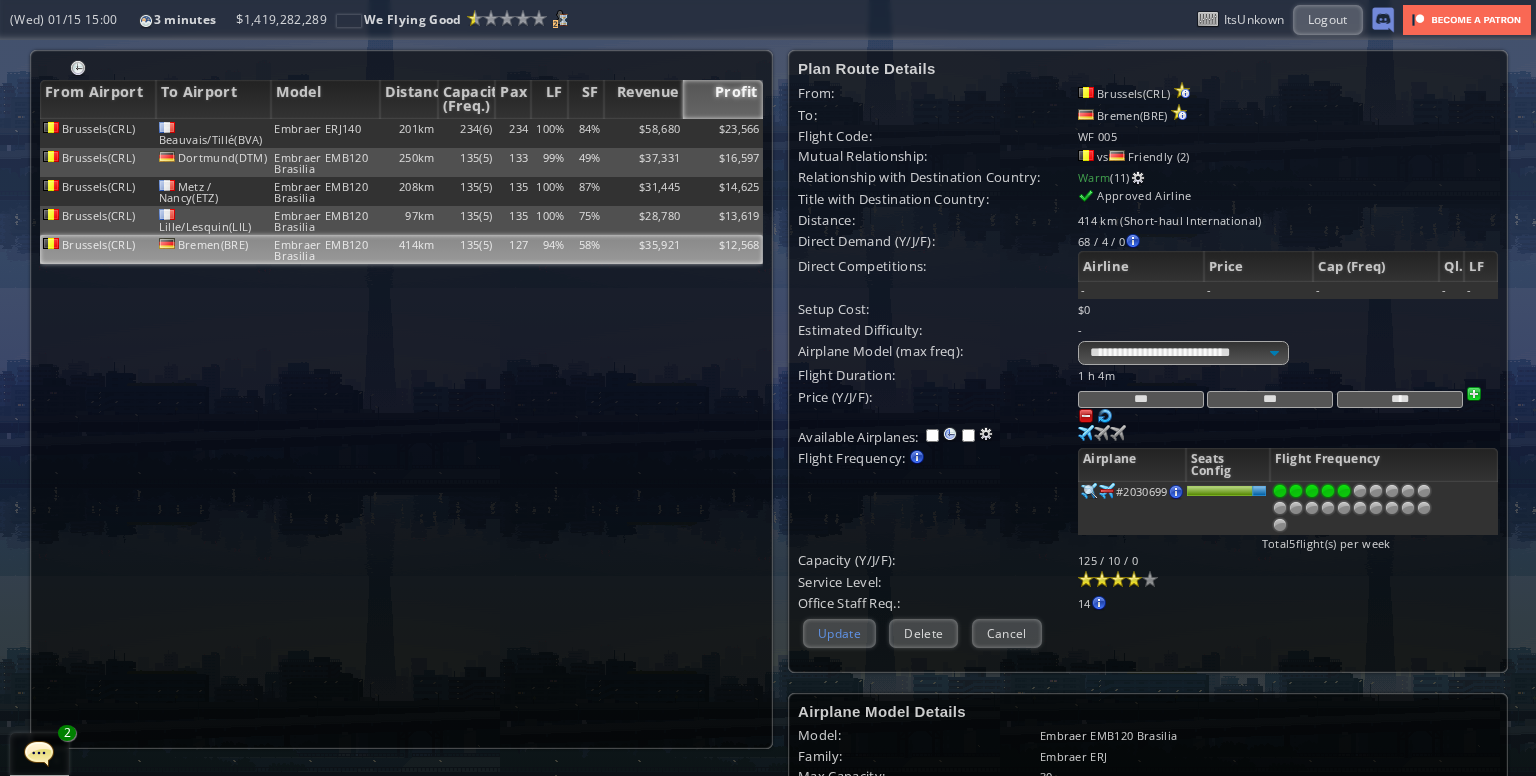 type on "***" 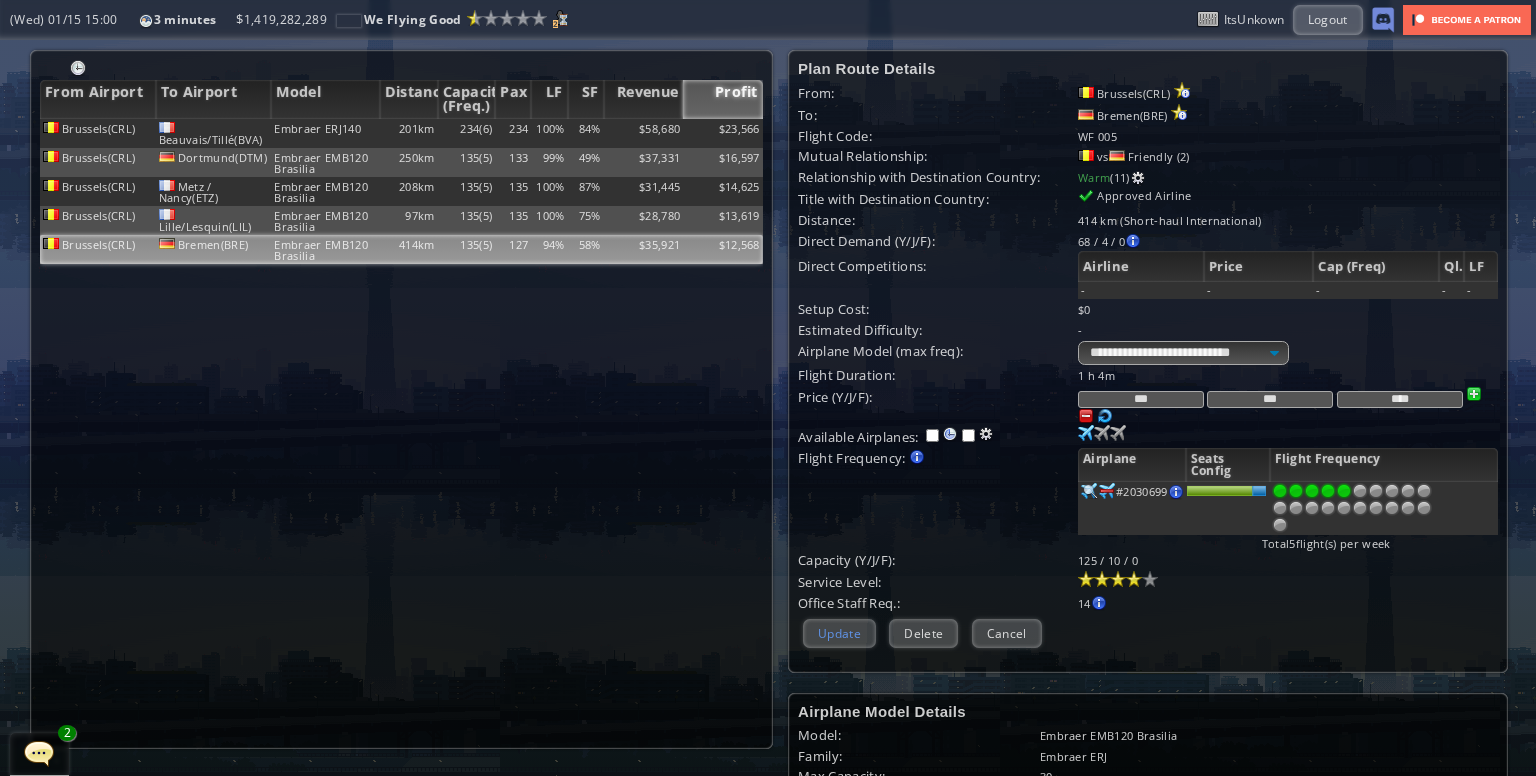 click on "Update" at bounding box center (839, 633) 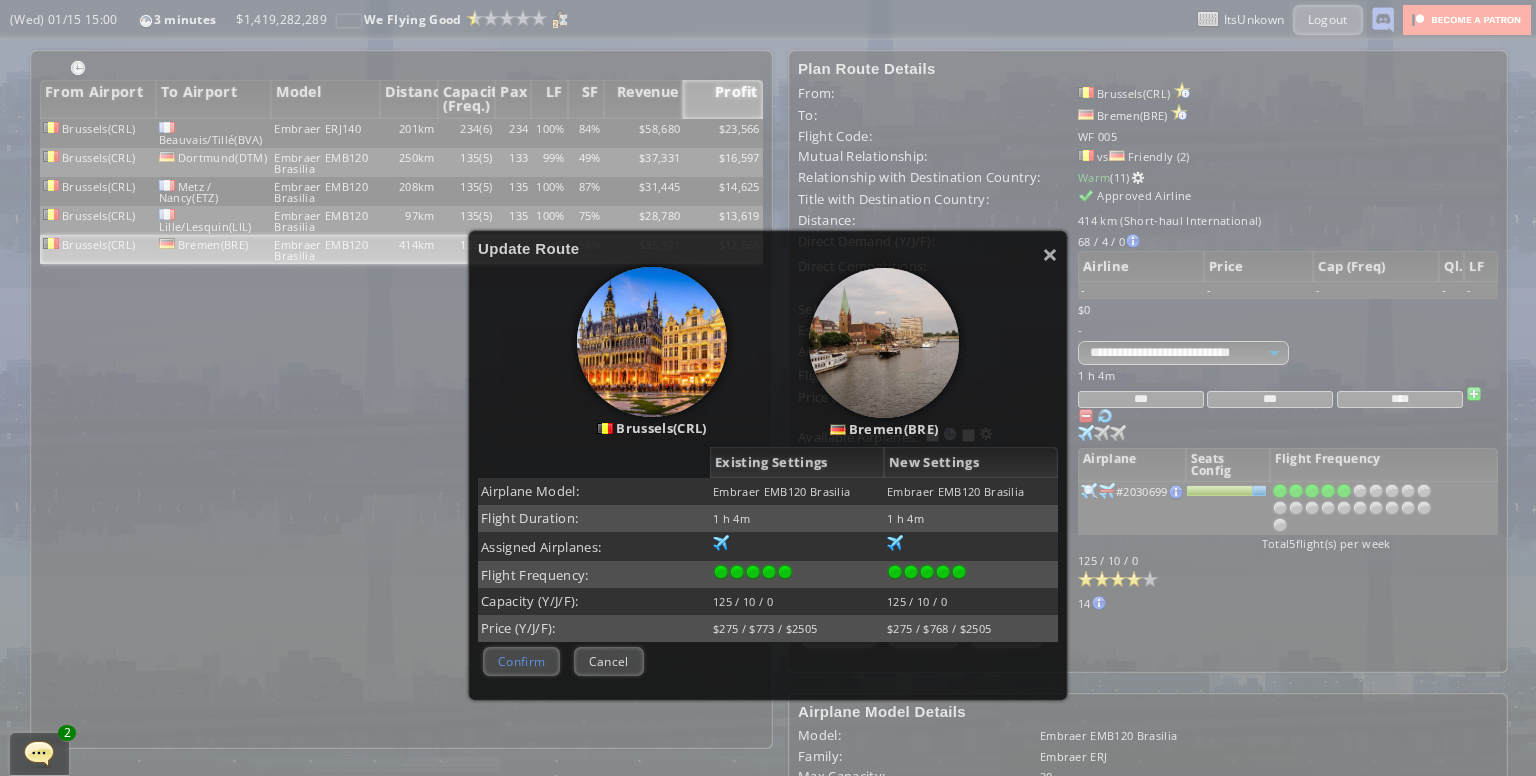 click on "Confirm" at bounding box center (521, 661) 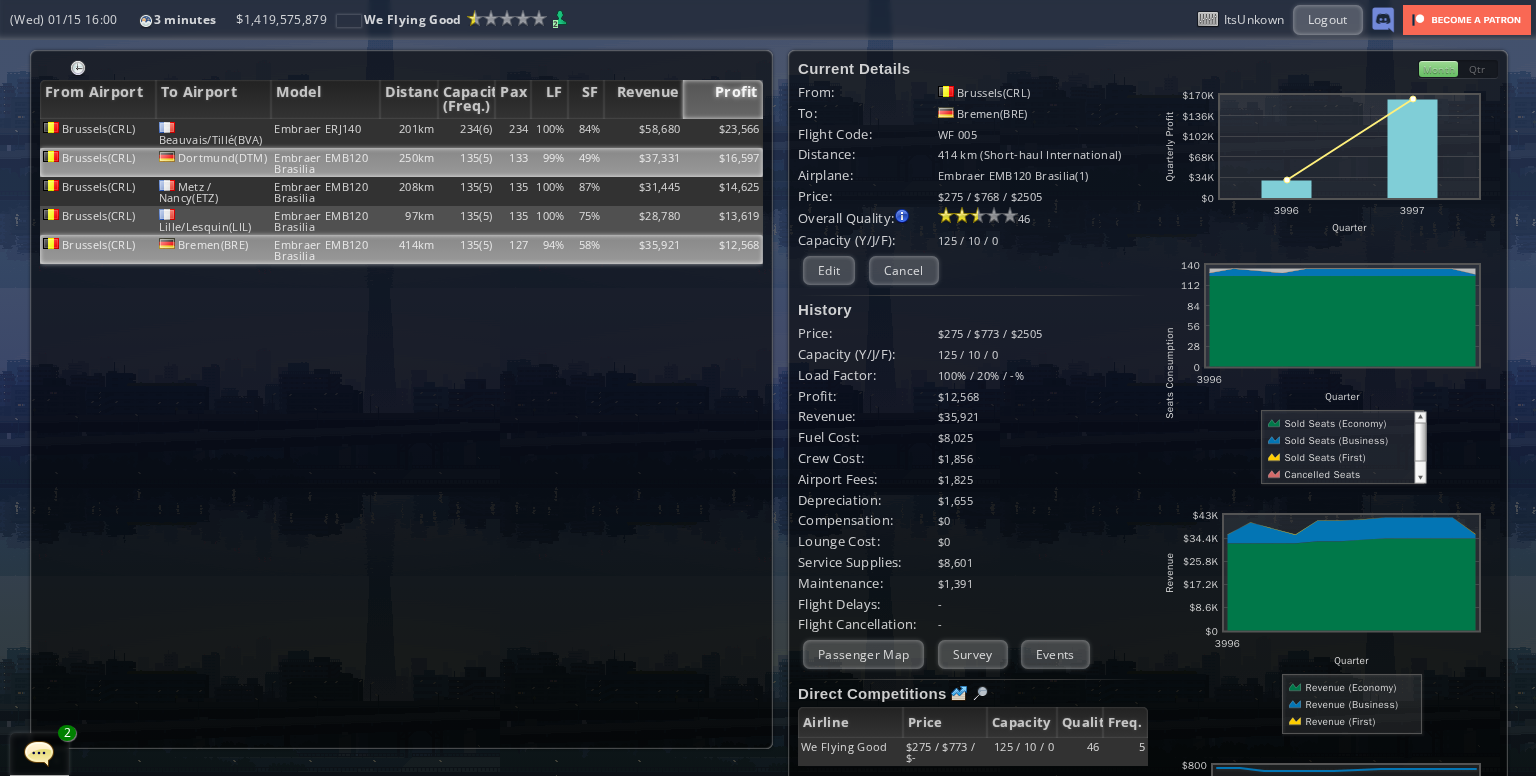 click on "$37,331" at bounding box center [644, 133] 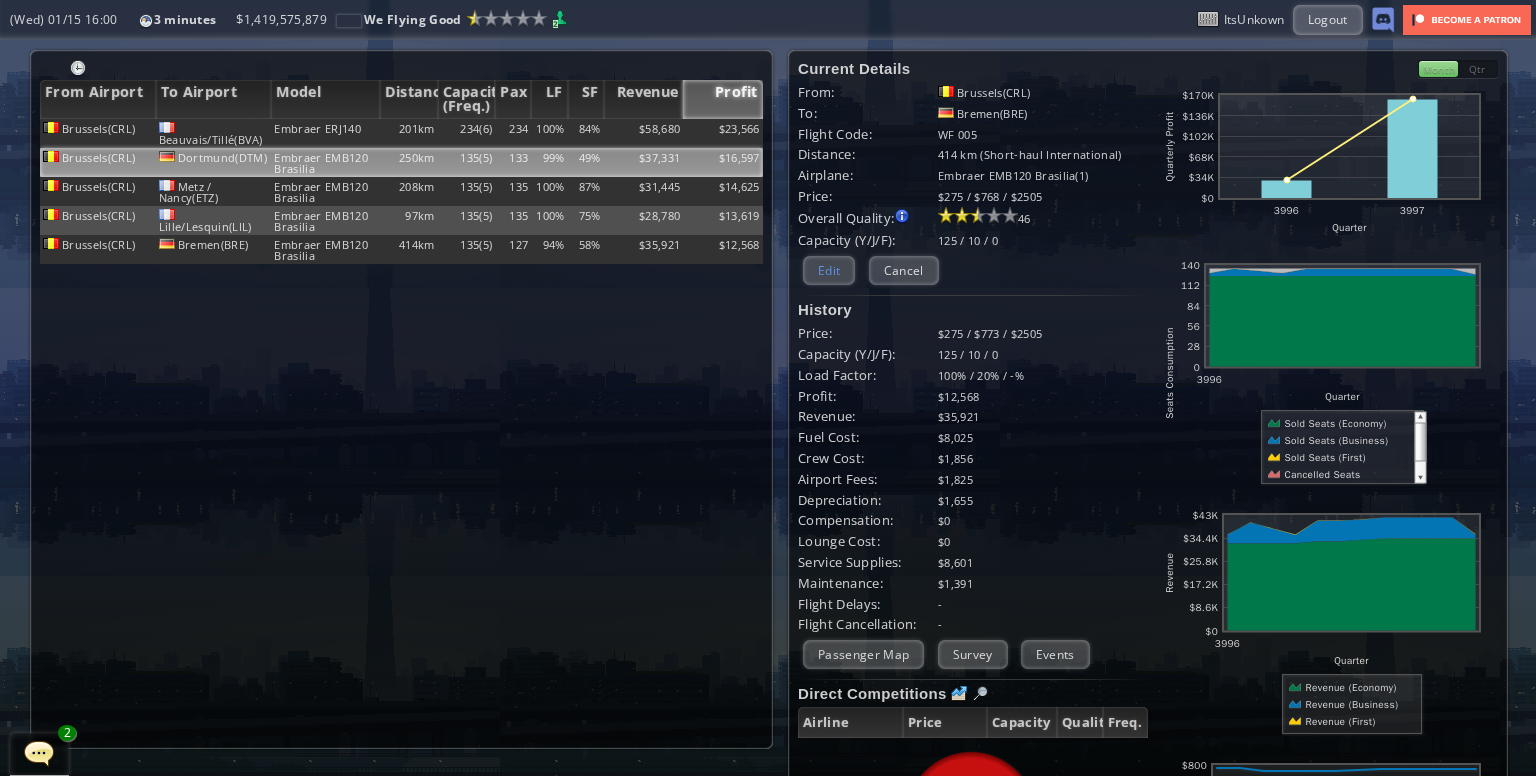 click on "Edit" at bounding box center (829, 270) 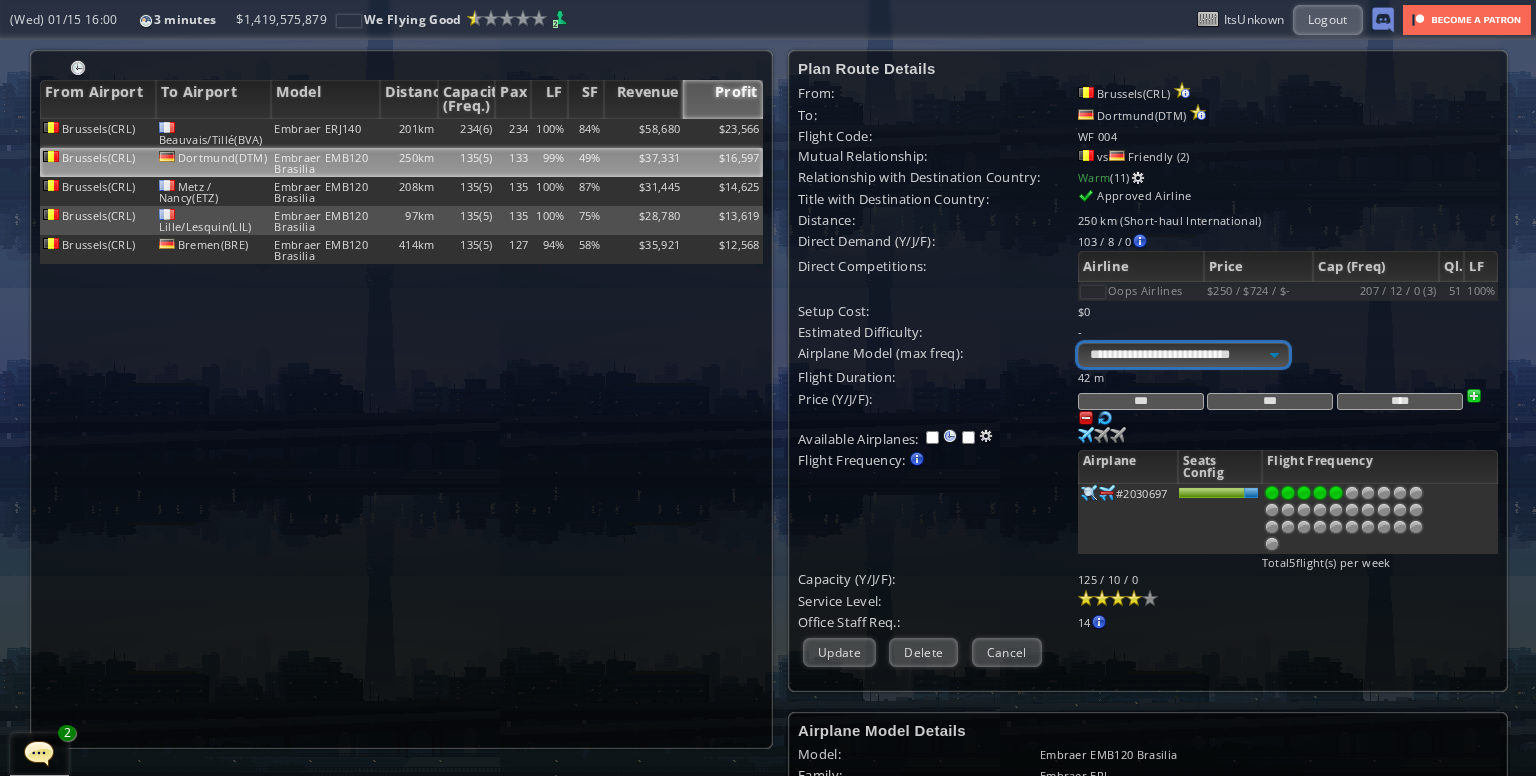 click on "**********" at bounding box center [1183, 355] 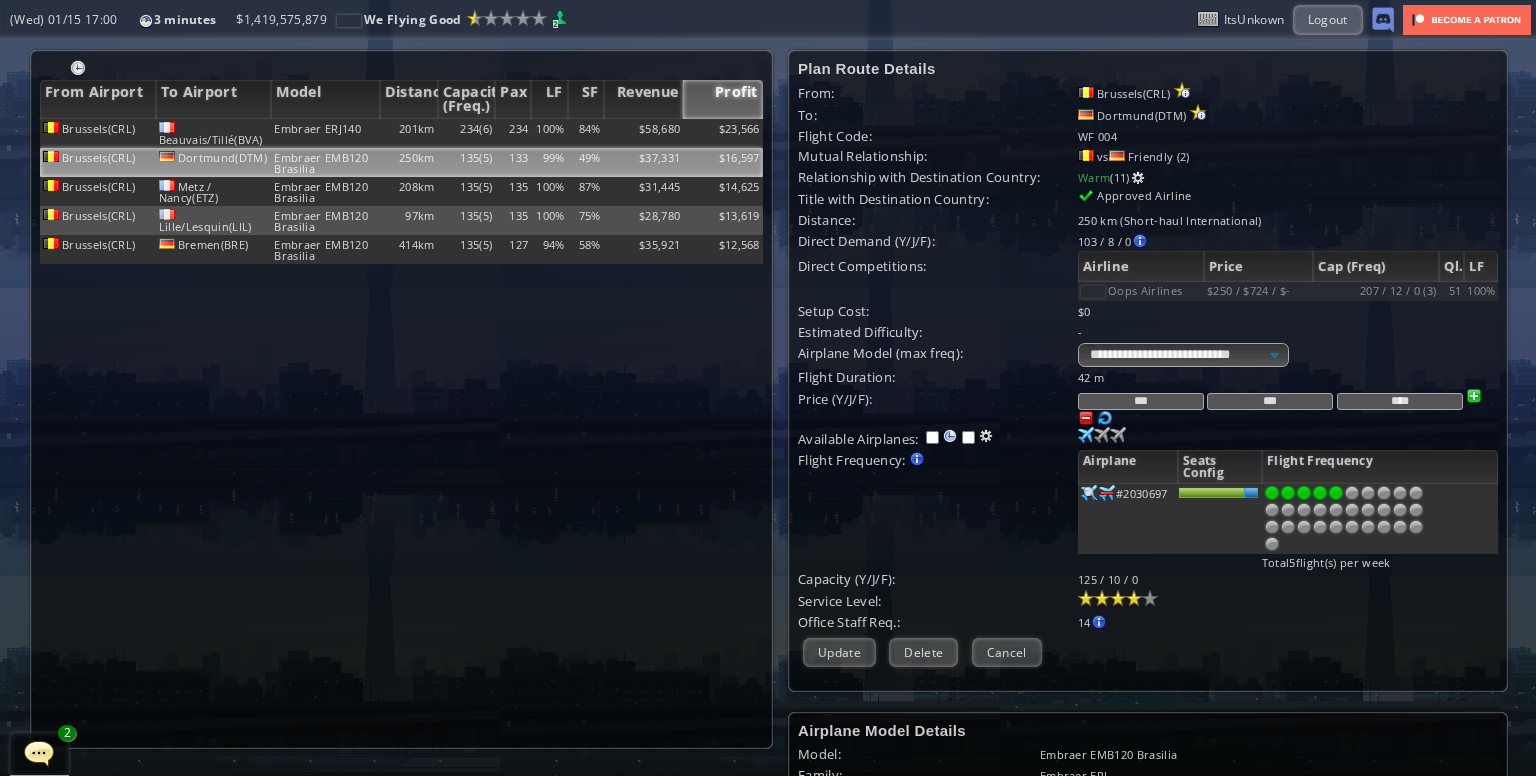 click on "$0" at bounding box center (1288, 311) 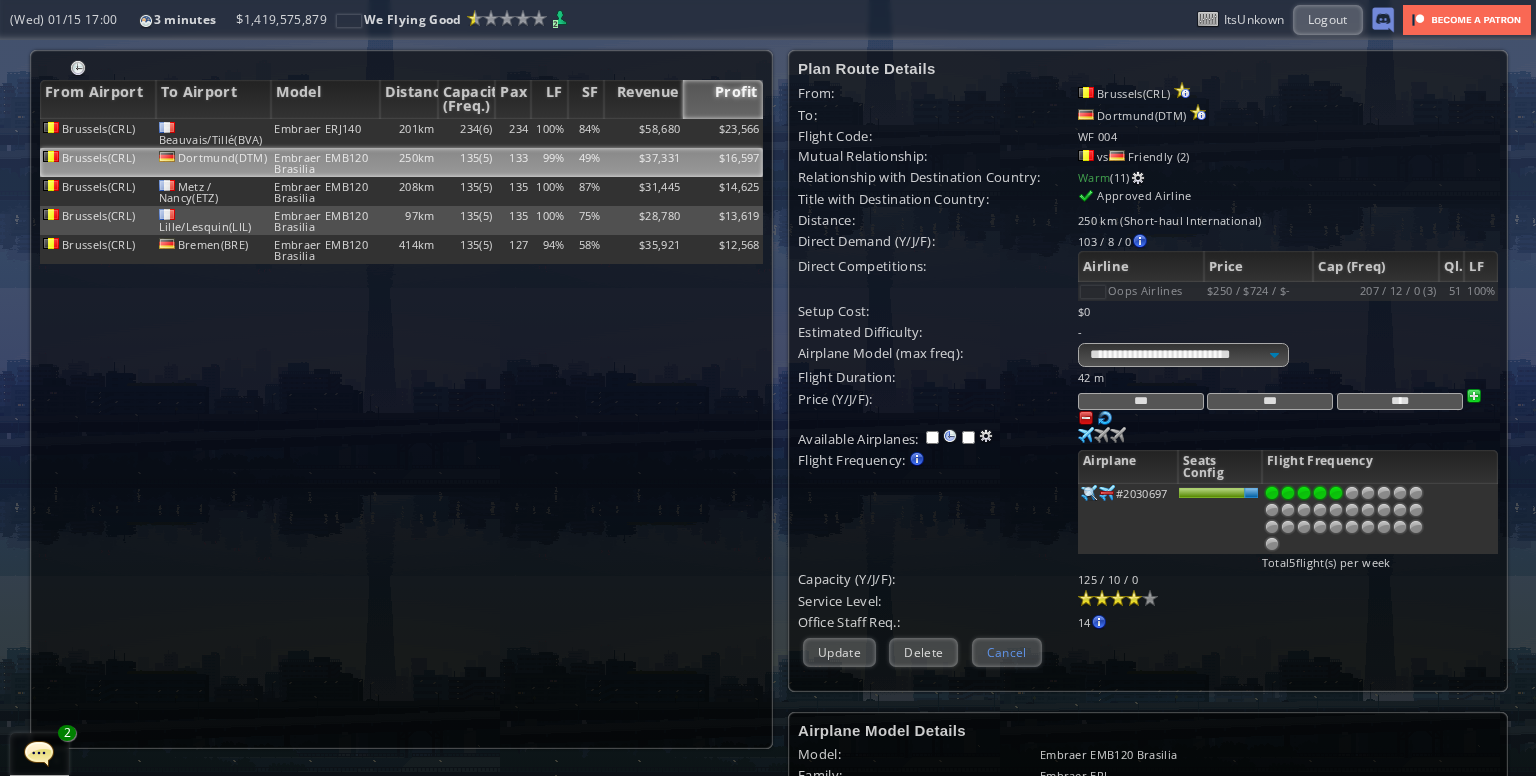 click on "Cancel" at bounding box center [1007, 652] 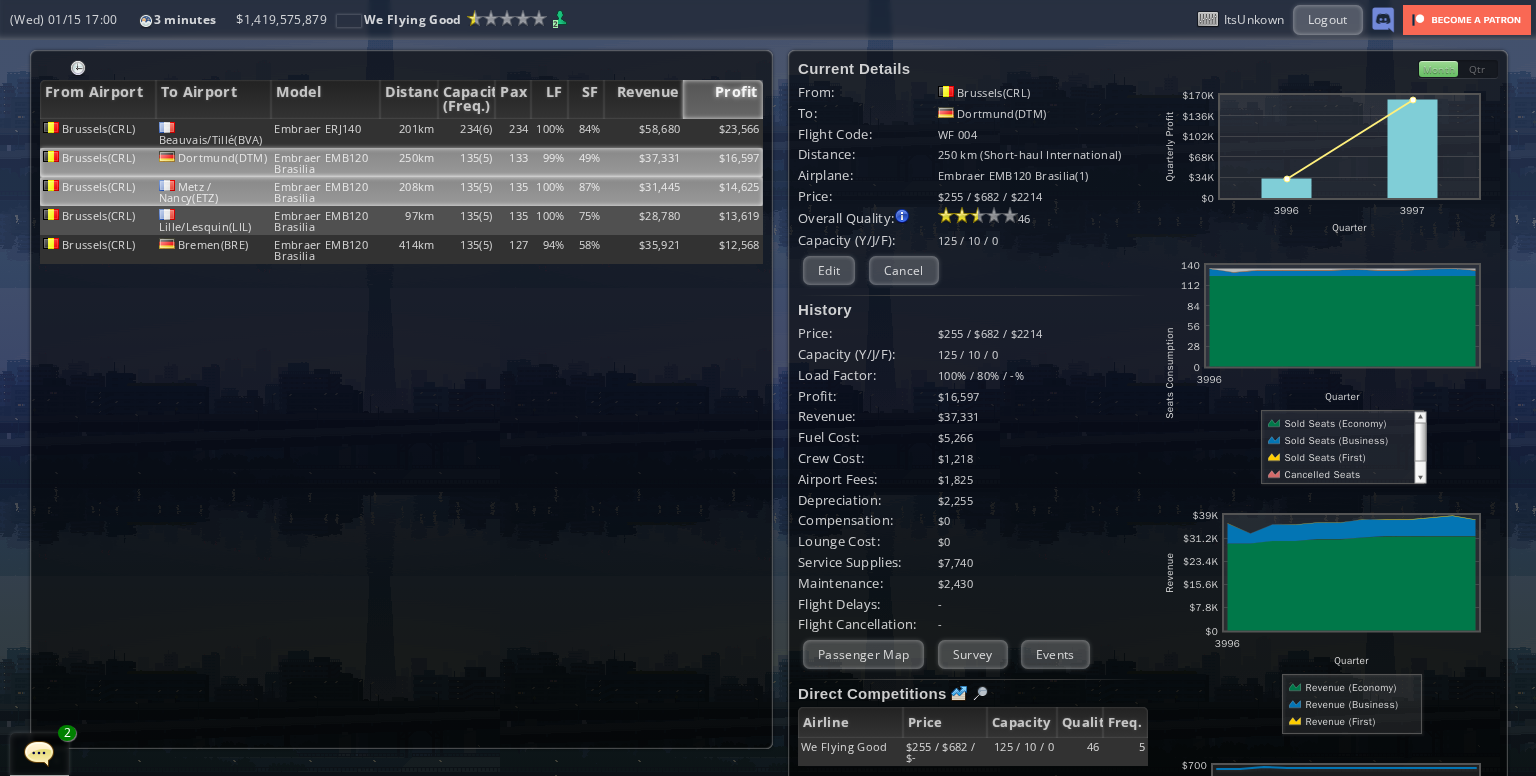 click on "$14,625" at bounding box center (723, 133) 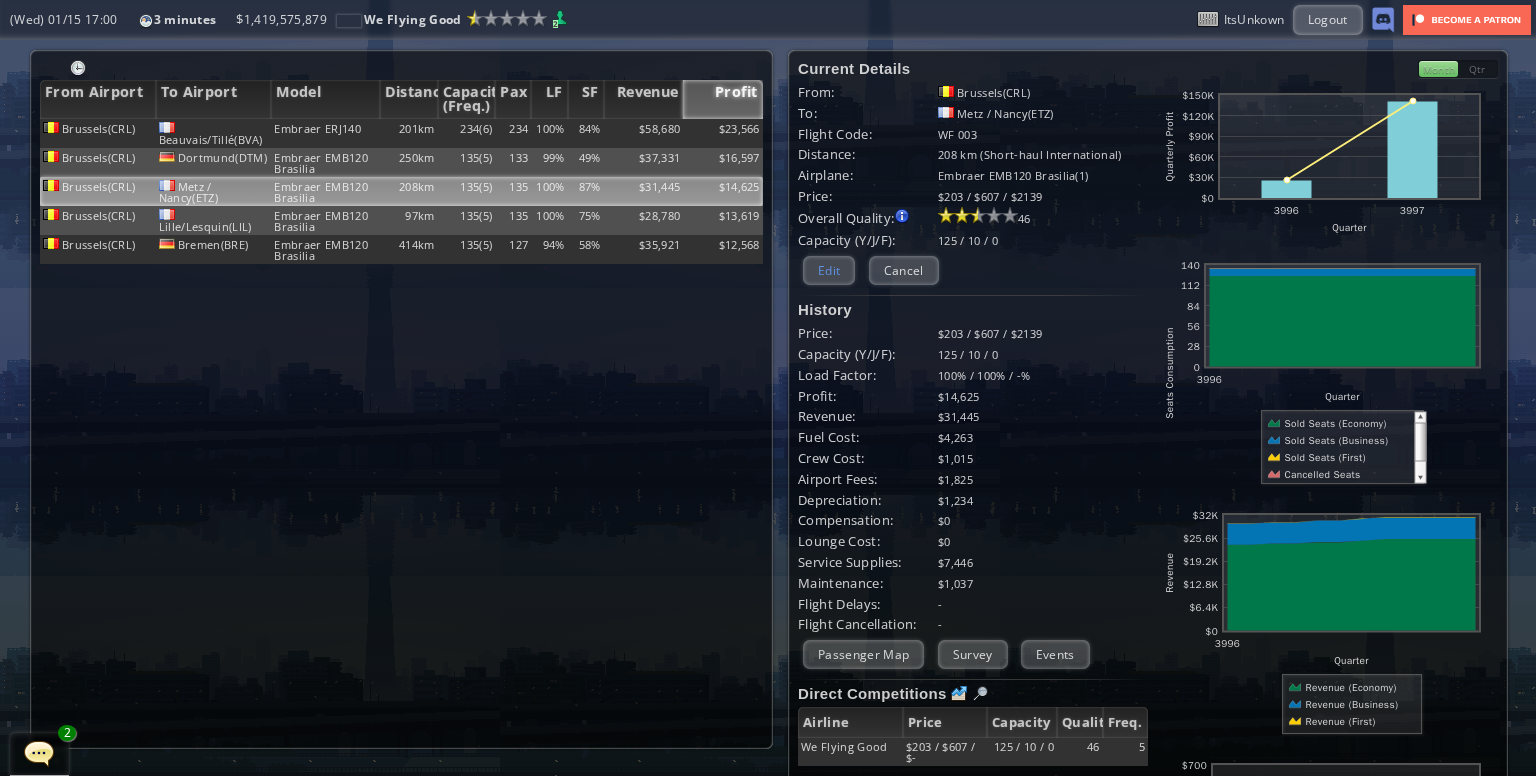 click on "Edit" at bounding box center (829, 270) 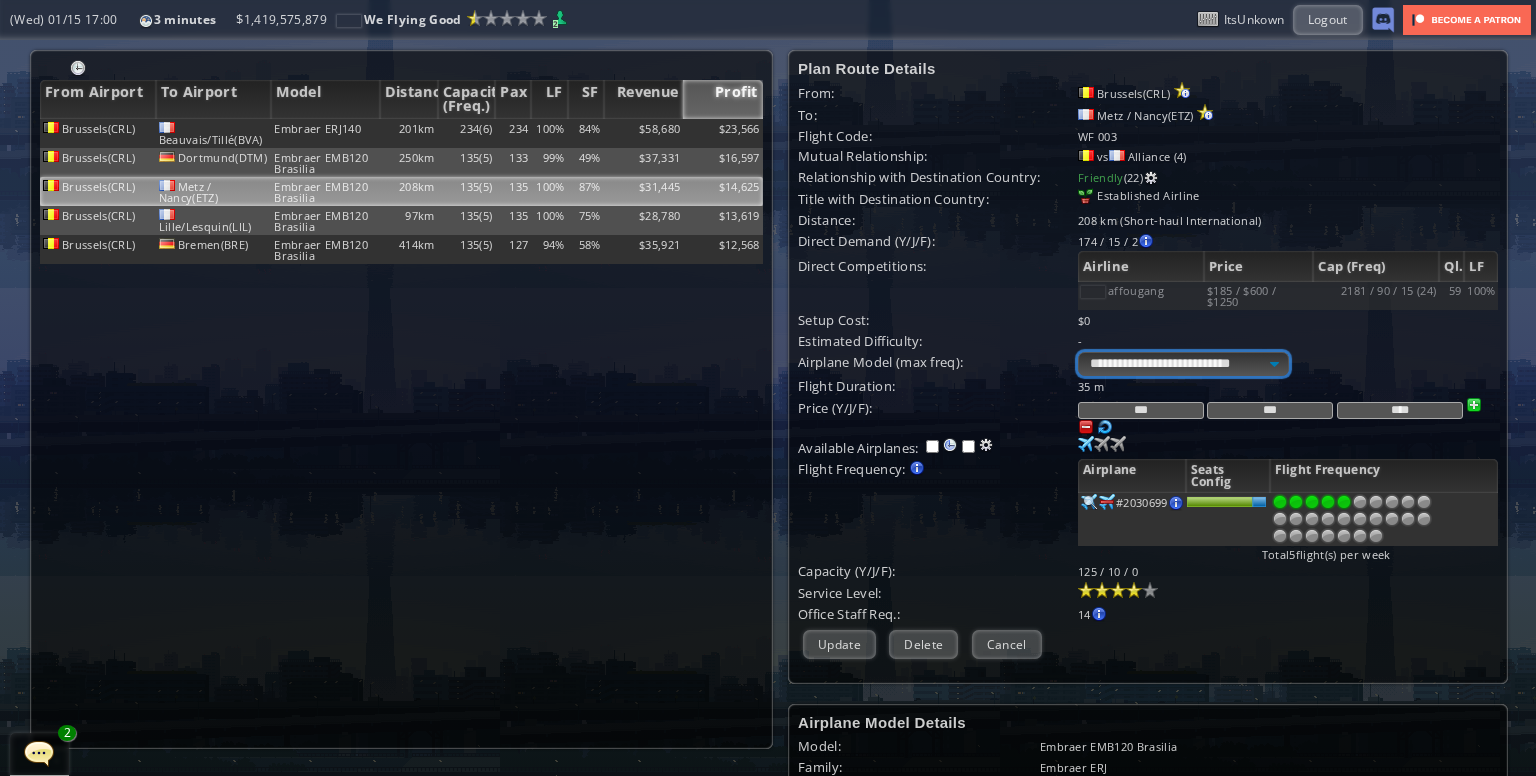 click on "**********" at bounding box center [1183, 364] 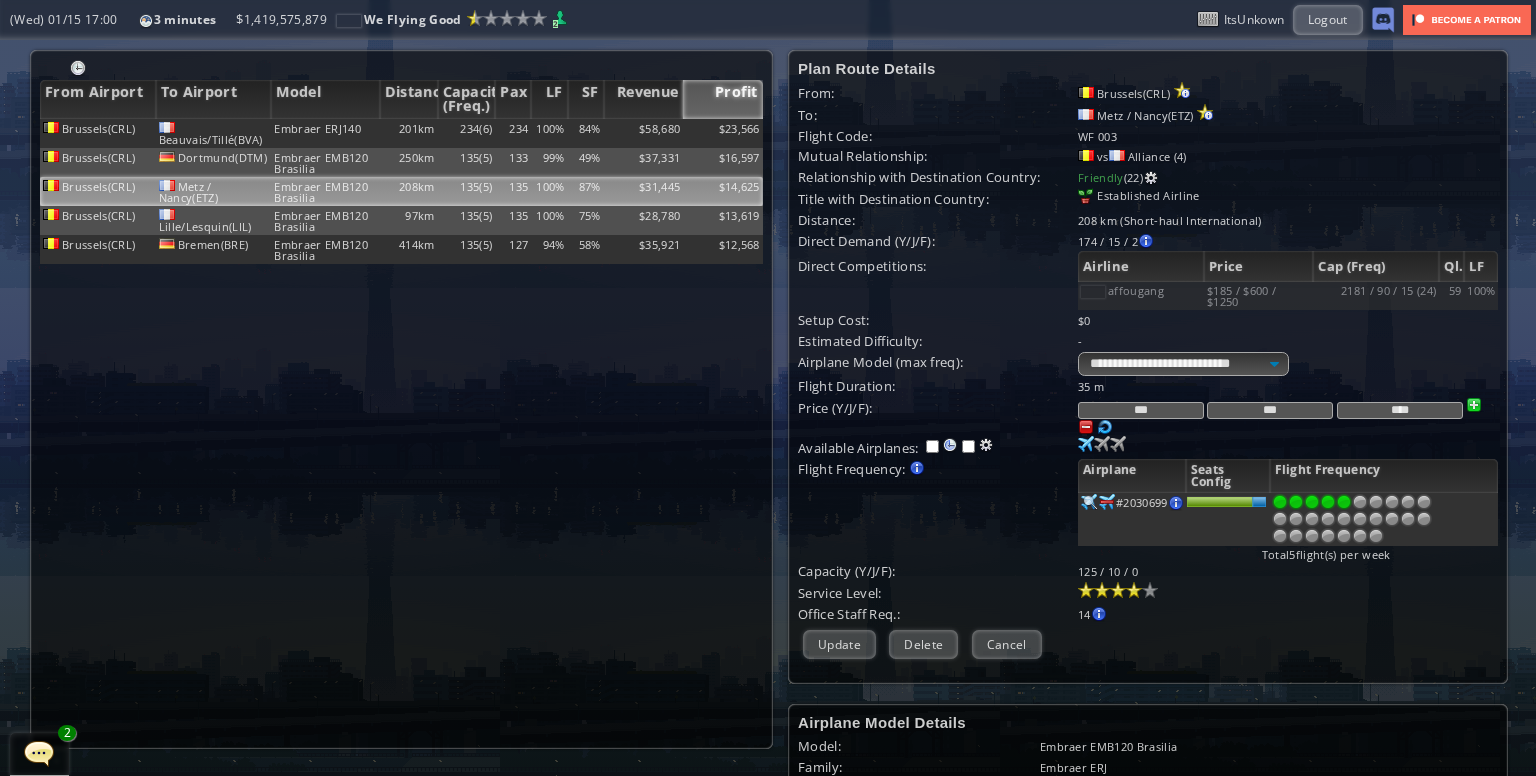 click on "Direct Competitions:" at bounding box center [938, 93] 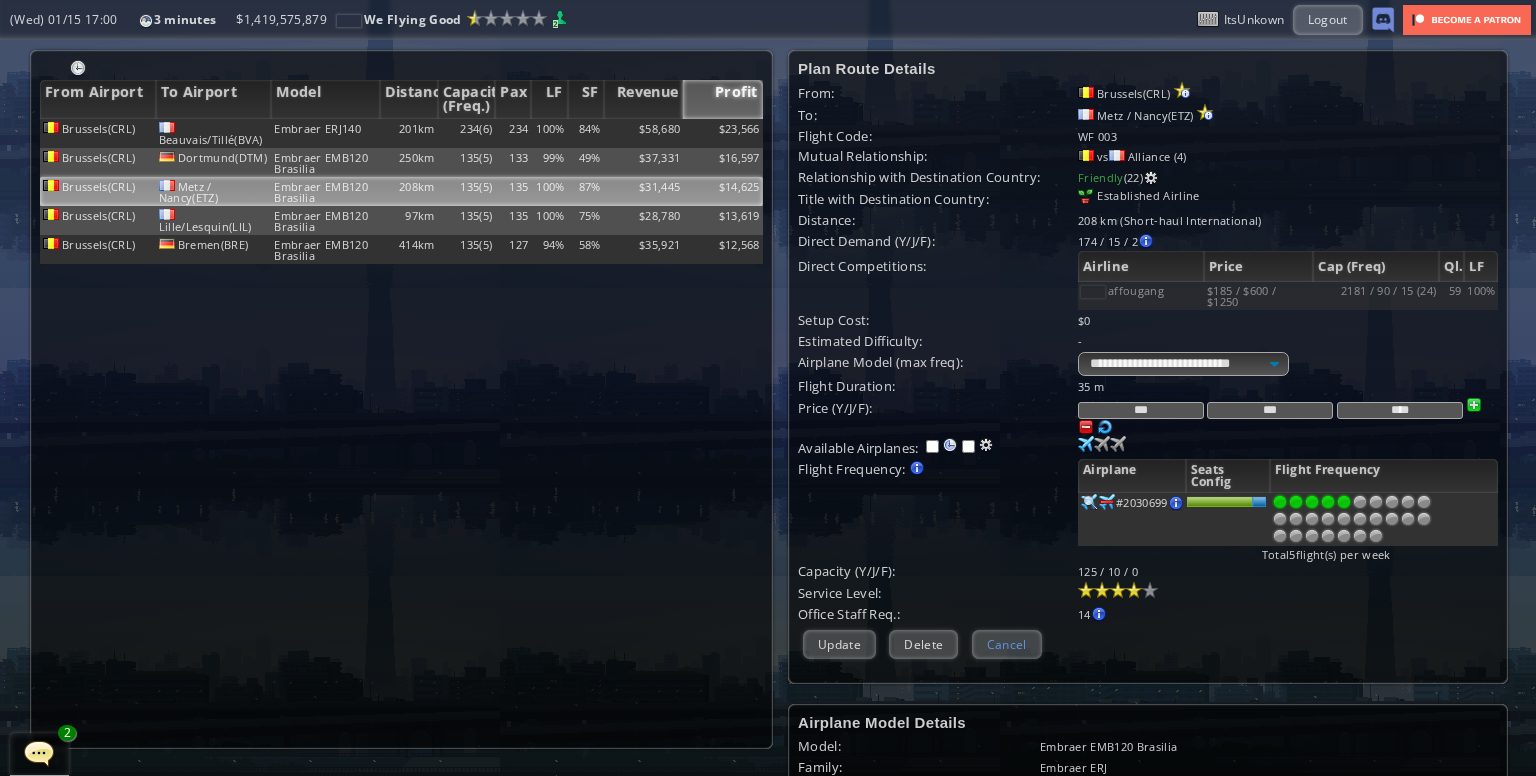 click on "Cancel" at bounding box center (1007, 644) 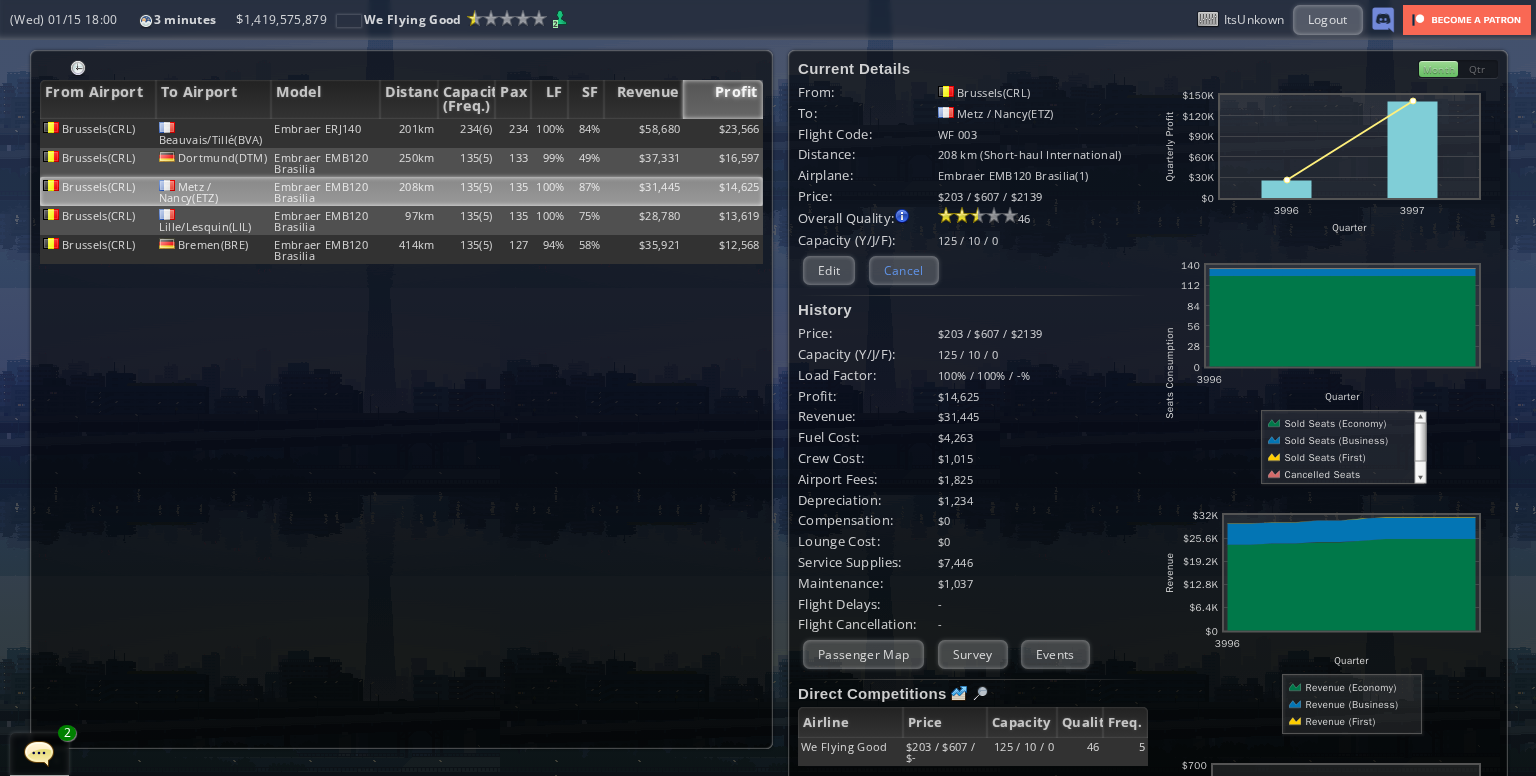click on "Cancel" at bounding box center [904, 270] 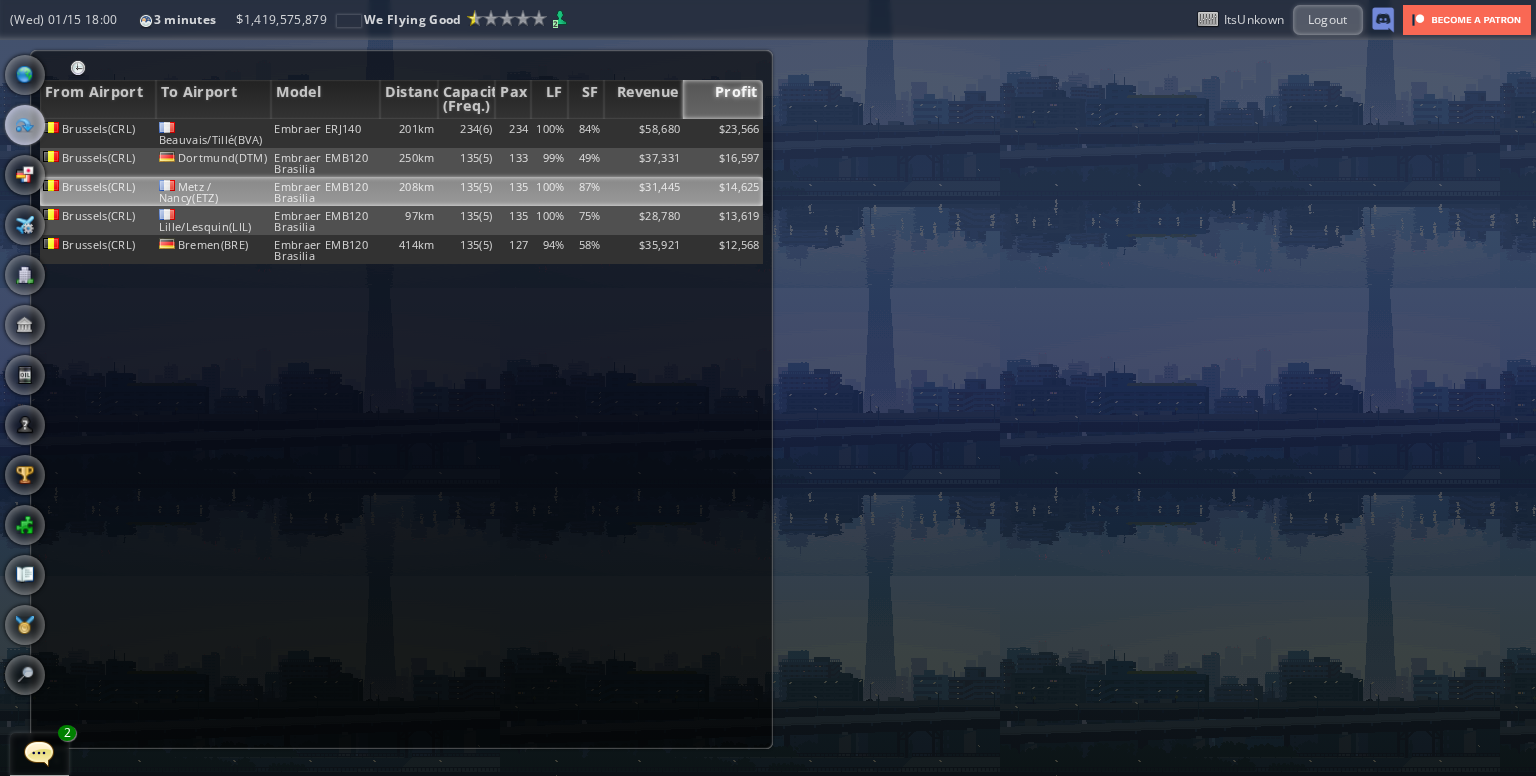 click at bounding box center [39, 753] 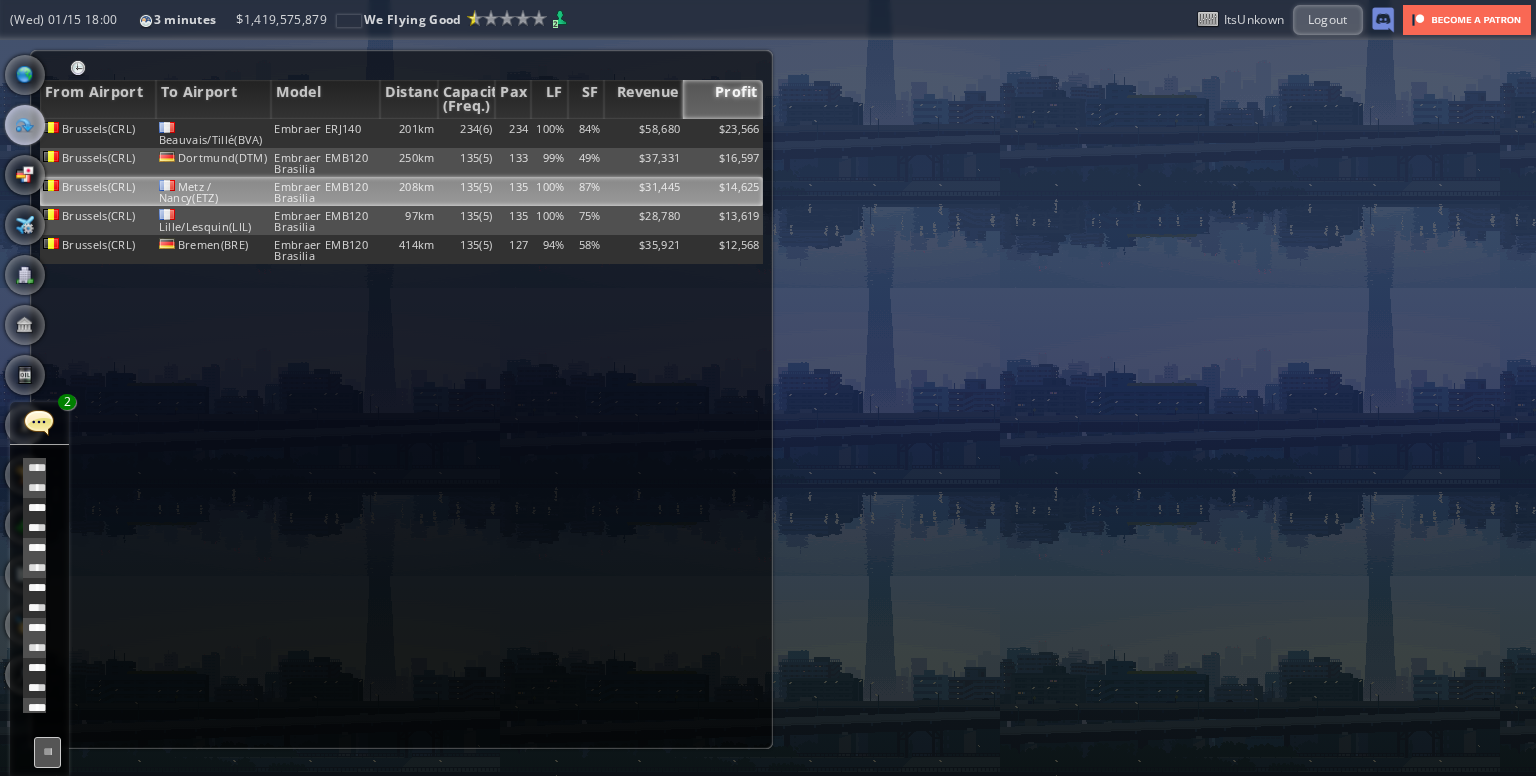 scroll, scrollTop: 758, scrollLeft: 0, axis: vertical 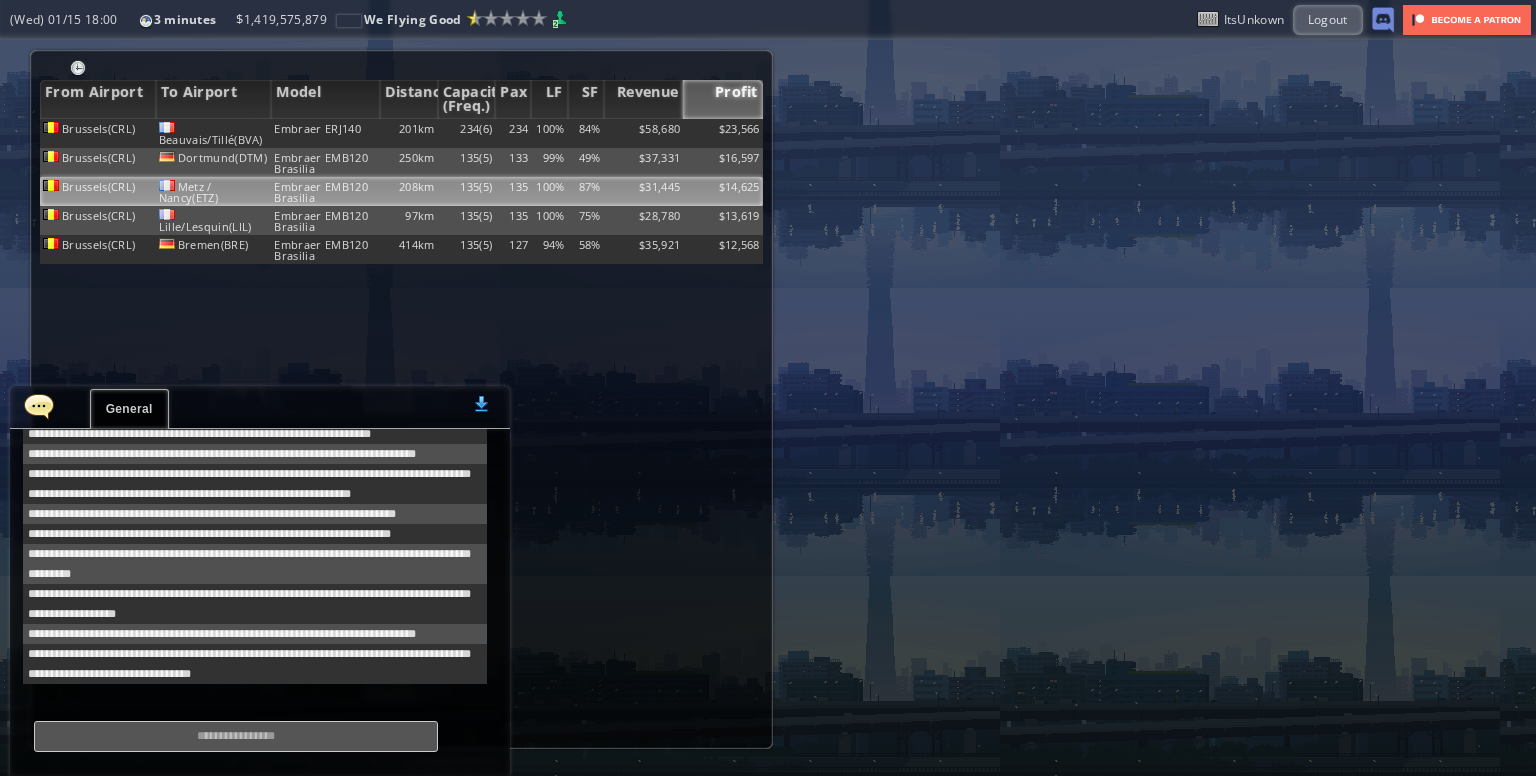click at bounding box center (39, 406) 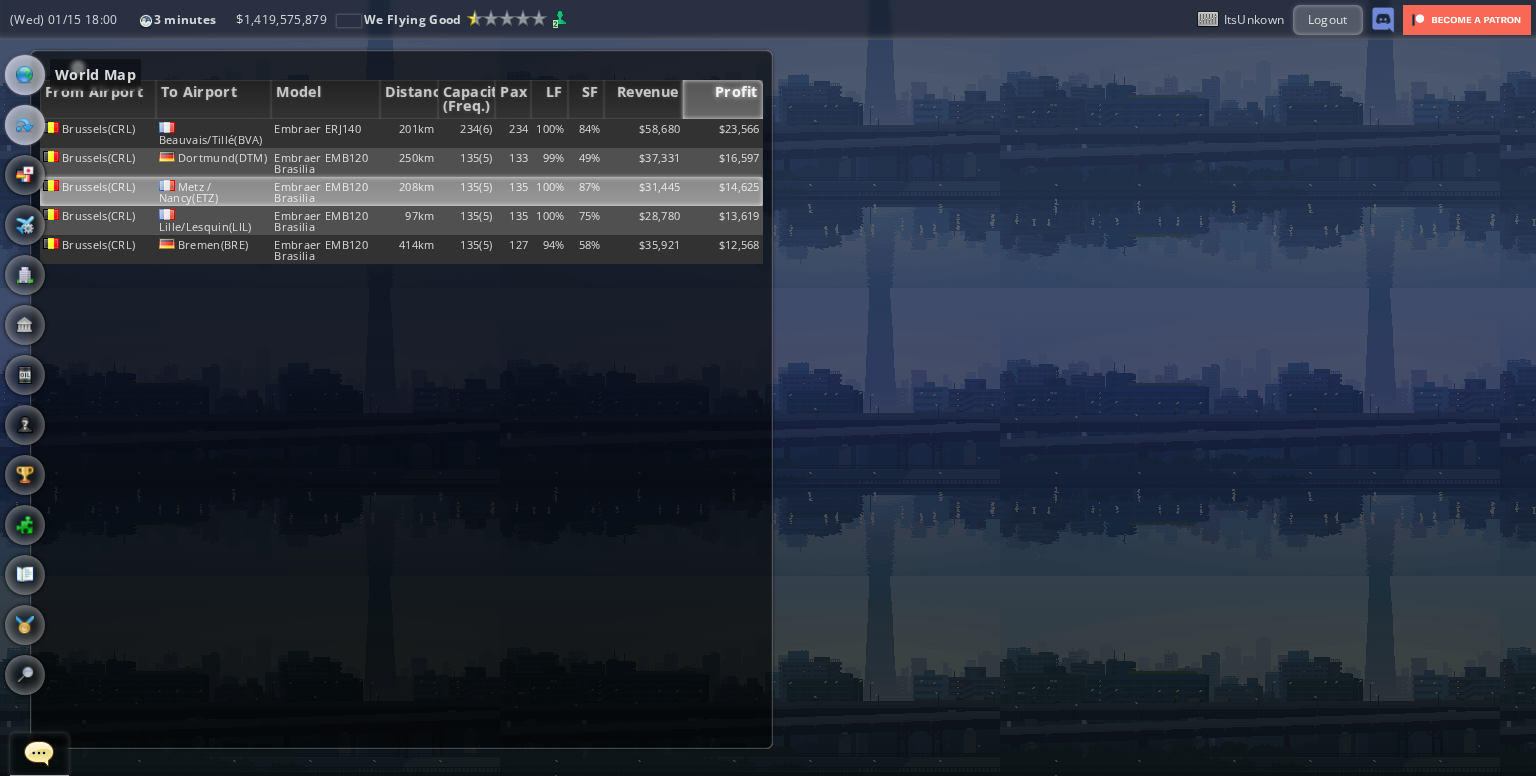 click at bounding box center [25, 75] 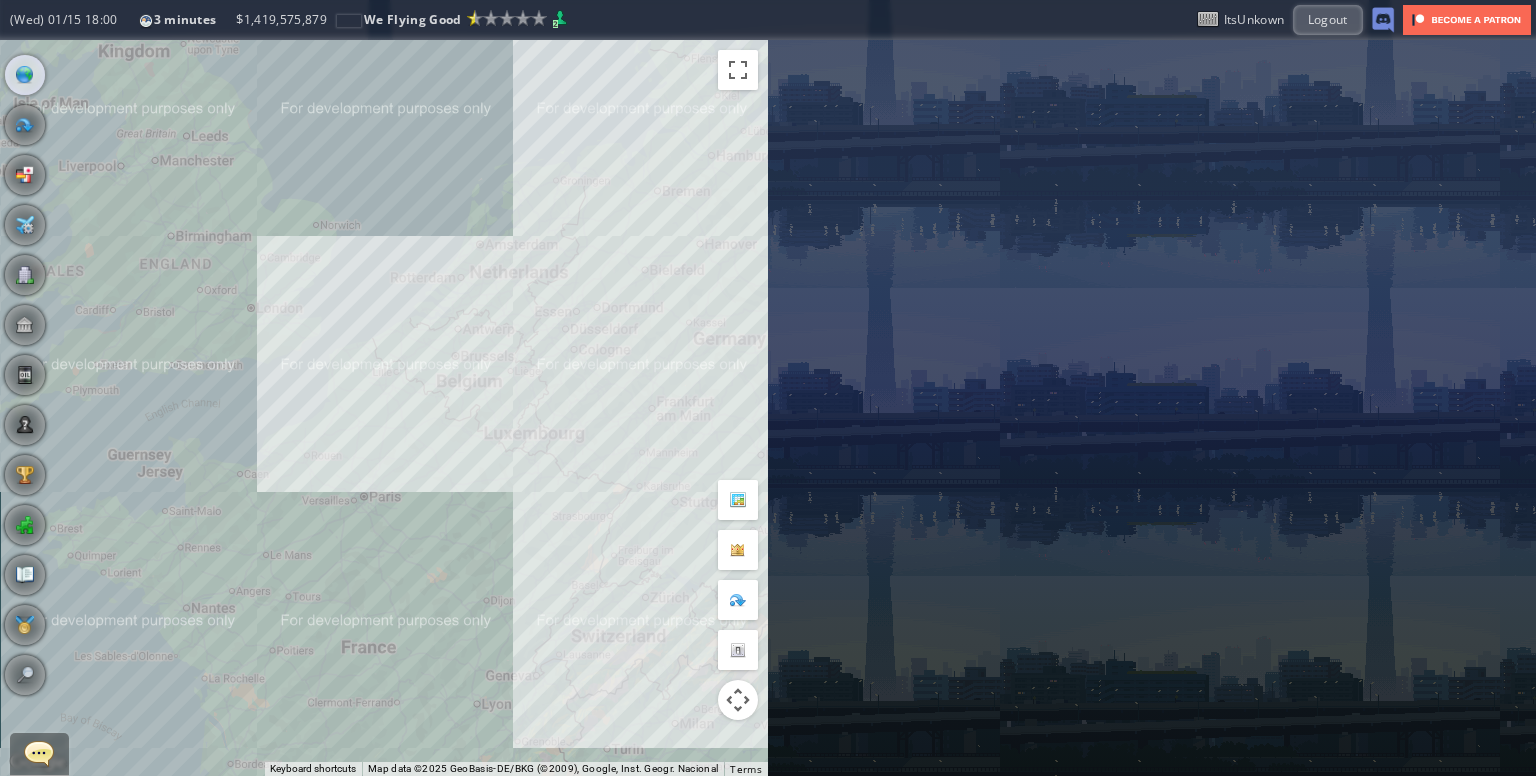drag, startPoint x: 336, startPoint y: 428, endPoint x: 424, endPoint y: 397, distance: 93.30059 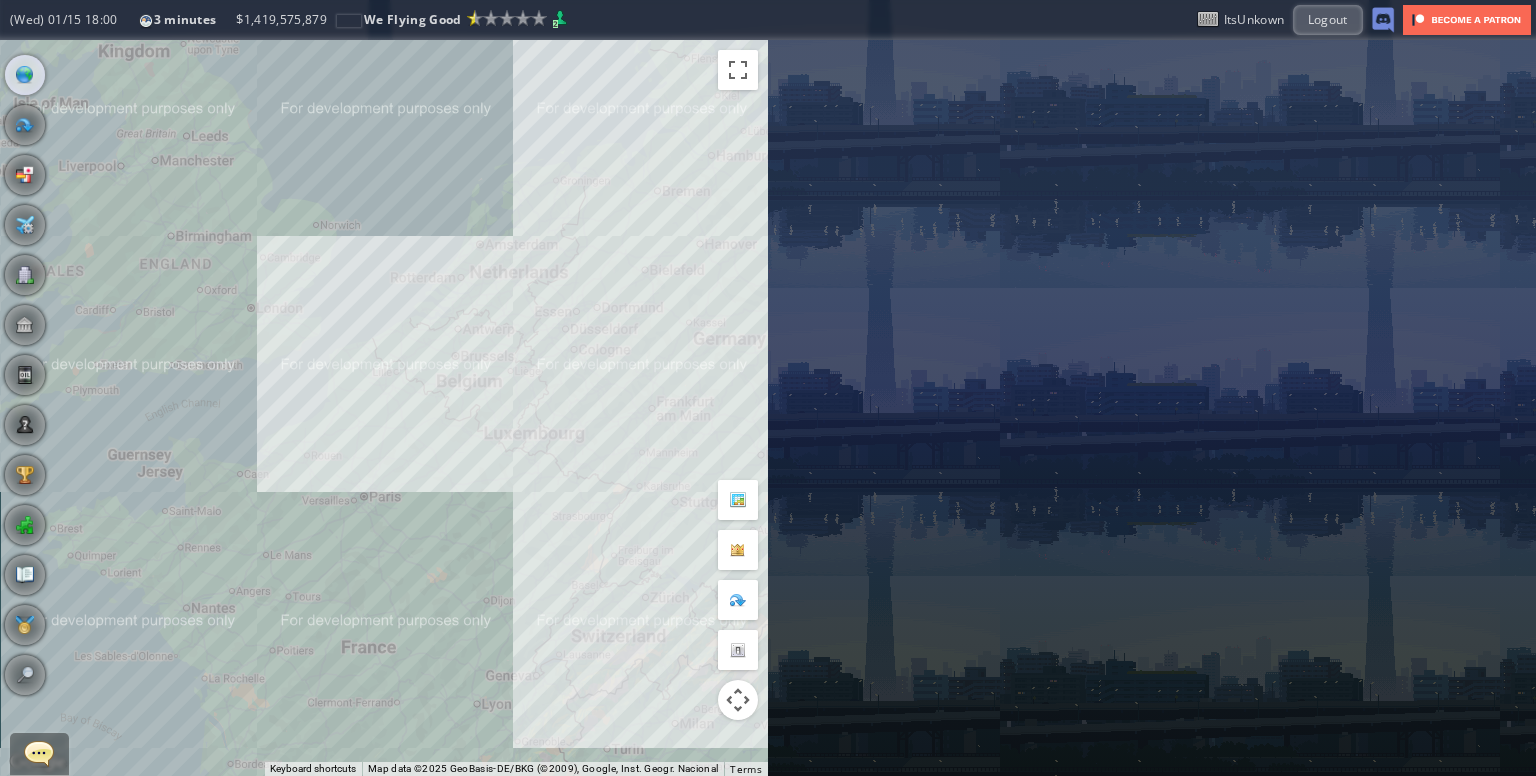 click on "To navigate, press the arrow keys." at bounding box center (384, 408) 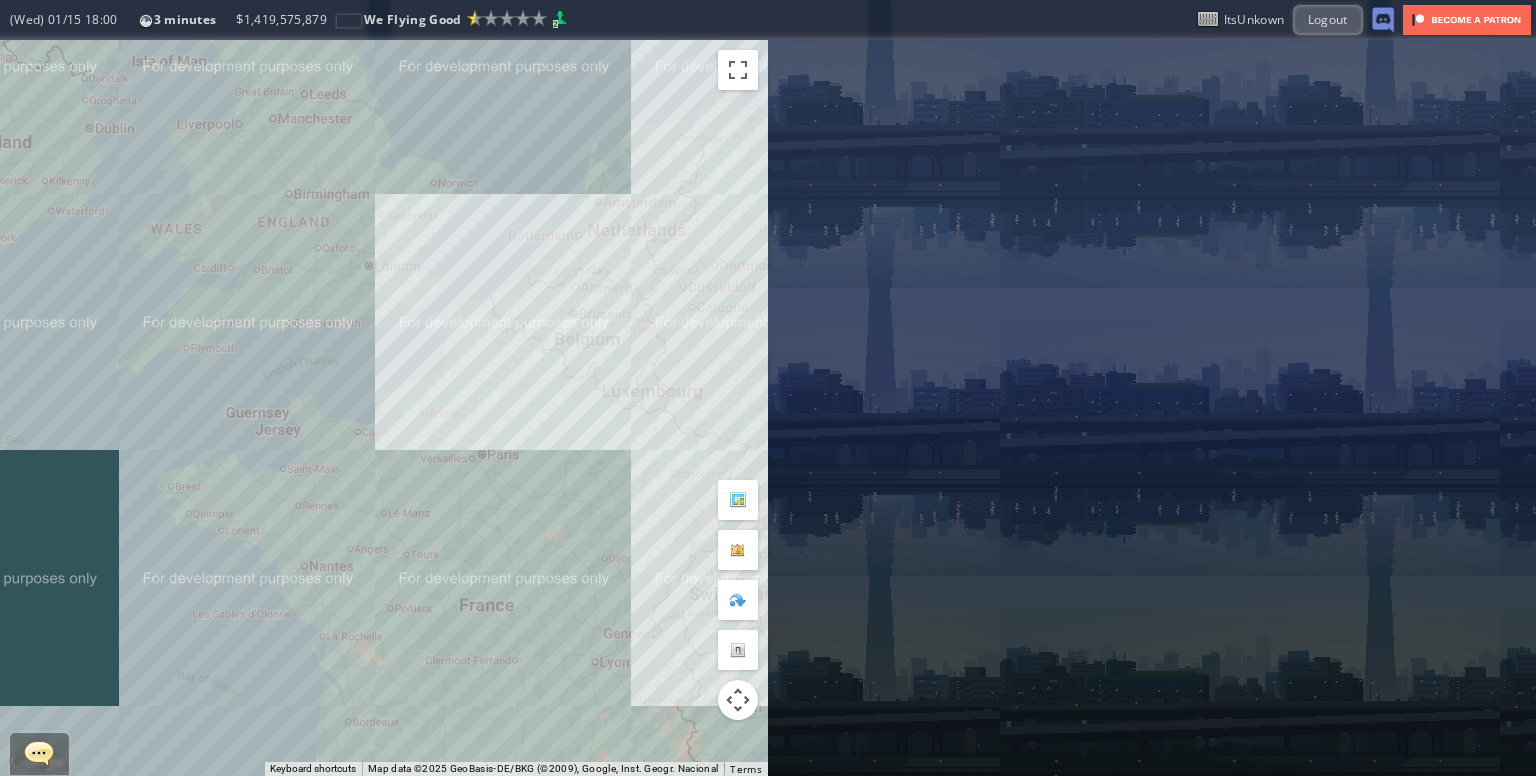 click on "To navigate, press the arrow keys." at bounding box center (384, 408) 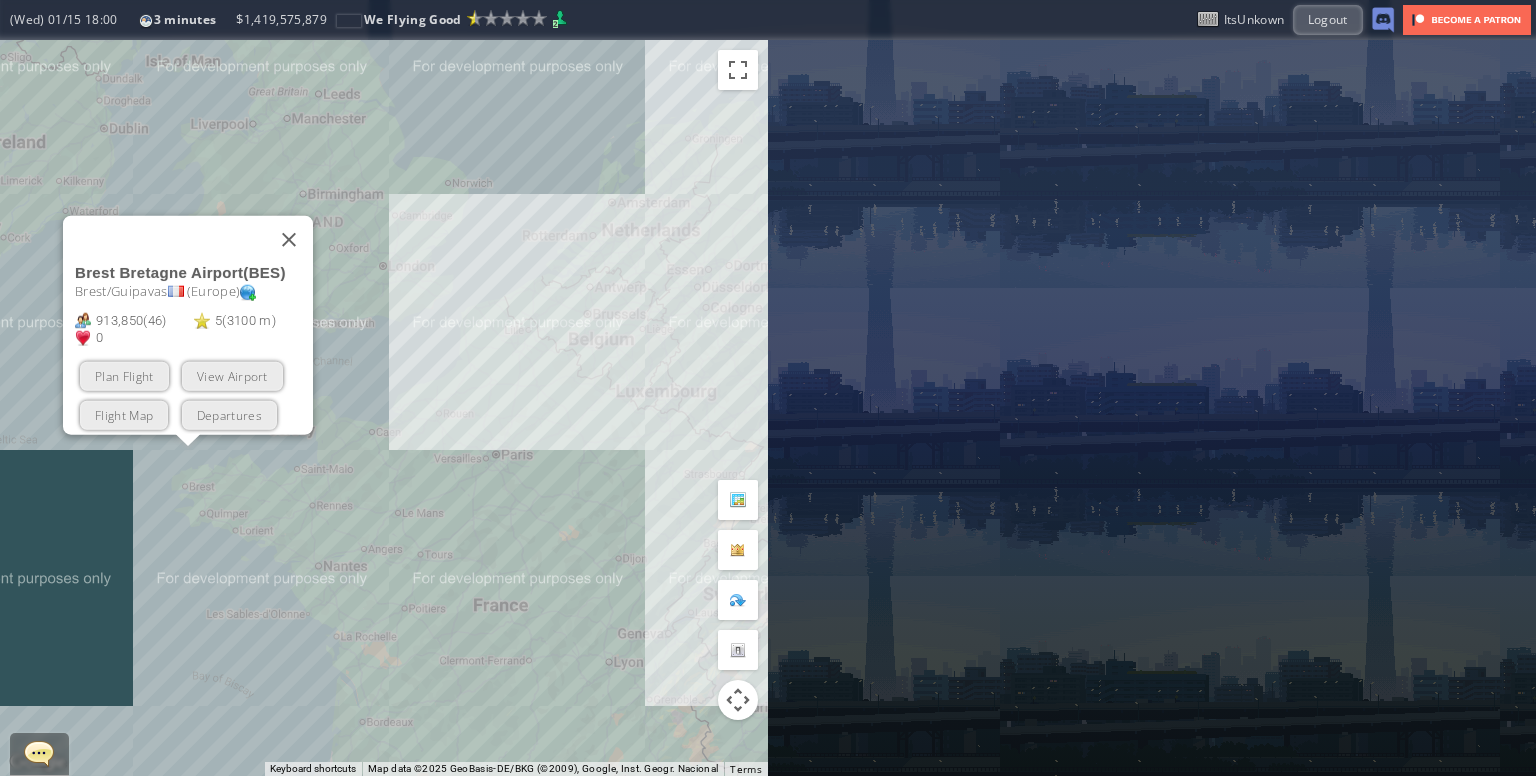 click on "To navigate, press the arrow keys.
[AIRPORT_NAME]  ( [AIRPORT_CODE] )
[CITY_NAME]/[REGION_NAME]  ( [CONTINENT_NAME] )
[NUMBER]  ( [NUMBER] )
[NUMBER]  ( [NUMBER] [UNIT] )
[NUMBER]
Plan Flight
View Airport
Flight Map
Departures" at bounding box center [384, 408] 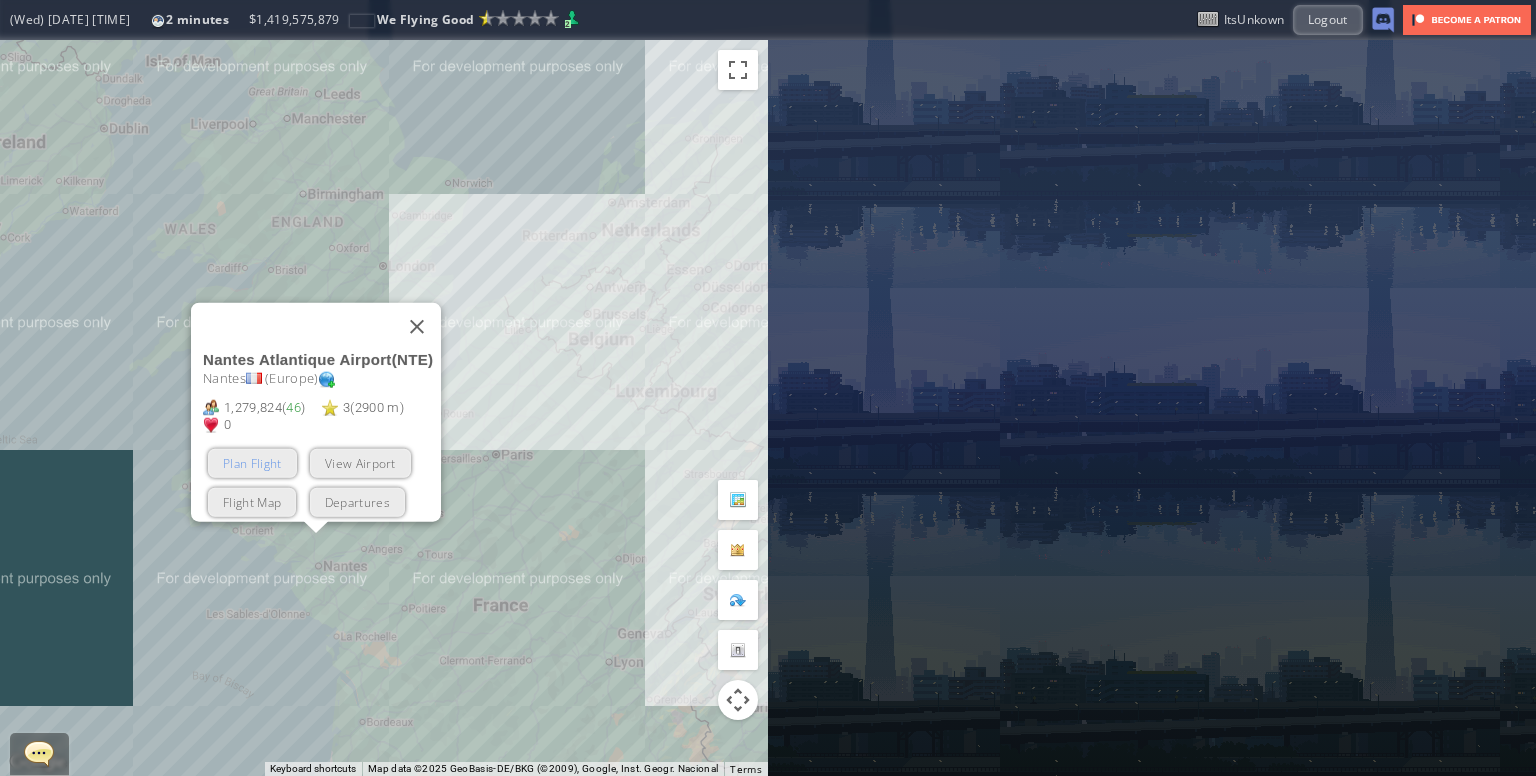 click on "Plan Flight" at bounding box center [252, 463] 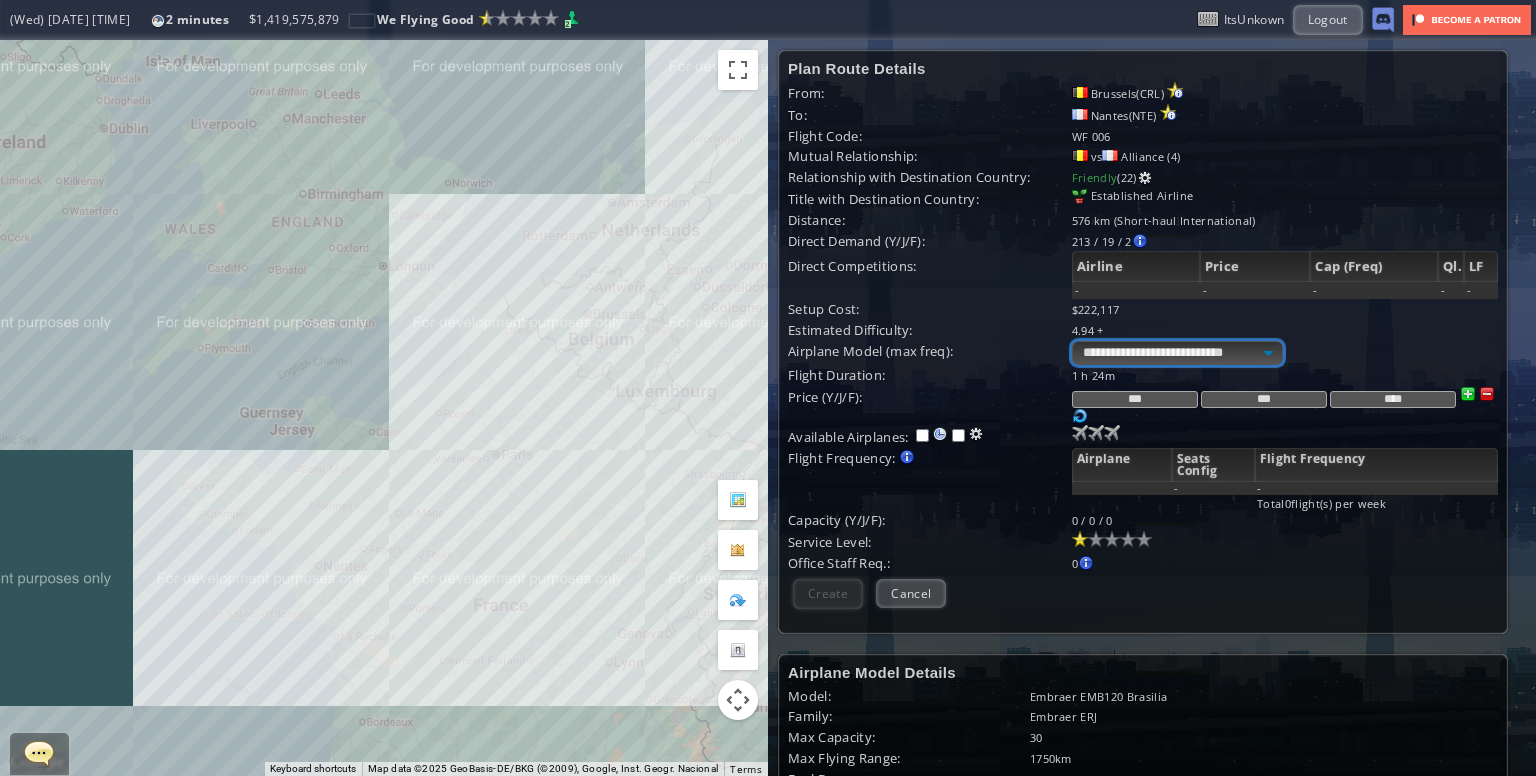 click on "**********" at bounding box center [1177, 353] 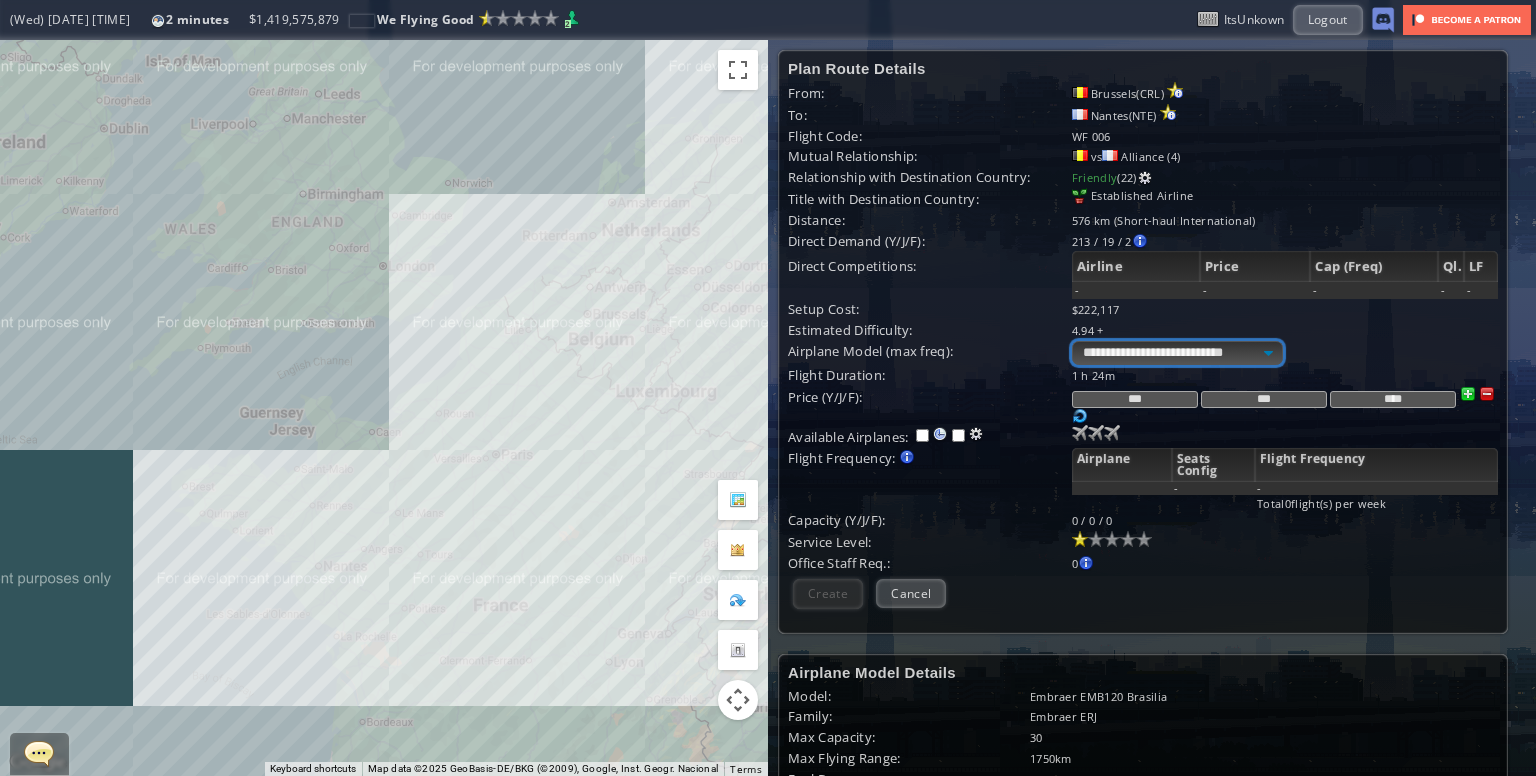 select on "**" 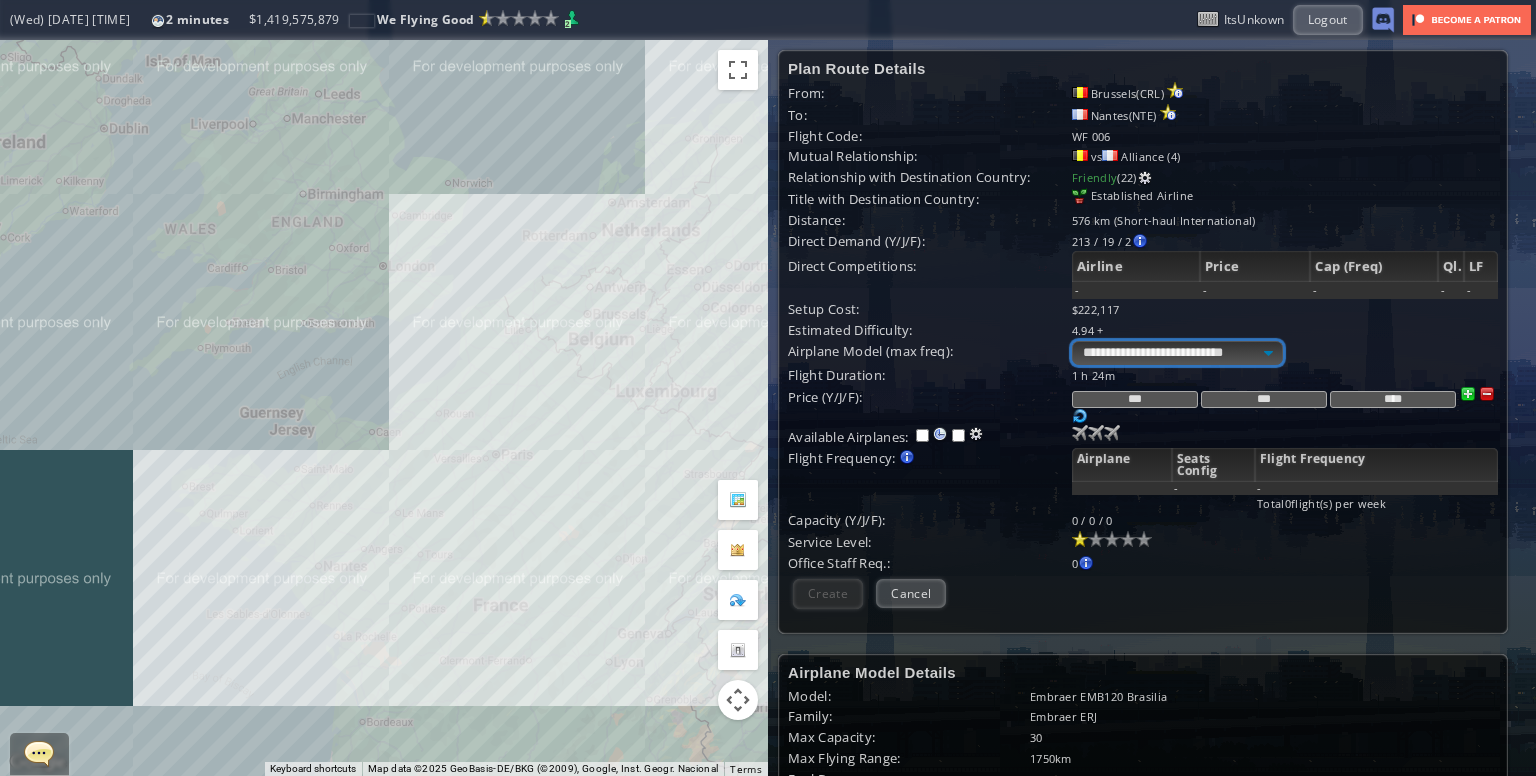 click on "**********" at bounding box center [1177, 353] 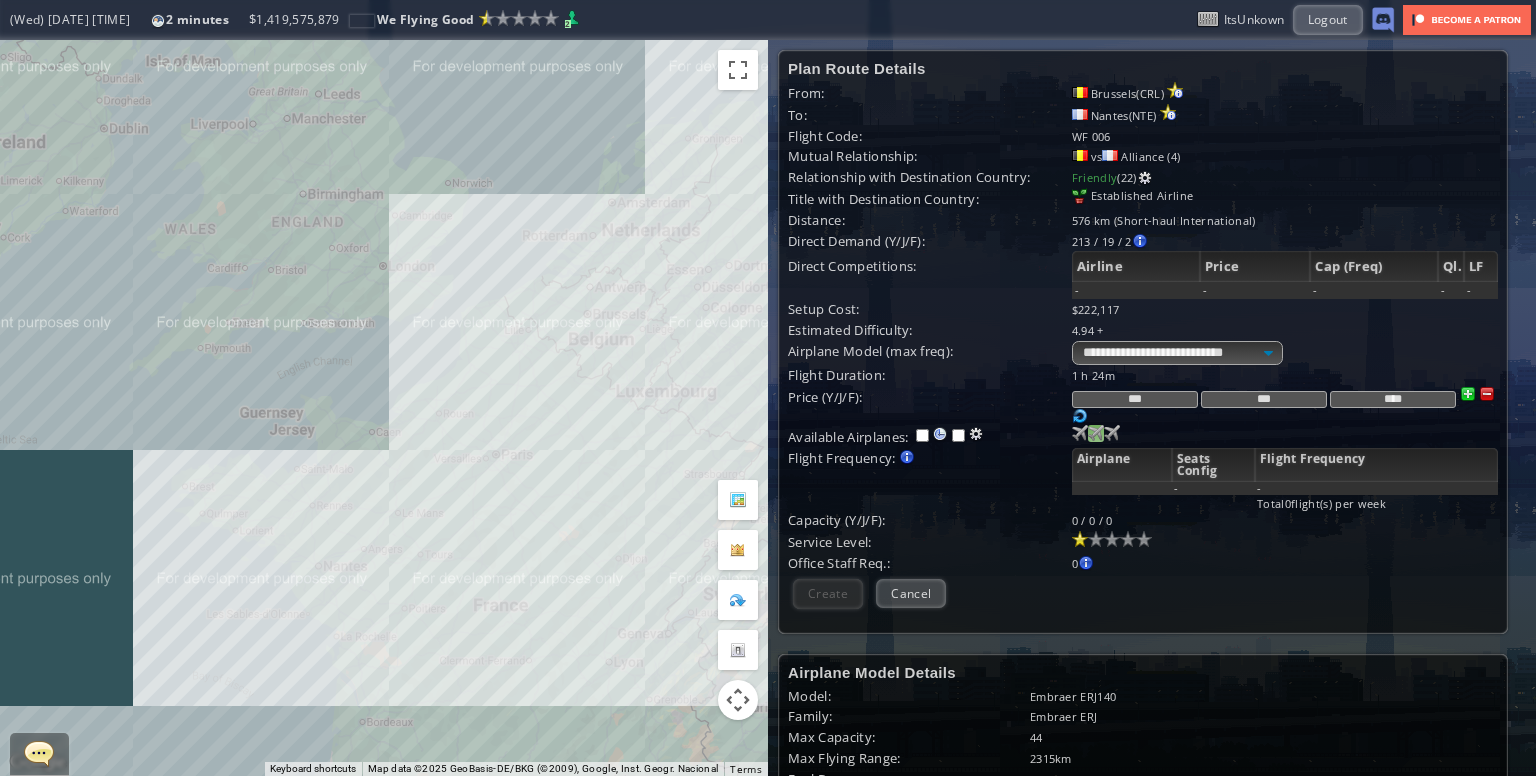 click at bounding box center (1080, 433) 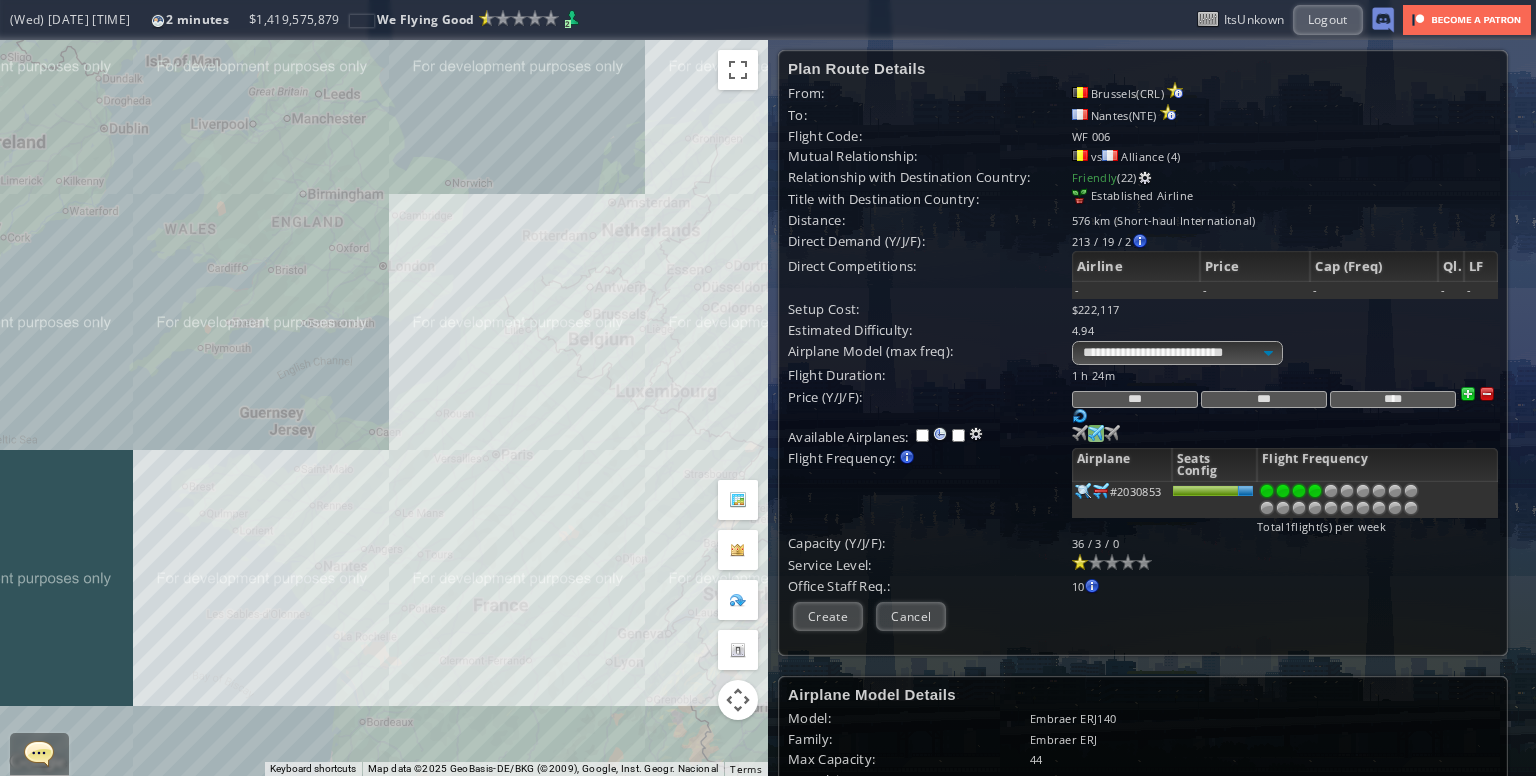 click at bounding box center (1315, 491) 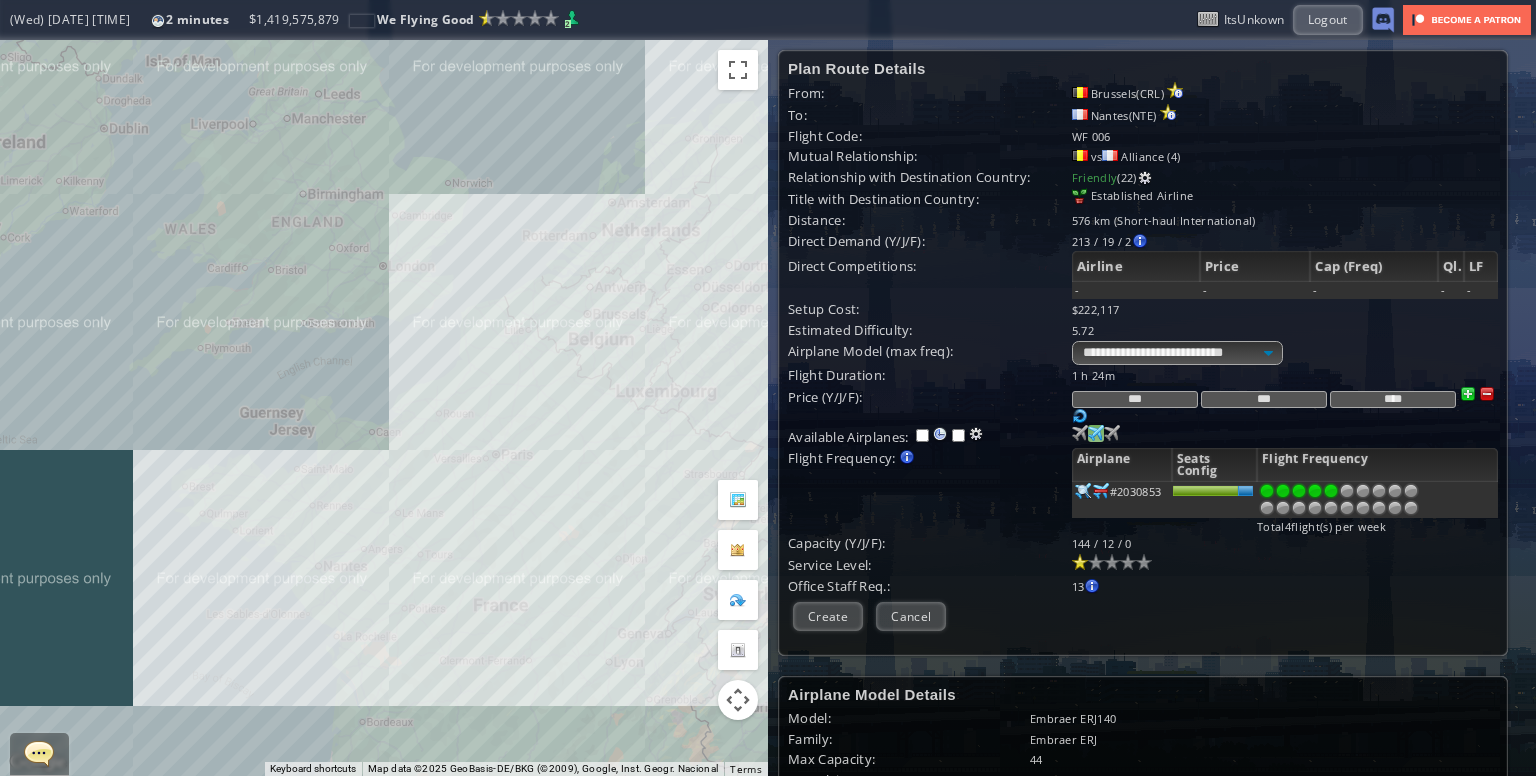 click at bounding box center (1331, 491) 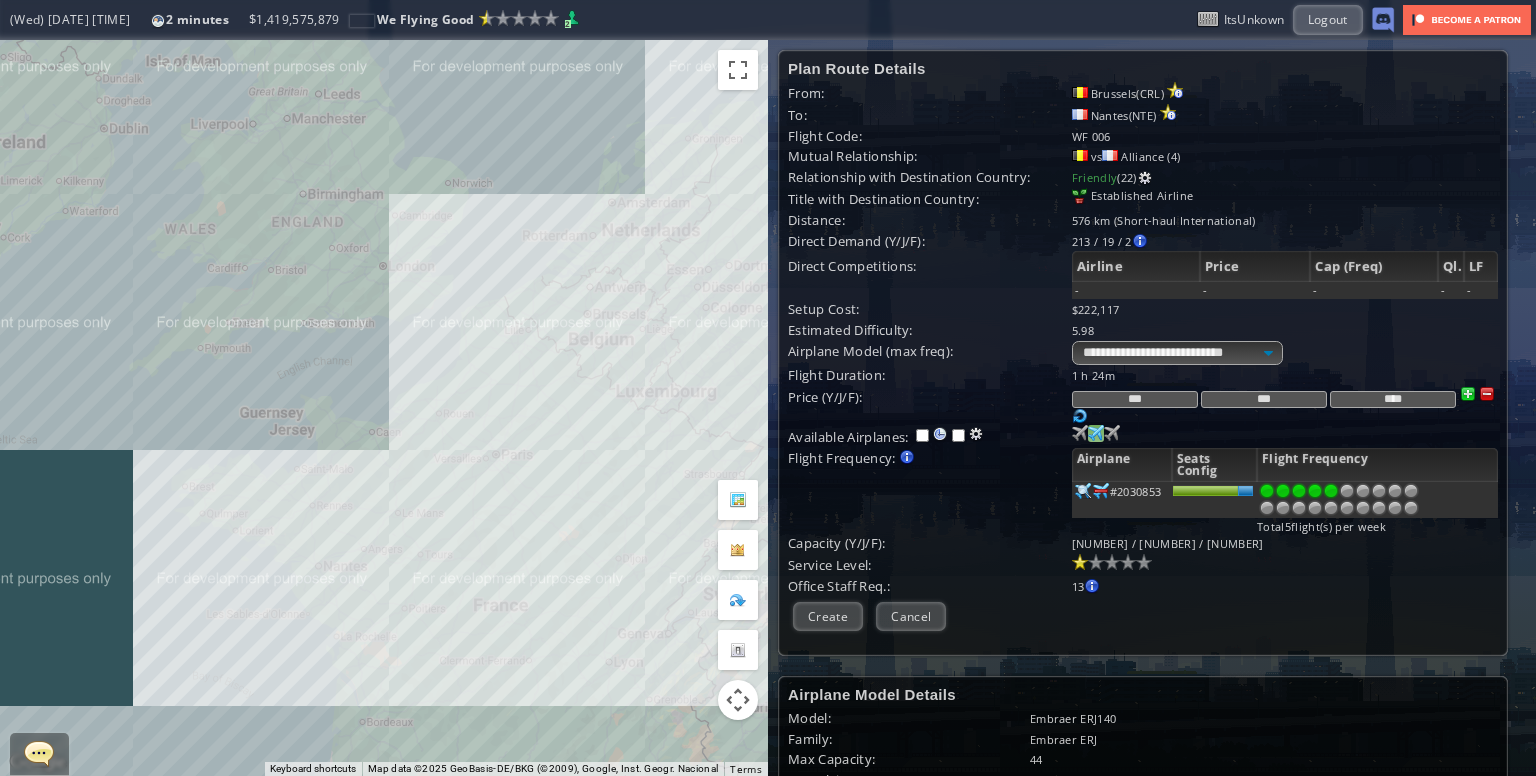 click at bounding box center [1112, 562] 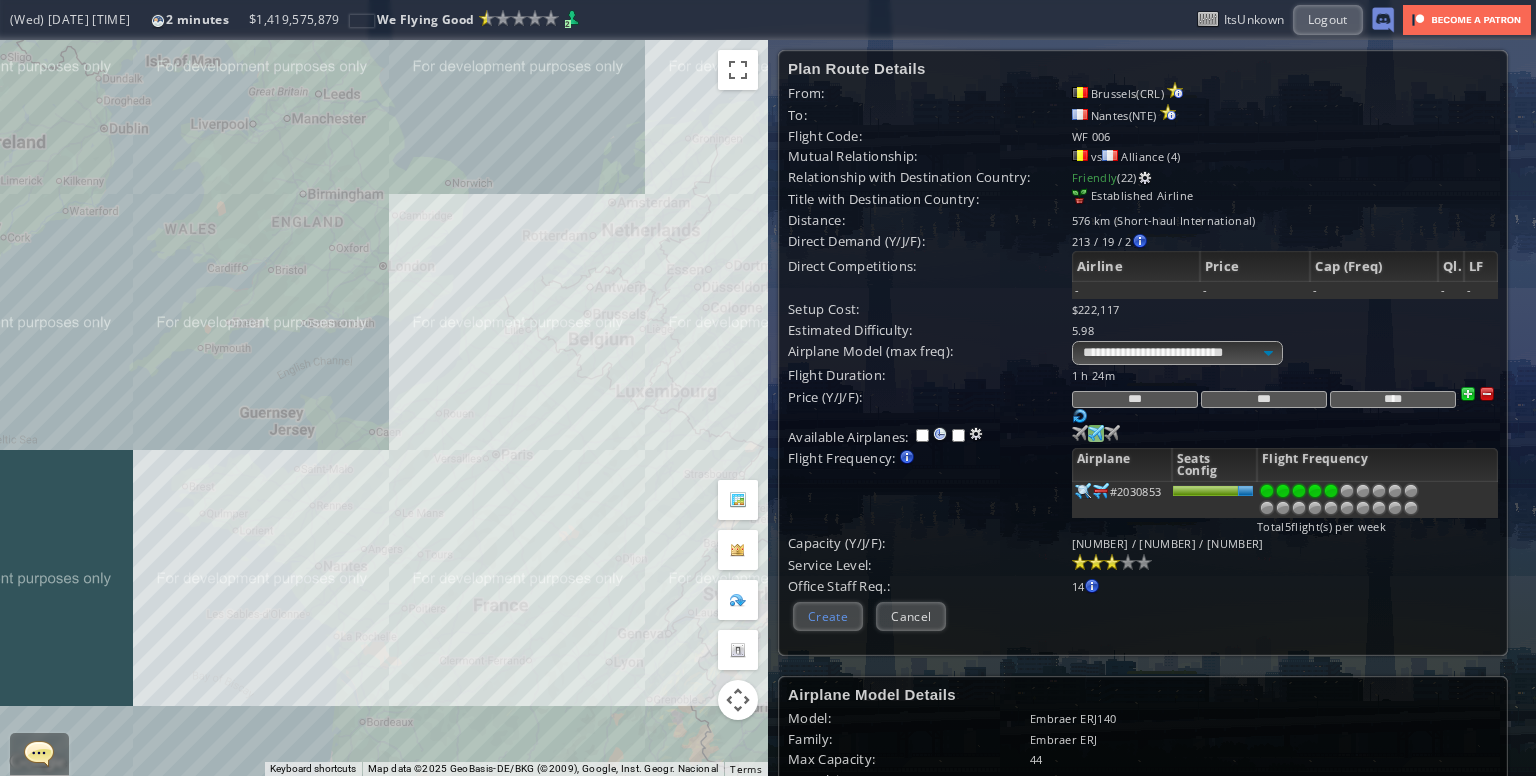 click on "Create" at bounding box center (828, 616) 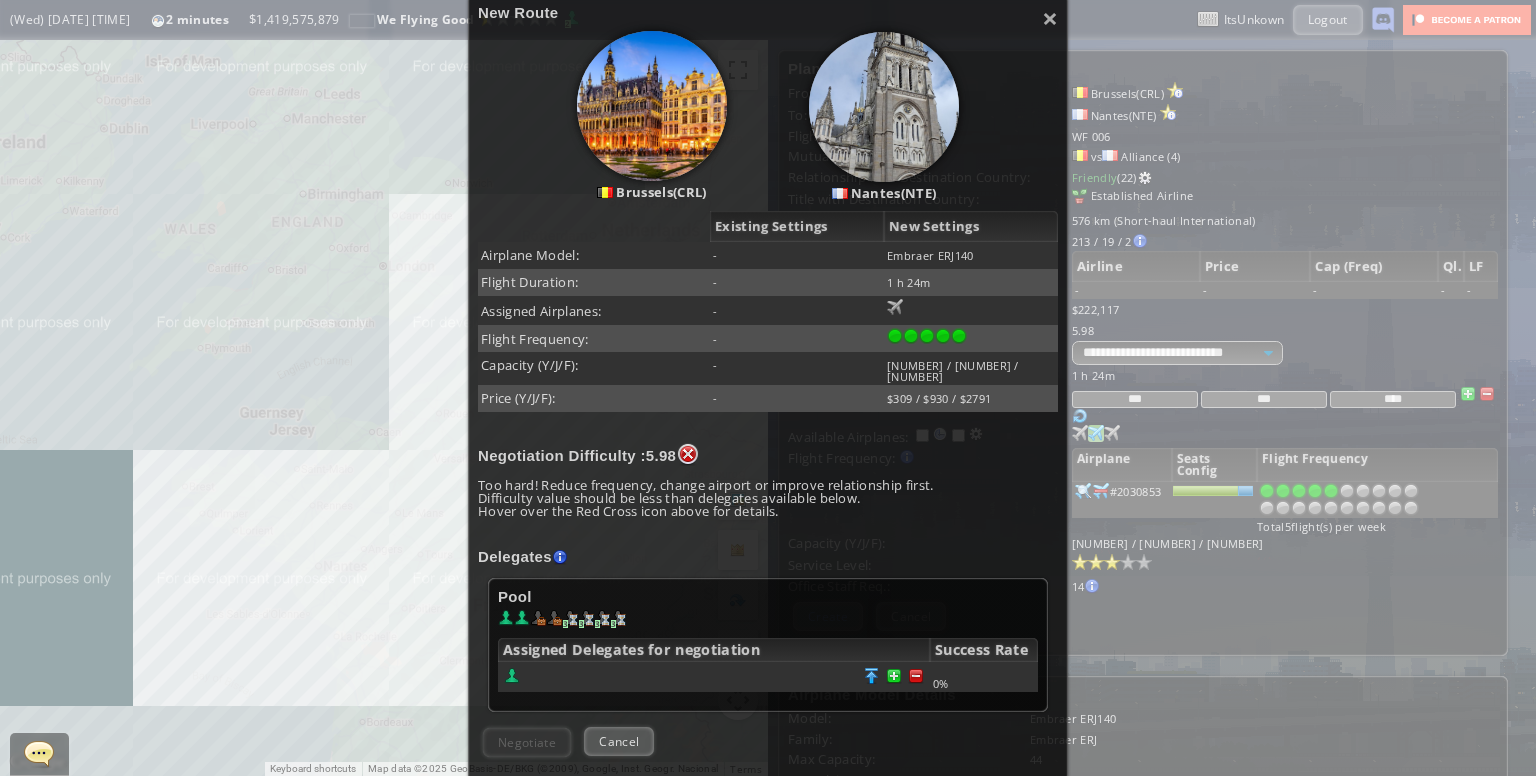 scroll, scrollTop: 271, scrollLeft: 0, axis: vertical 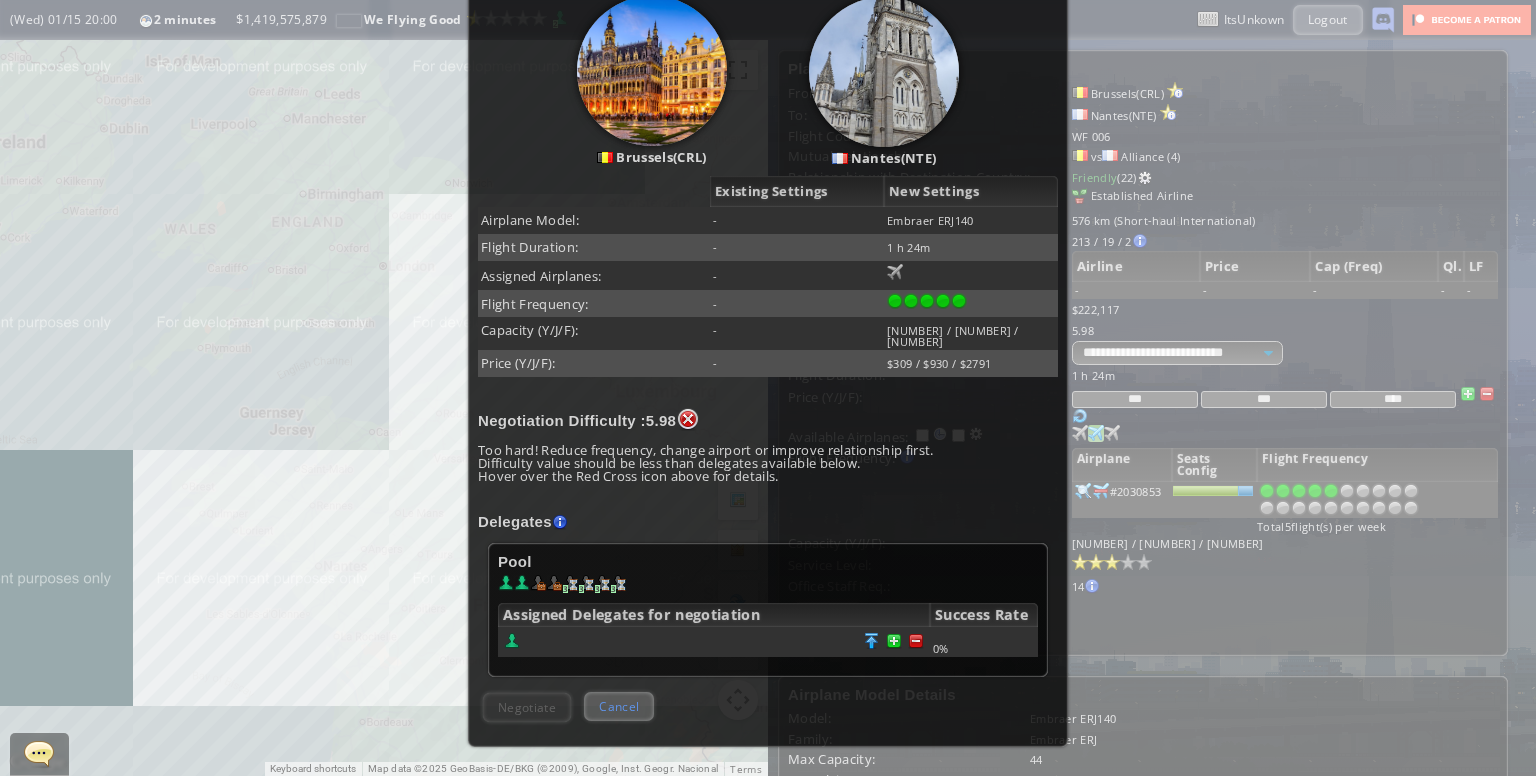 click on "Cancel" at bounding box center [619, 706] 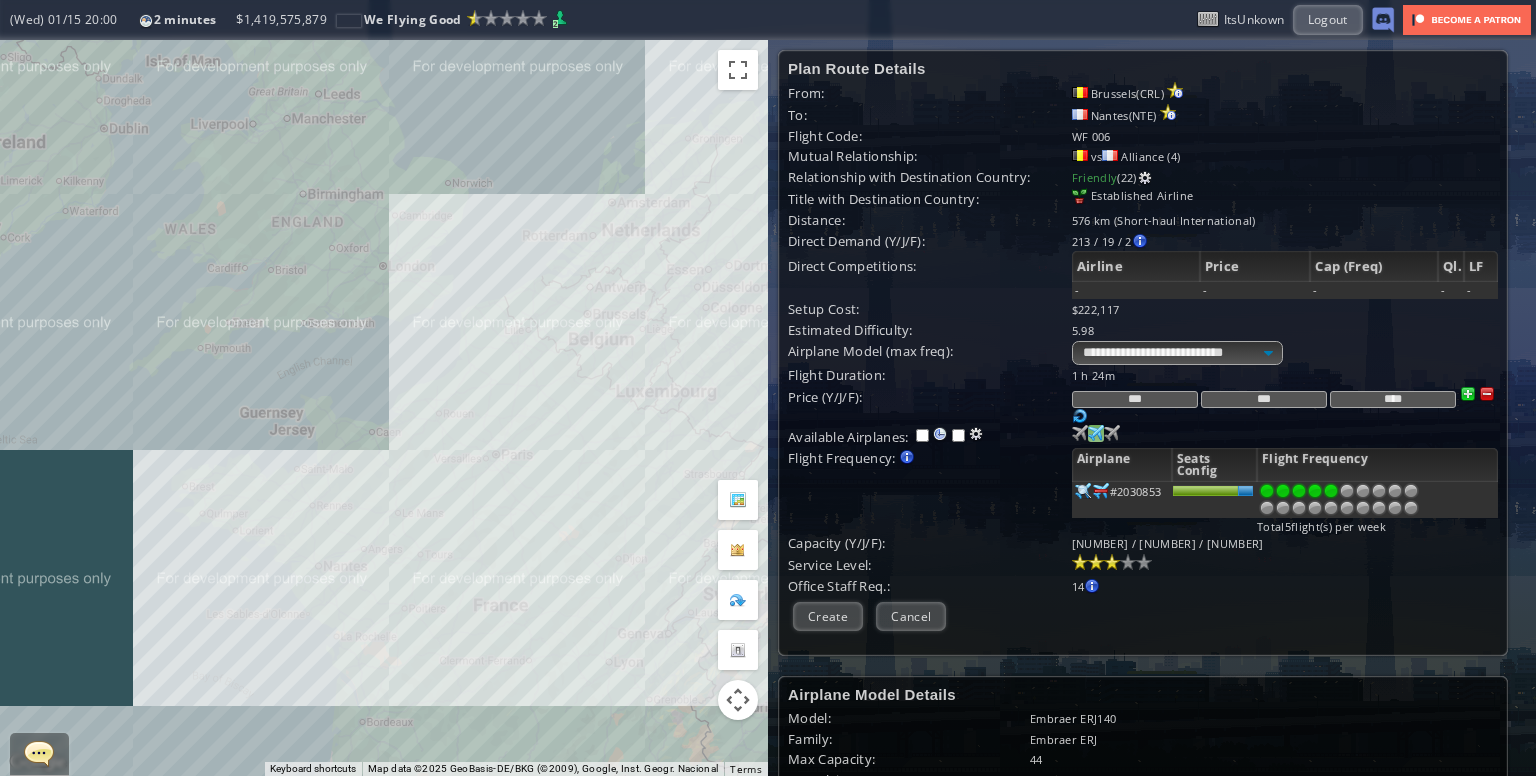 click on "To navigate, press the arrow keys." at bounding box center [384, 408] 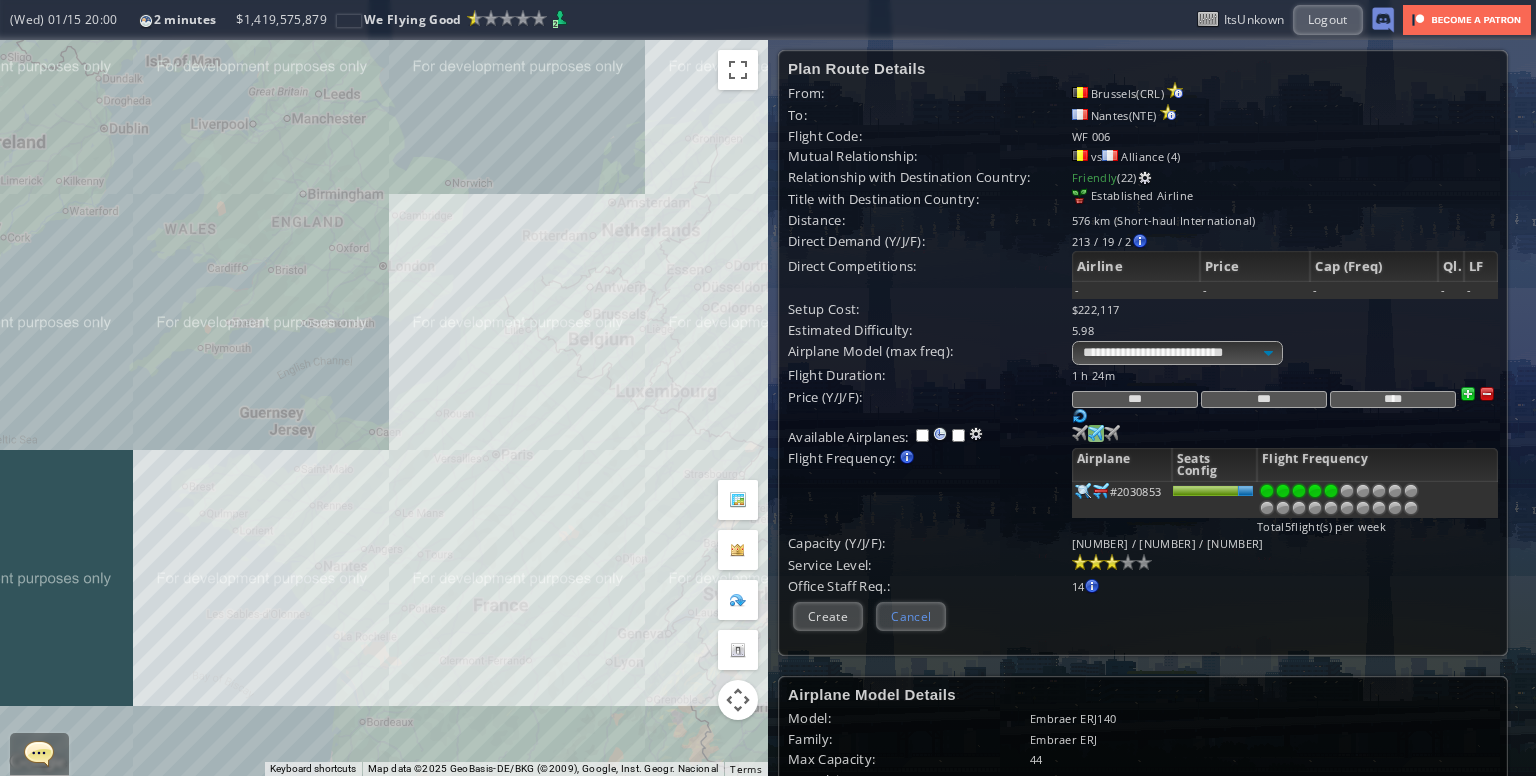 click on "Cancel" at bounding box center (911, 616) 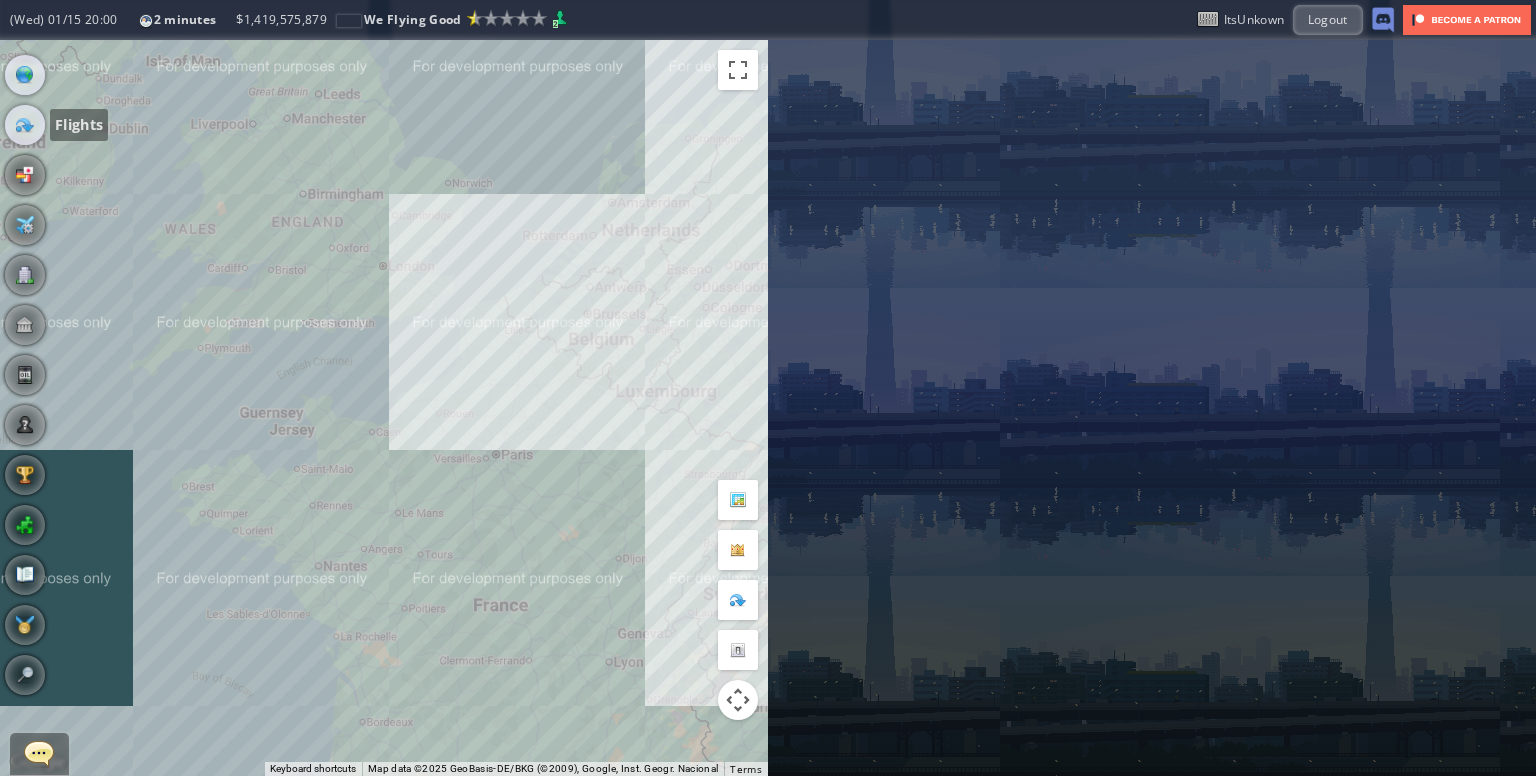 click at bounding box center [25, 125] 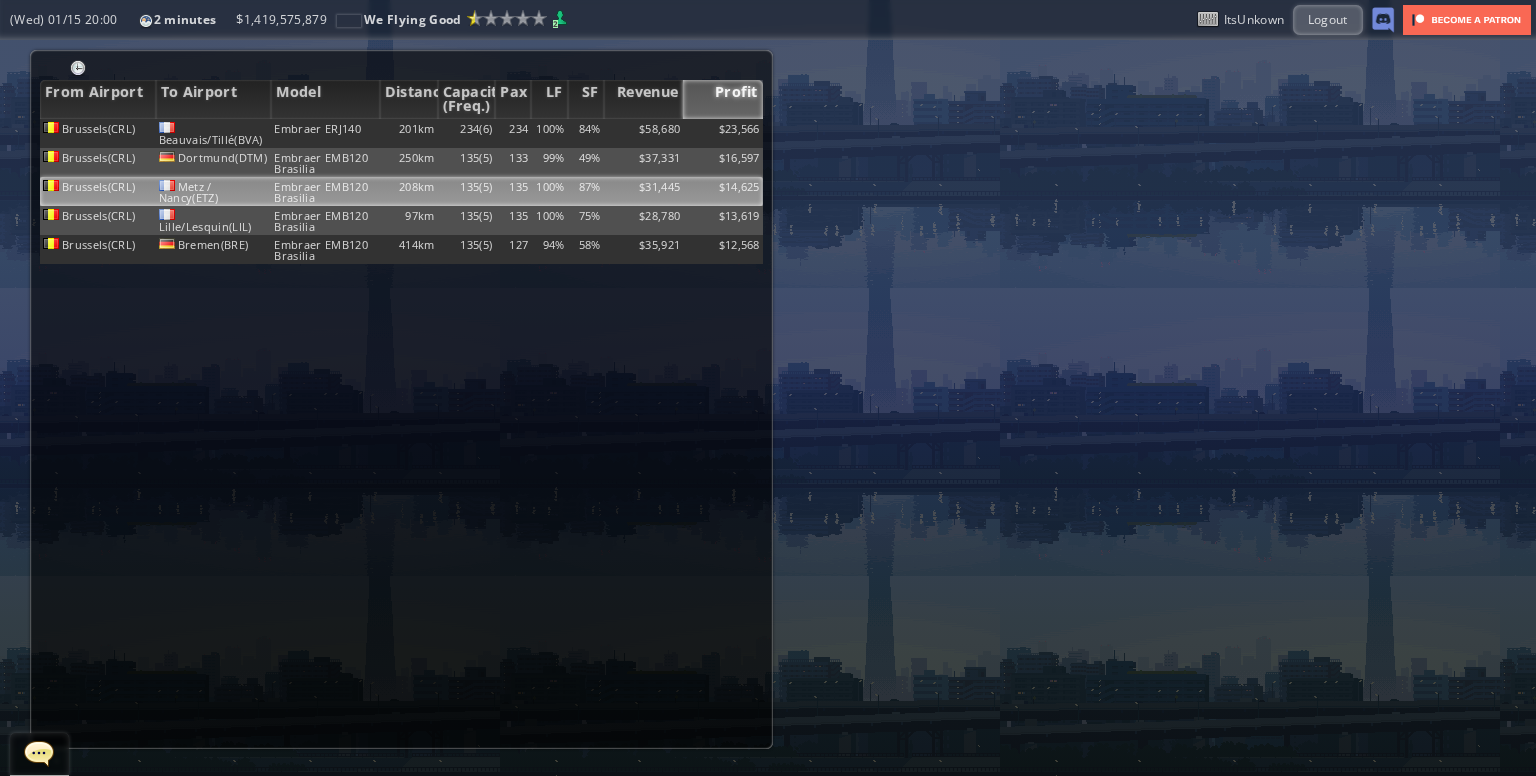click on "208km" at bounding box center [409, 133] 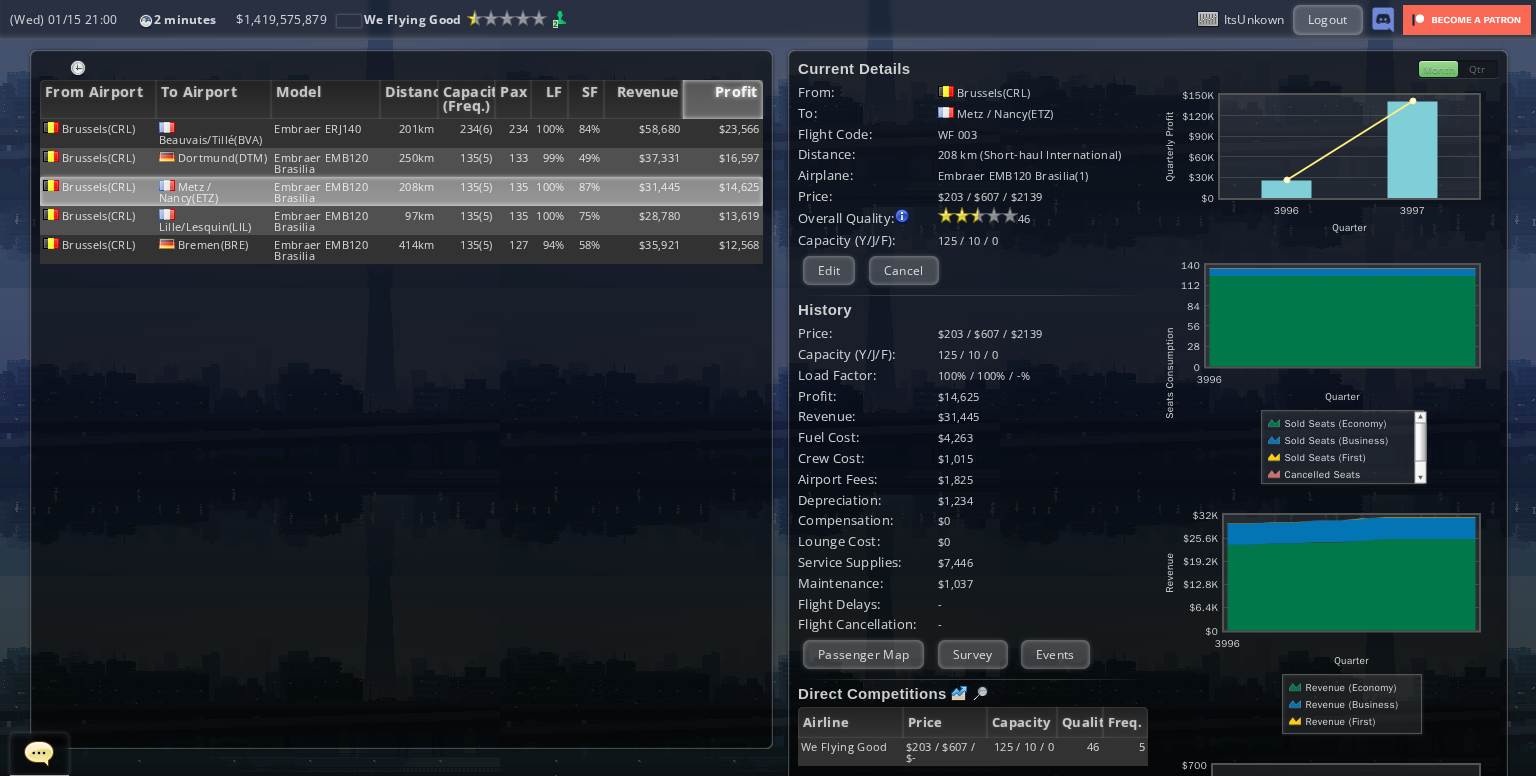 click on "Capacity (Y/J/F):" at bounding box center [868, 92] 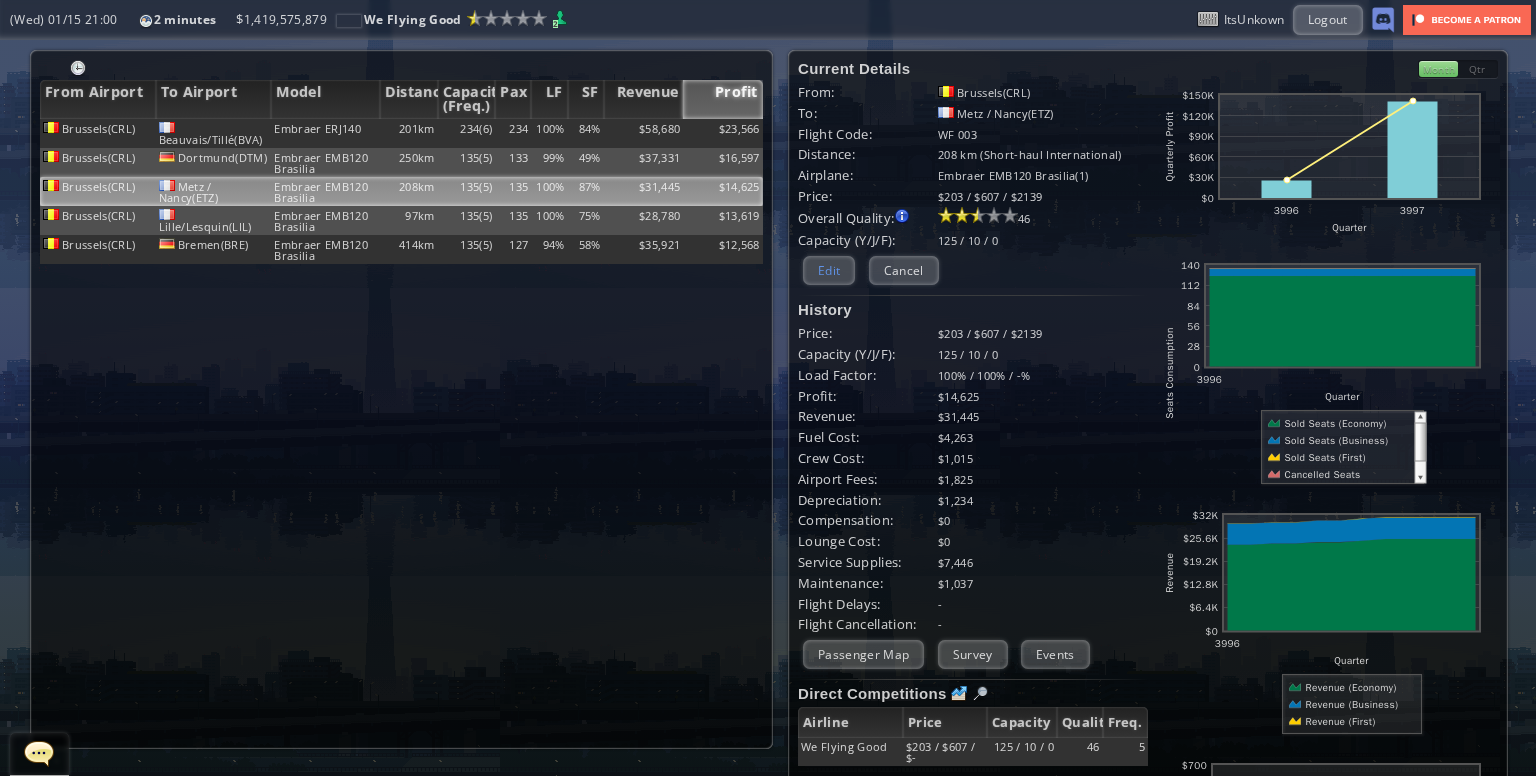 click on "Edit" at bounding box center (829, 270) 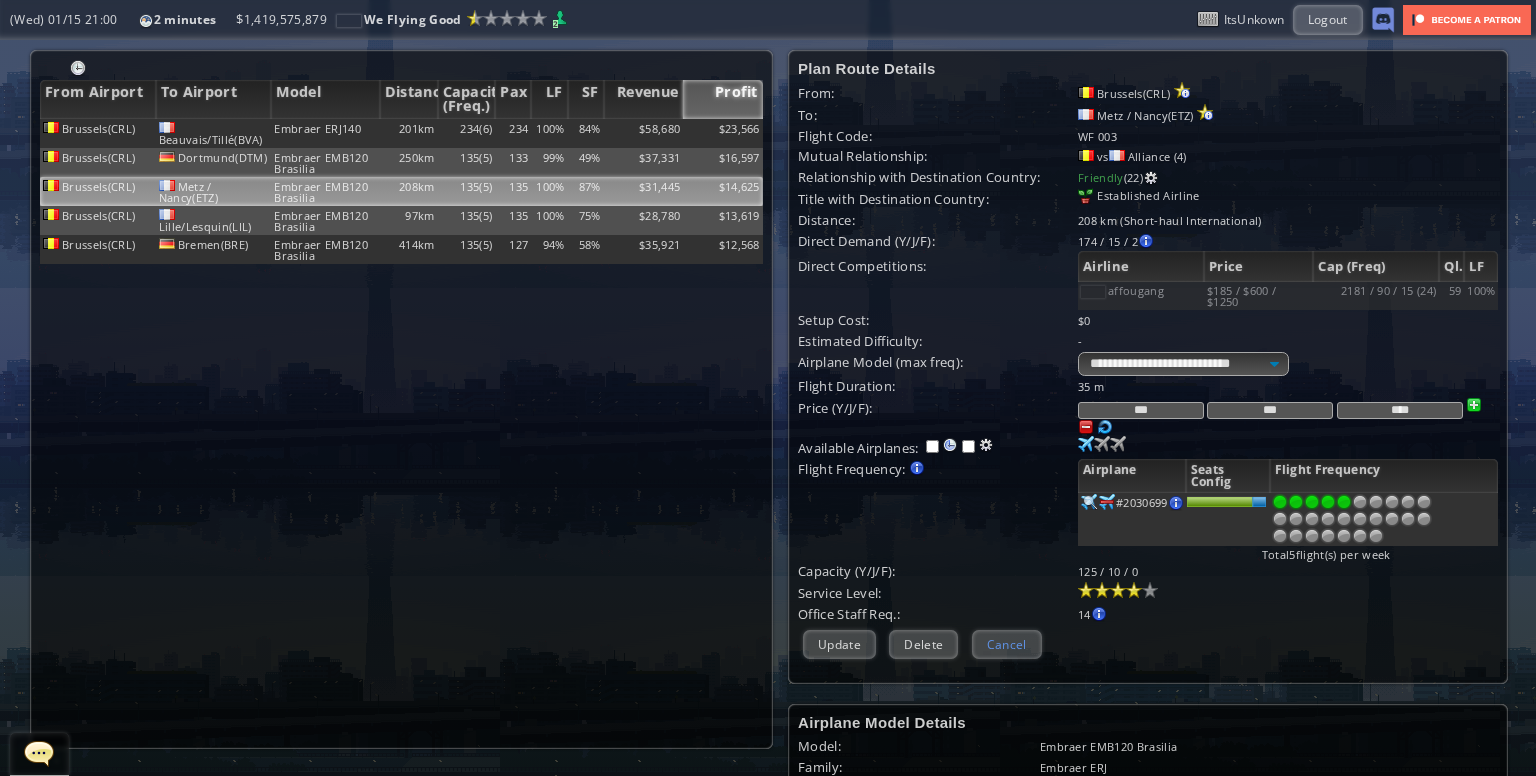 click on "Cancel" at bounding box center (1007, 644) 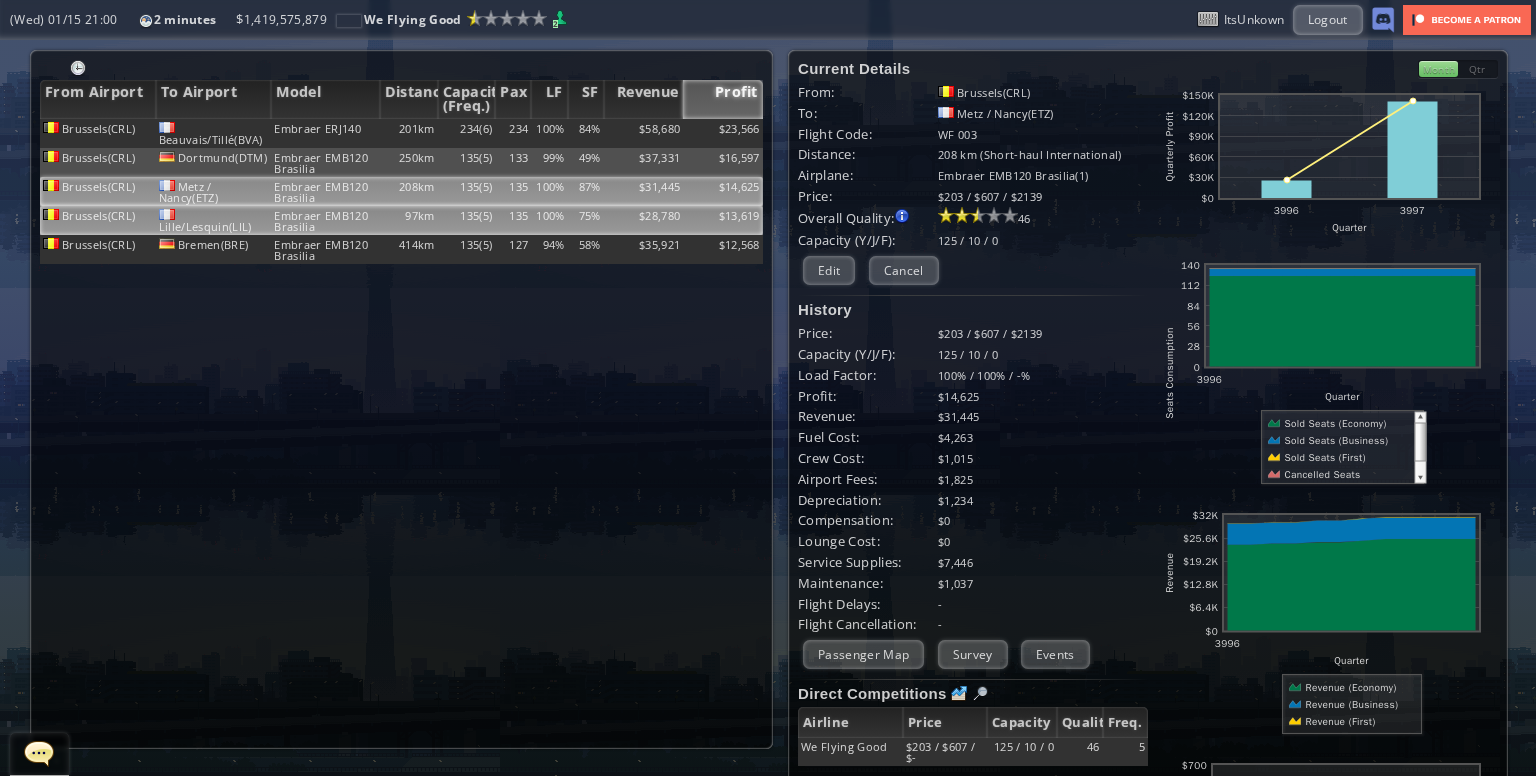 click on "$28,780" at bounding box center (644, 133) 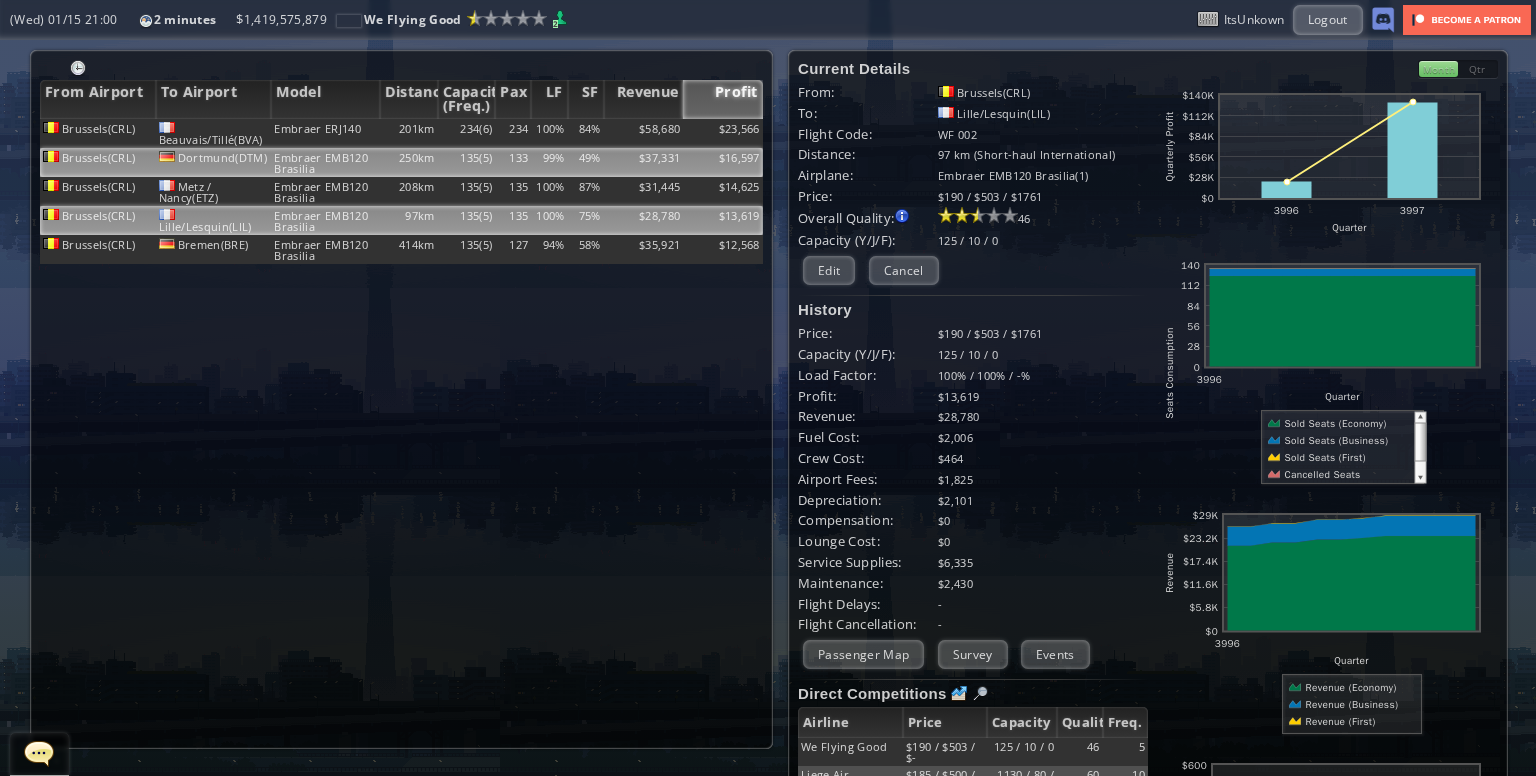click on "$37,331" at bounding box center (644, 133) 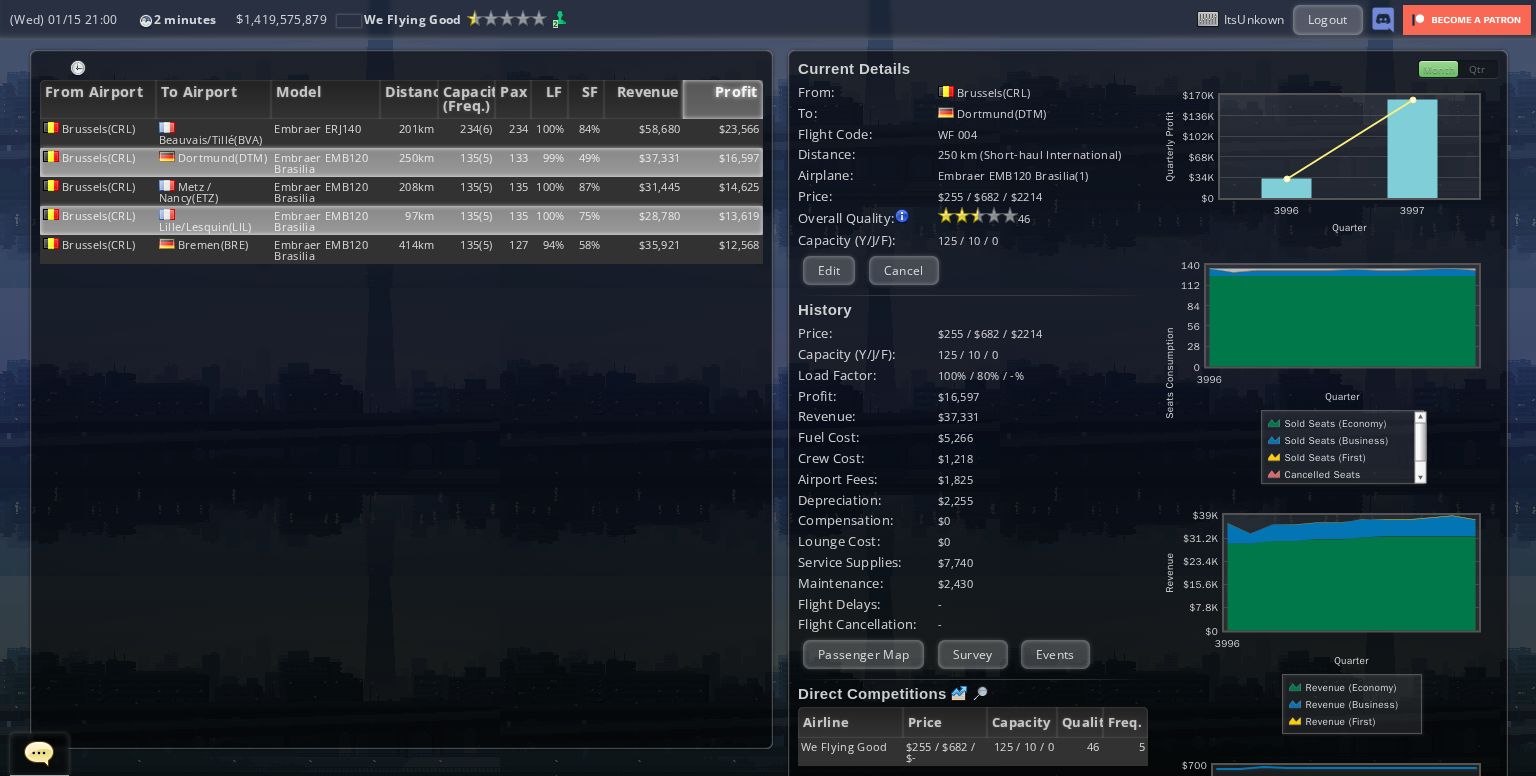 click on "$28,780" at bounding box center [644, 133] 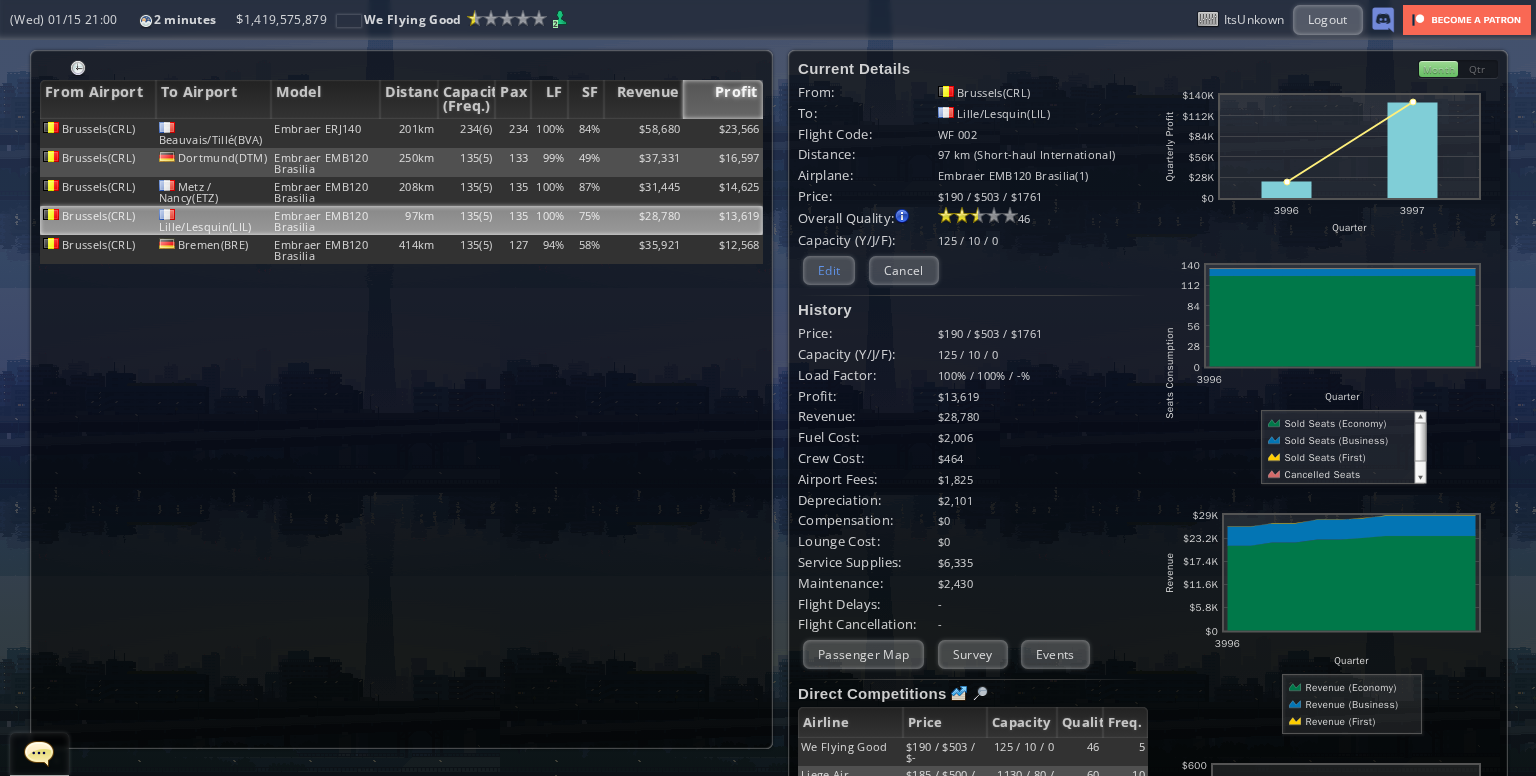 click on "Edit" at bounding box center [829, 270] 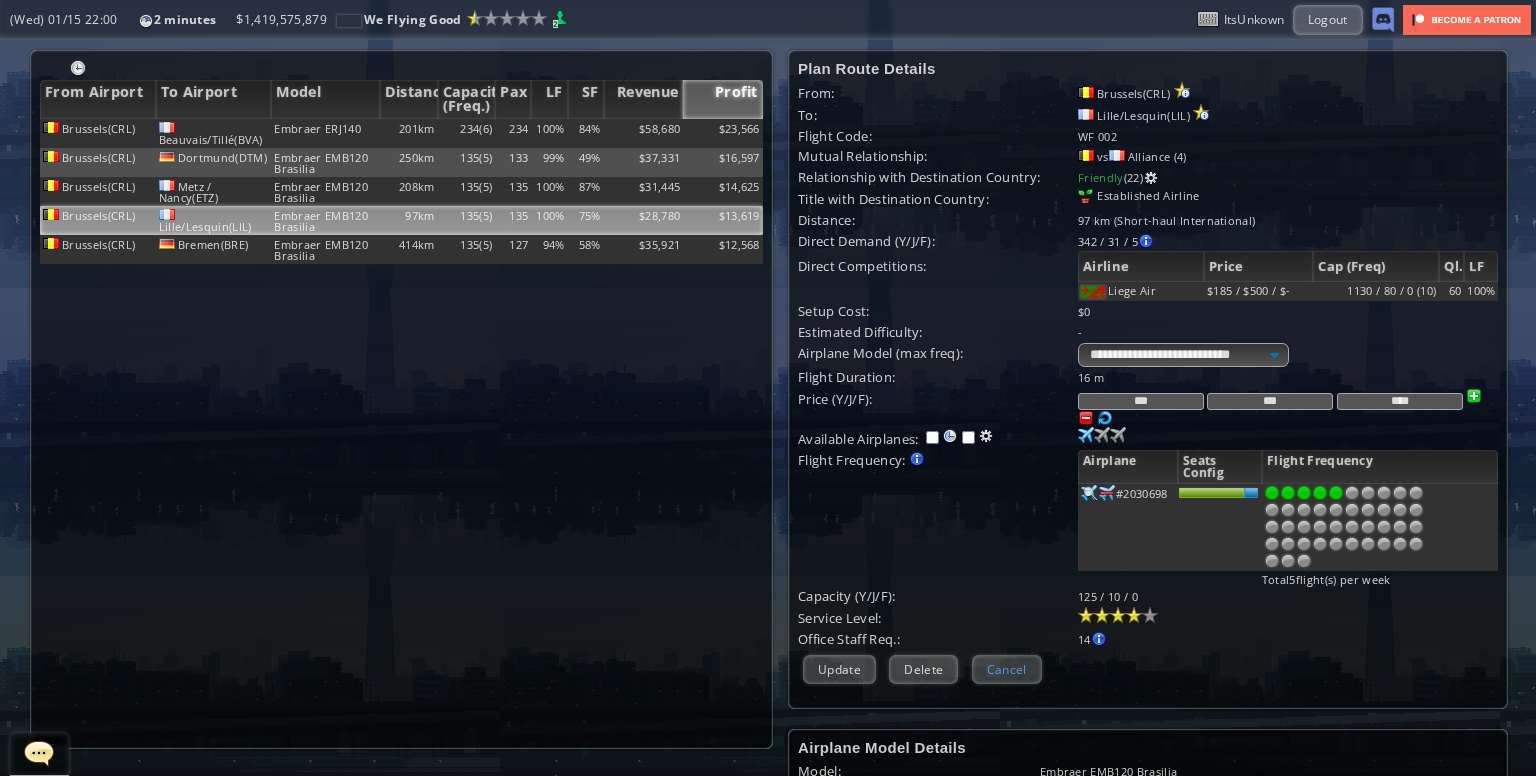 click on "Cancel" at bounding box center (1007, 669) 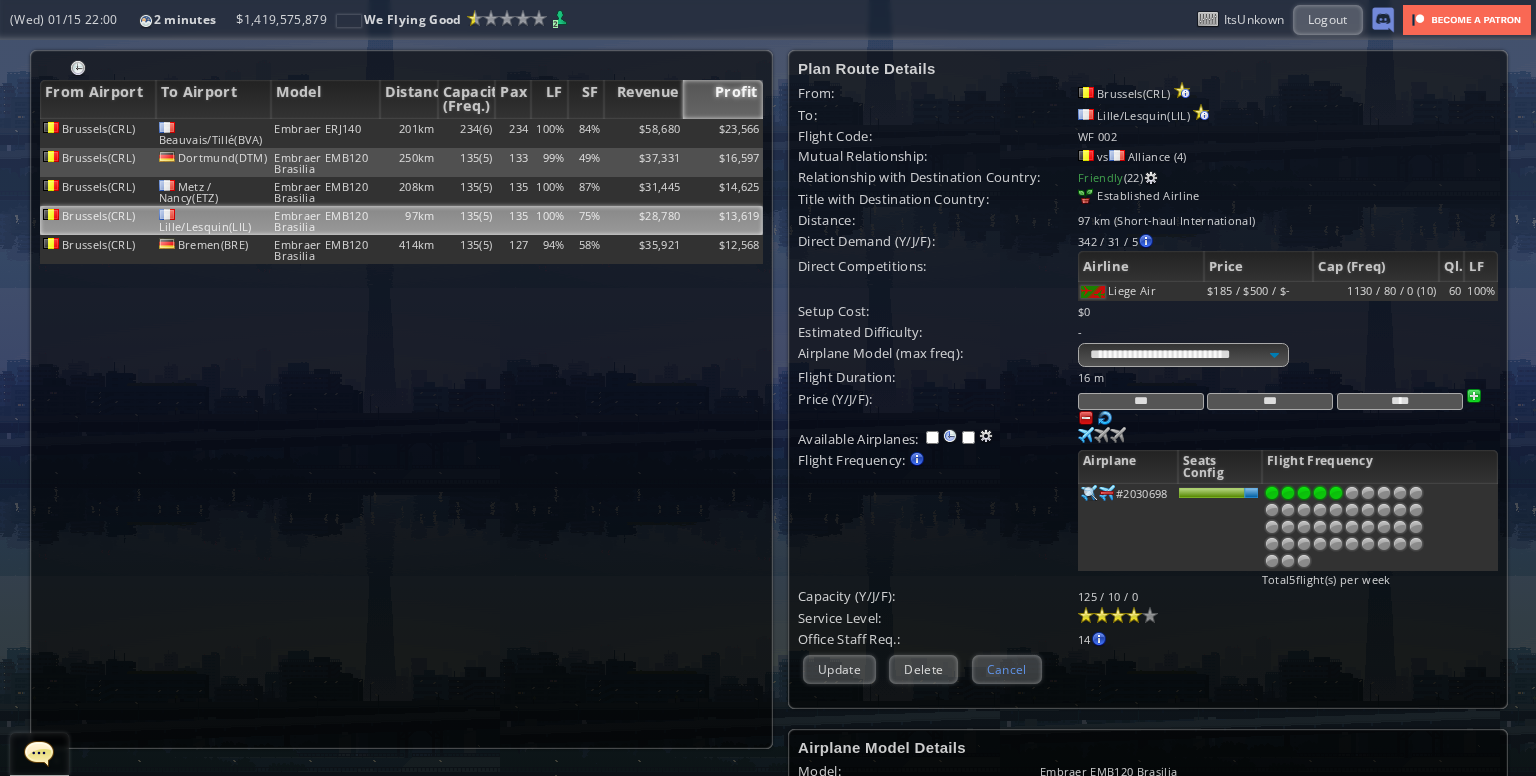 click on "Survey" at bounding box center (0, 0) 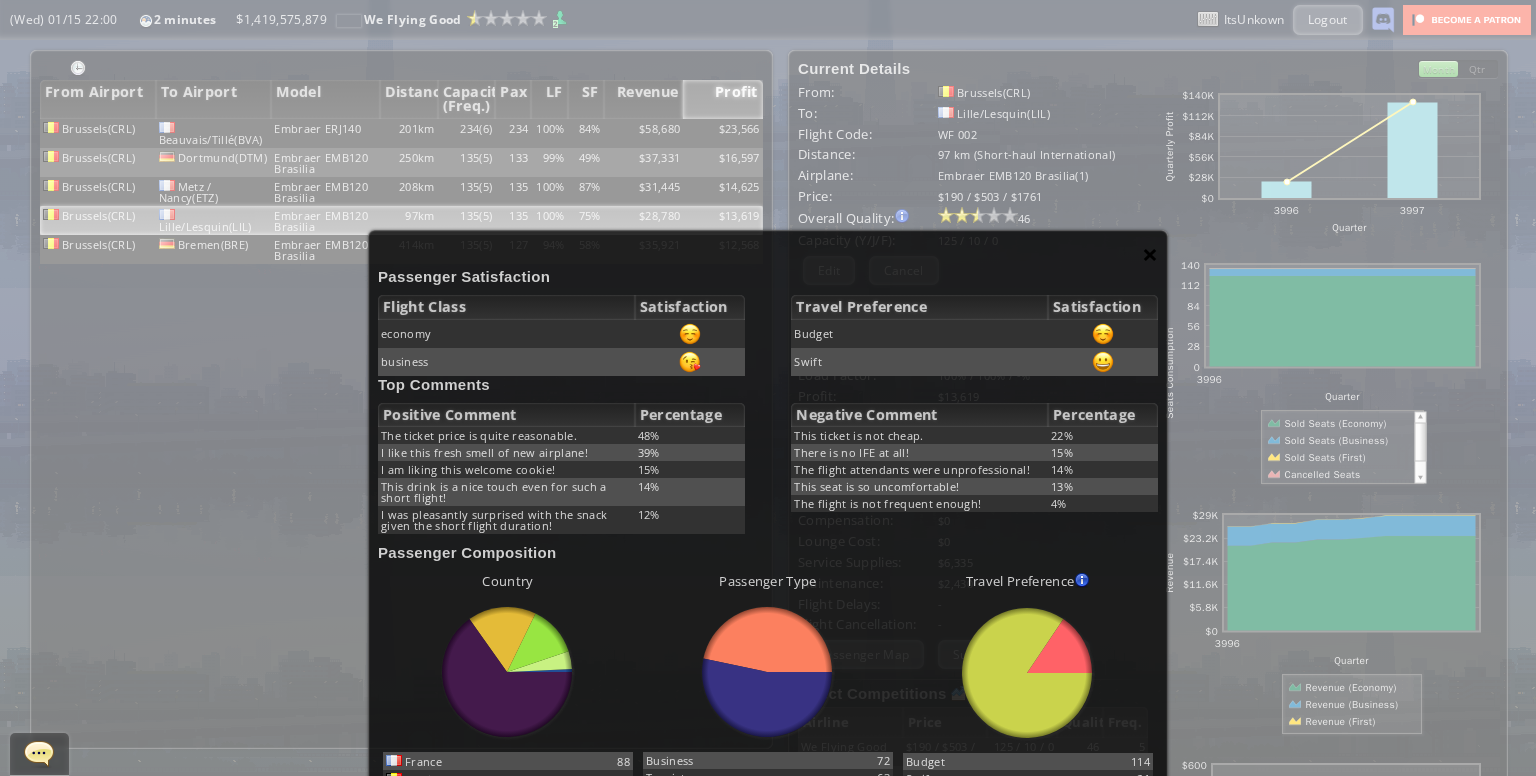 click on "×" at bounding box center (1150, 254) 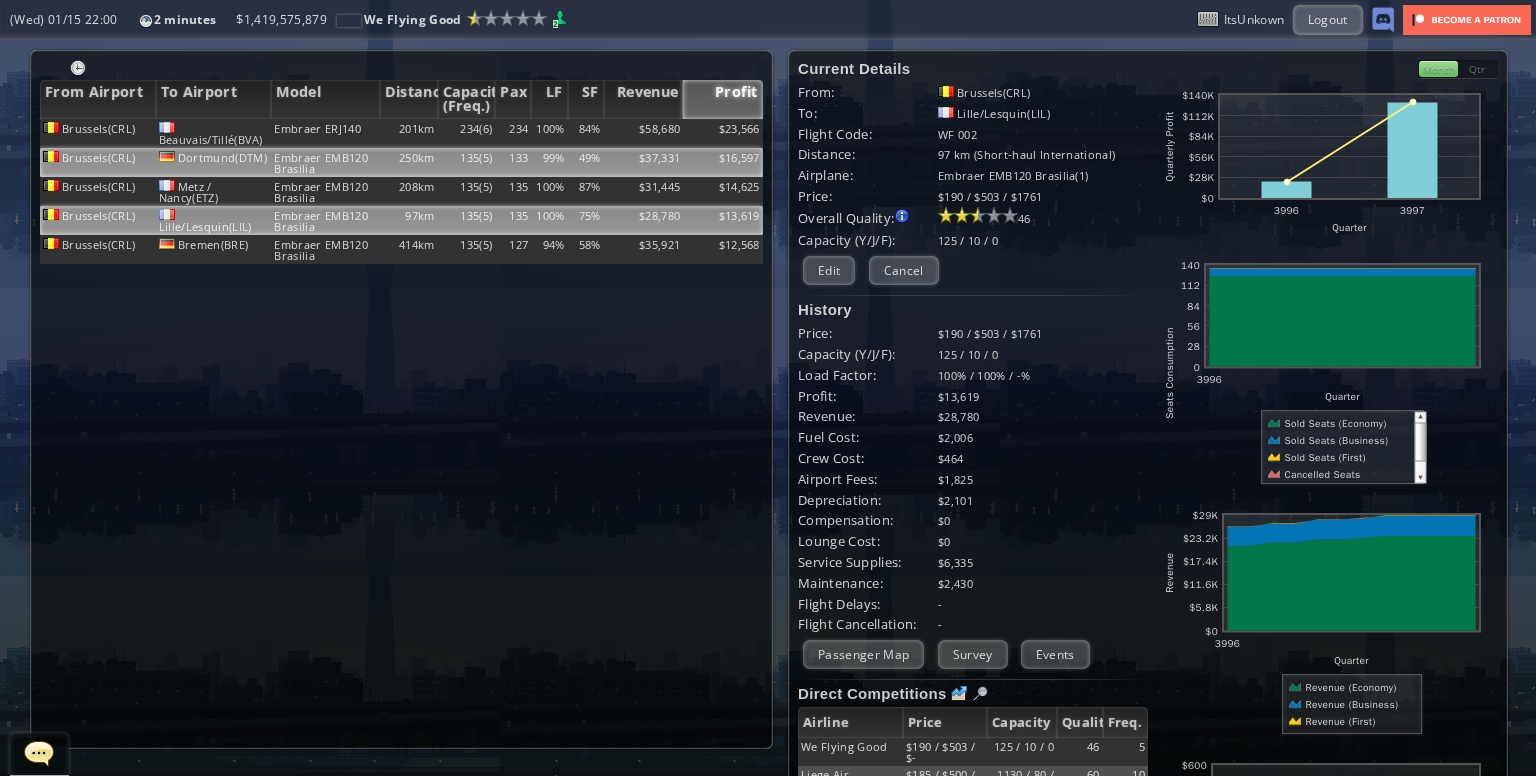 click on "135(5)" at bounding box center [467, 133] 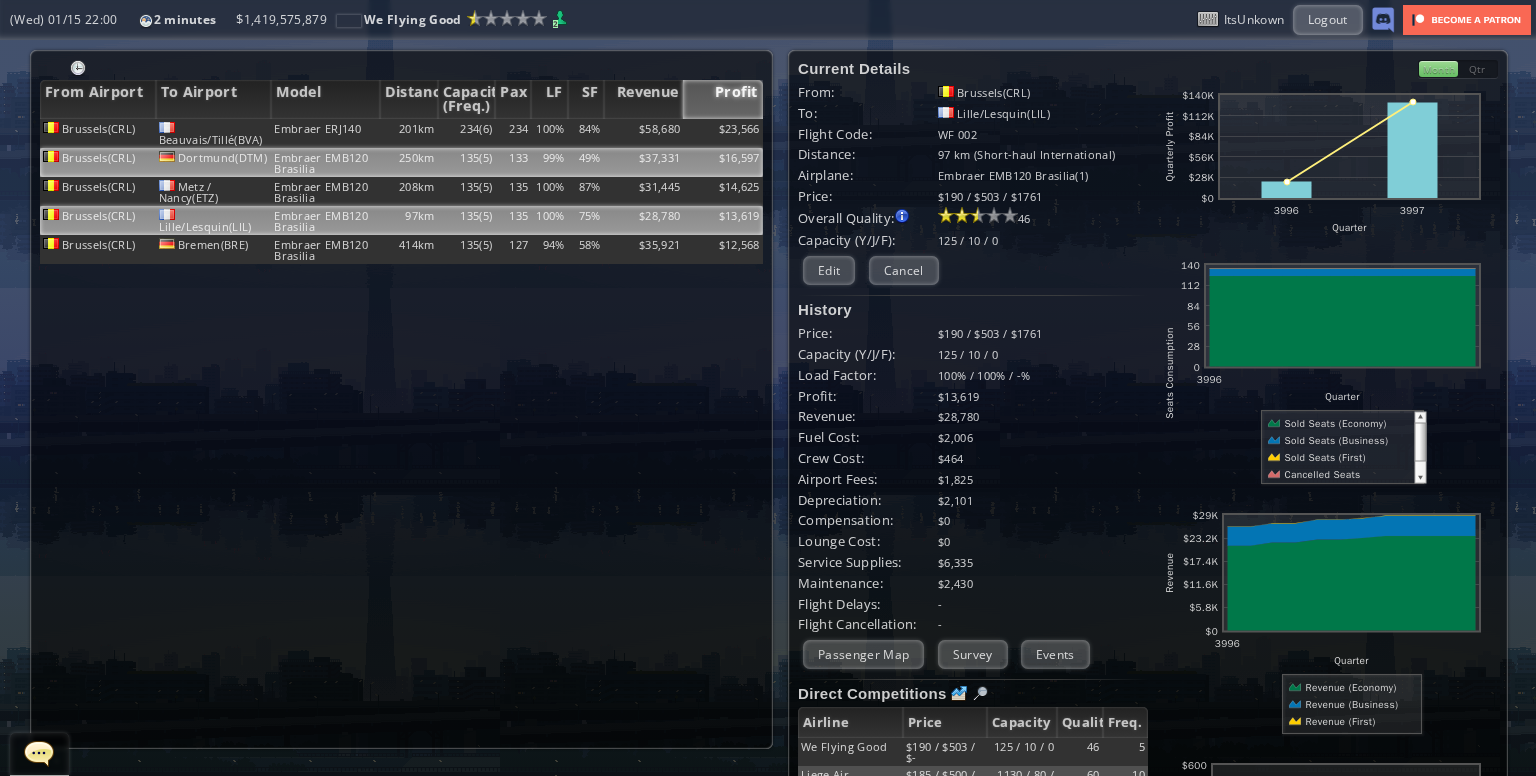 click on "135(5)" at bounding box center (467, 133) 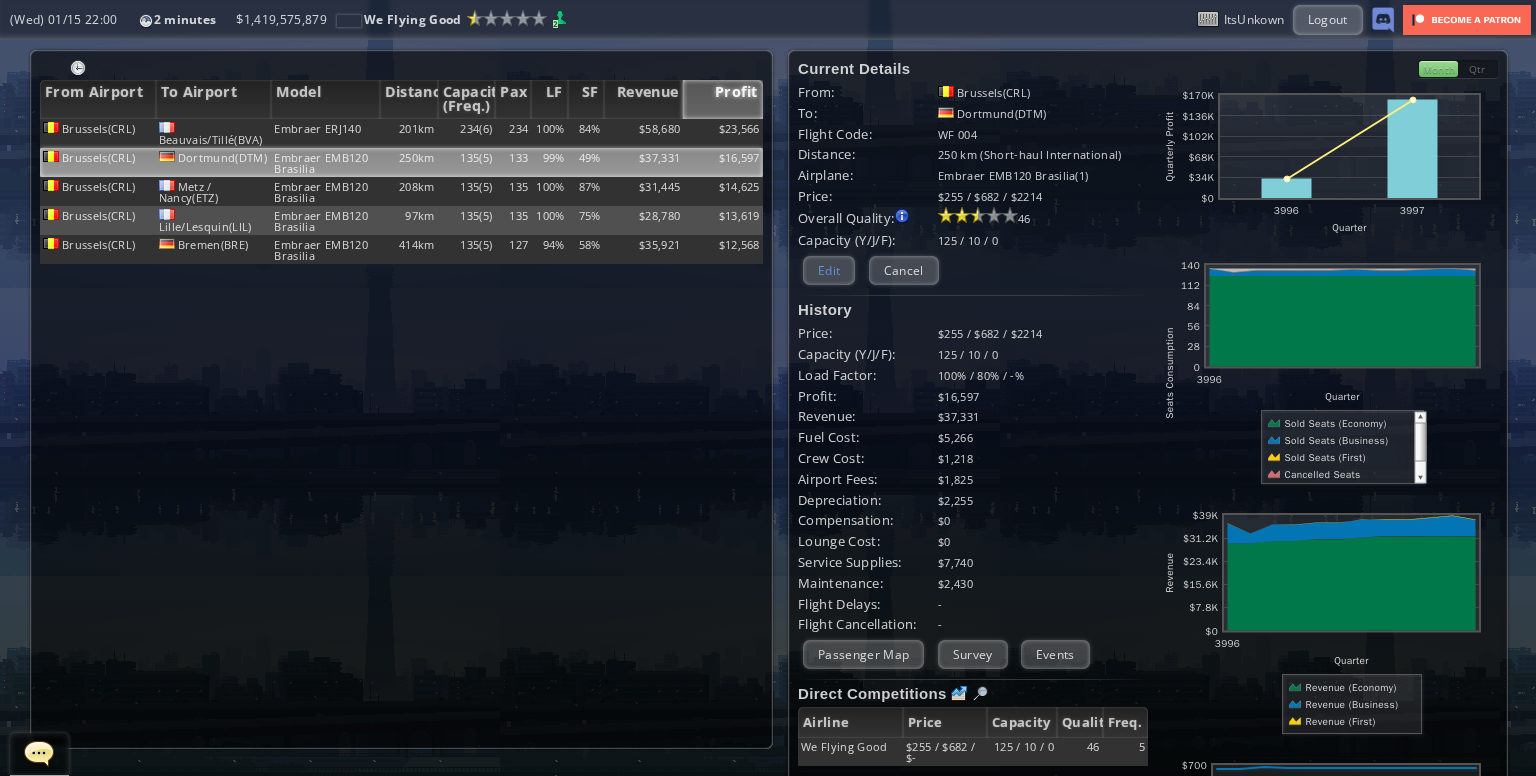 click on "Edit" at bounding box center (829, 270) 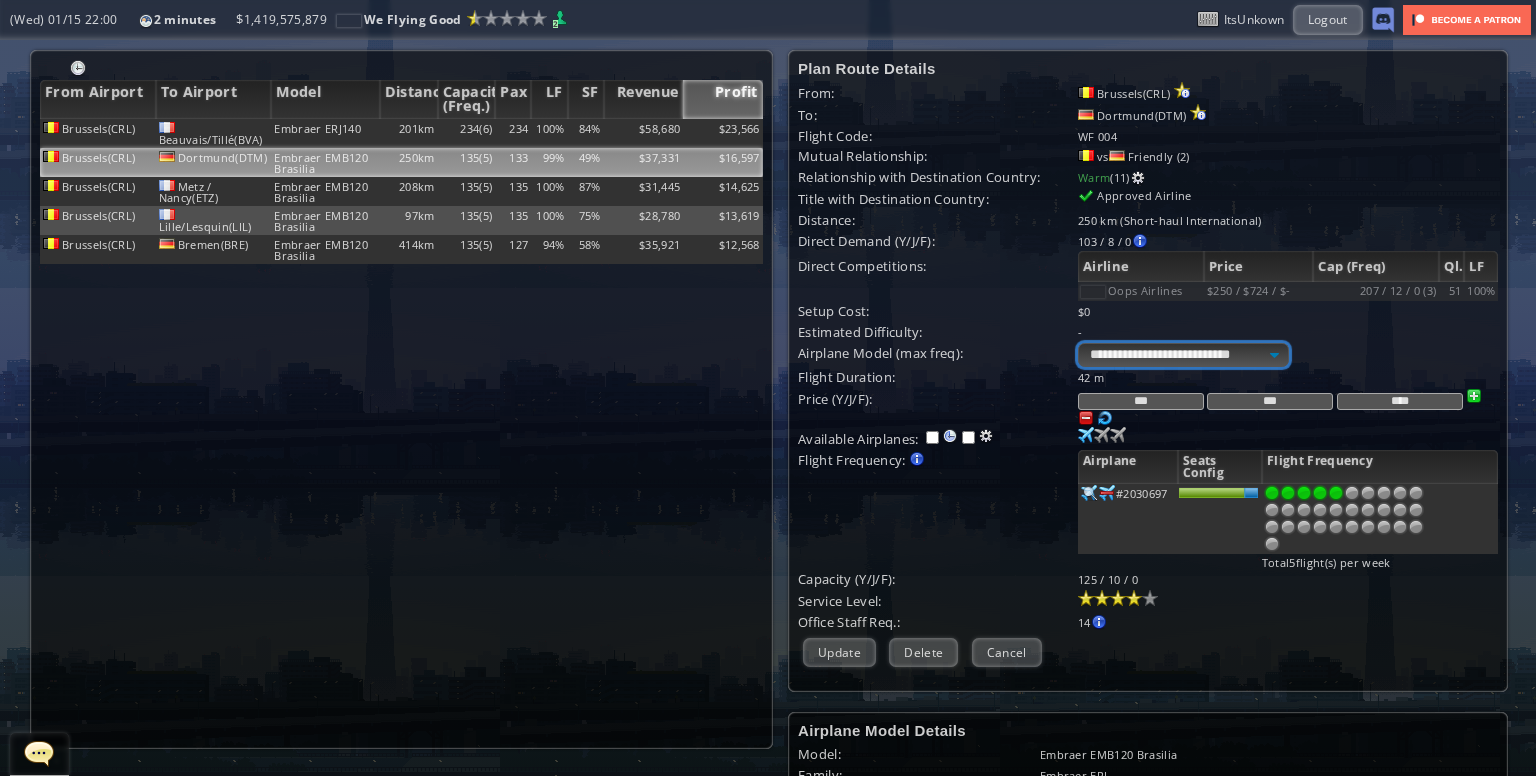 click on "**********" at bounding box center (1183, 355) 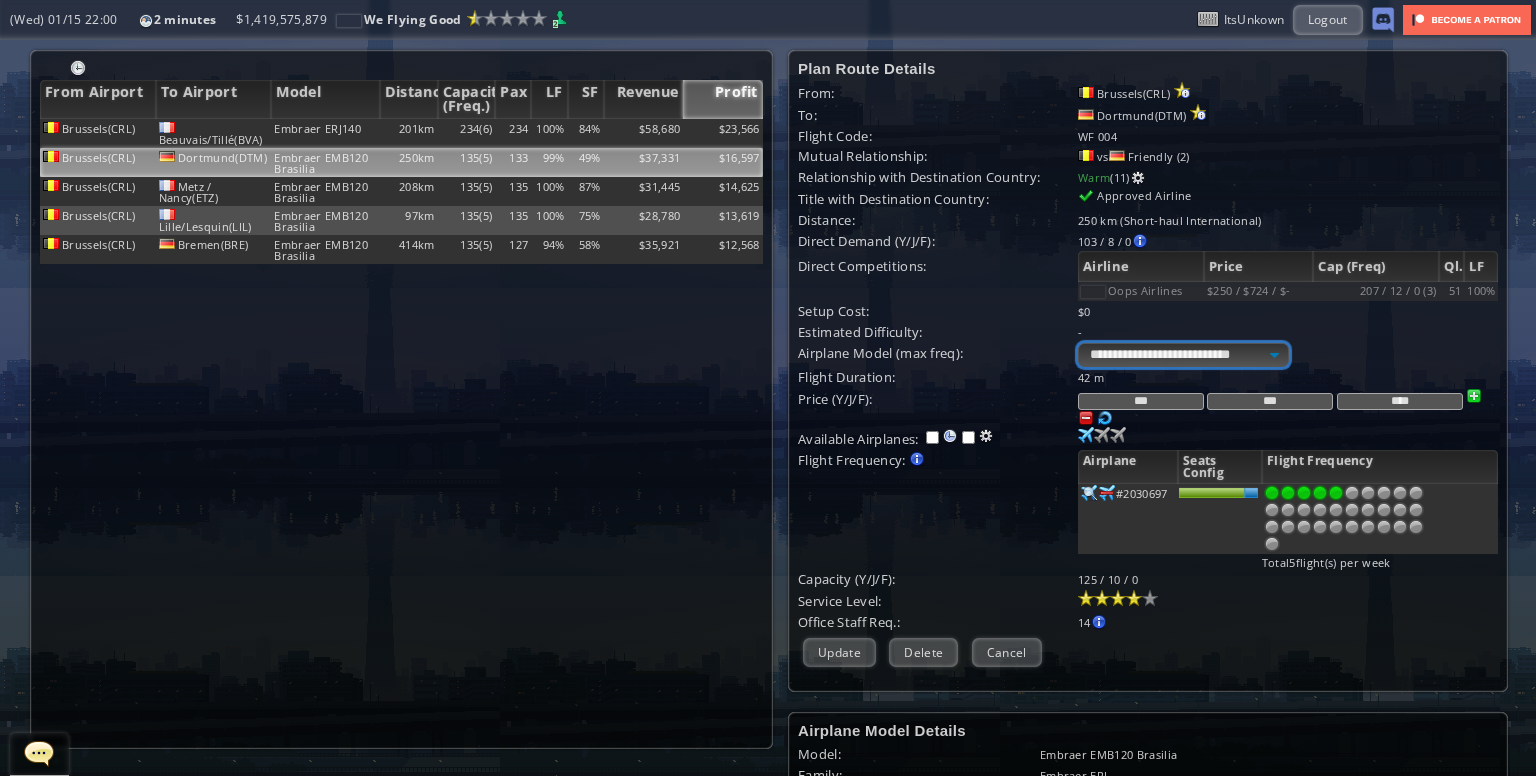 click on "**********" at bounding box center (1183, 355) 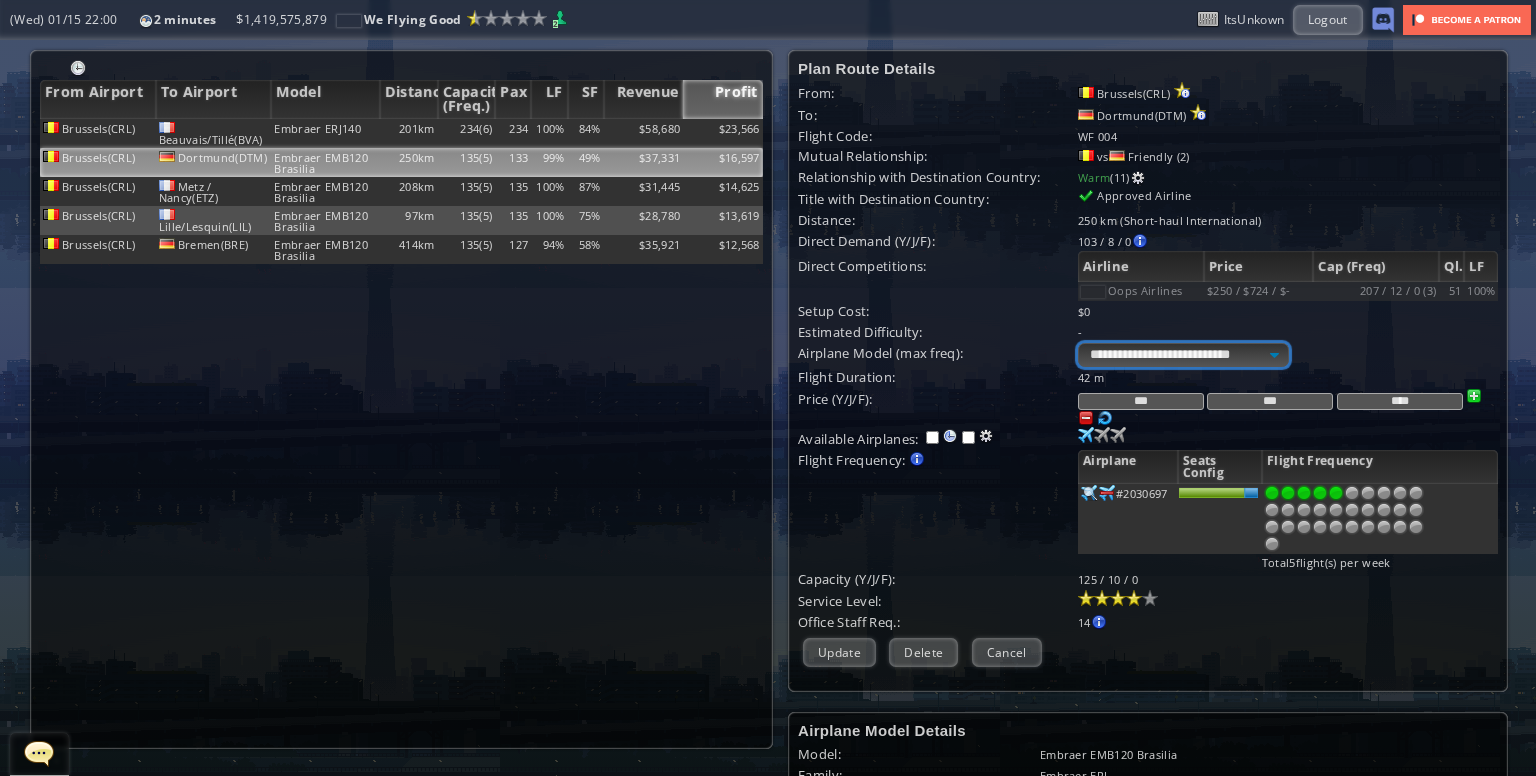 click on "**********" at bounding box center (1183, 355) 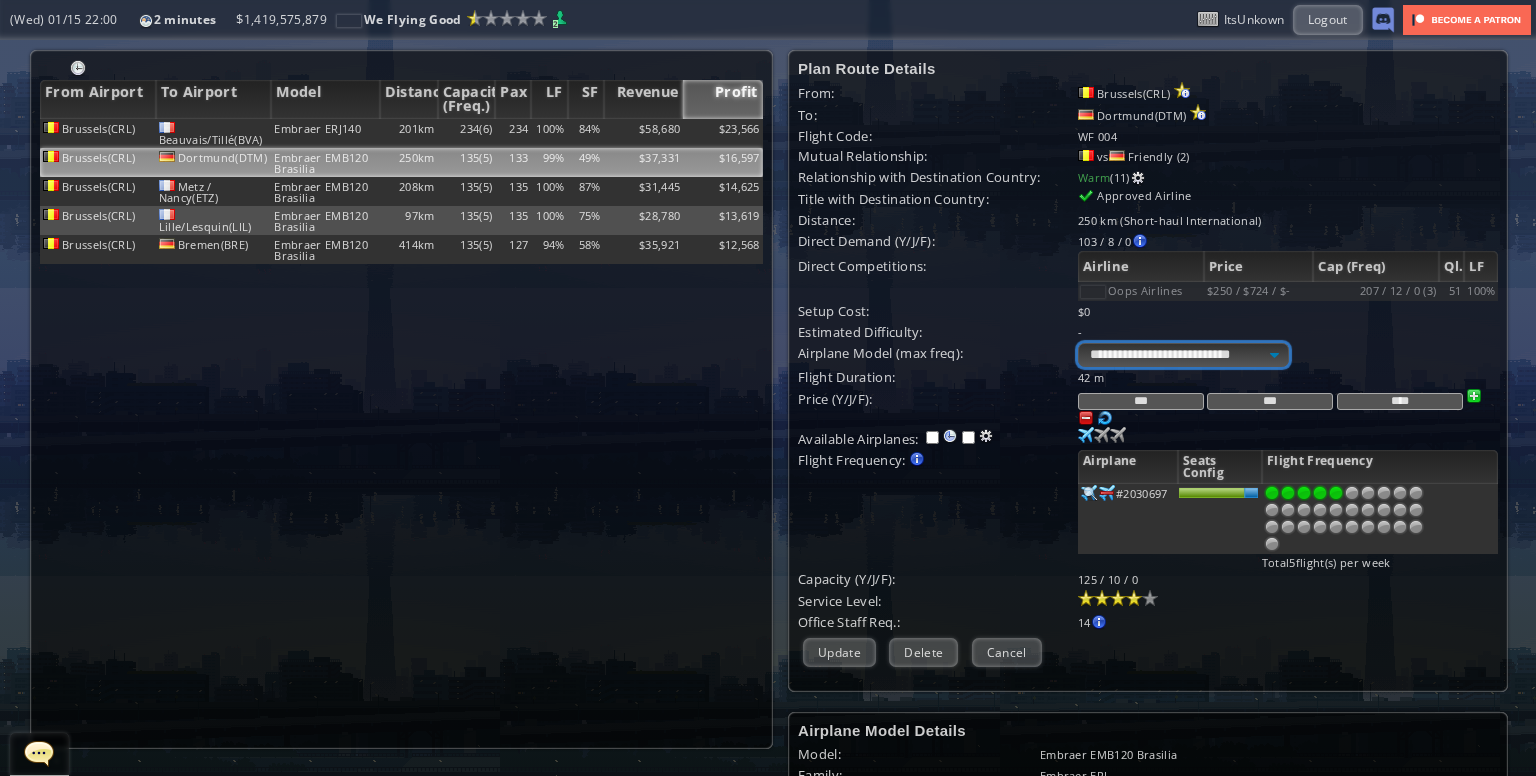 select on "**" 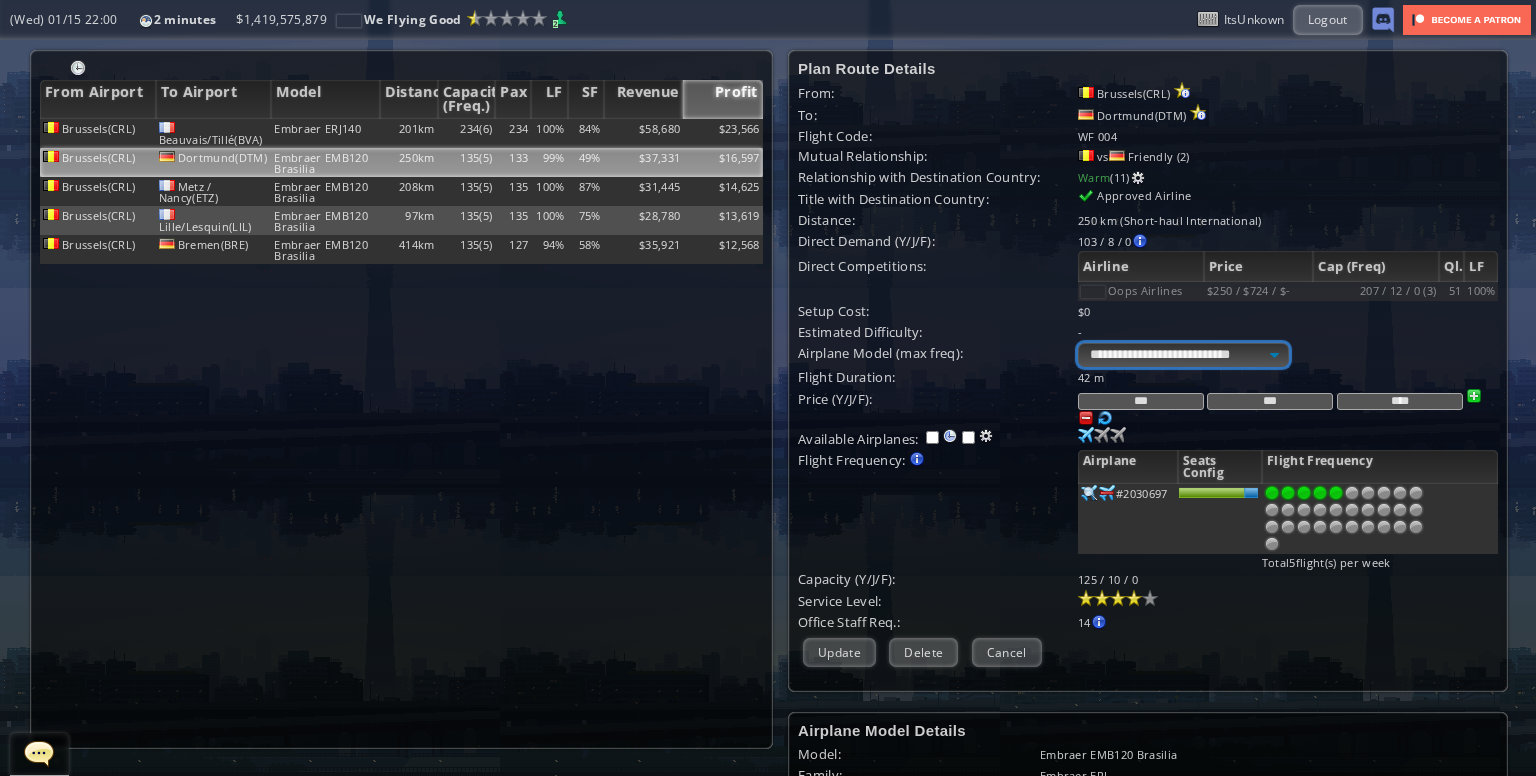 click on "**********" at bounding box center (1183, 355) 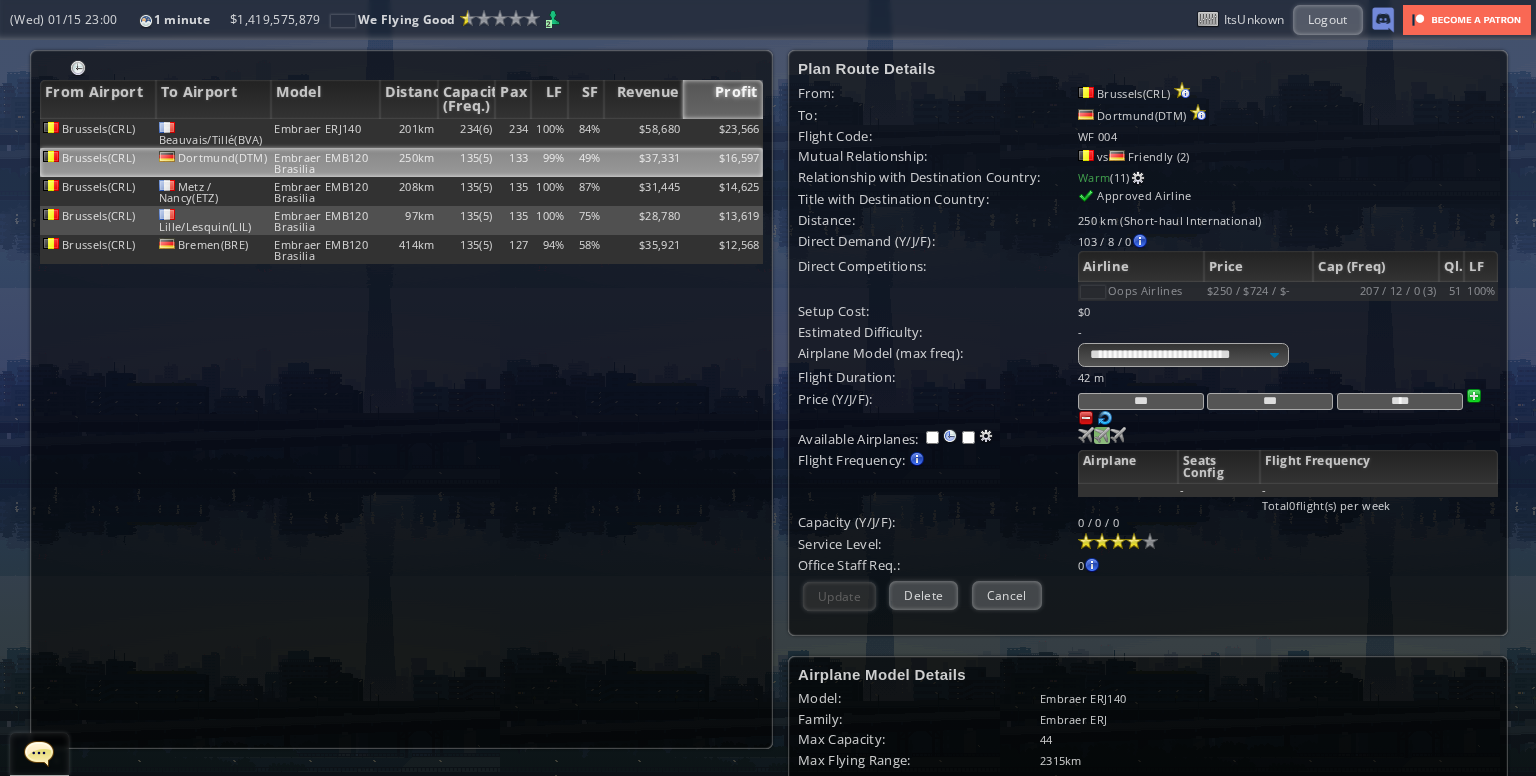 click at bounding box center [1086, 435] 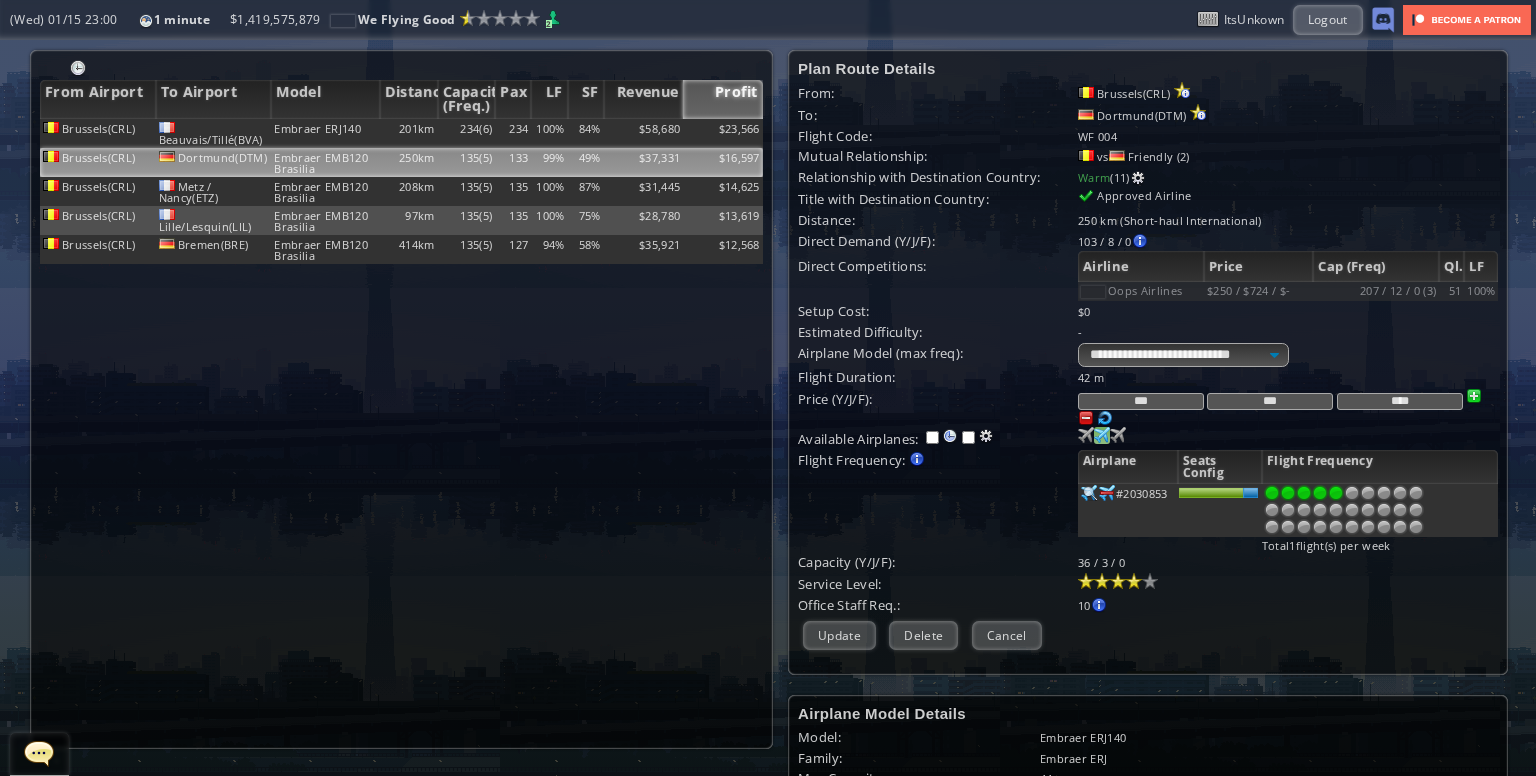 click at bounding box center [1336, 493] 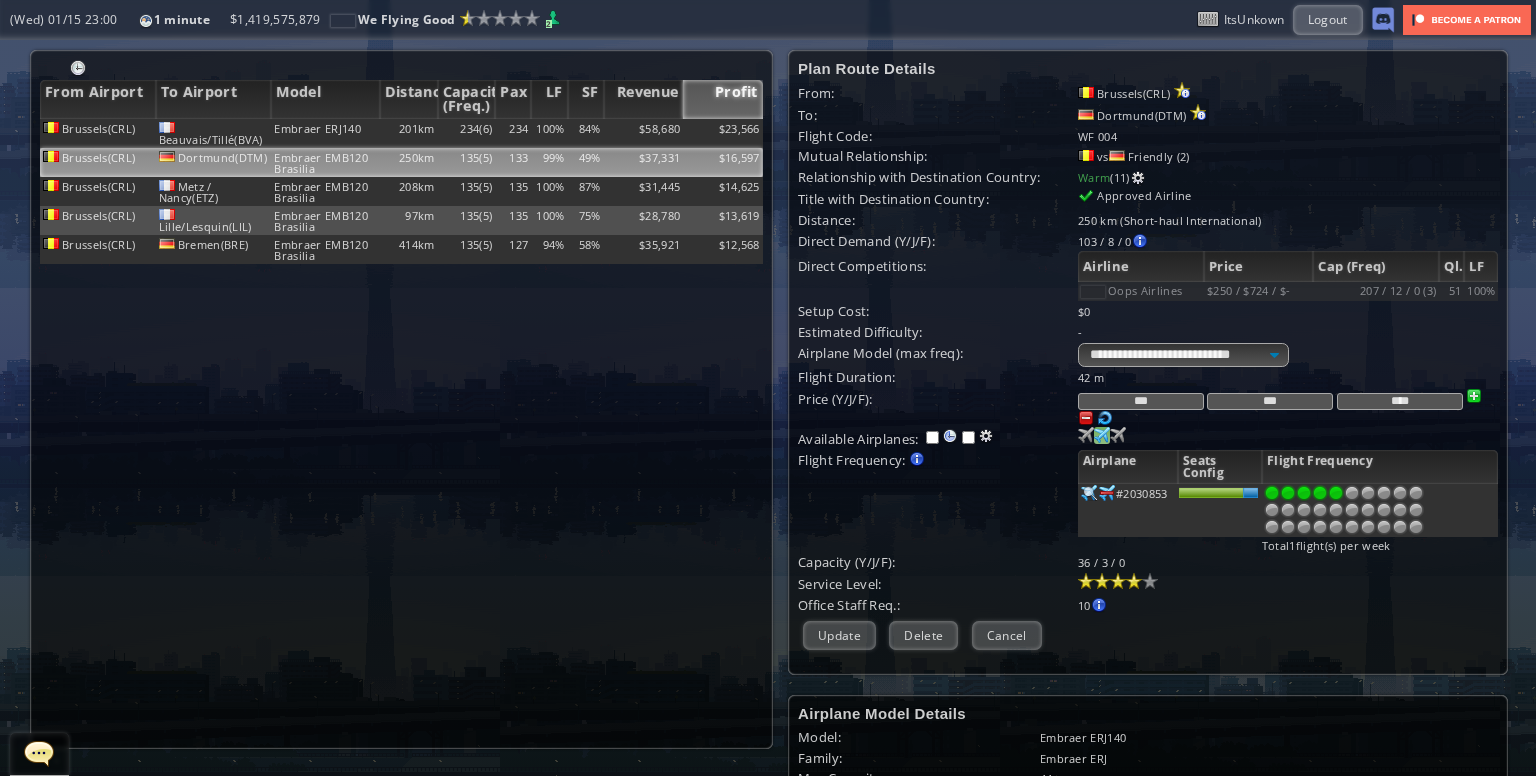 click at bounding box center [1336, 493] 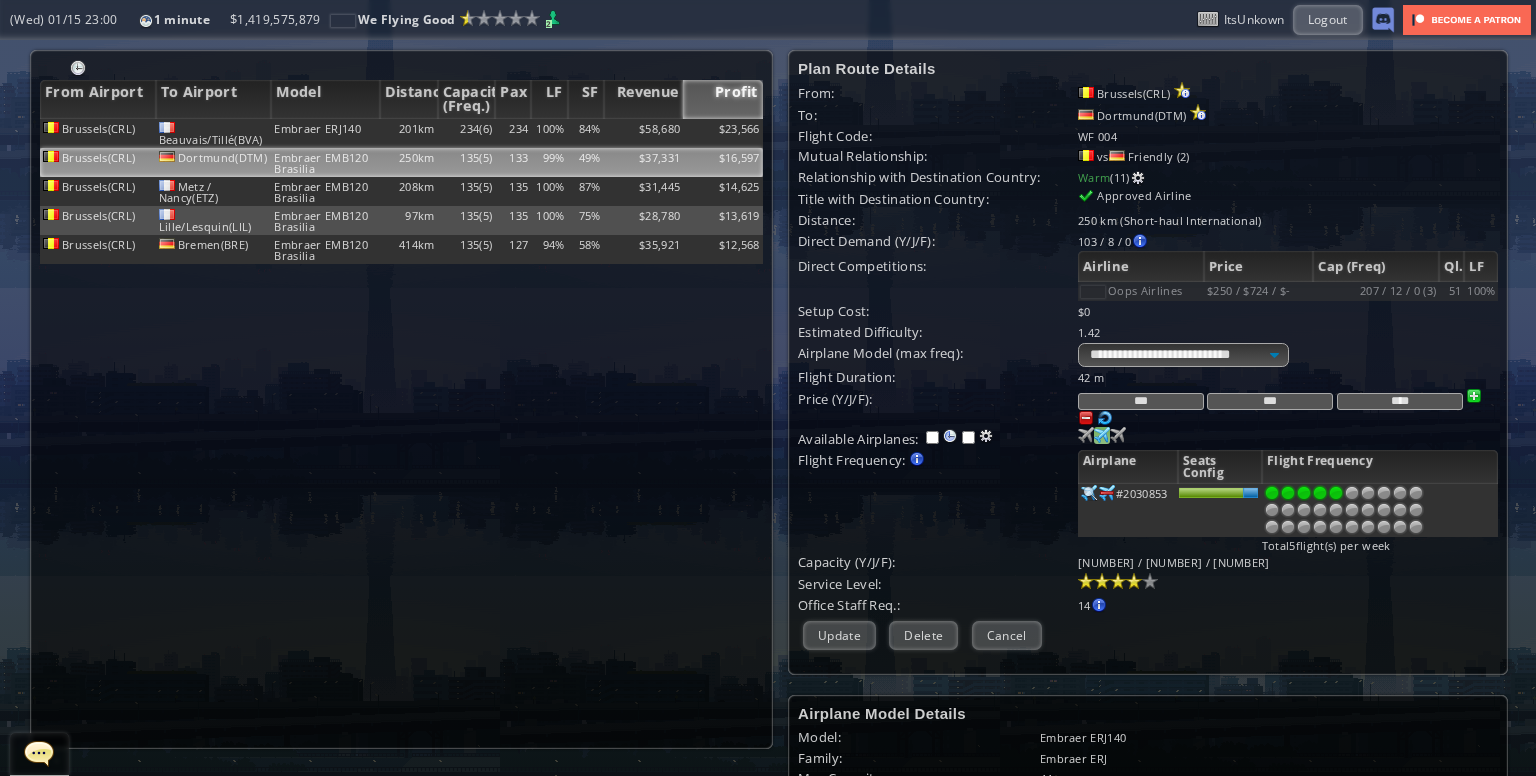 click at bounding box center [1086, 435] 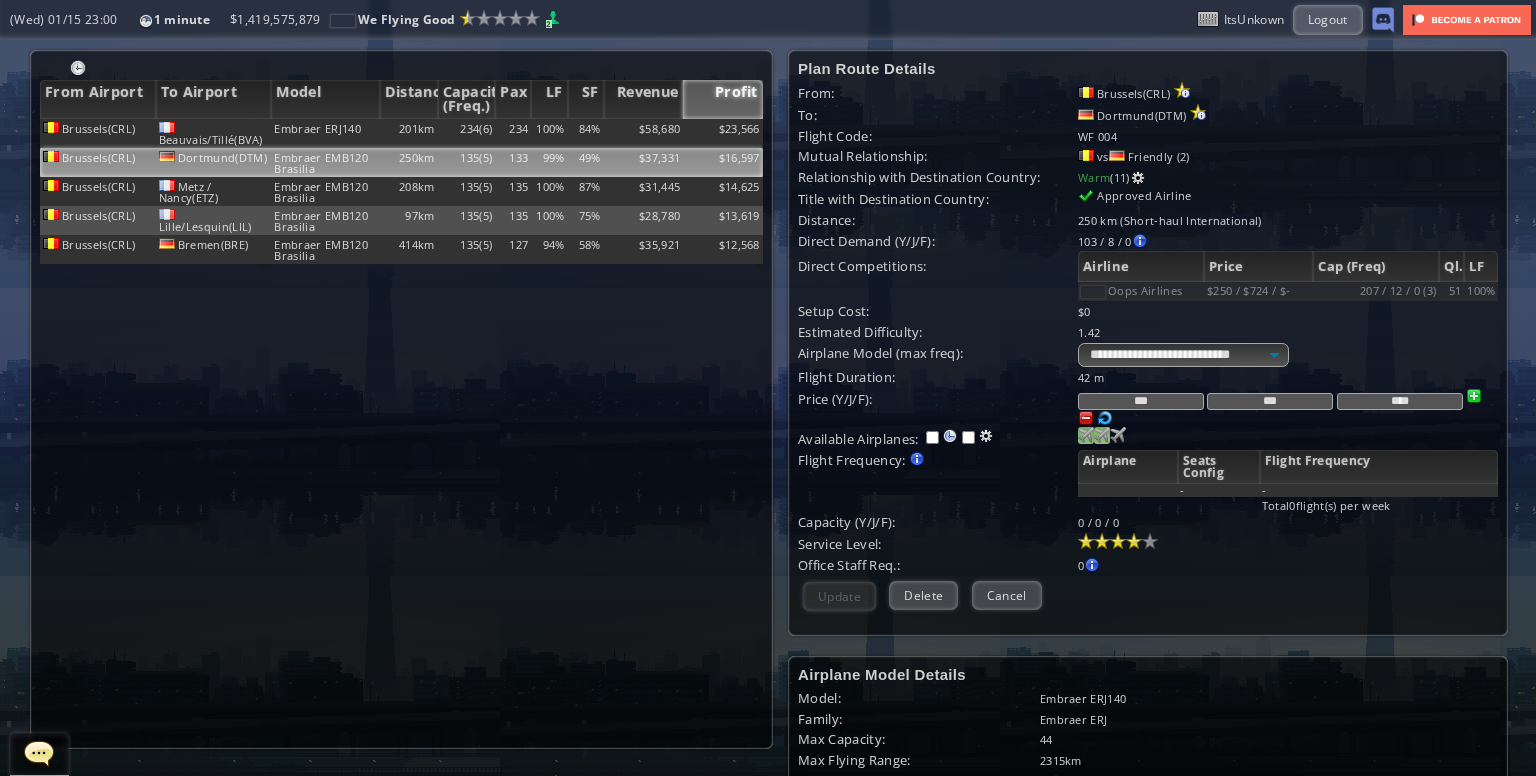 click at bounding box center [1086, 435] 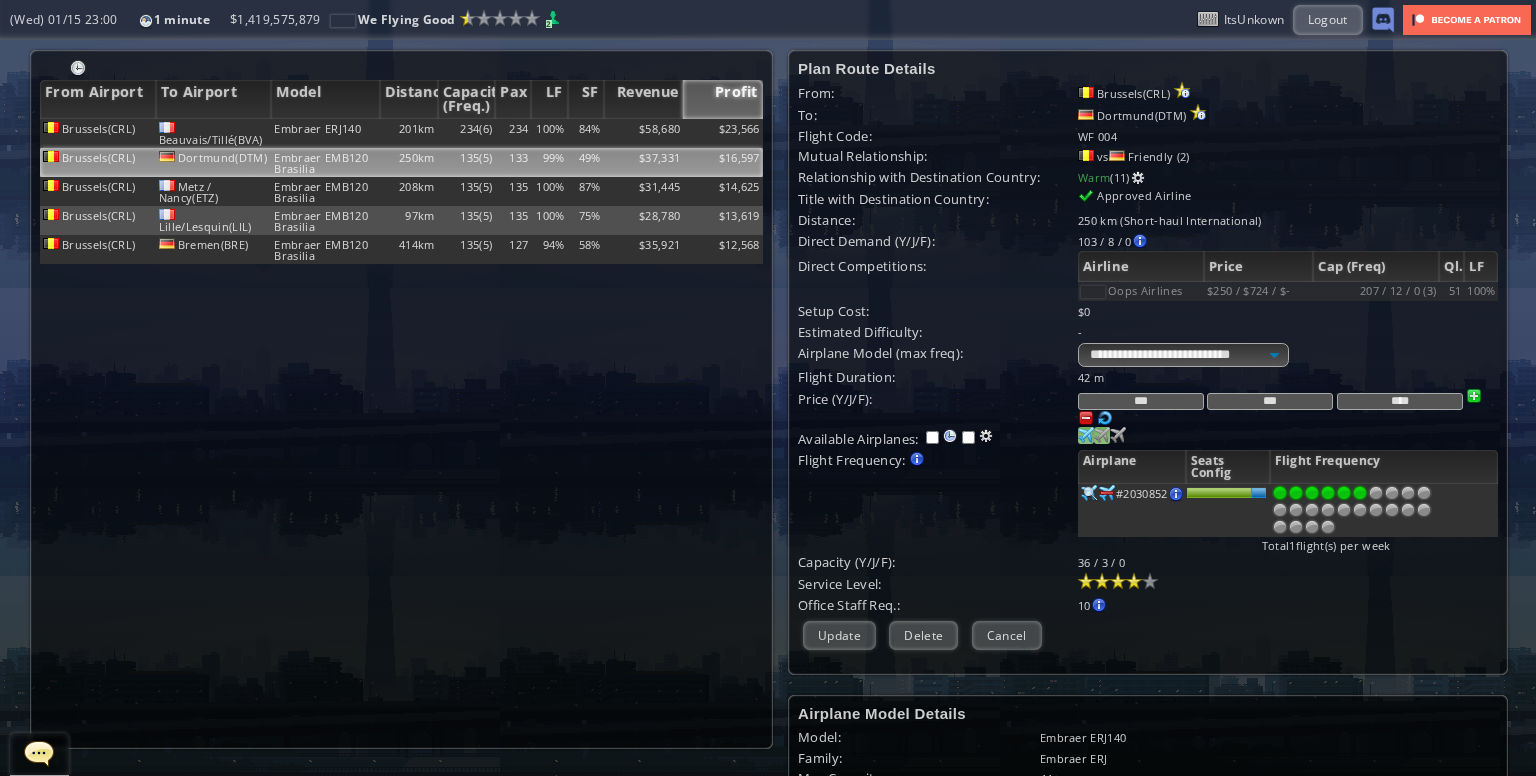 click at bounding box center [1360, 493] 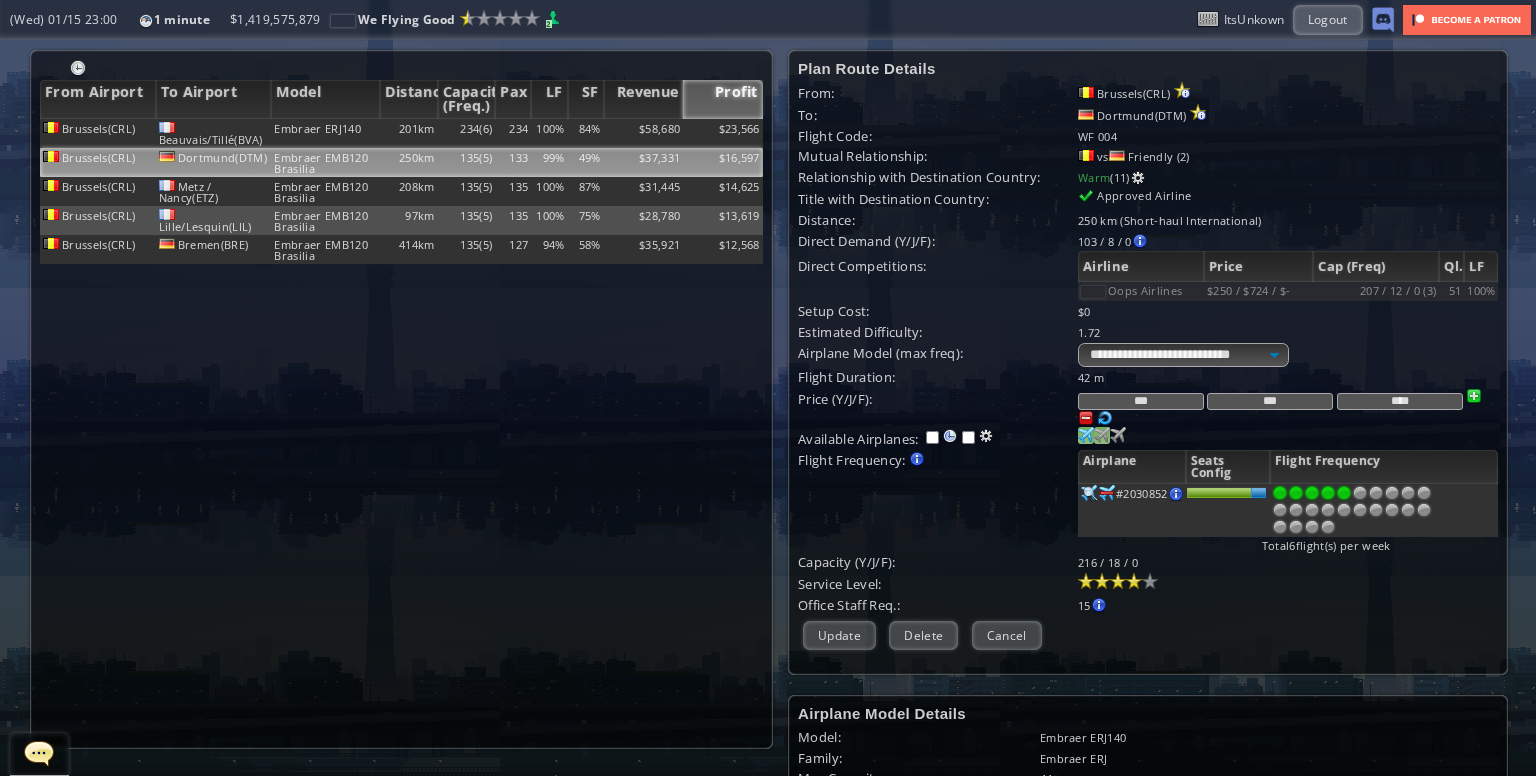 click at bounding box center (1344, 493) 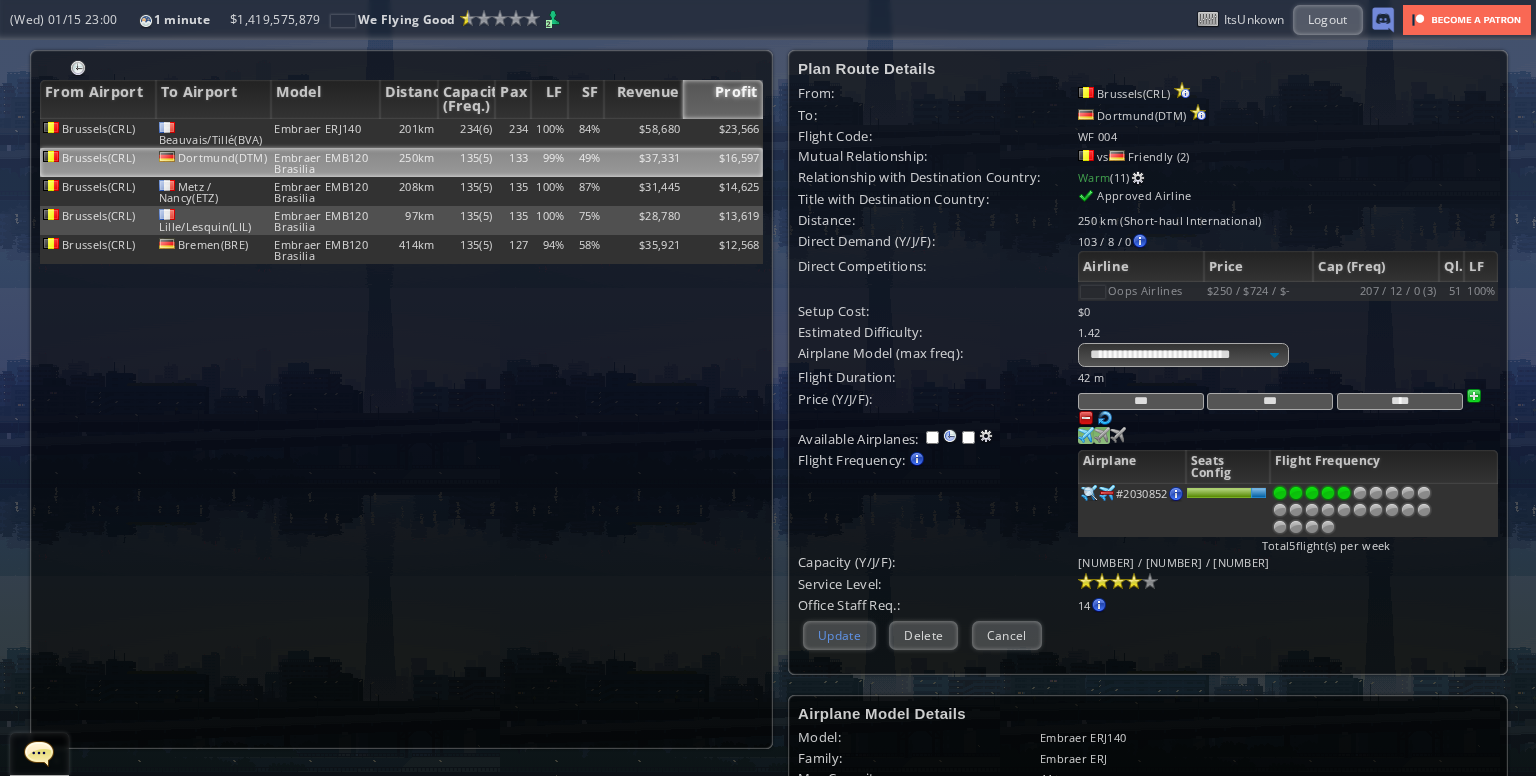 click on "Update" at bounding box center (839, 635) 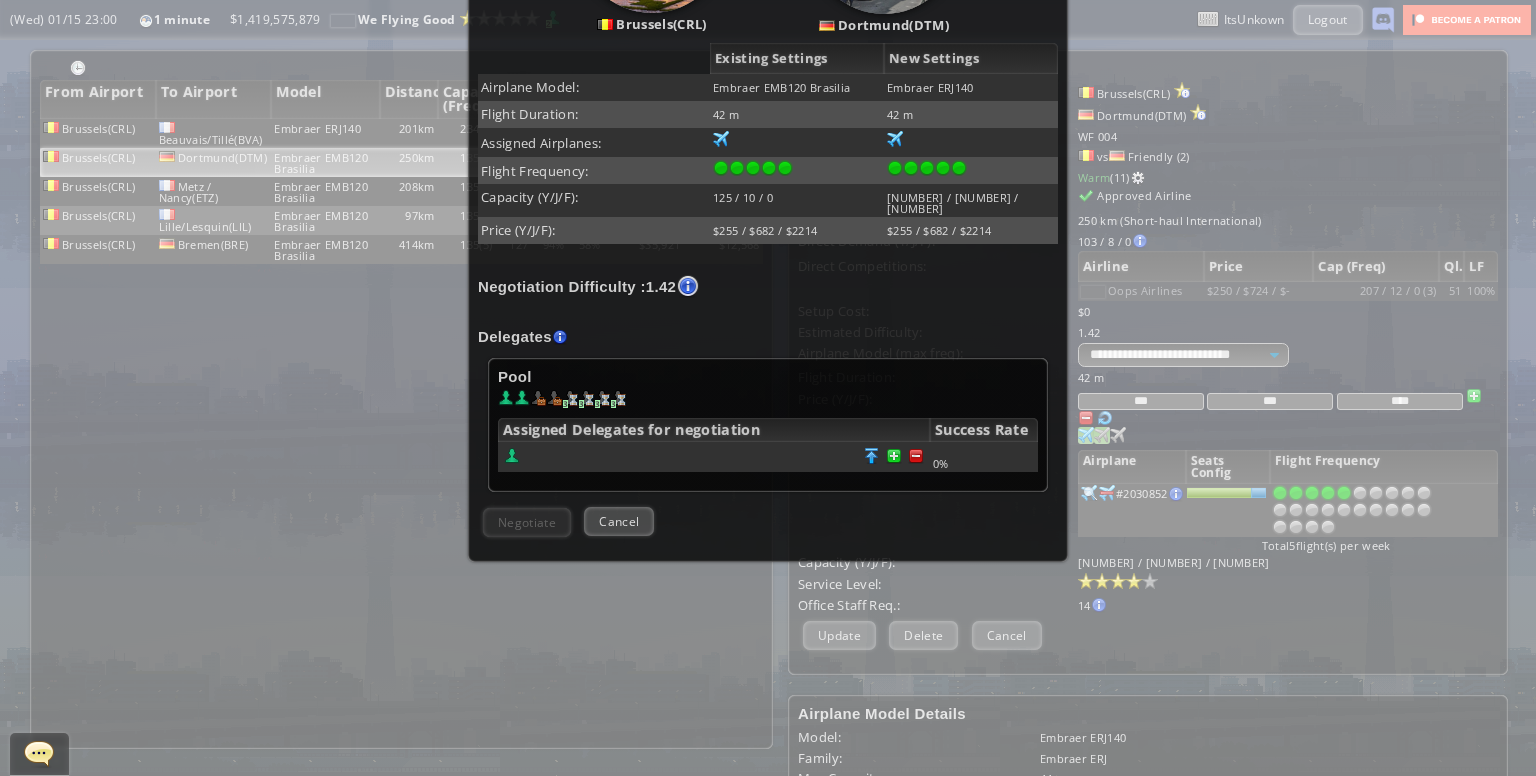 scroll, scrollTop: 408, scrollLeft: 0, axis: vertical 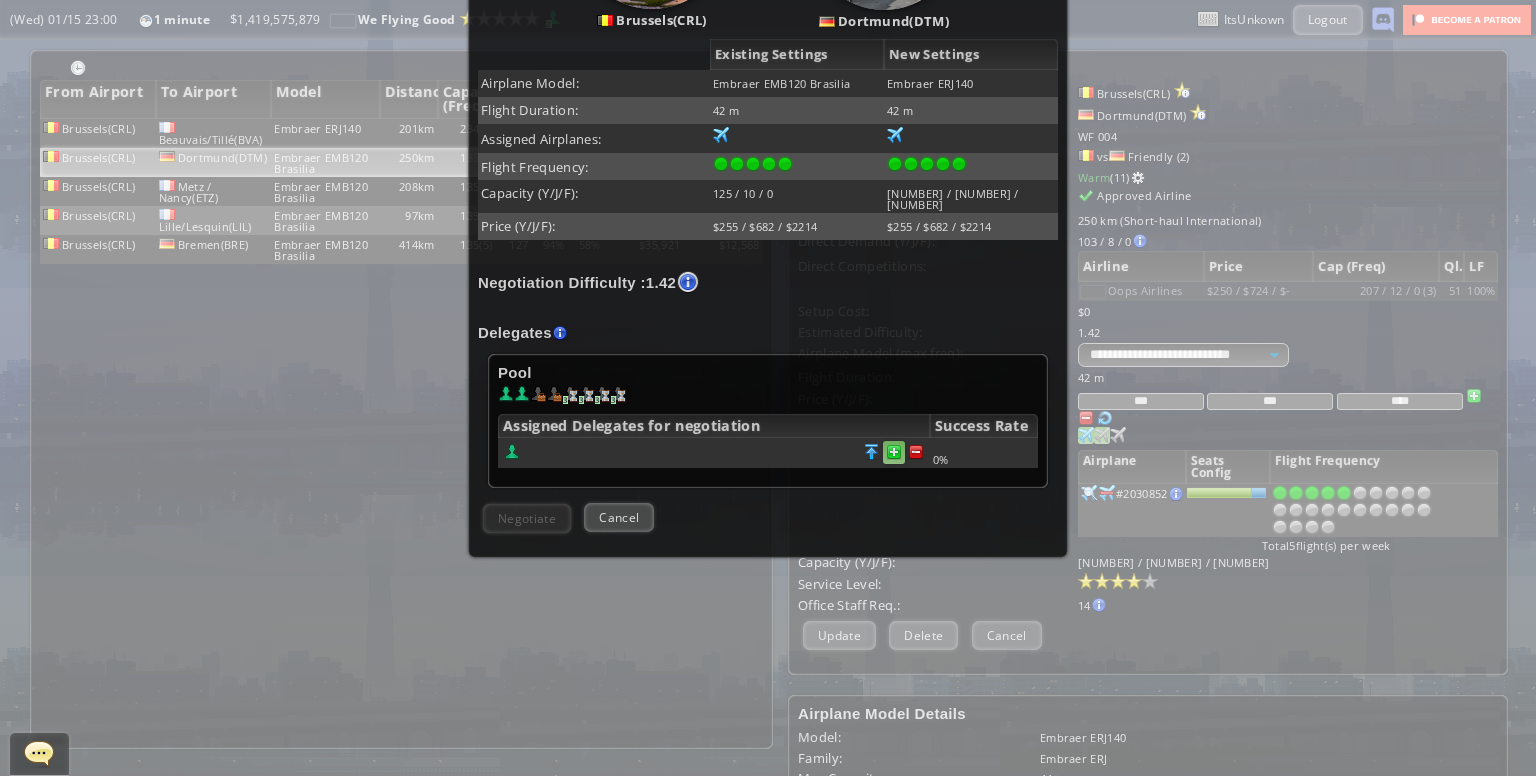 click at bounding box center [916, 452] 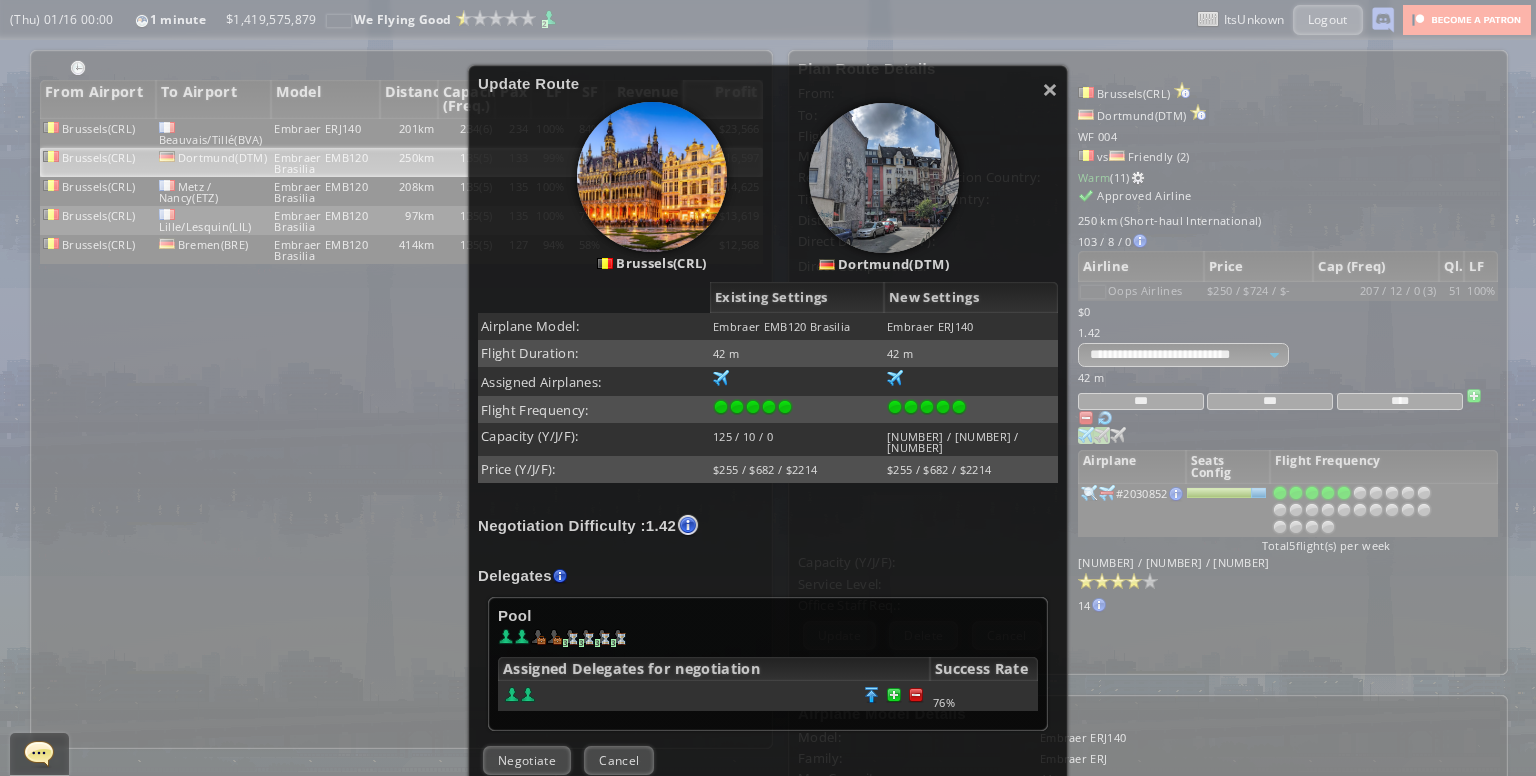 scroll, scrollTop: 188, scrollLeft: 0, axis: vertical 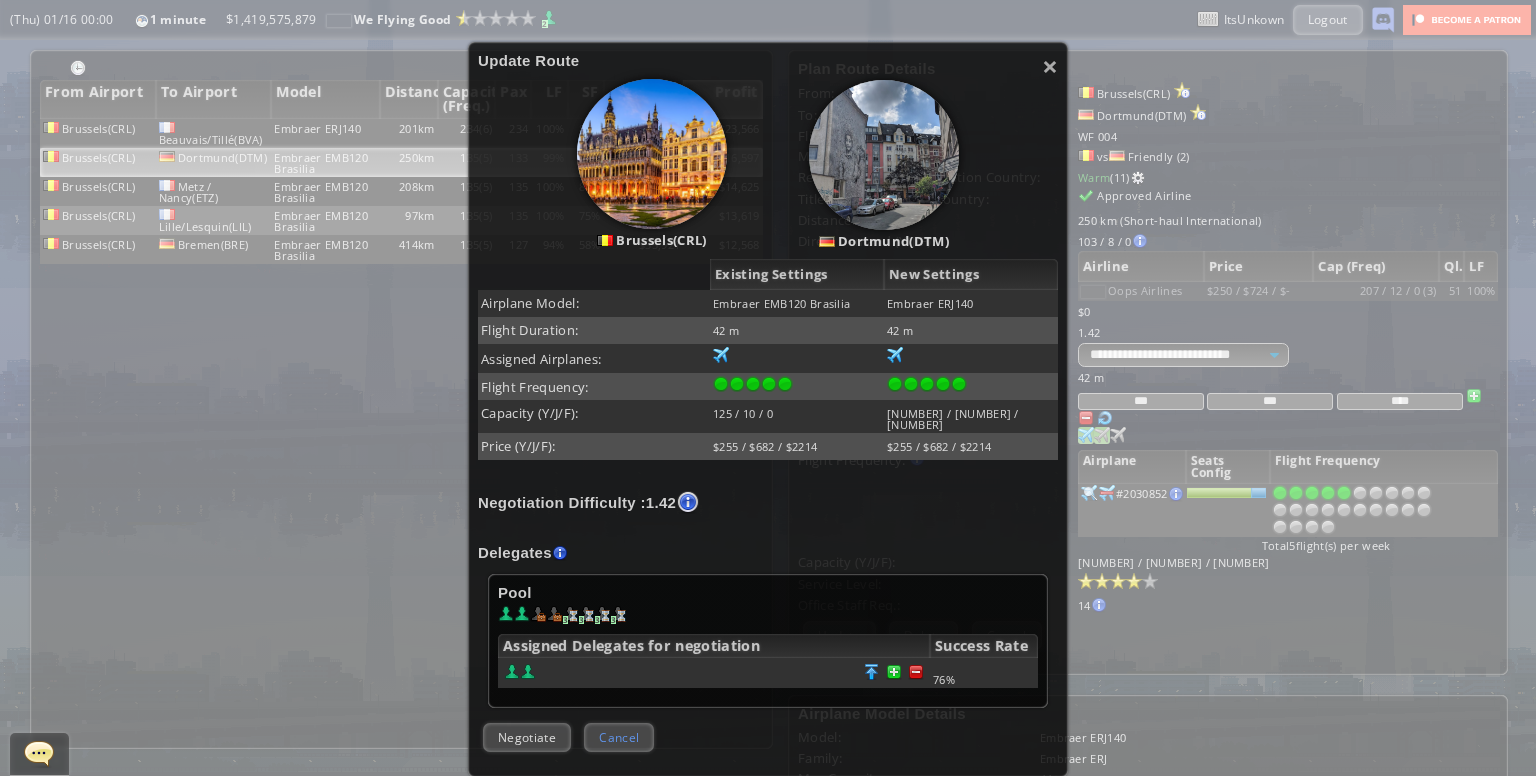 click on "Cancel" at bounding box center (619, 737) 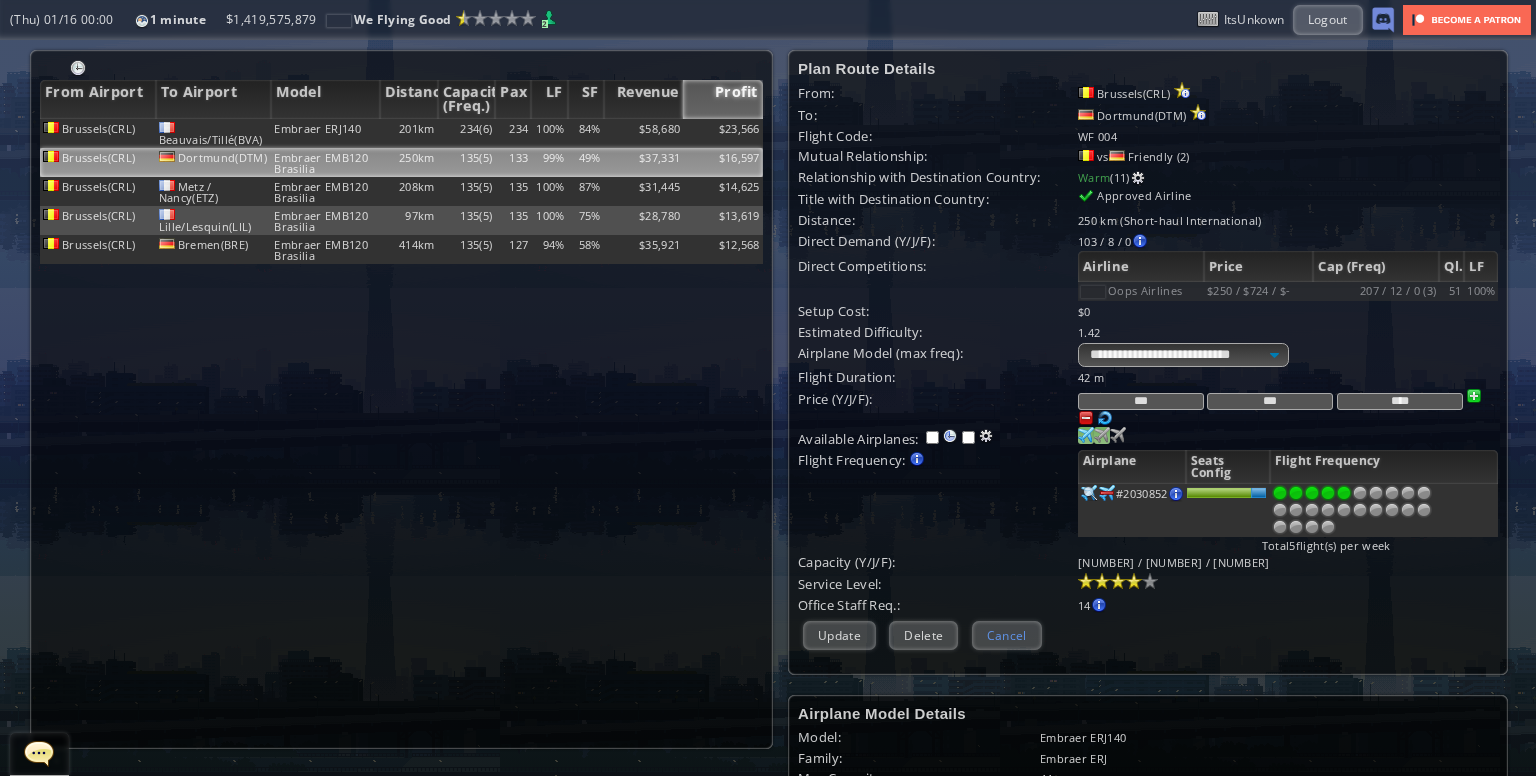 click on "Cancel" at bounding box center (1007, 635) 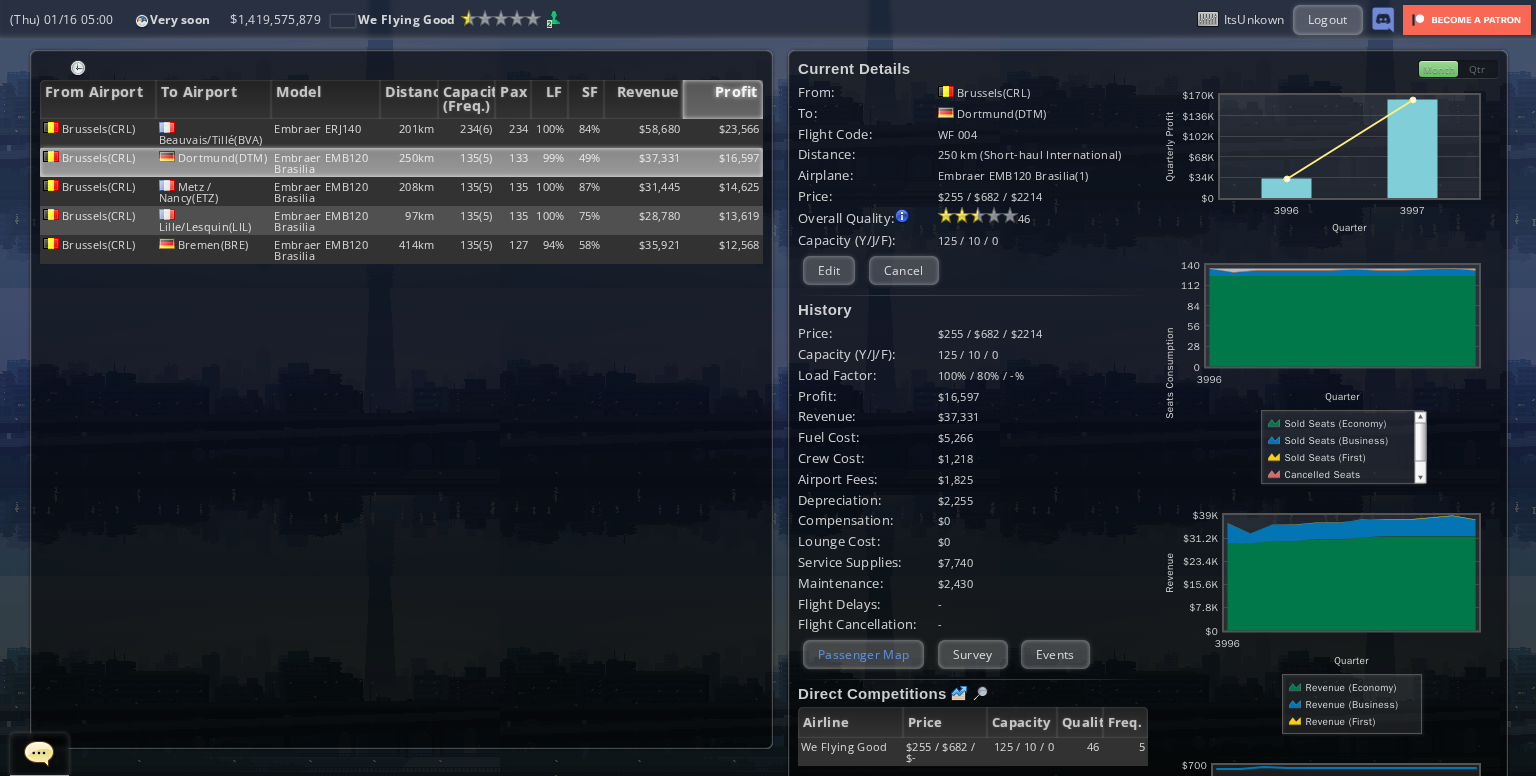 click on "Passenger Map" at bounding box center [863, 654] 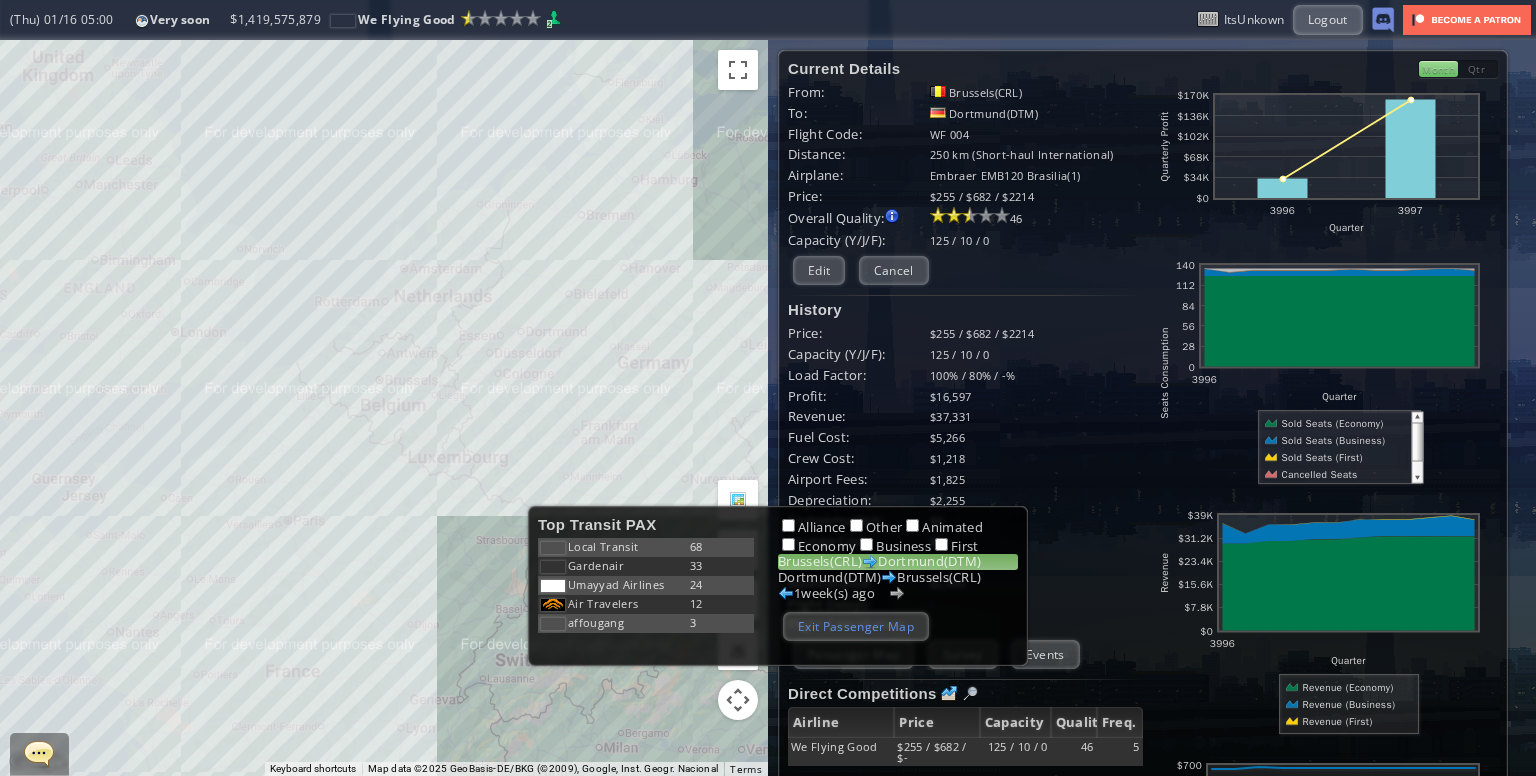 click on "Exit Passenger Map" at bounding box center [856, 626] 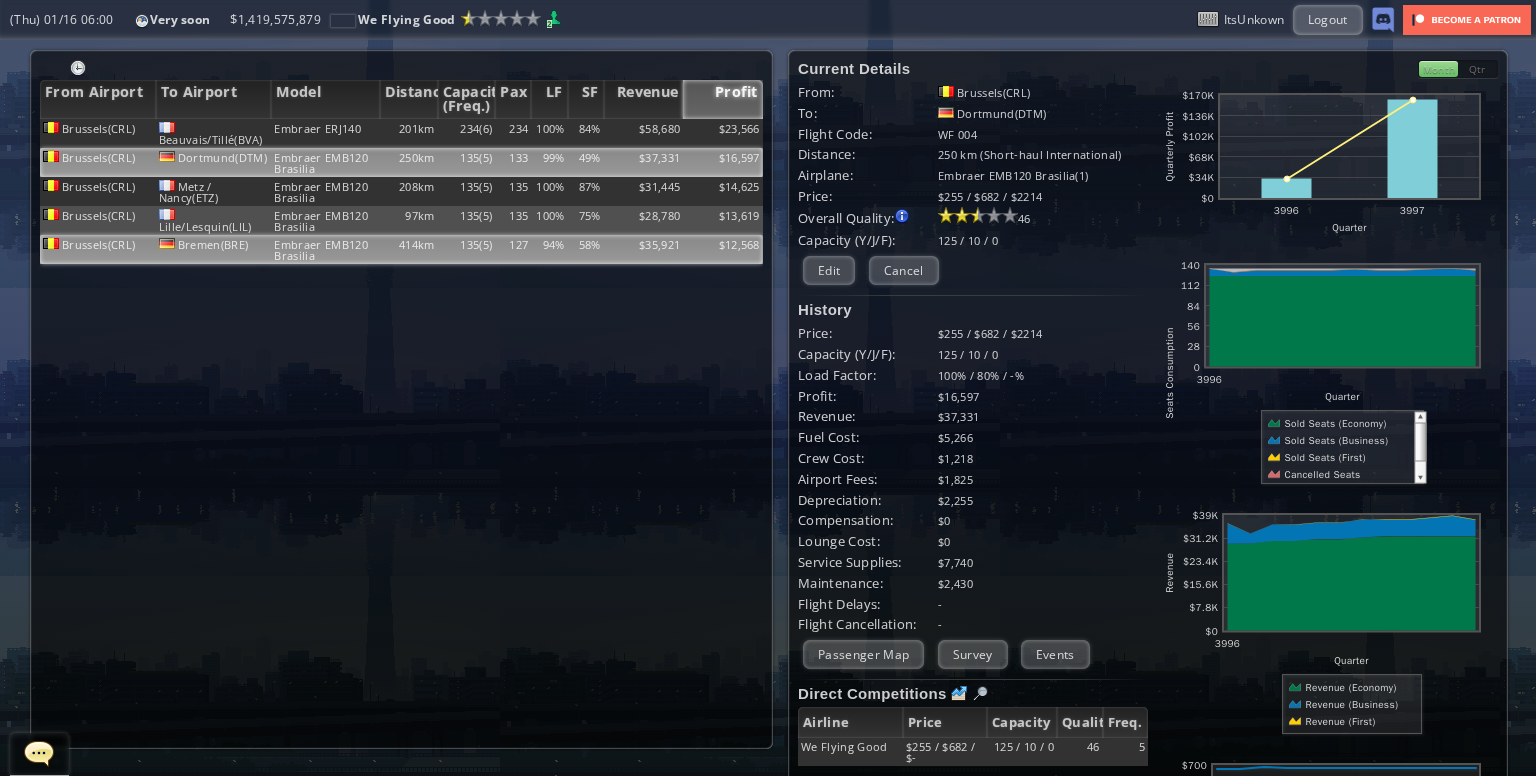 click on "$35,921" at bounding box center (644, 133) 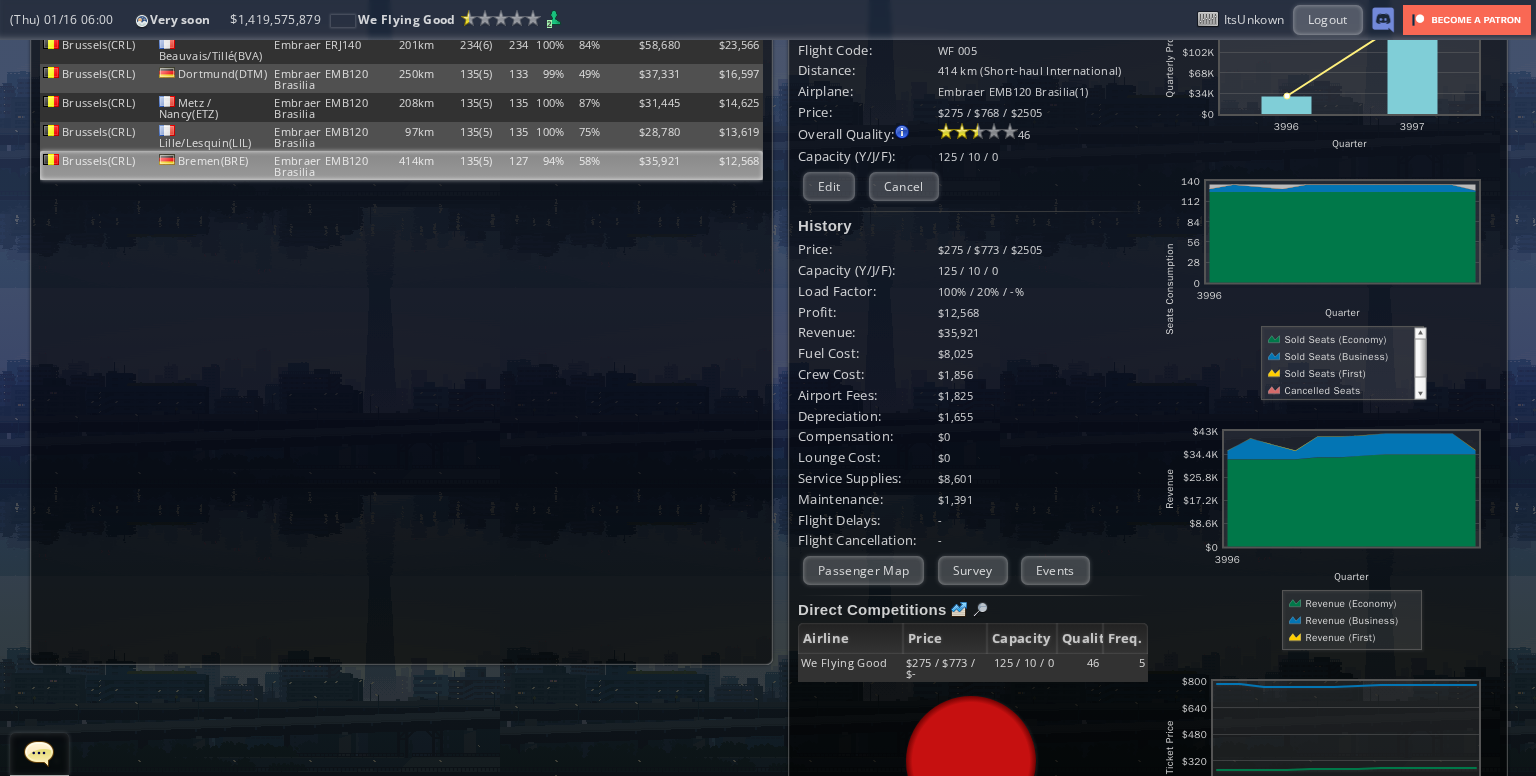 scroll, scrollTop: 0, scrollLeft: 0, axis: both 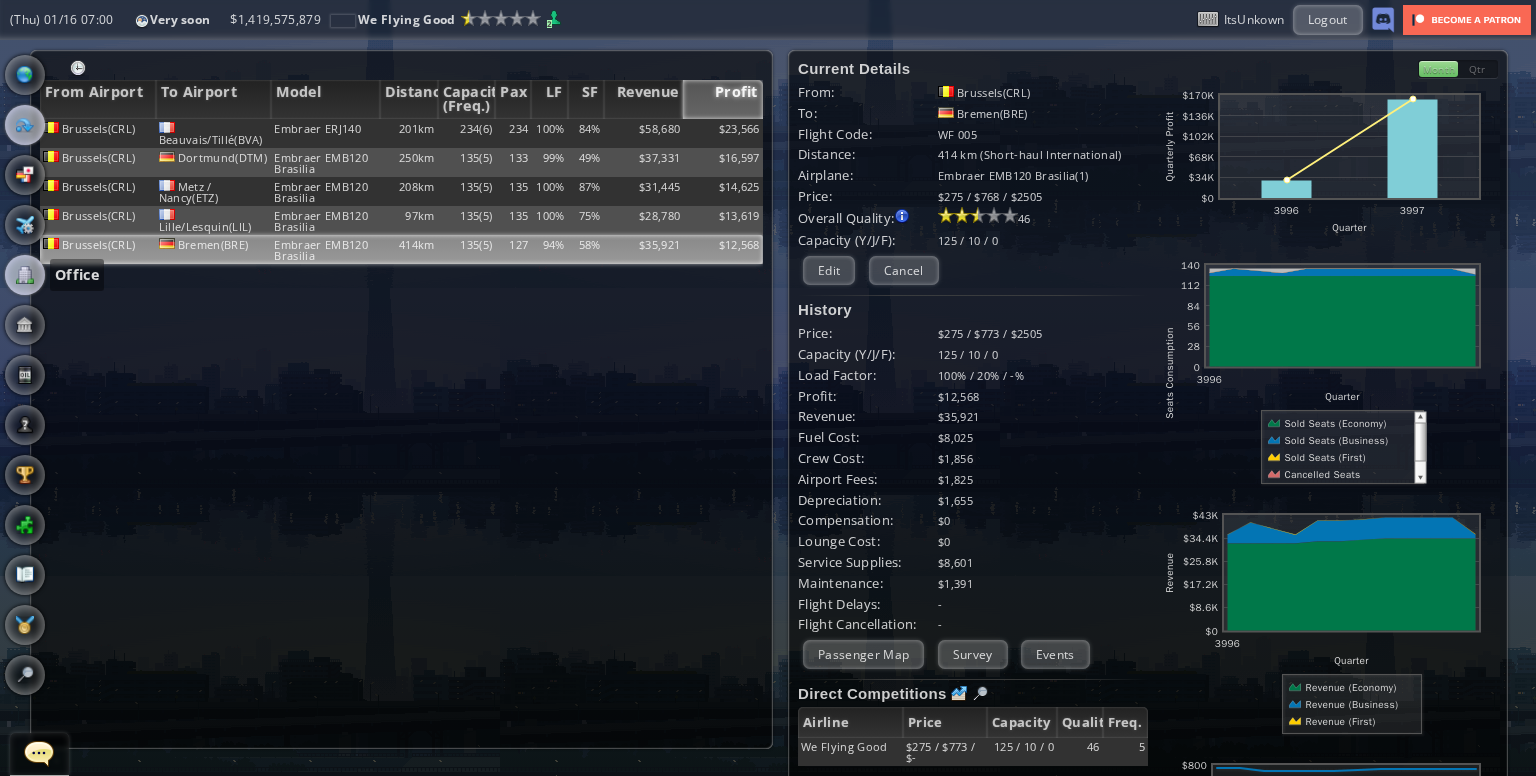 click at bounding box center (25, 275) 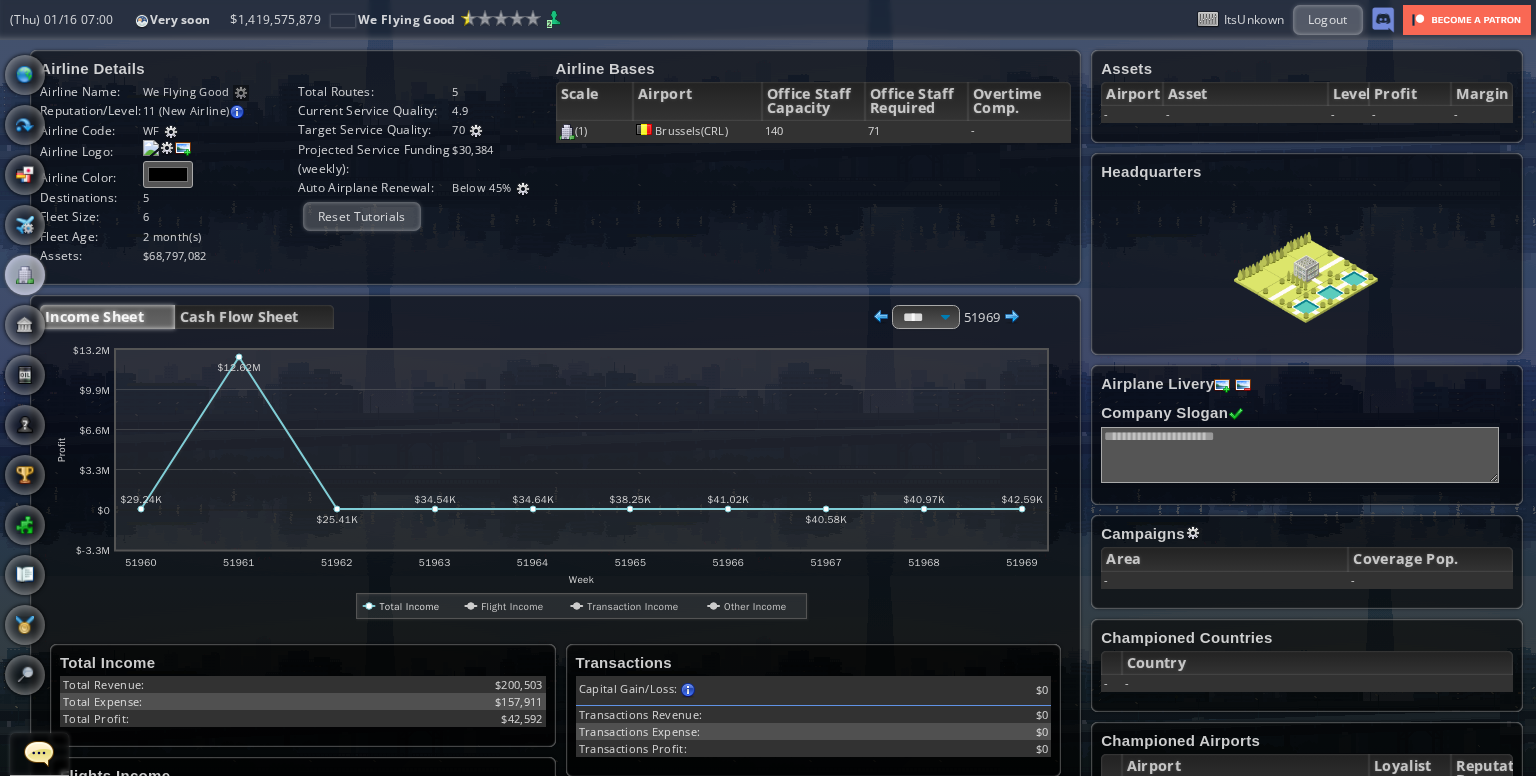 click at bounding box center (476, 131) 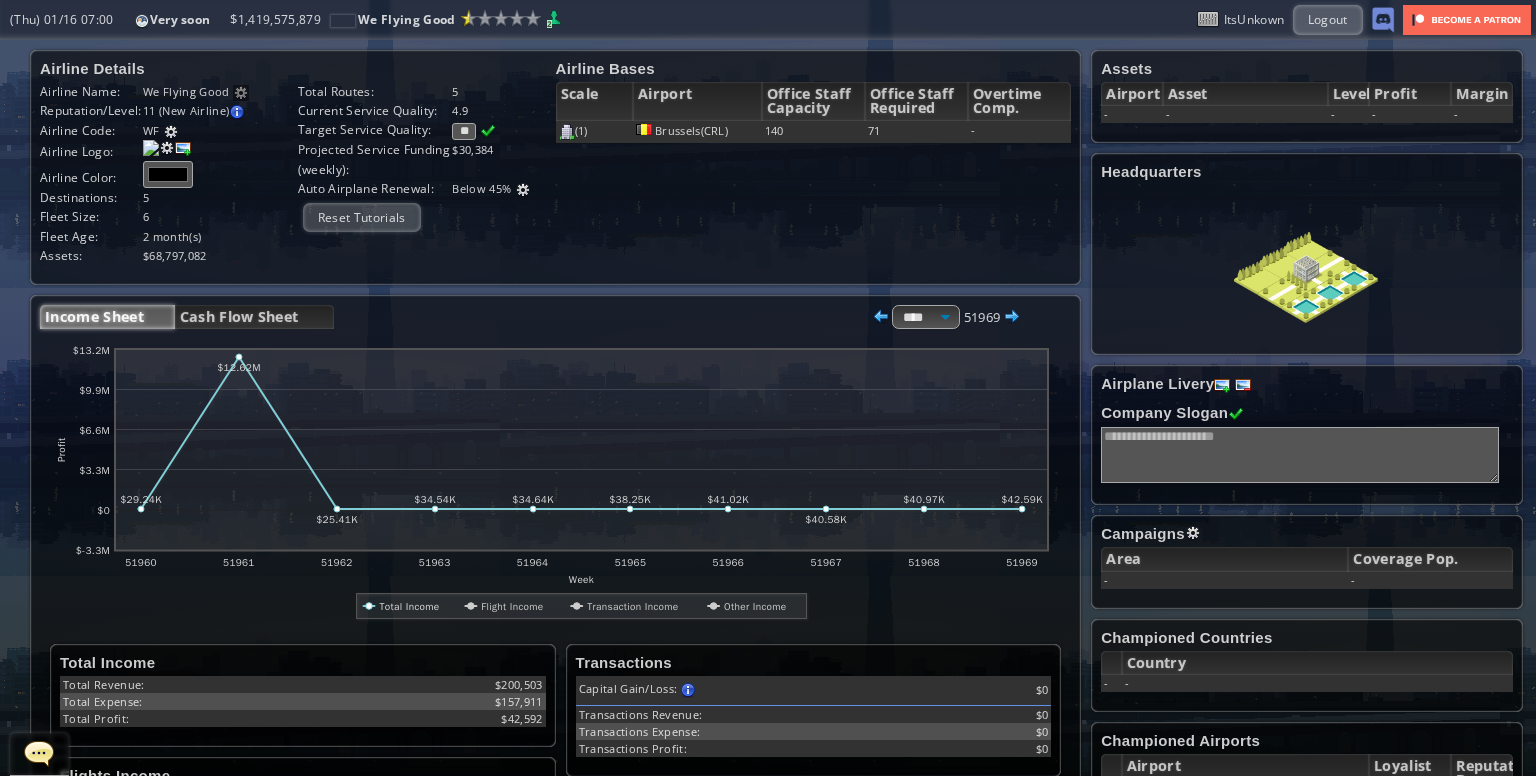 click on "**" at bounding box center [464, 131] 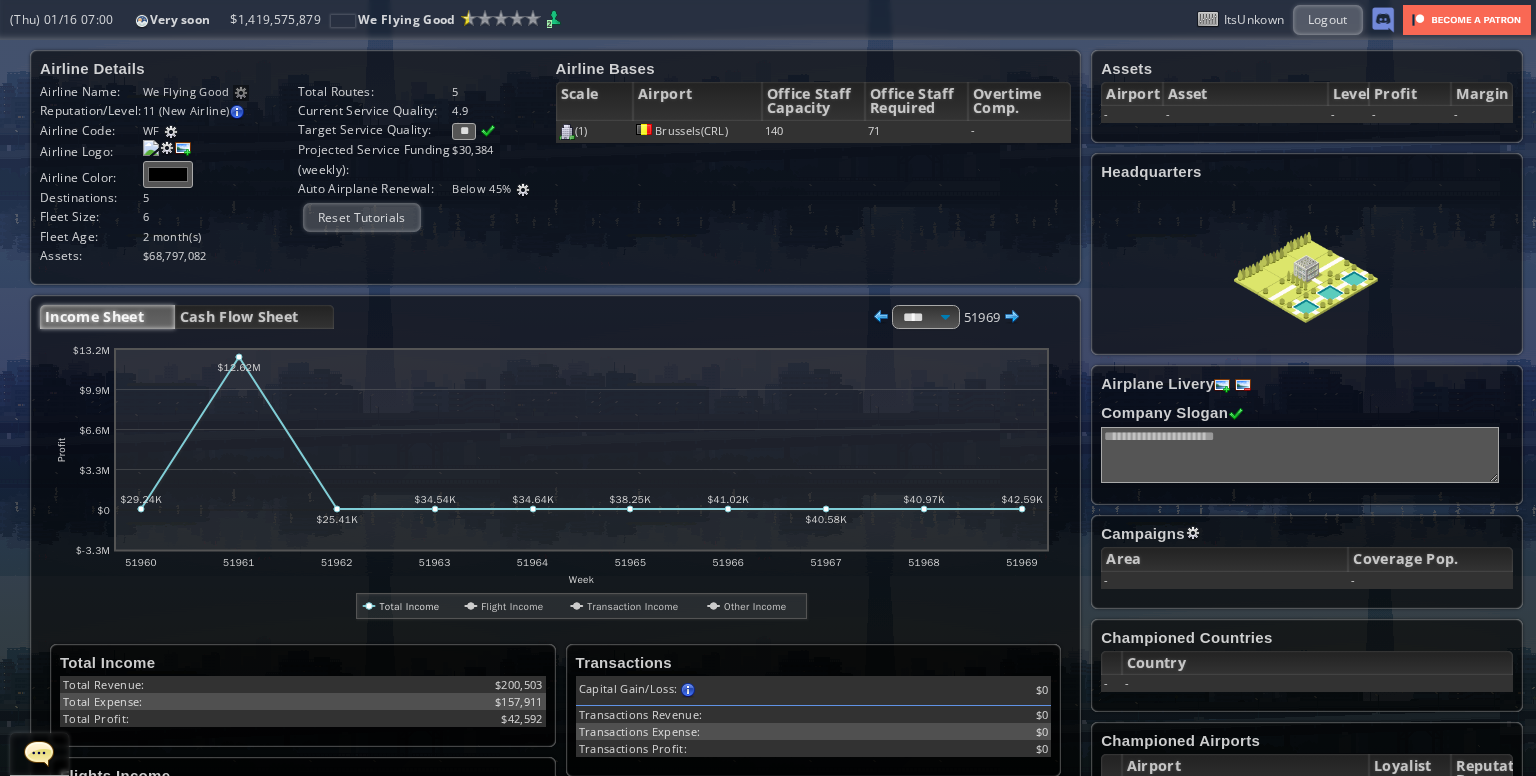 type on "**" 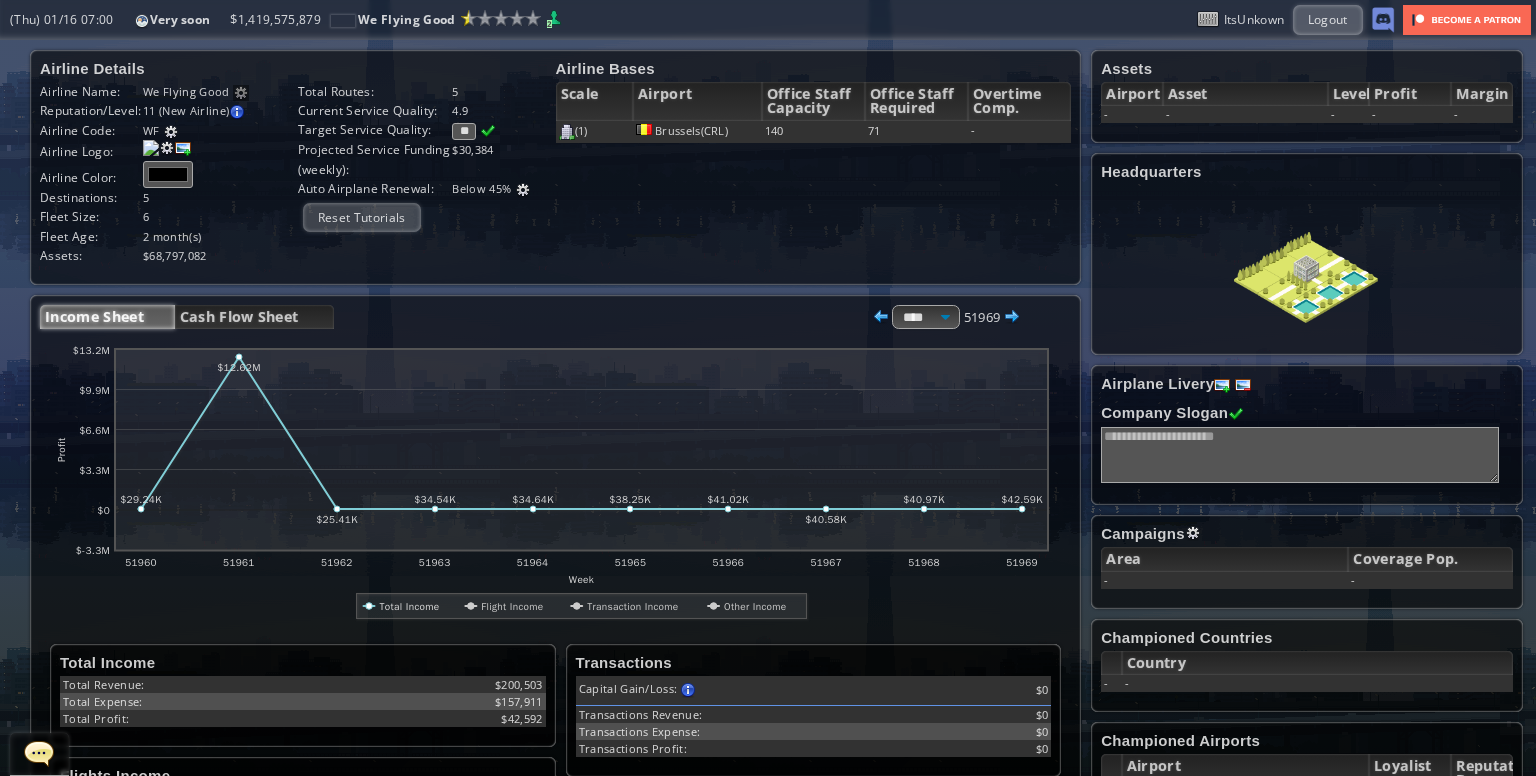 click at bounding box center (488, 131) 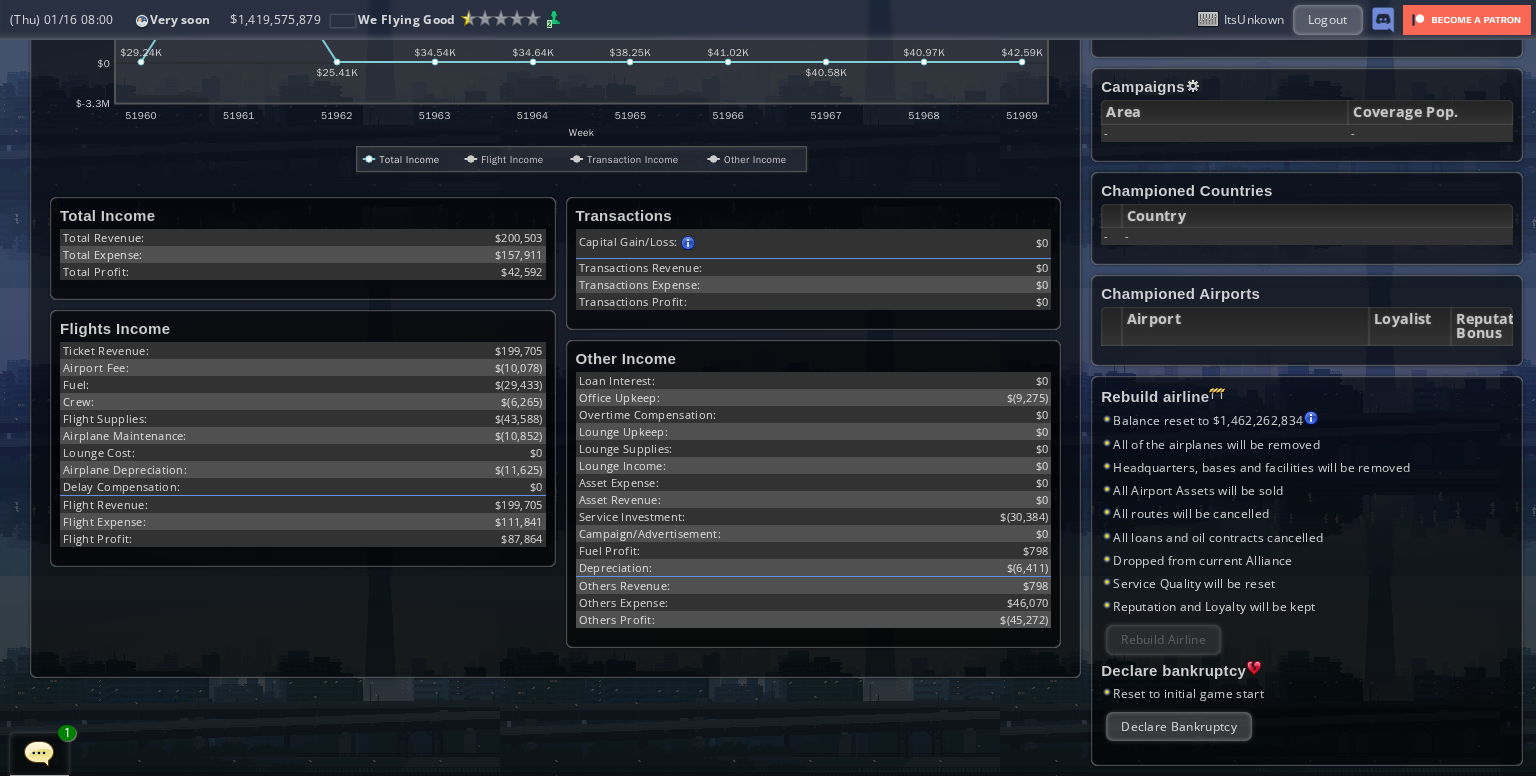scroll, scrollTop: 0, scrollLeft: 0, axis: both 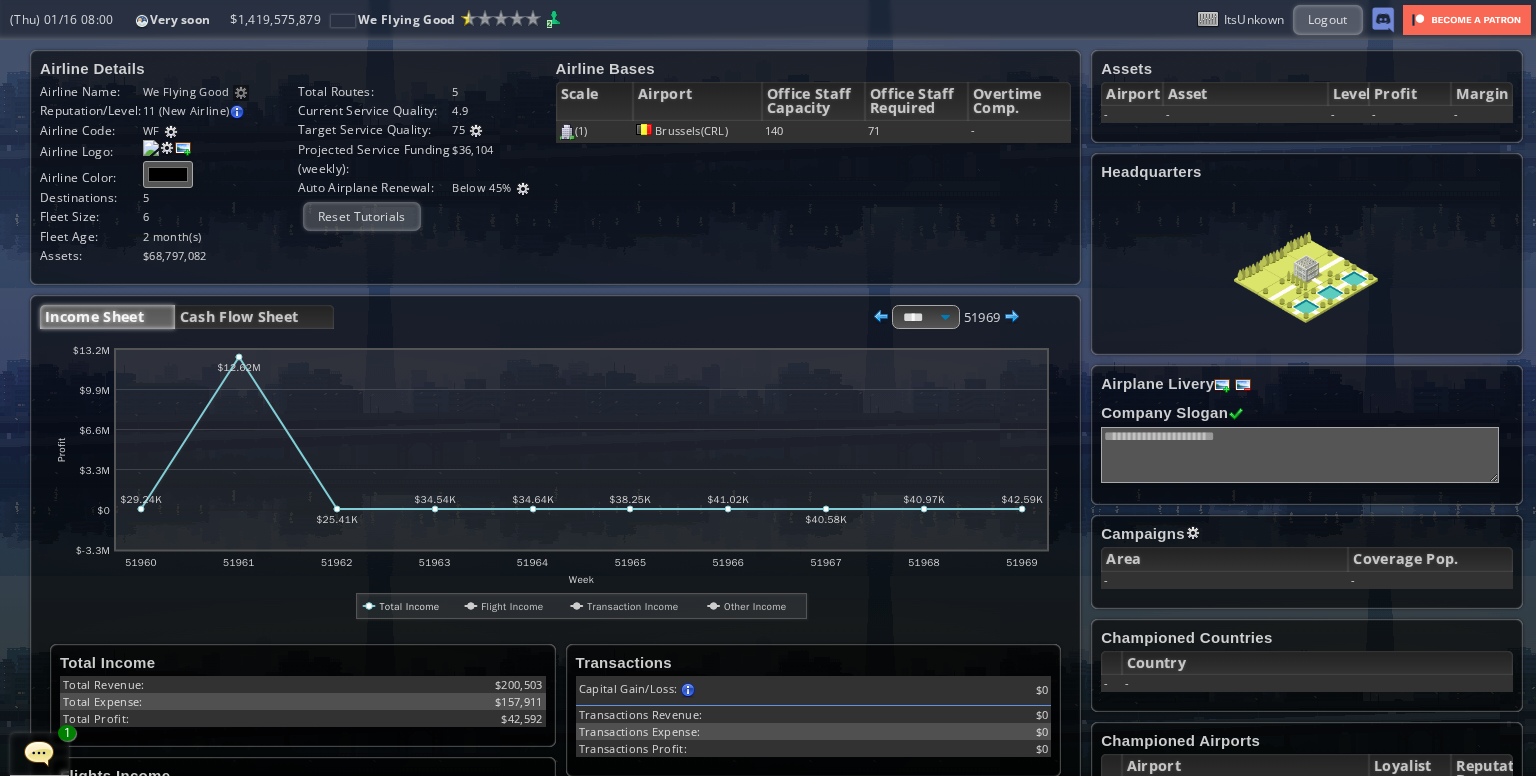 click on "General
1" at bounding box center (39, 754) 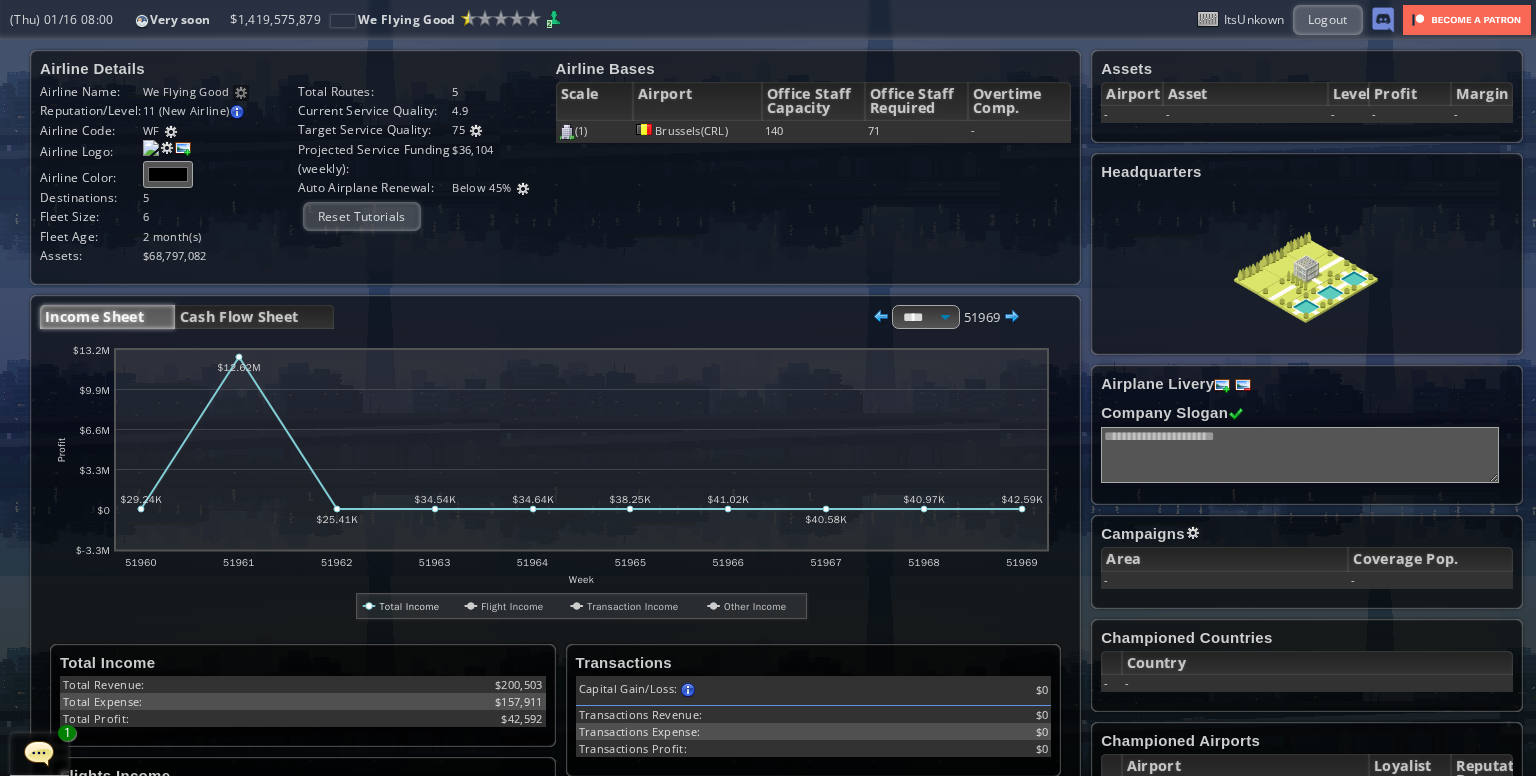 click at bounding box center (39, 753) 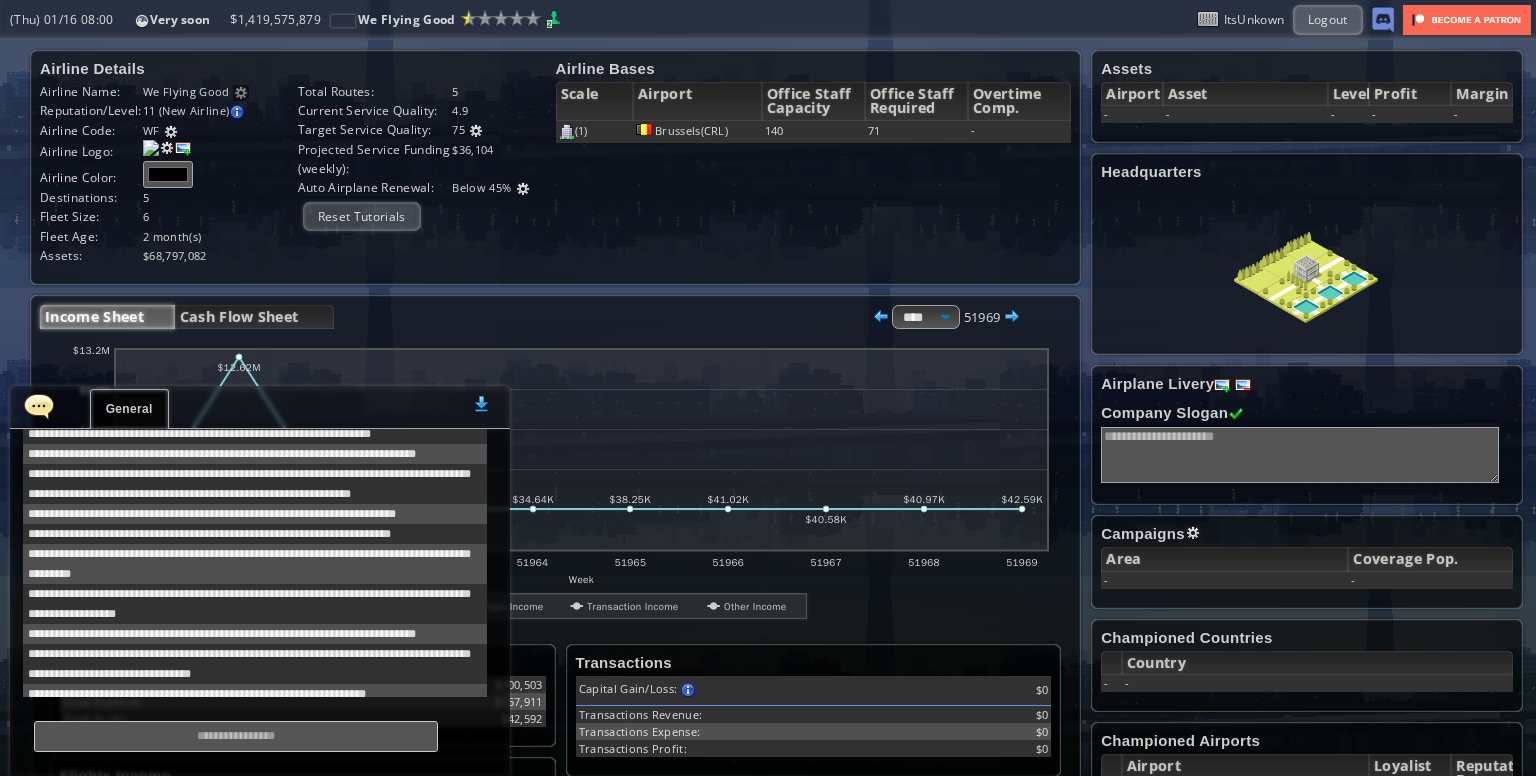 scroll, scrollTop: 778, scrollLeft: 0, axis: vertical 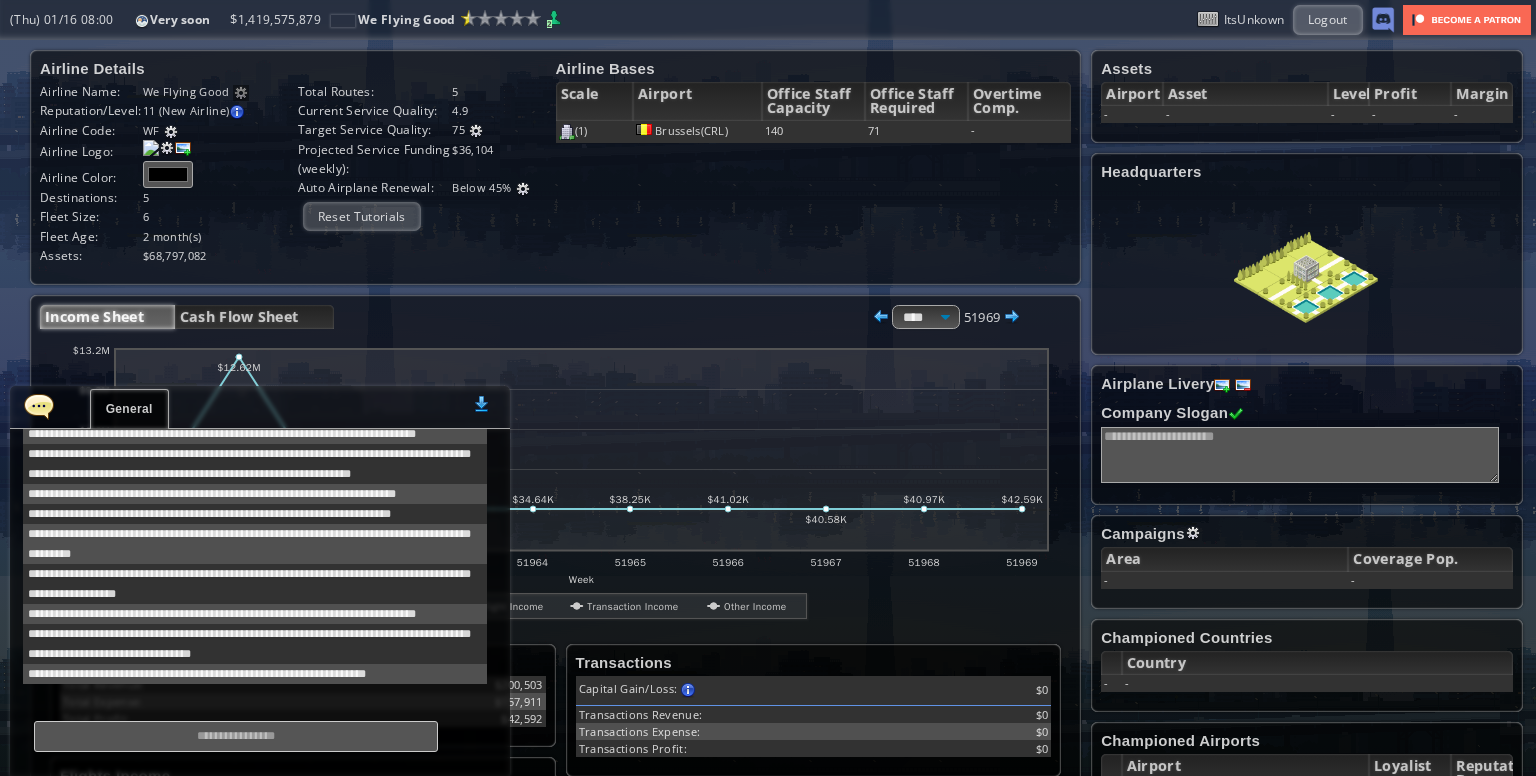 click at bounding box center (39, 406) 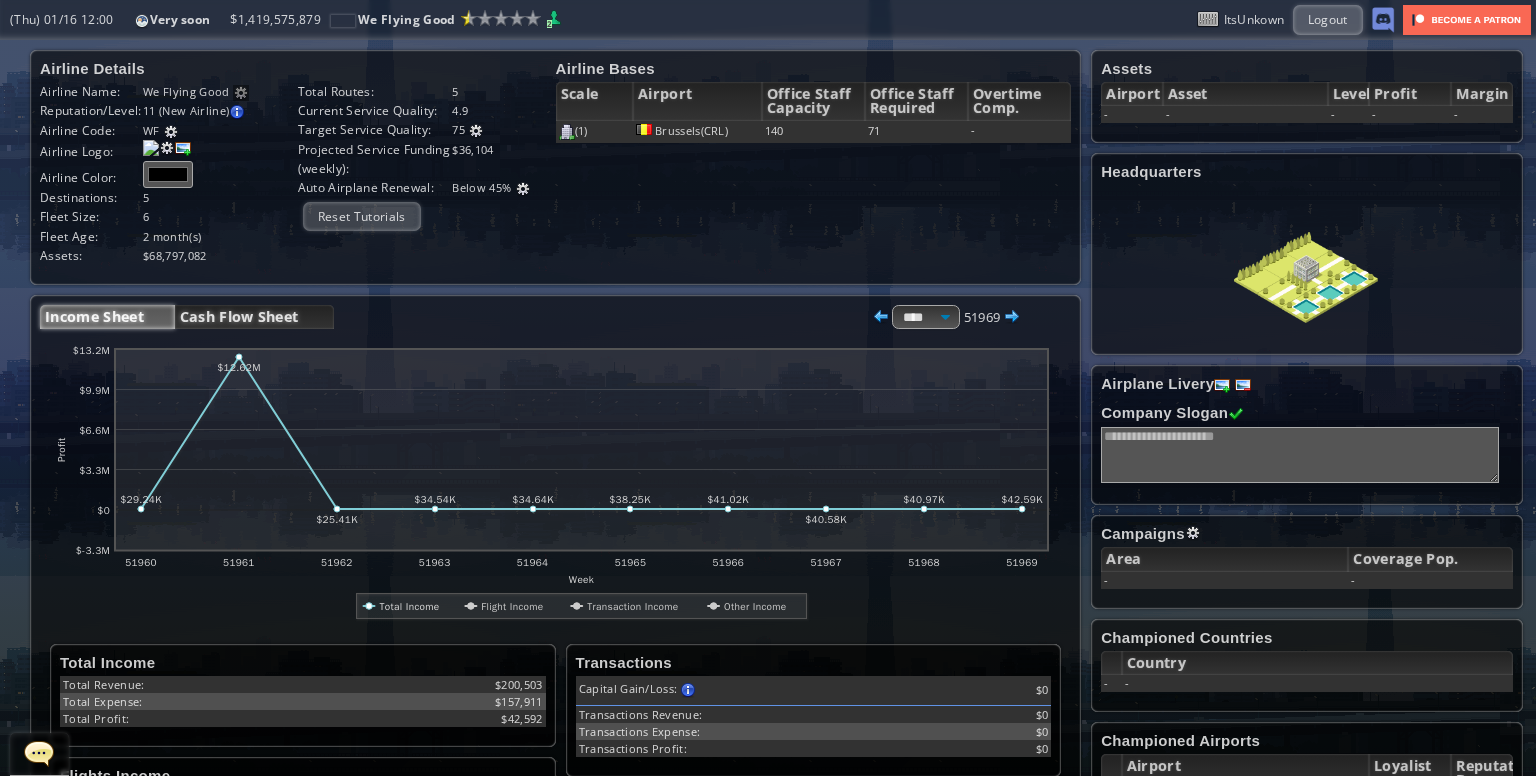 click on "Cash Flow Sheet" at bounding box center [254, 317] 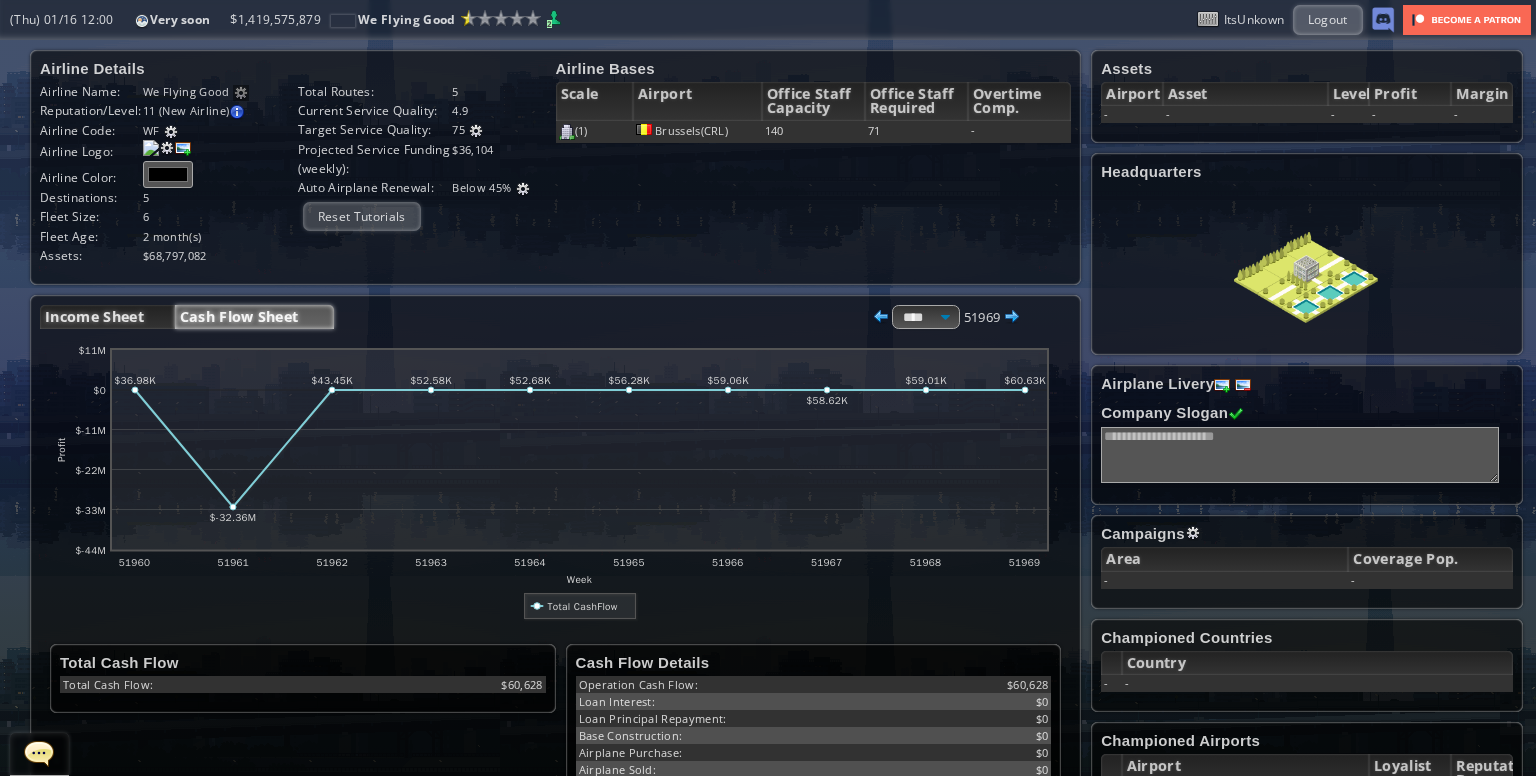click on "Income Sheet" at bounding box center (107, 317) 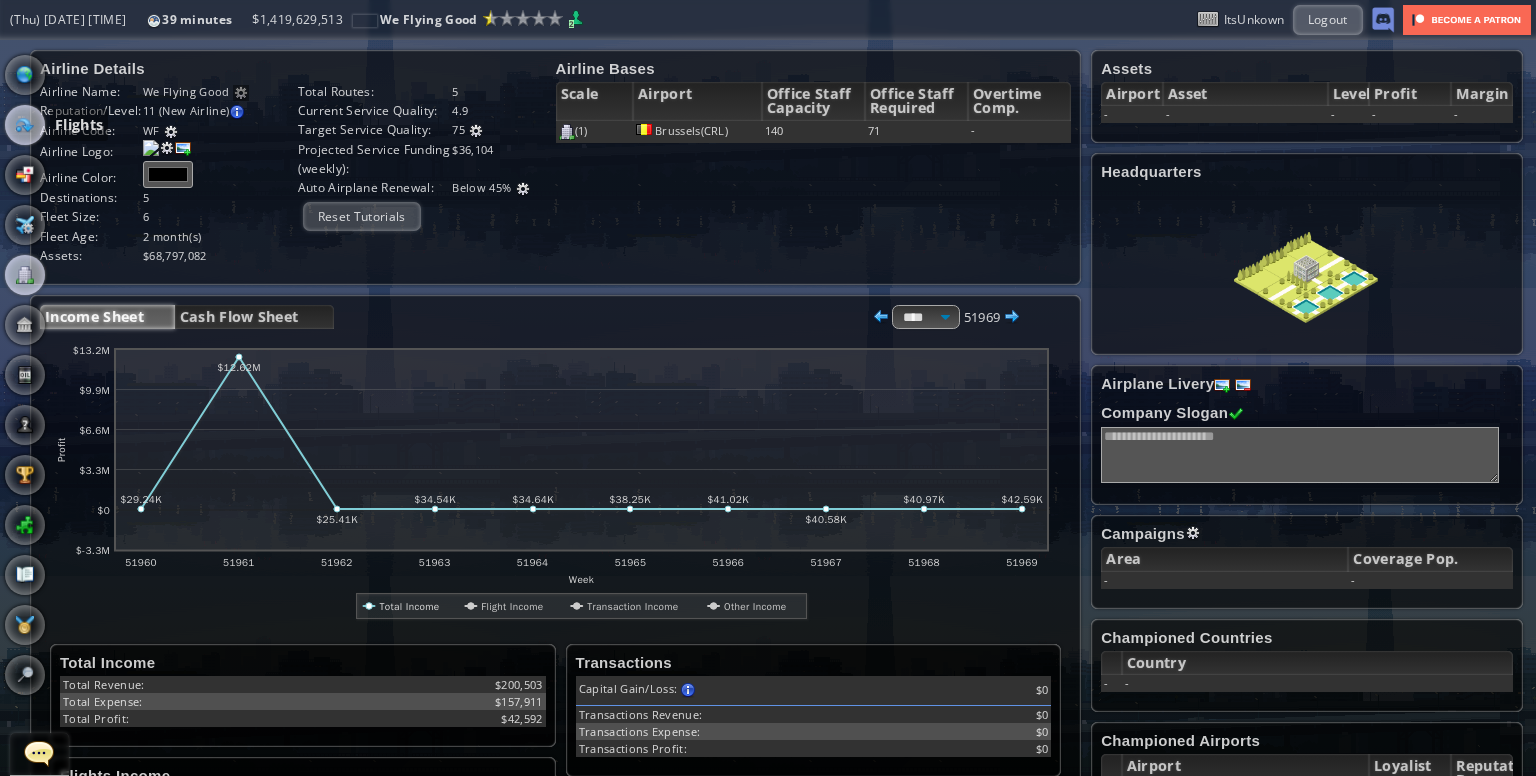 click at bounding box center (25, 125) 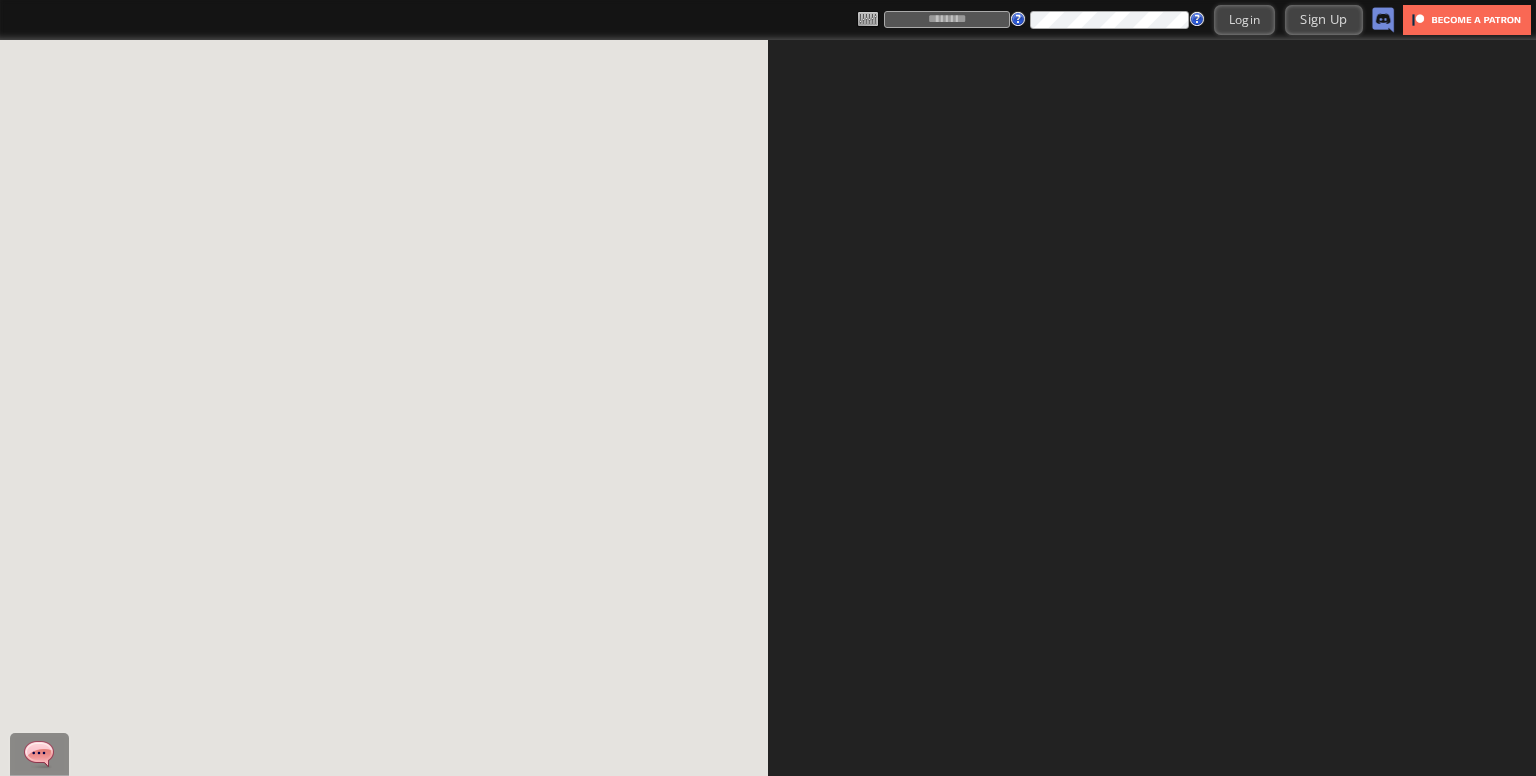 scroll, scrollTop: 0, scrollLeft: 0, axis: both 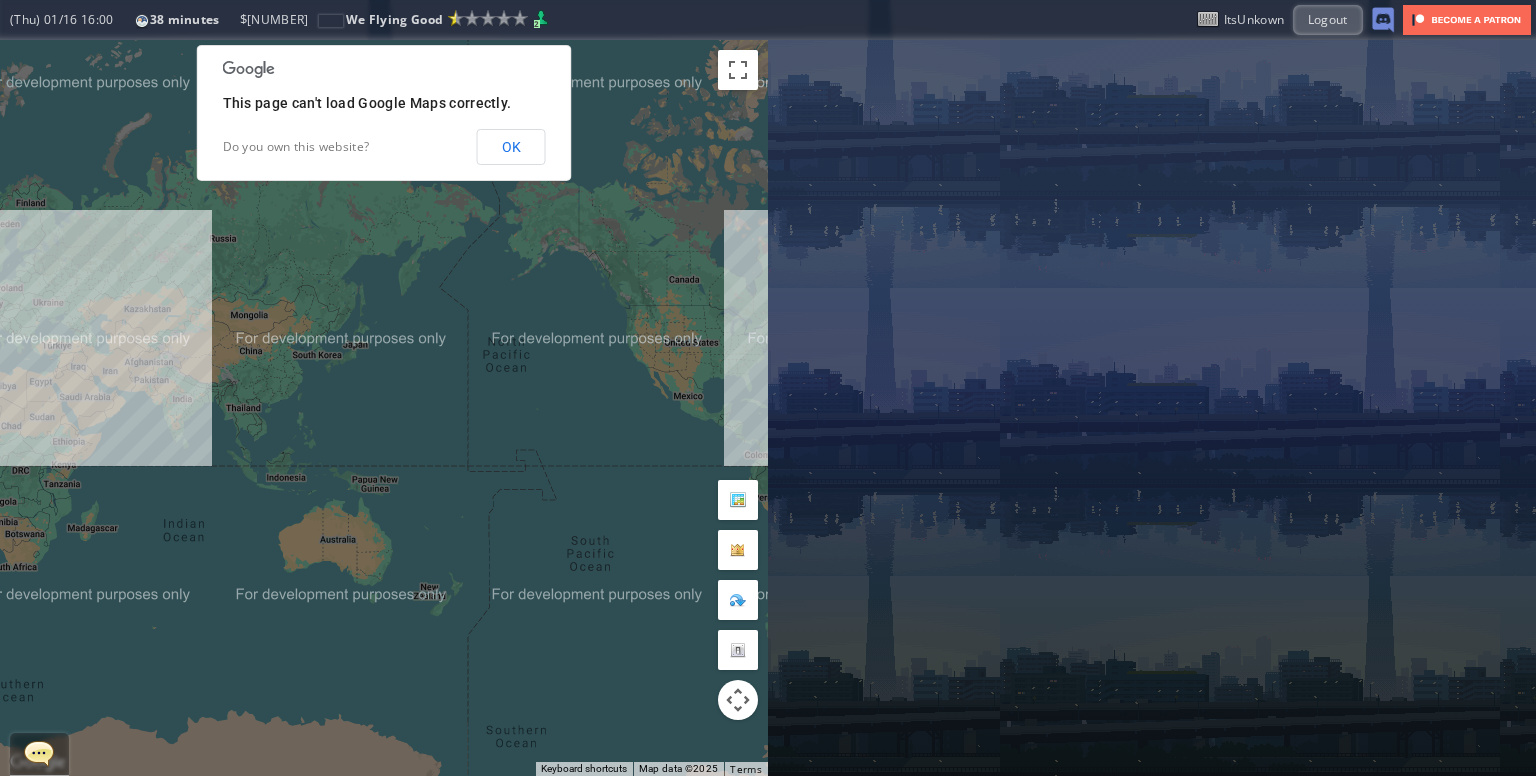 click on "OK" at bounding box center [511, 147] 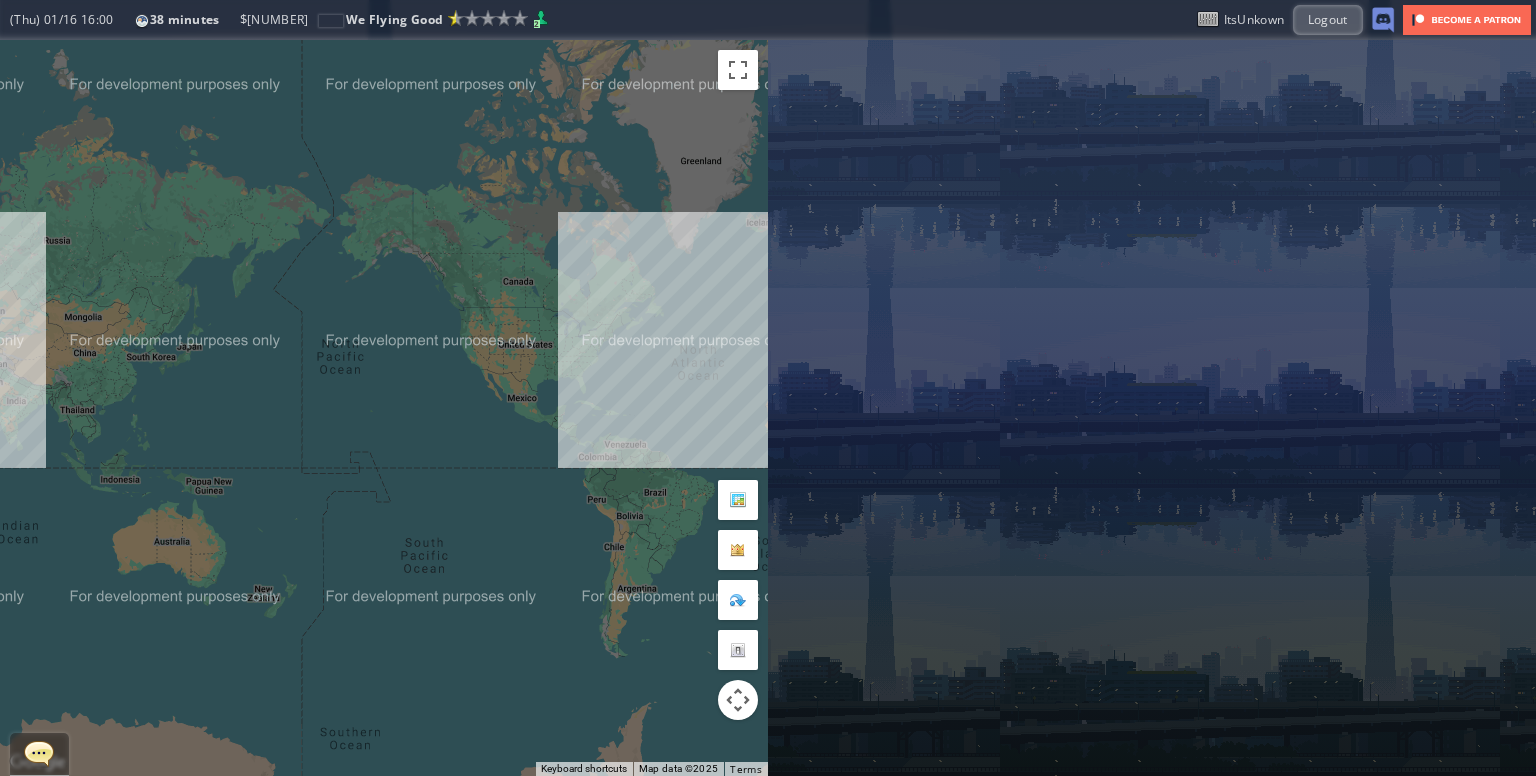 drag, startPoint x: 644, startPoint y: 313, endPoint x: 361, endPoint y: 318, distance: 283.04416 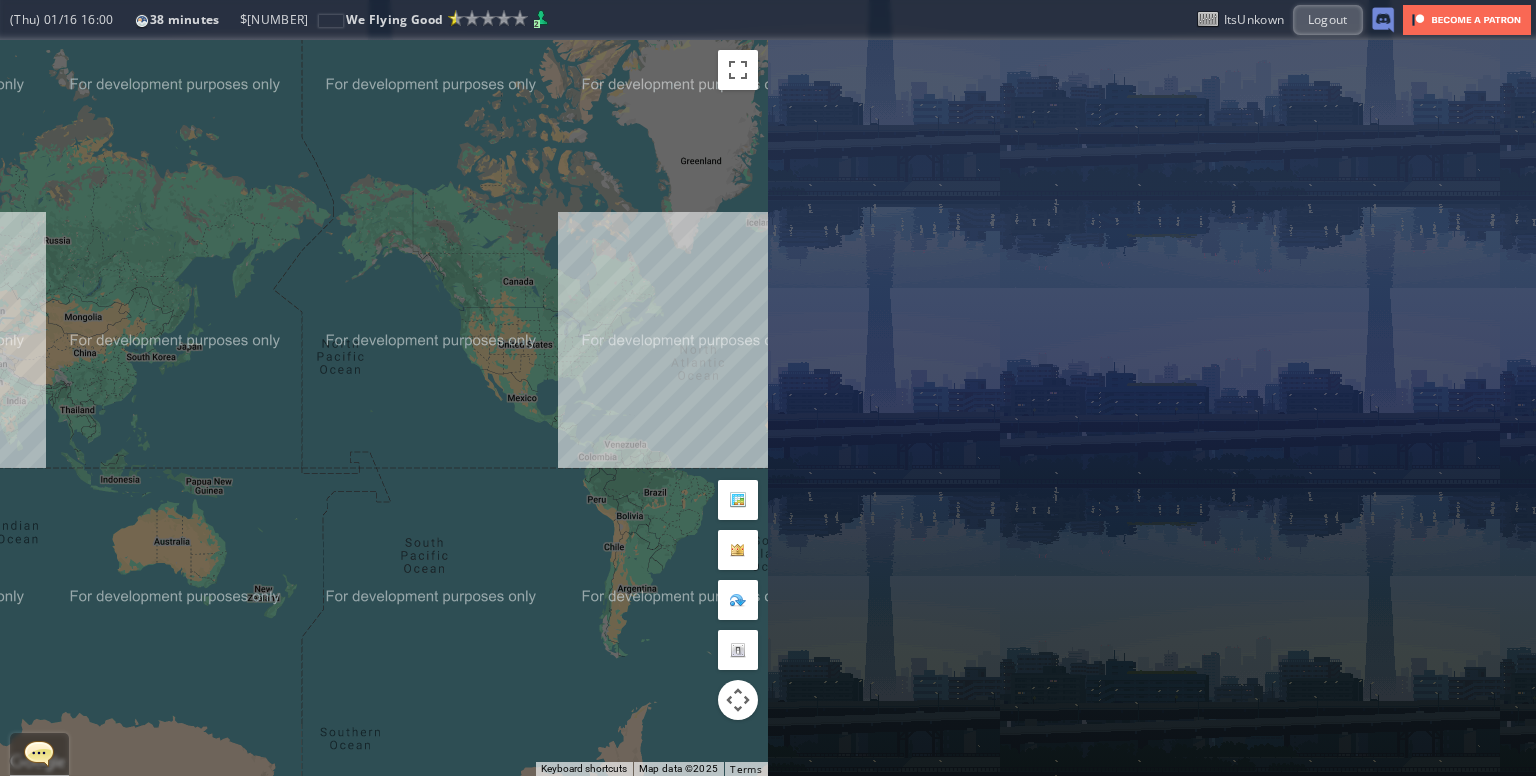 click on "To navigate, press the arrow keys." at bounding box center (384, 408) 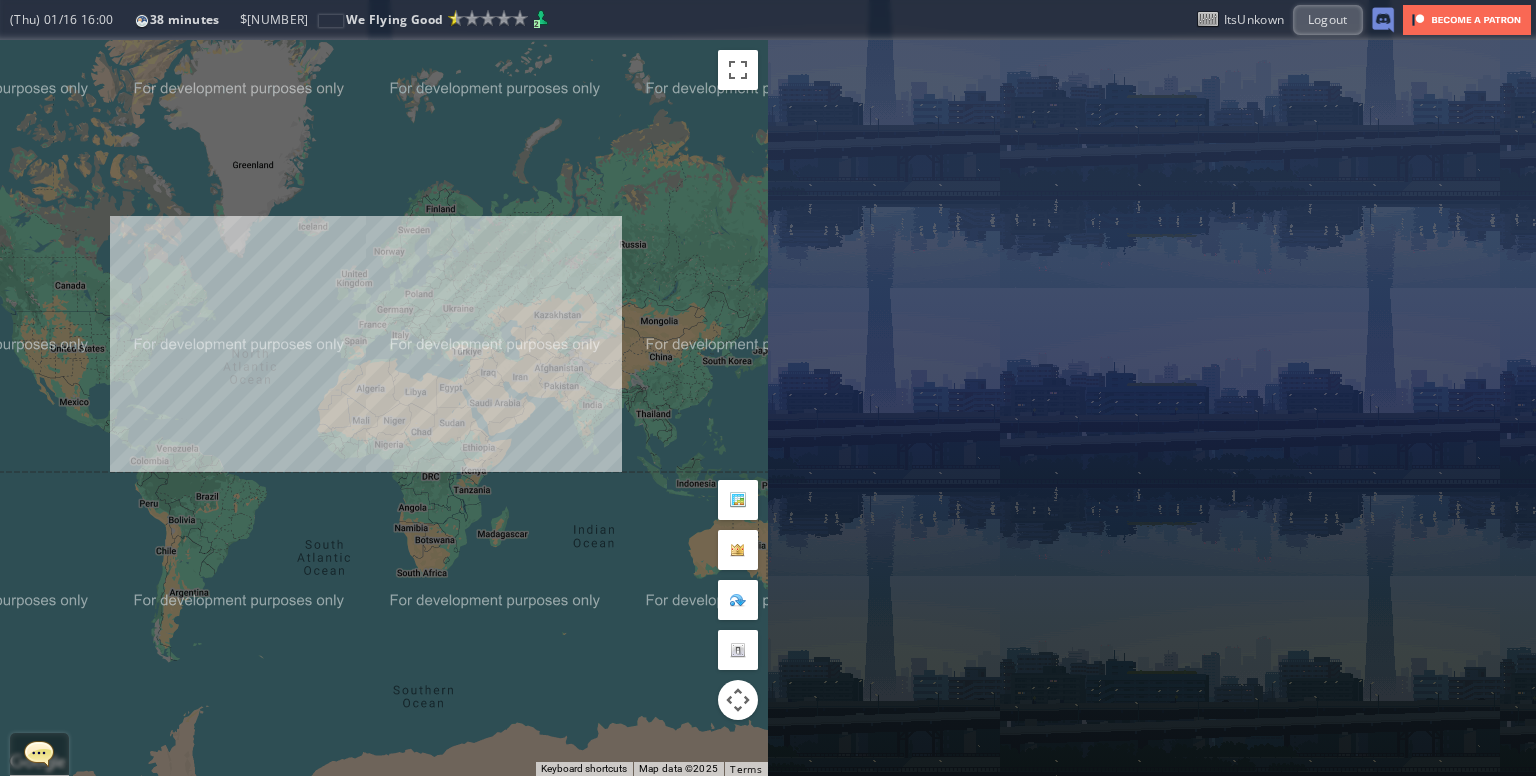 drag, startPoint x: 623, startPoint y: 341, endPoint x: 316, endPoint y: 322, distance: 307.58737 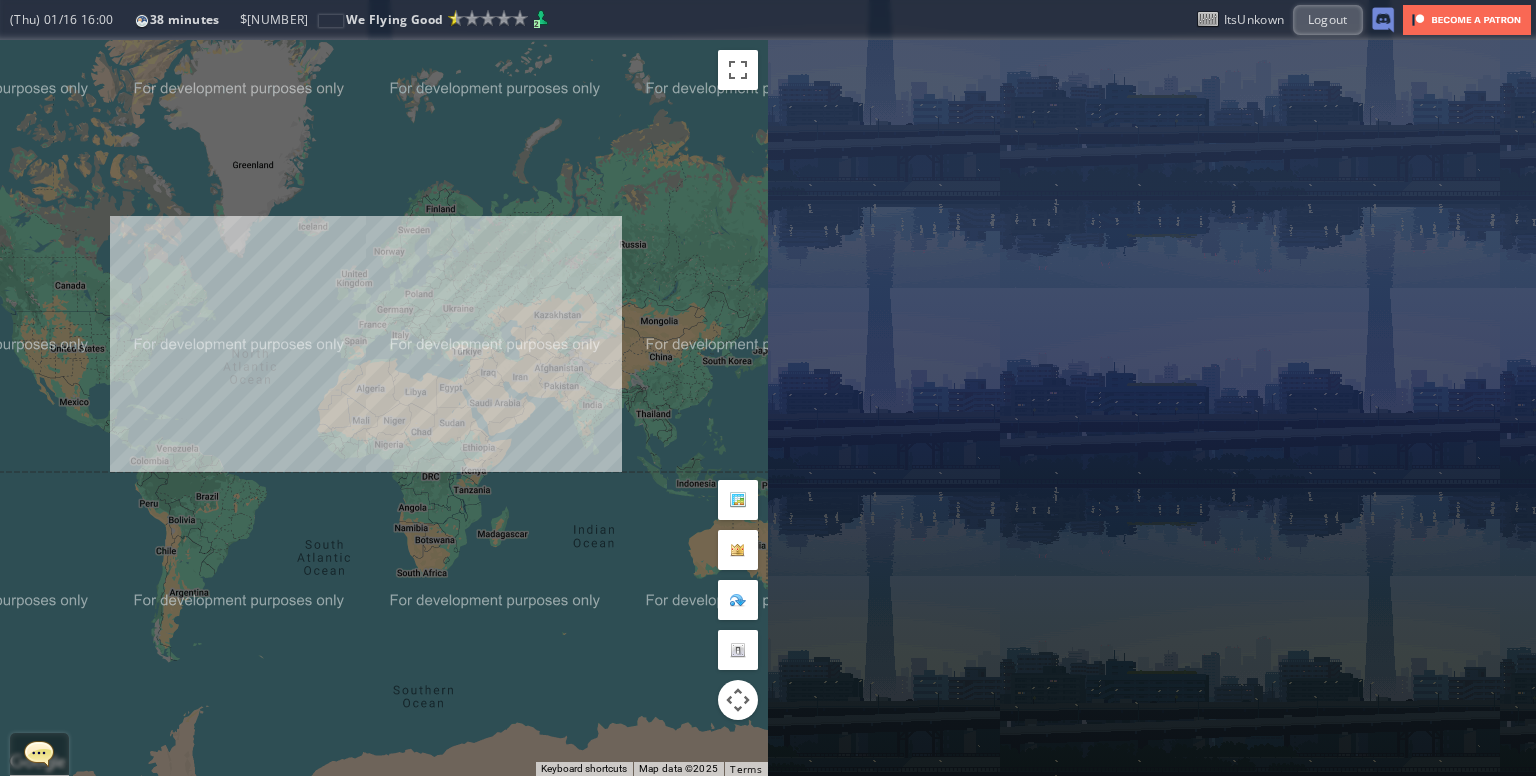 click on "To navigate, press the arrow keys." at bounding box center [384, 408] 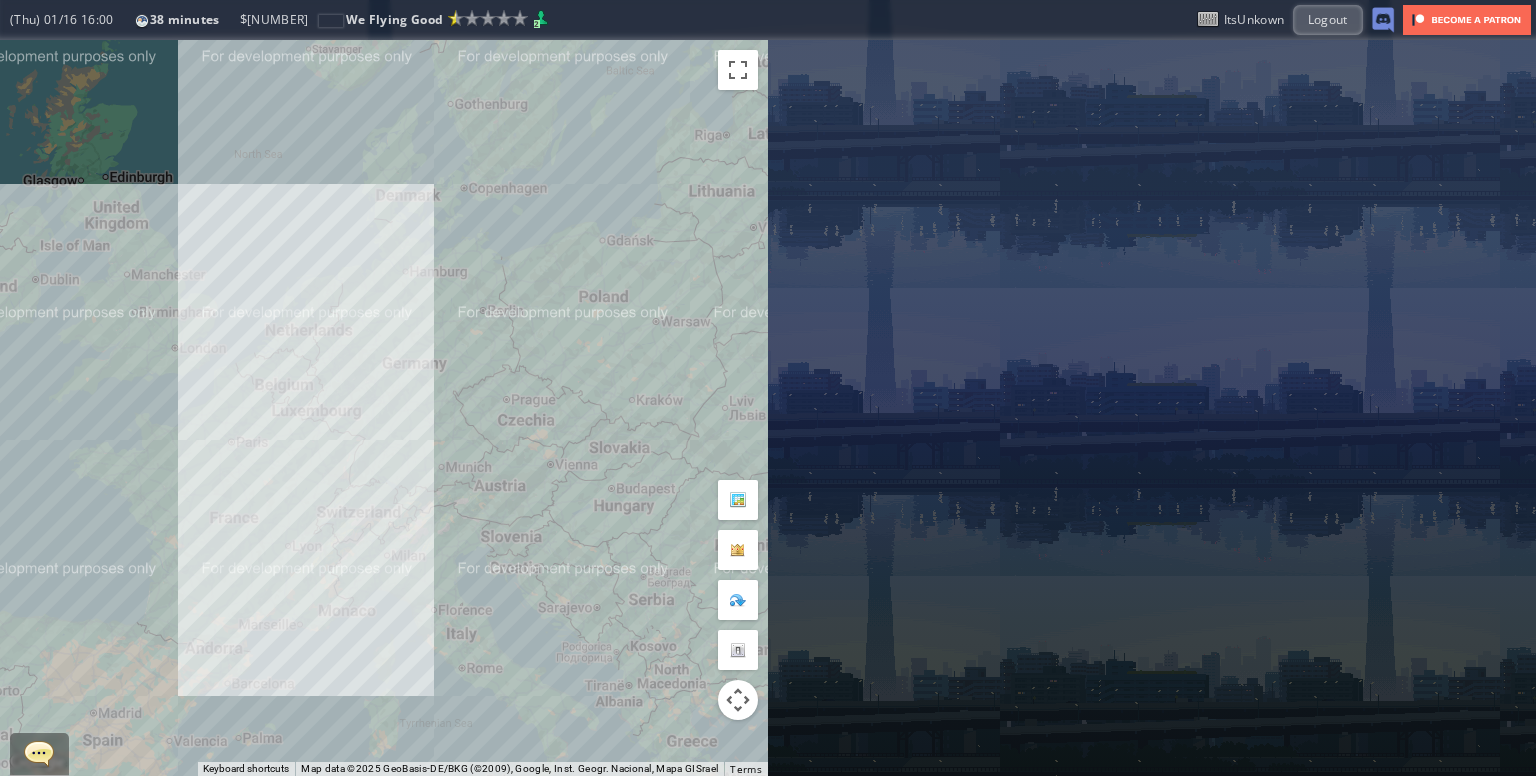 drag, startPoint x: 292, startPoint y: 434, endPoint x: 384, endPoint y: 224, distance: 229.2684 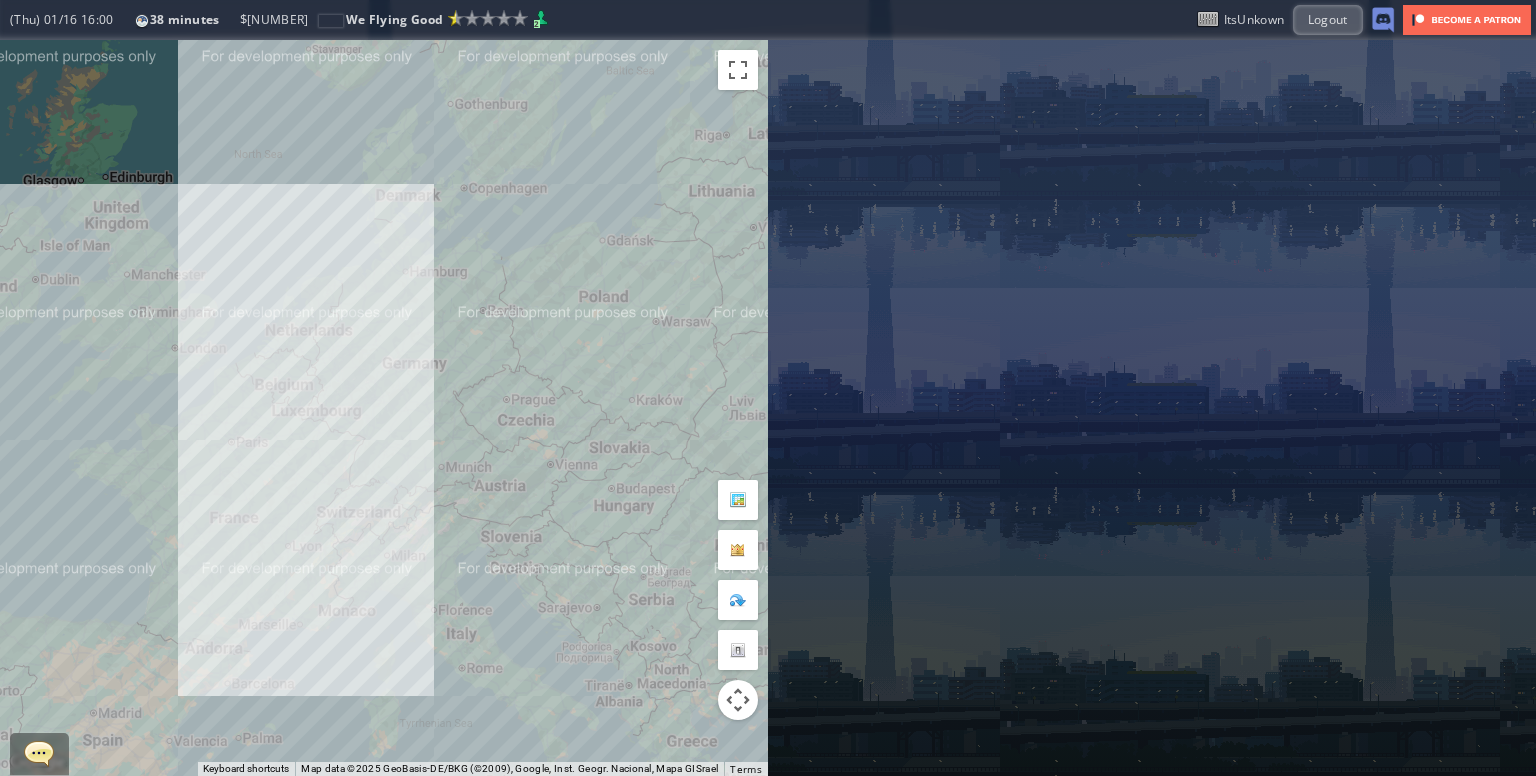 click on "To navigate, press the arrow keys." at bounding box center (384, 408) 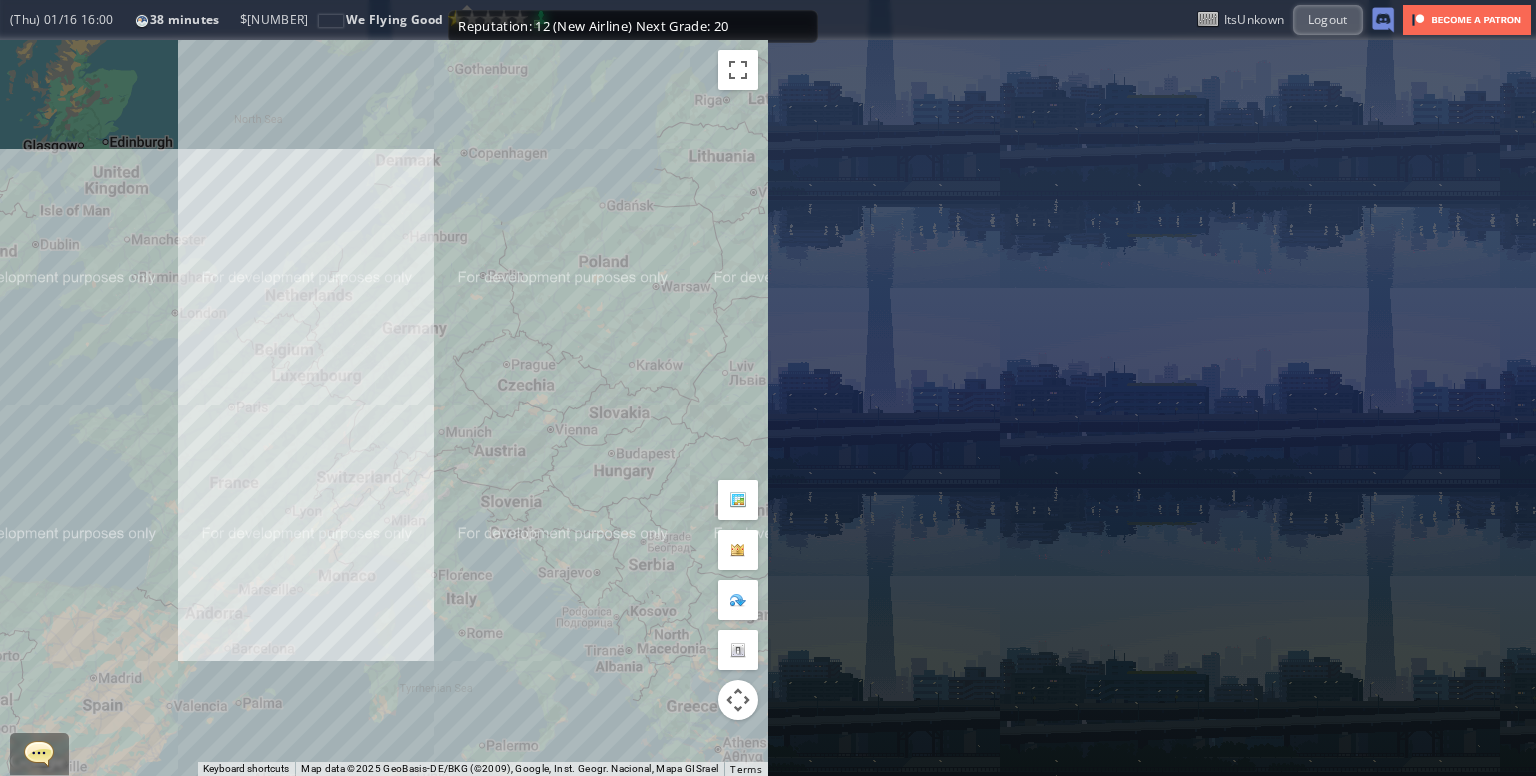 click on "Reputation: 12 (New Airline) Next Grade: 20" at bounding box center (633, 26) 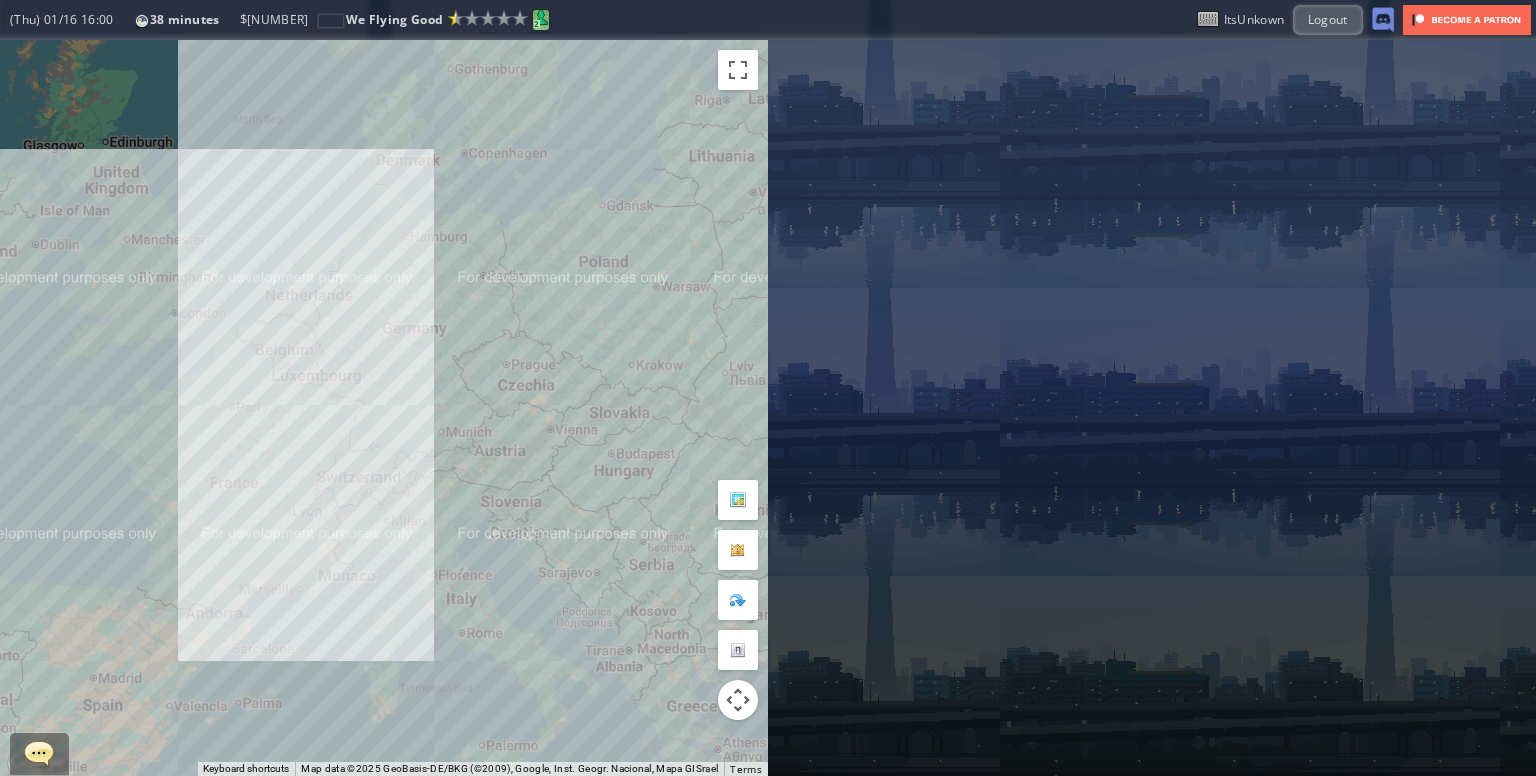 click on "2" at bounding box center [536, 24] 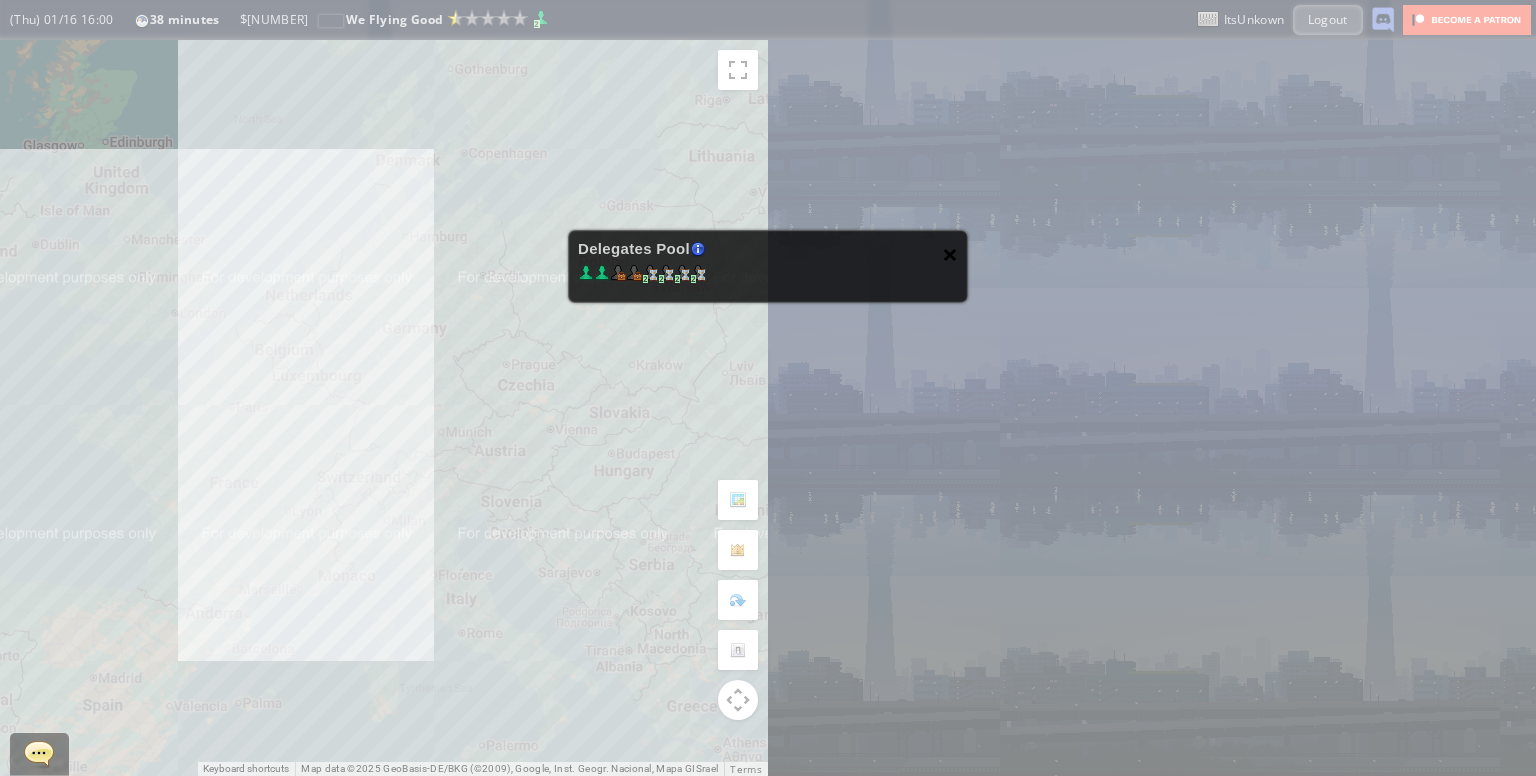 click on "×" at bounding box center [950, 254] 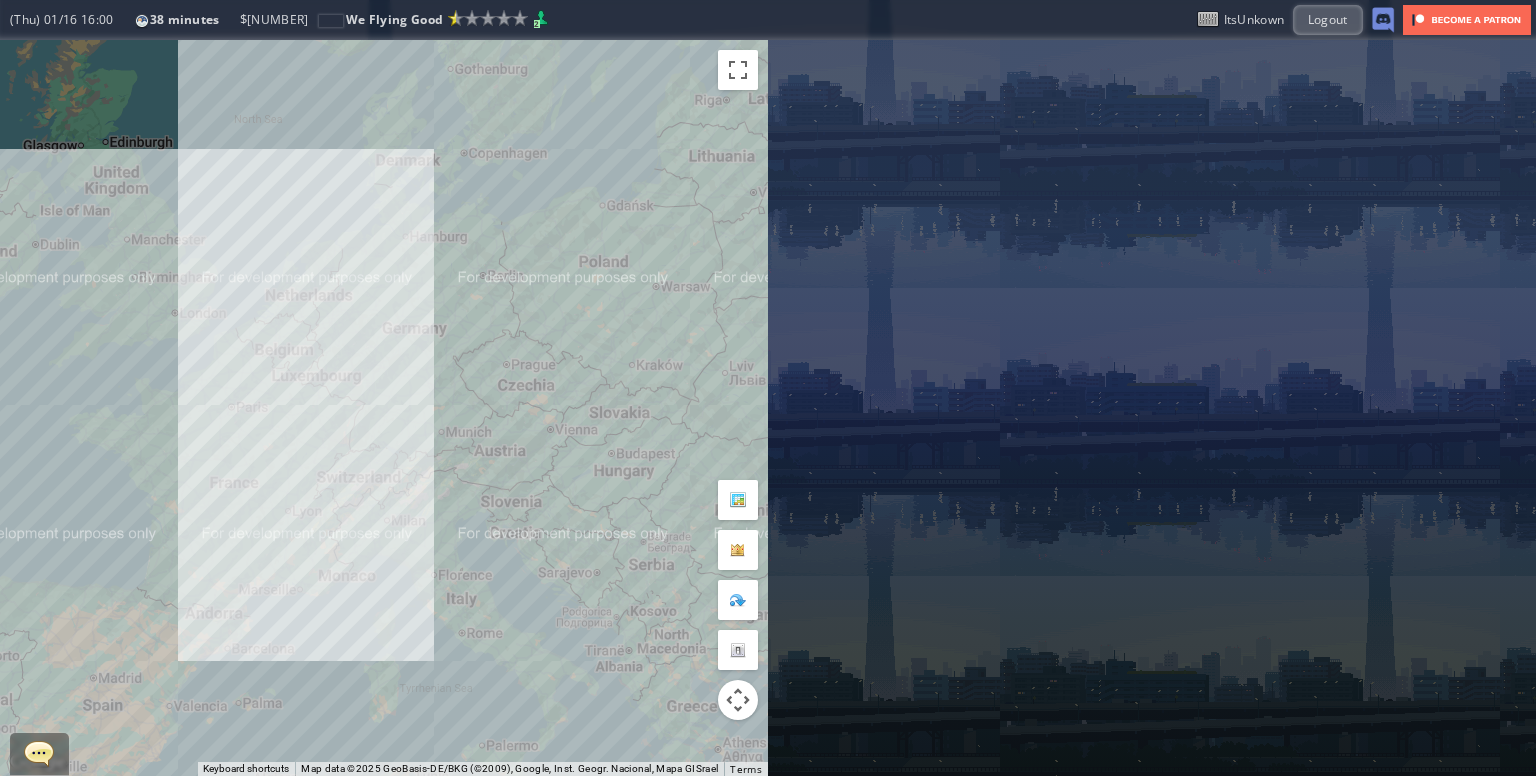 click on "To navigate, press the arrow keys." at bounding box center (384, 408) 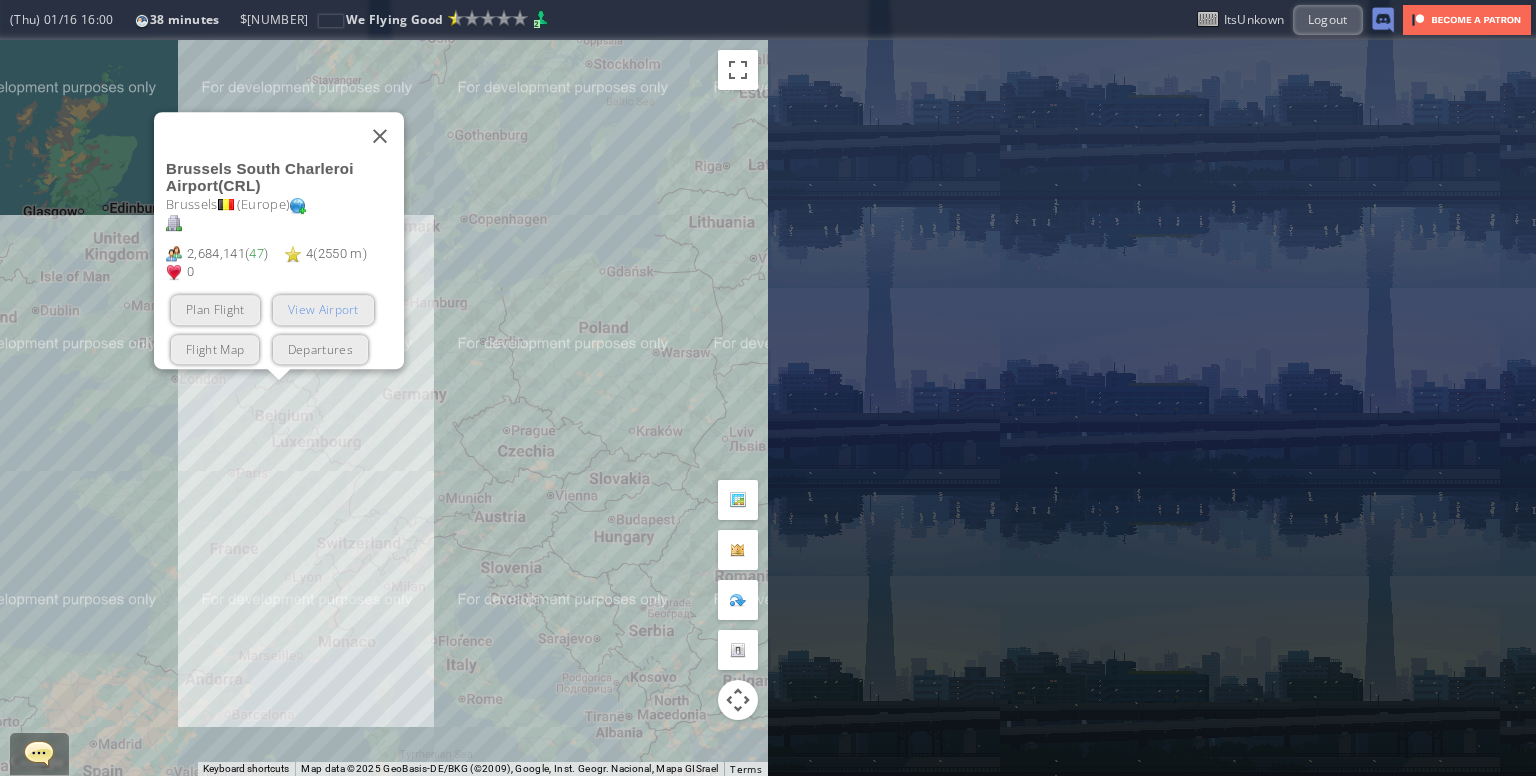 click on "View Airport" at bounding box center [323, 310] 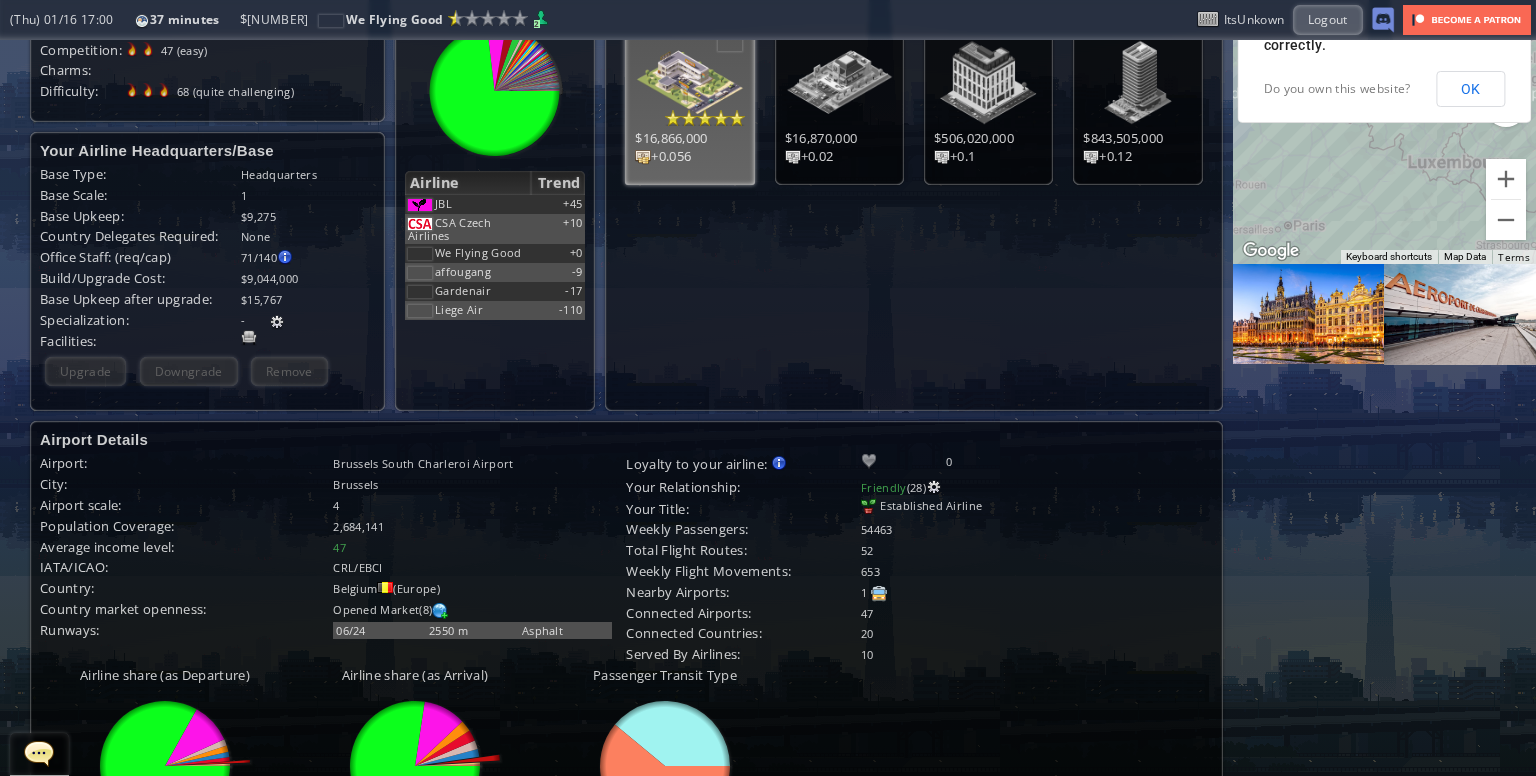 scroll, scrollTop: 0, scrollLeft: 0, axis: both 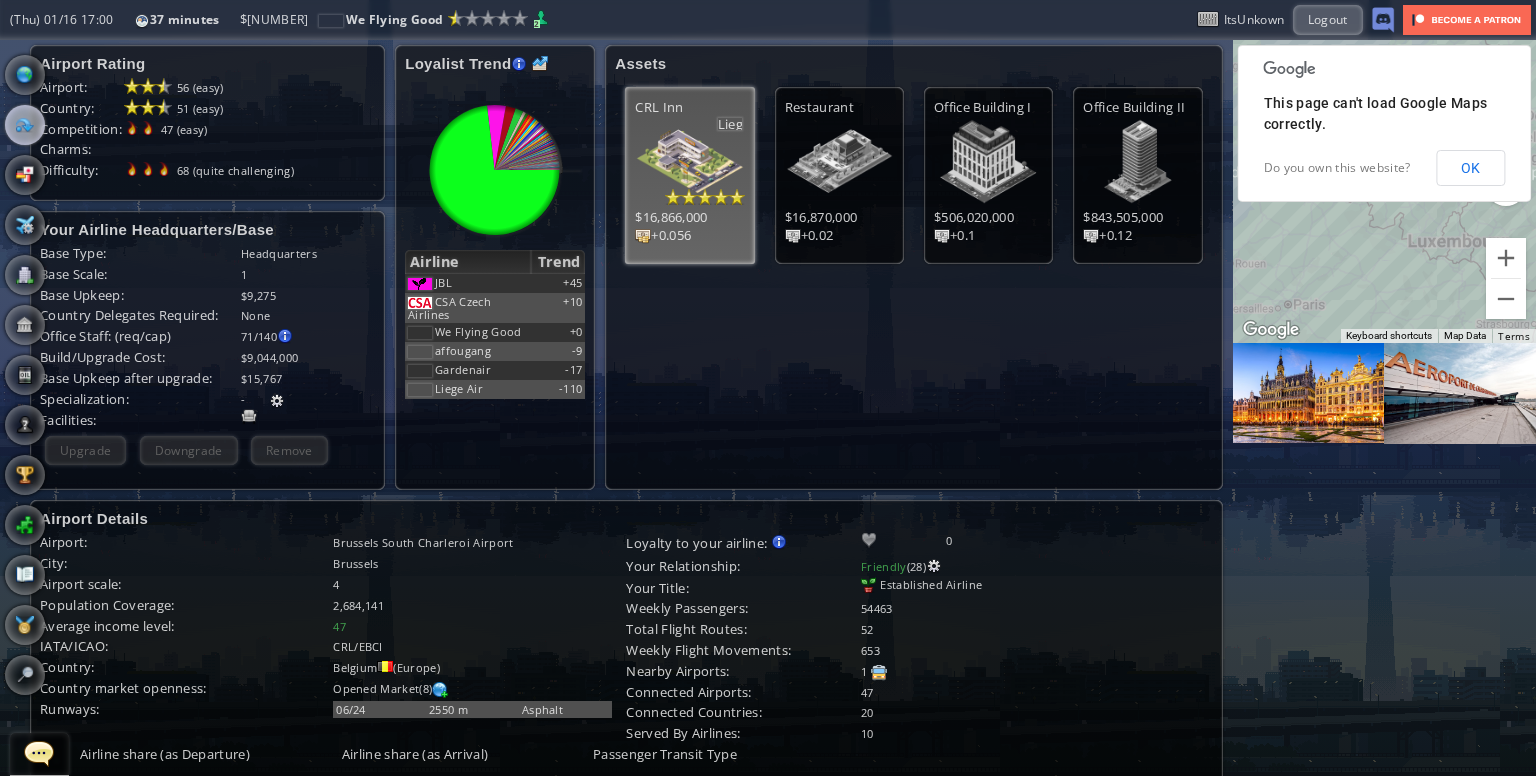 click at bounding box center [25, 125] 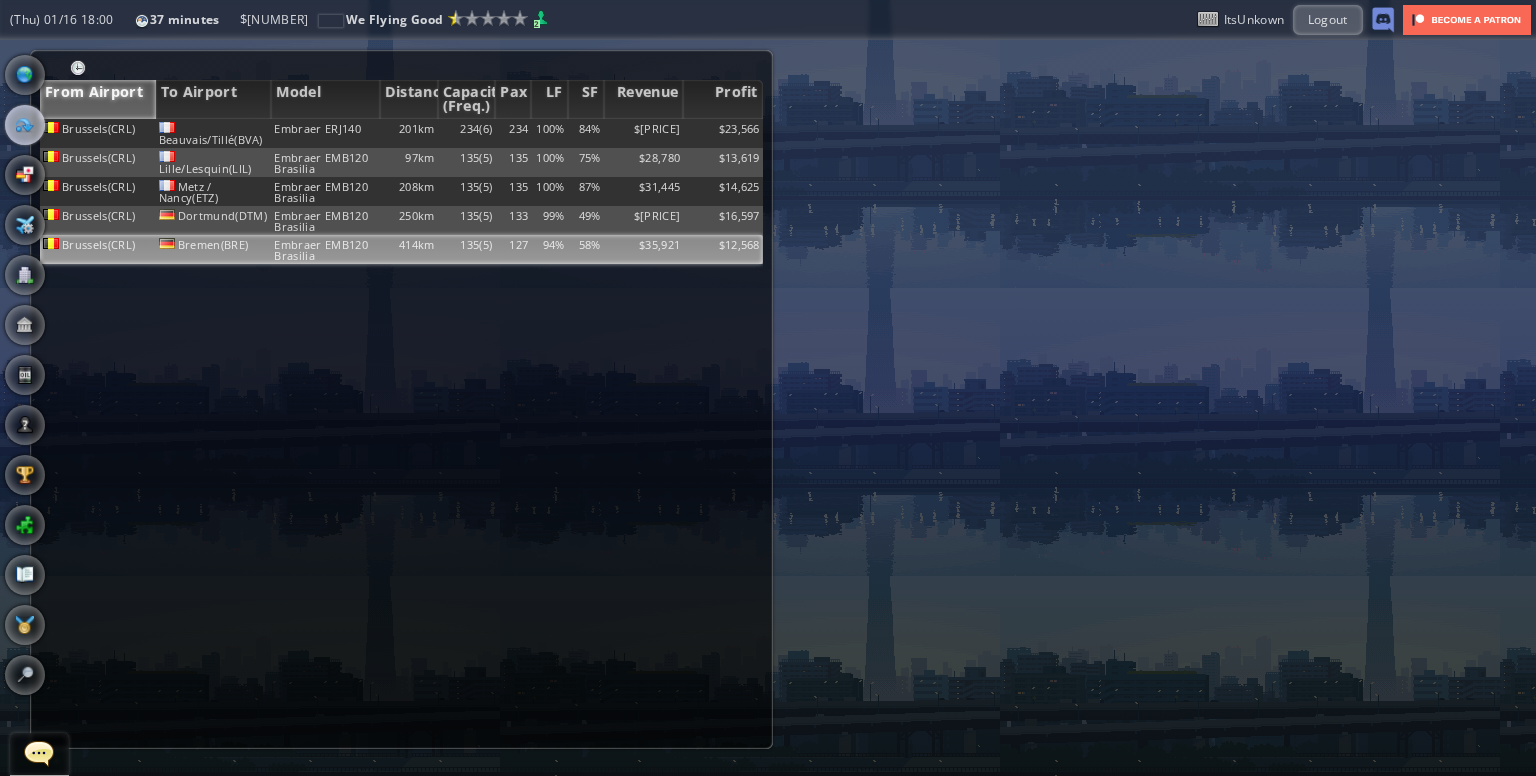 click on "135(5)" at bounding box center (467, 133) 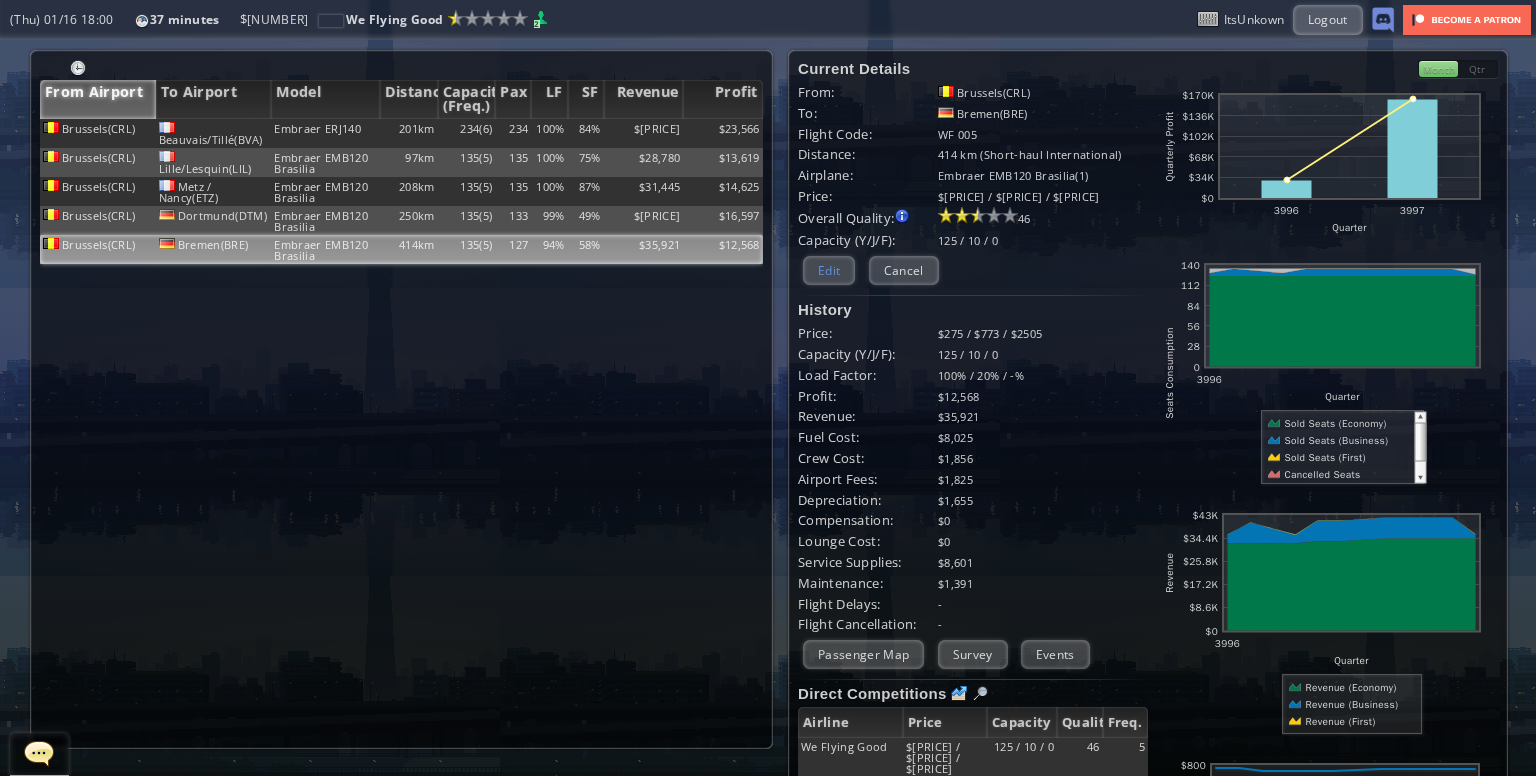 click on "Edit" at bounding box center [829, 270] 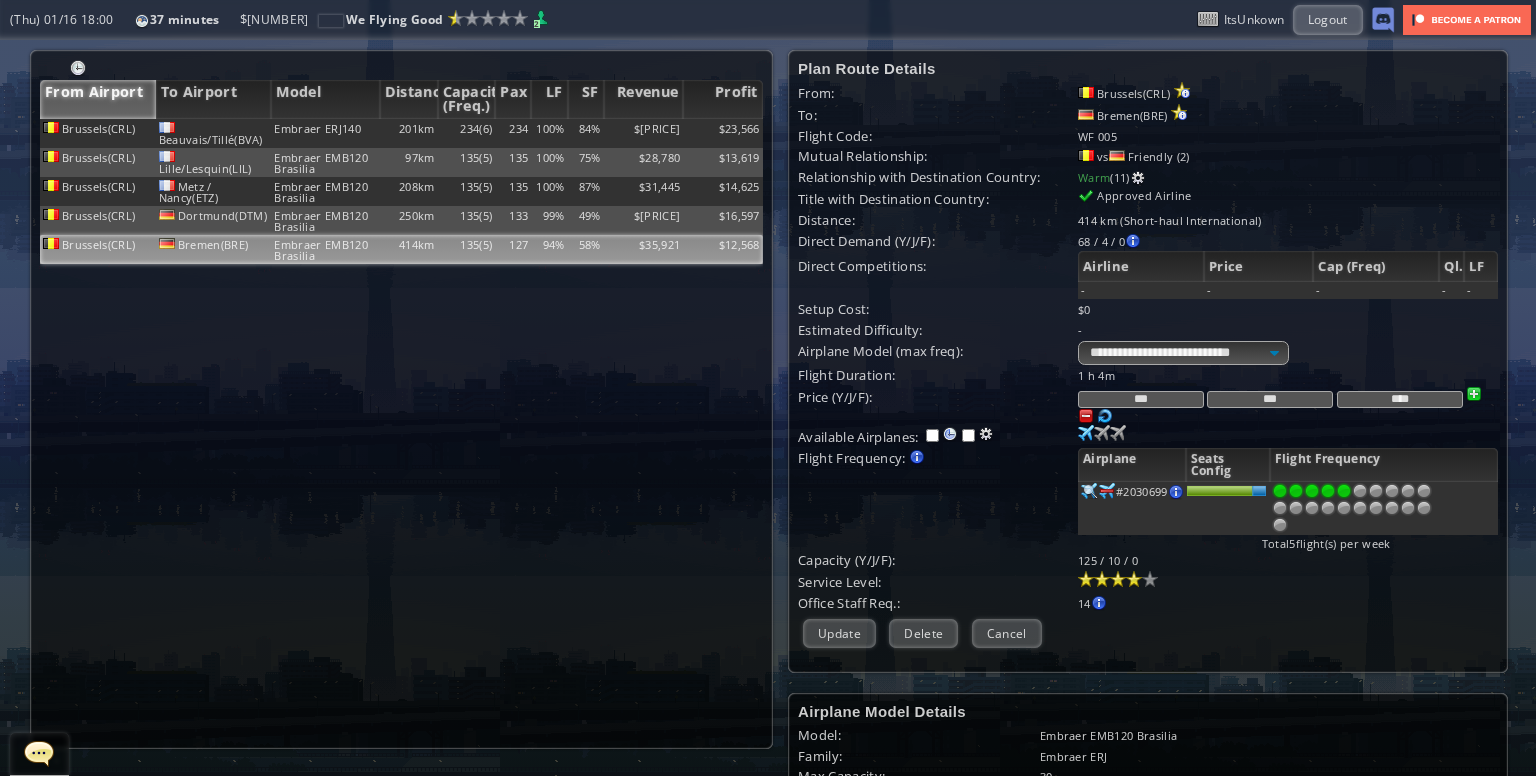 click on "1 h 4m" at bounding box center [1288, 375] 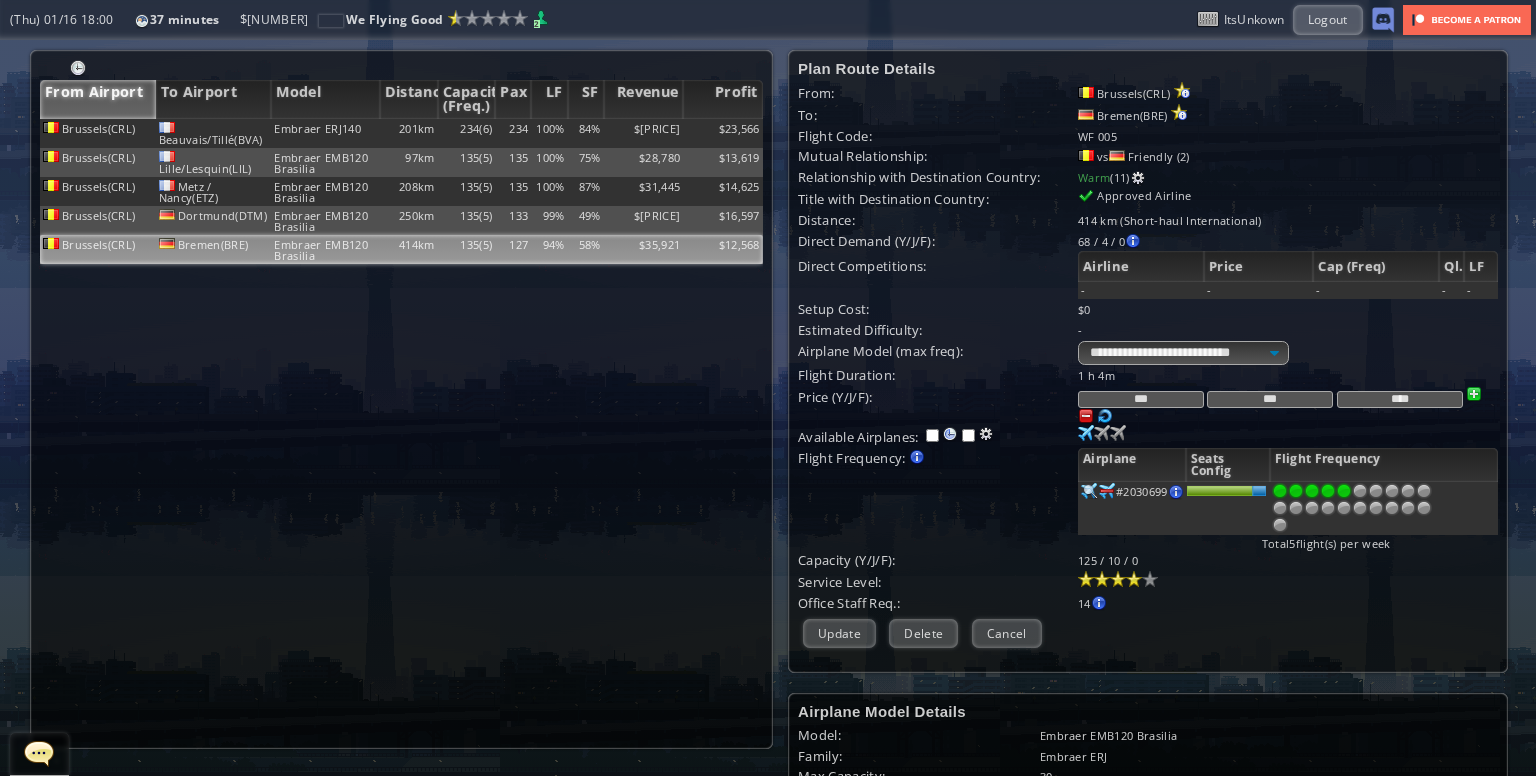 click on "***" at bounding box center [1270, 399] 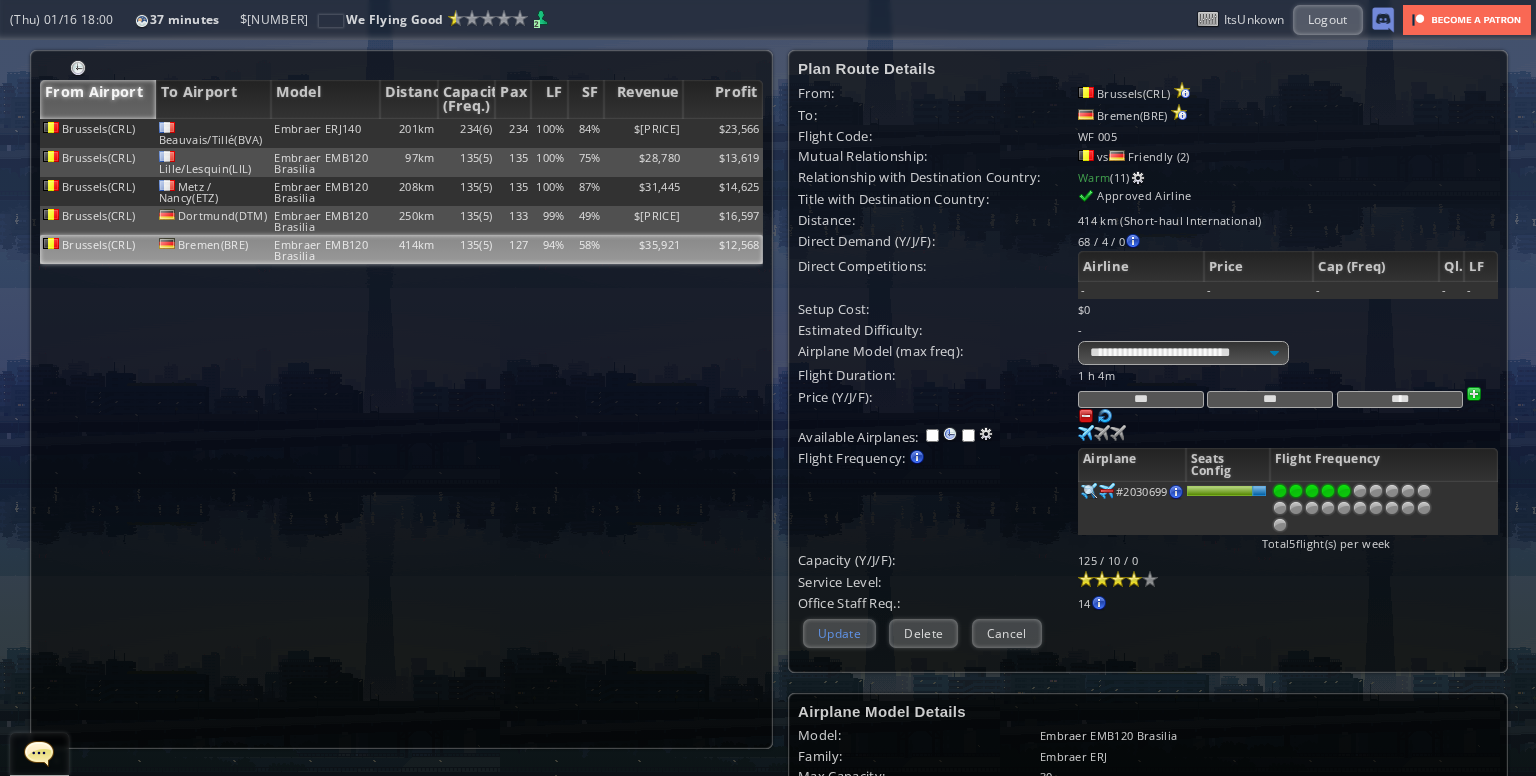 type on "***" 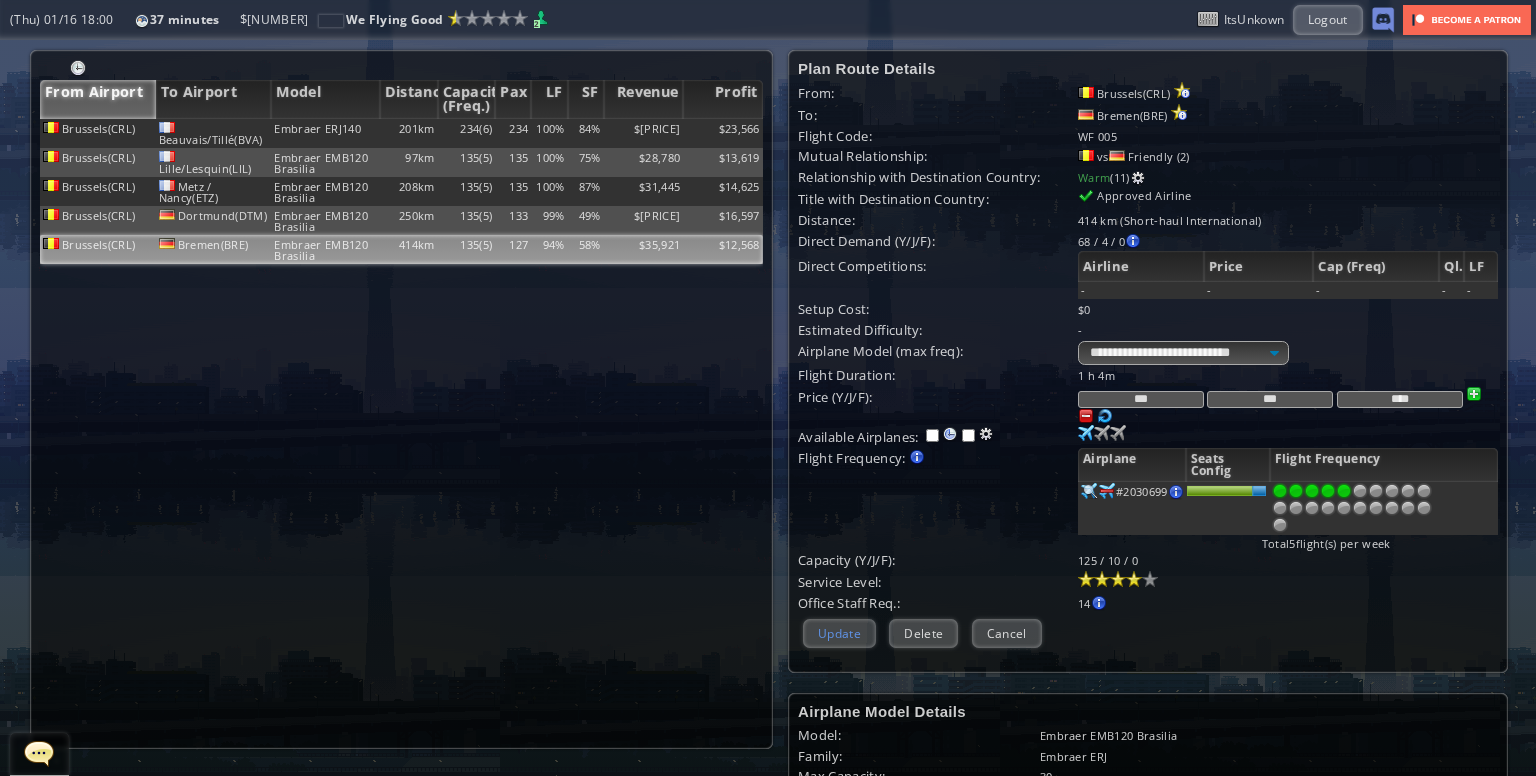 click on "Update" at bounding box center (839, 633) 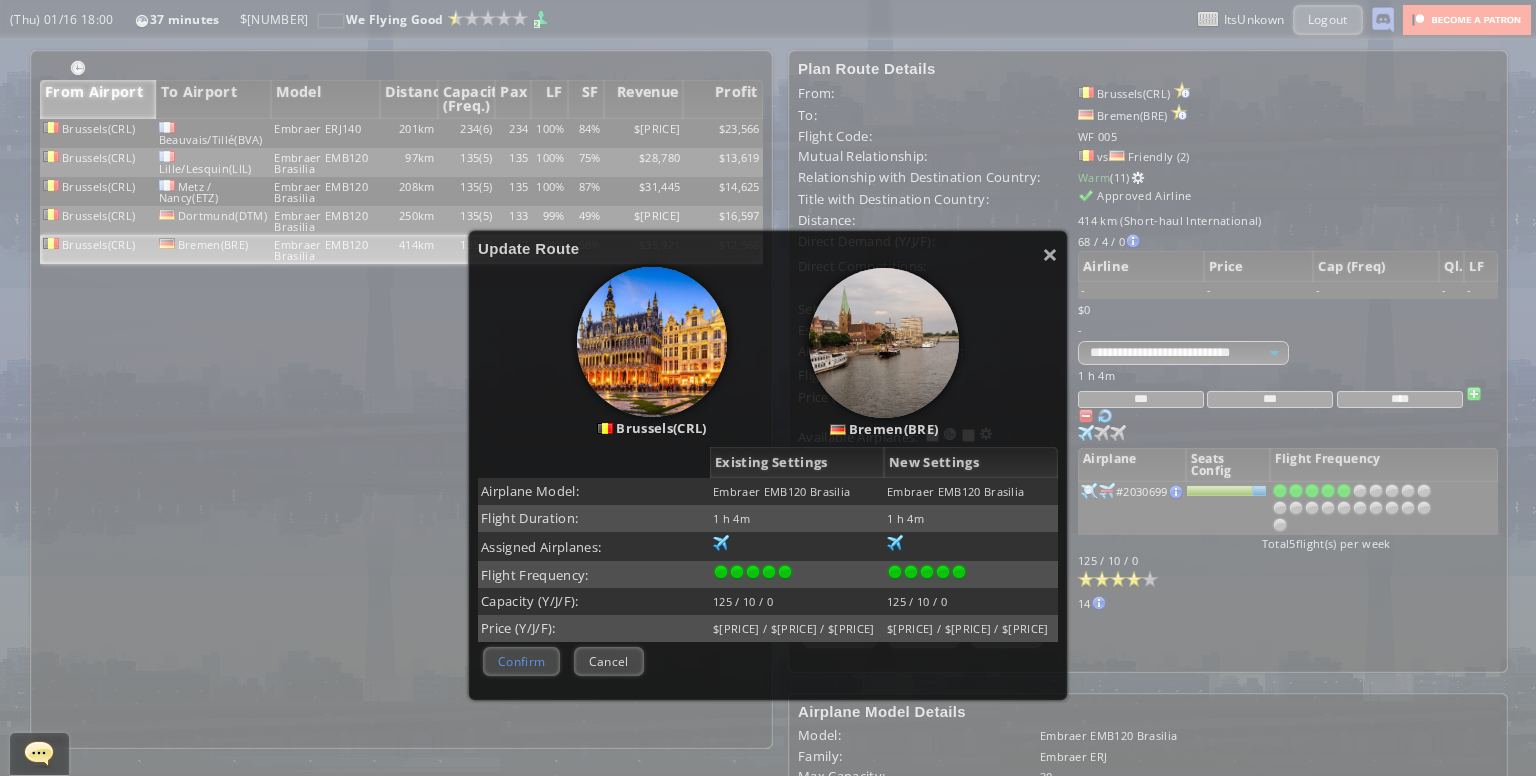 click on "Confirm" at bounding box center (521, 661) 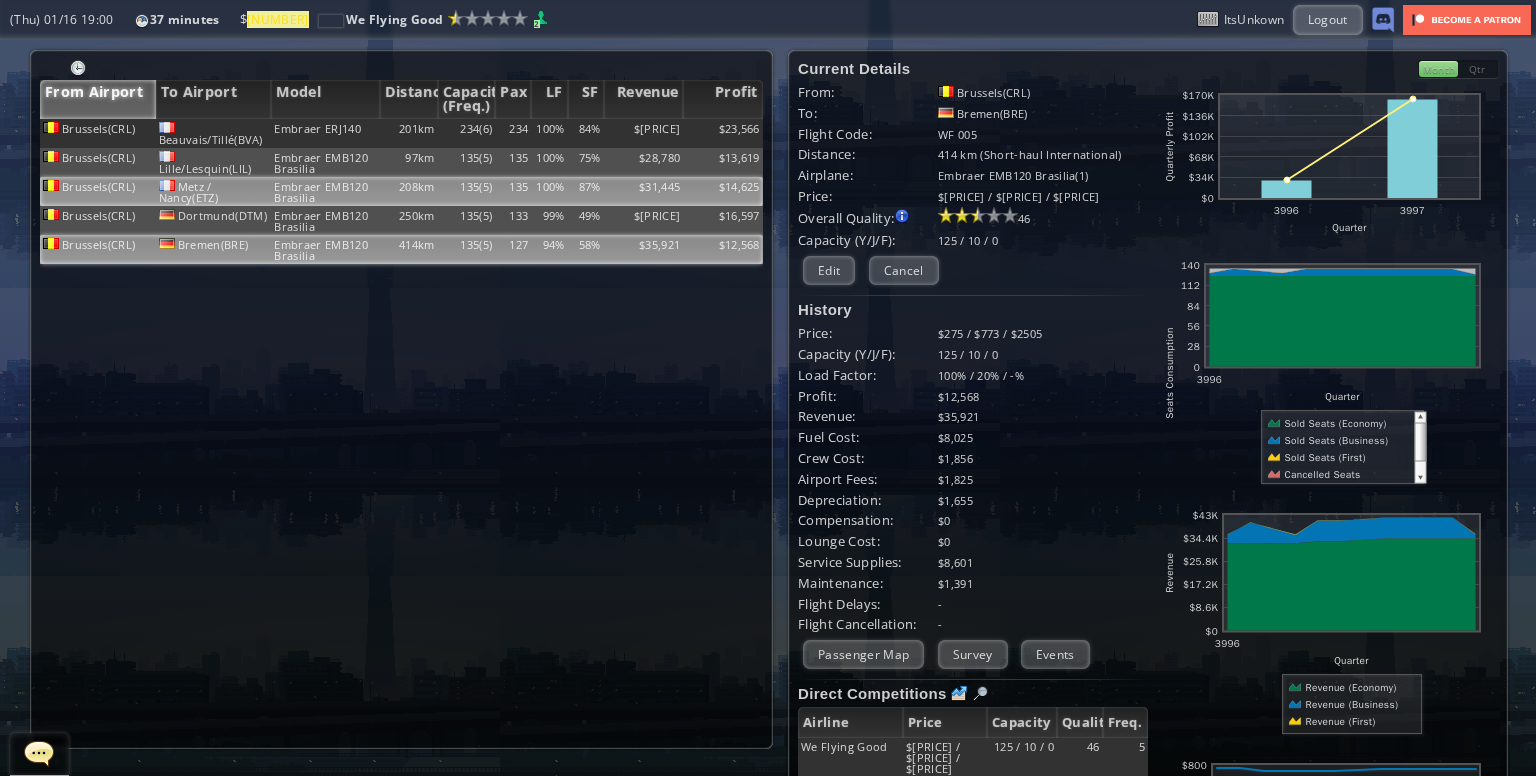 click on "87%" at bounding box center (586, 133) 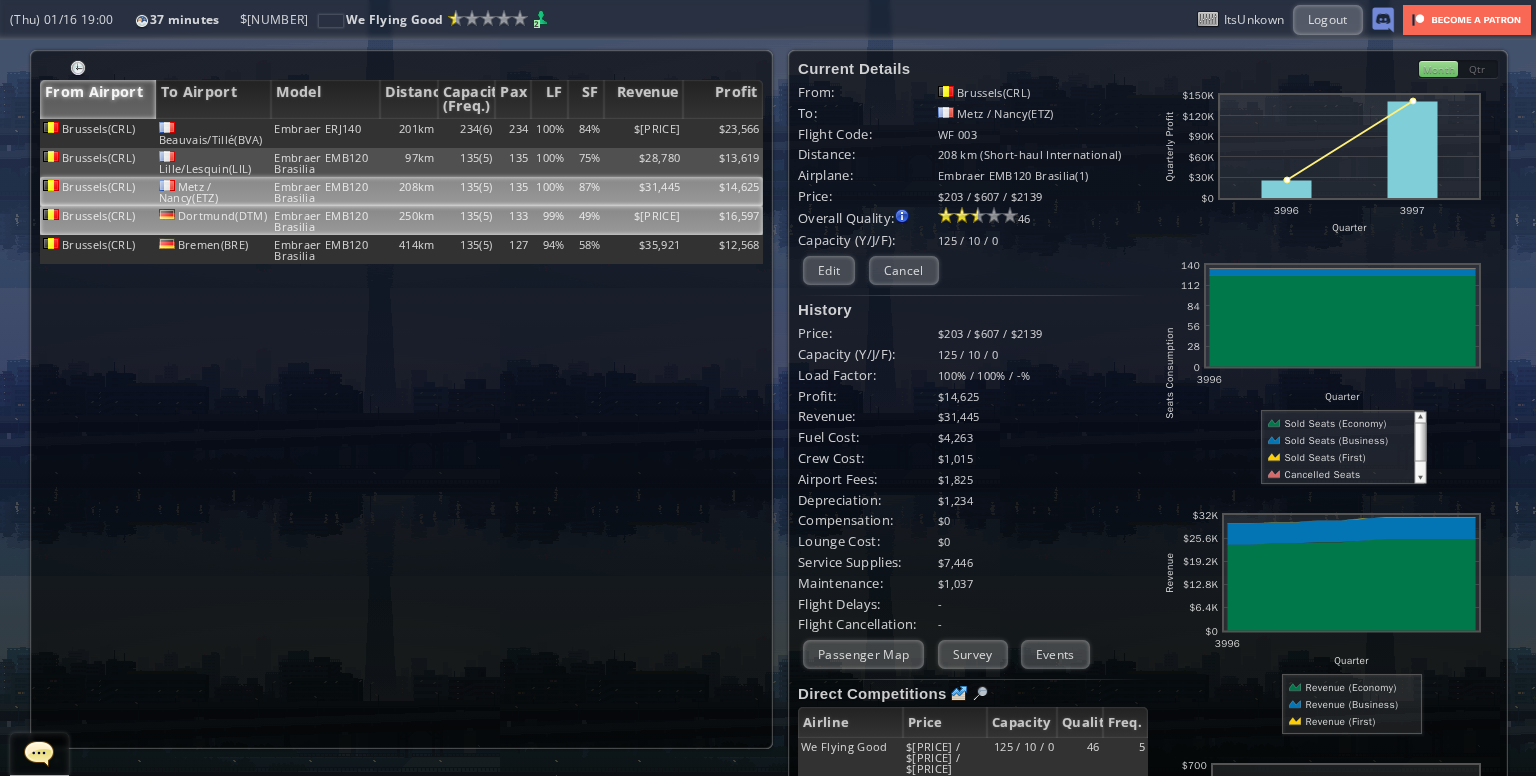 click on "$16,597" at bounding box center [723, 133] 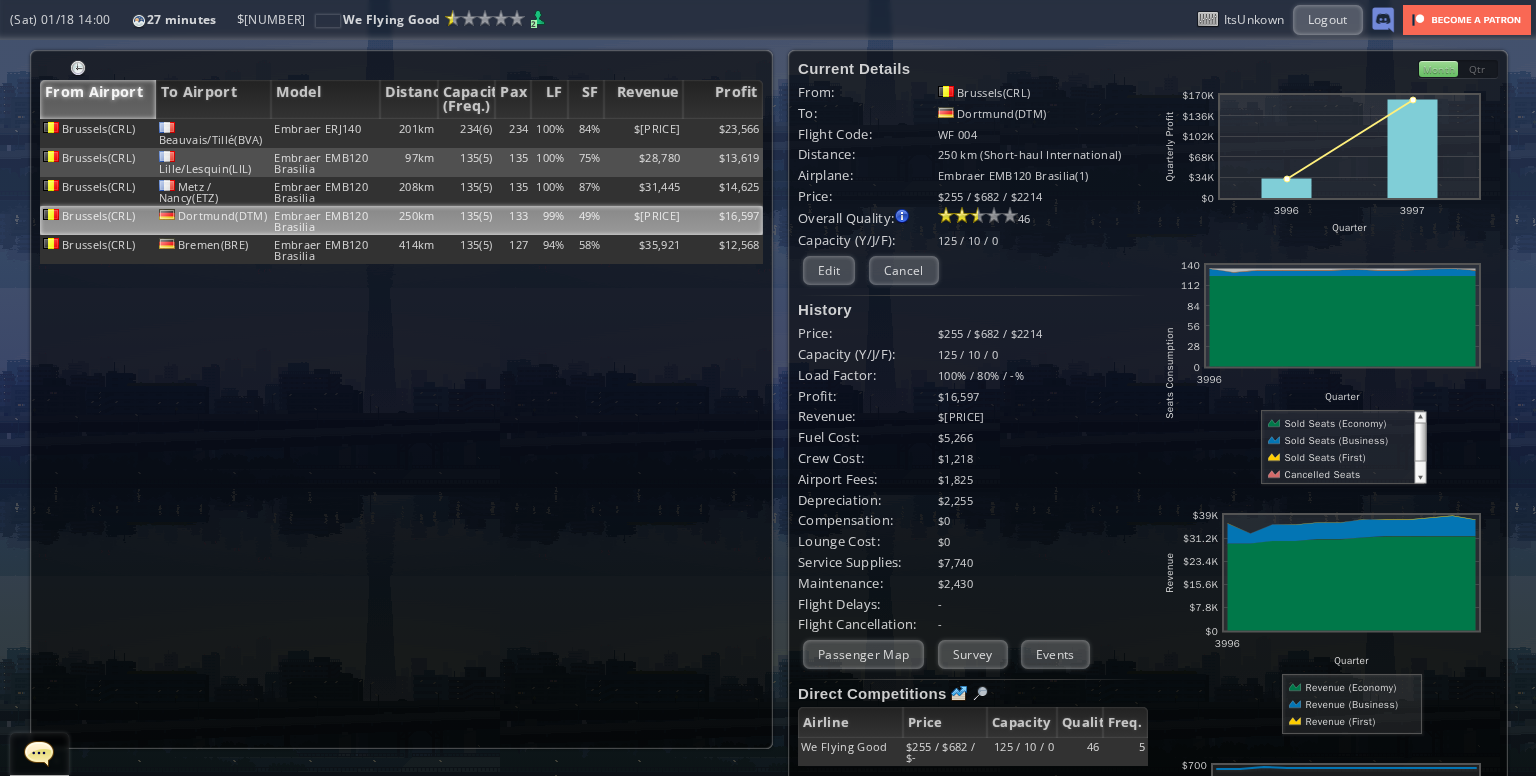 scroll, scrollTop: 0, scrollLeft: 0, axis: both 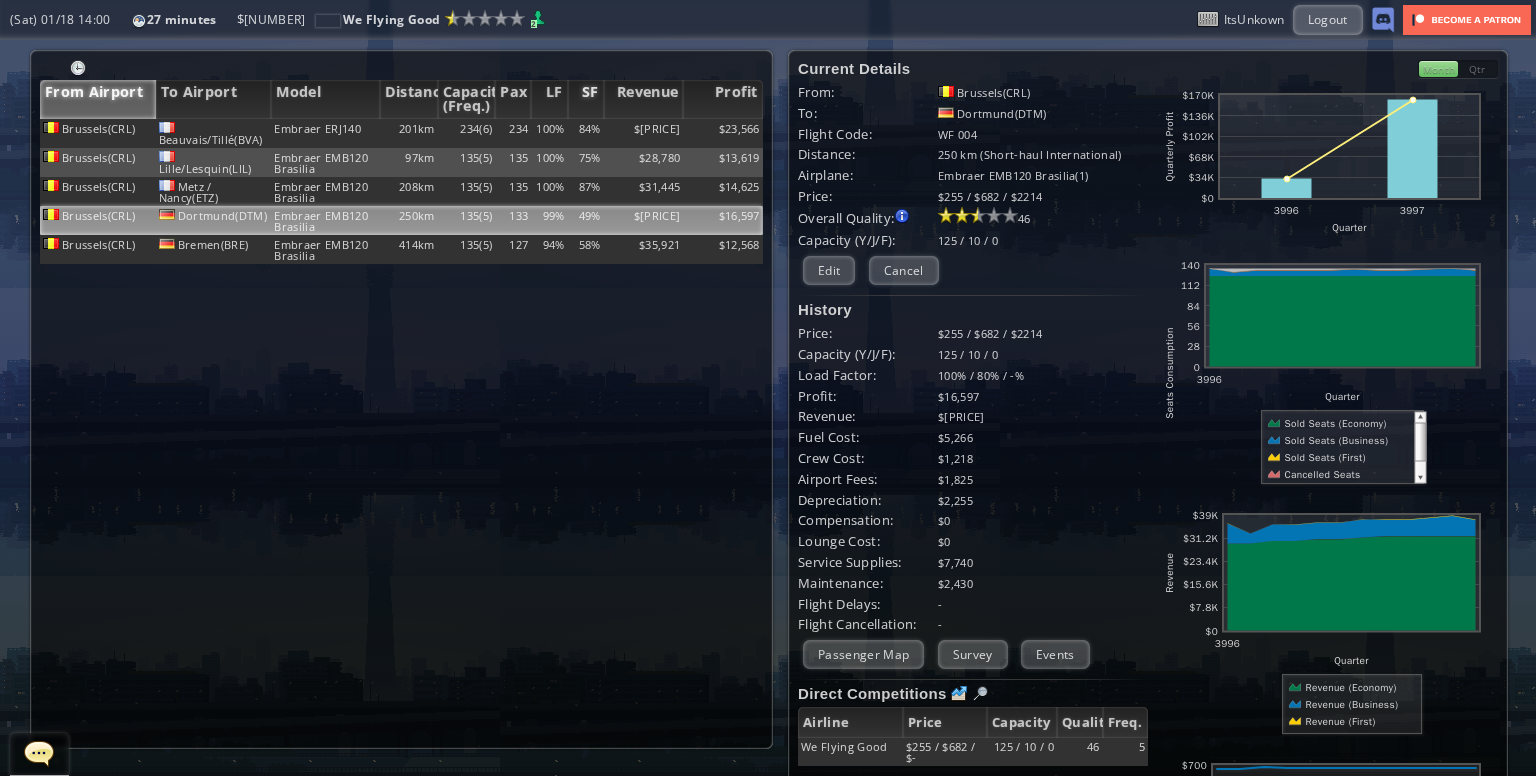 click on "SF" at bounding box center (586, 99) 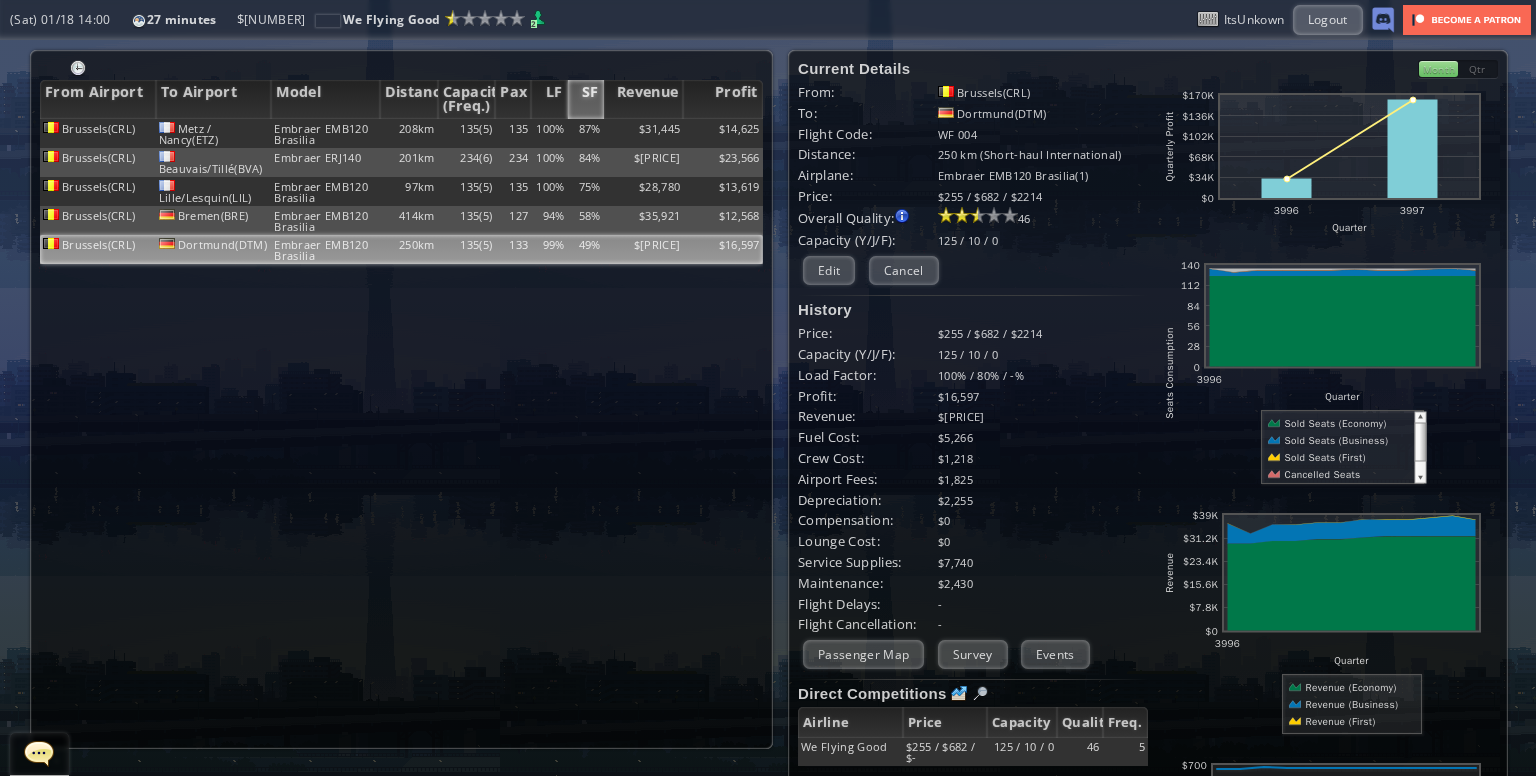 click on "SF" at bounding box center [586, 99] 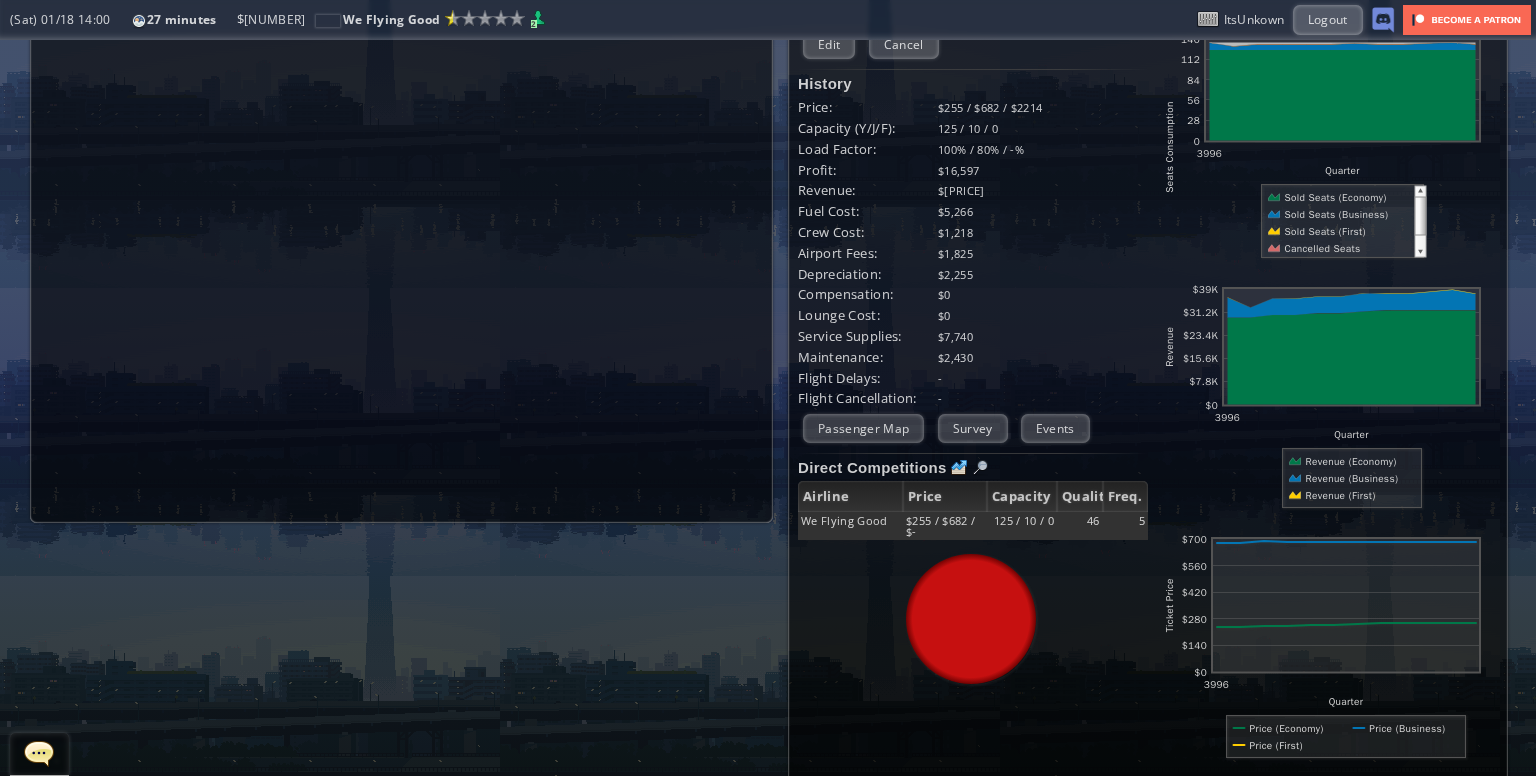 scroll, scrollTop: 252, scrollLeft: 0, axis: vertical 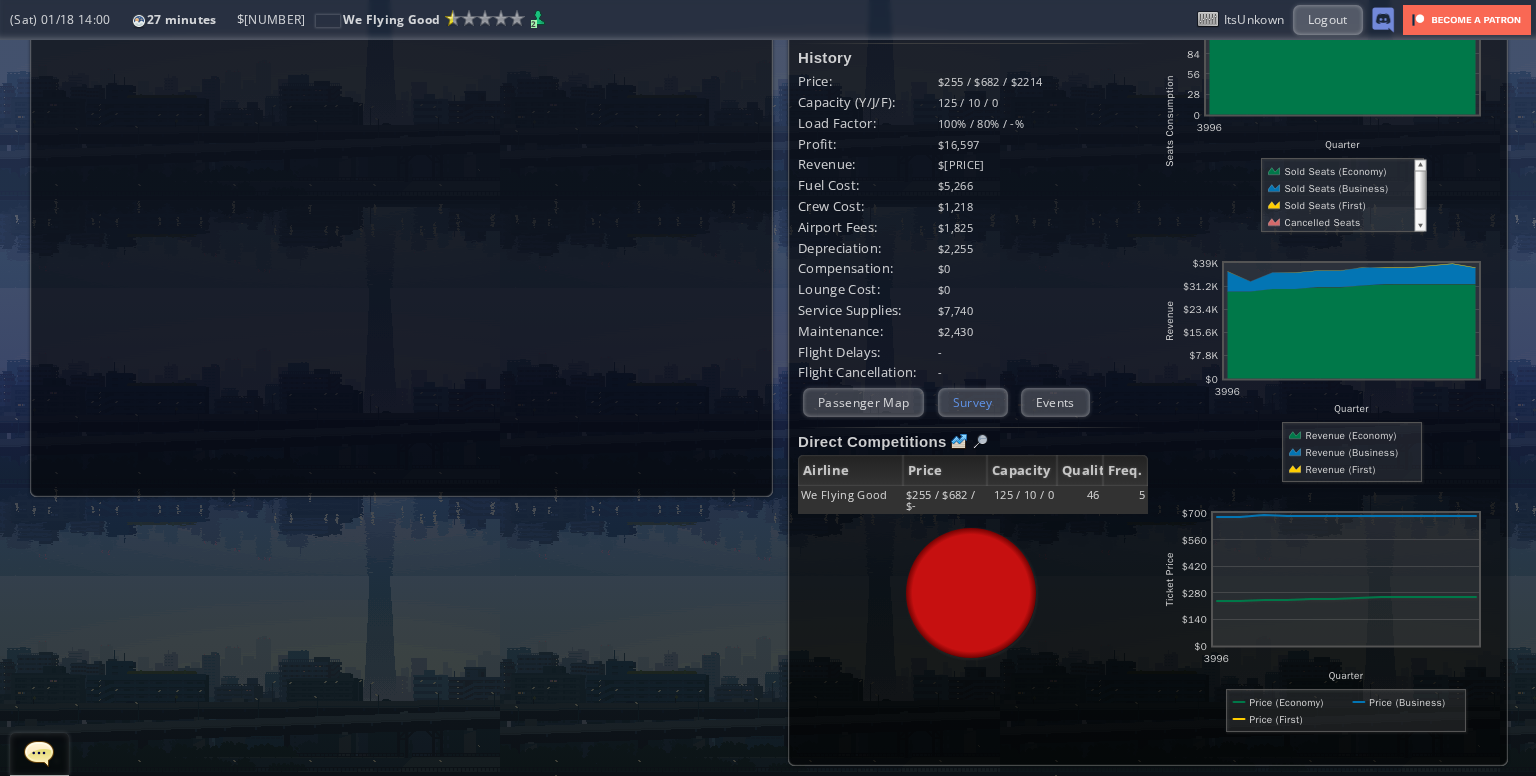 click on "Survey" at bounding box center [973, 402] 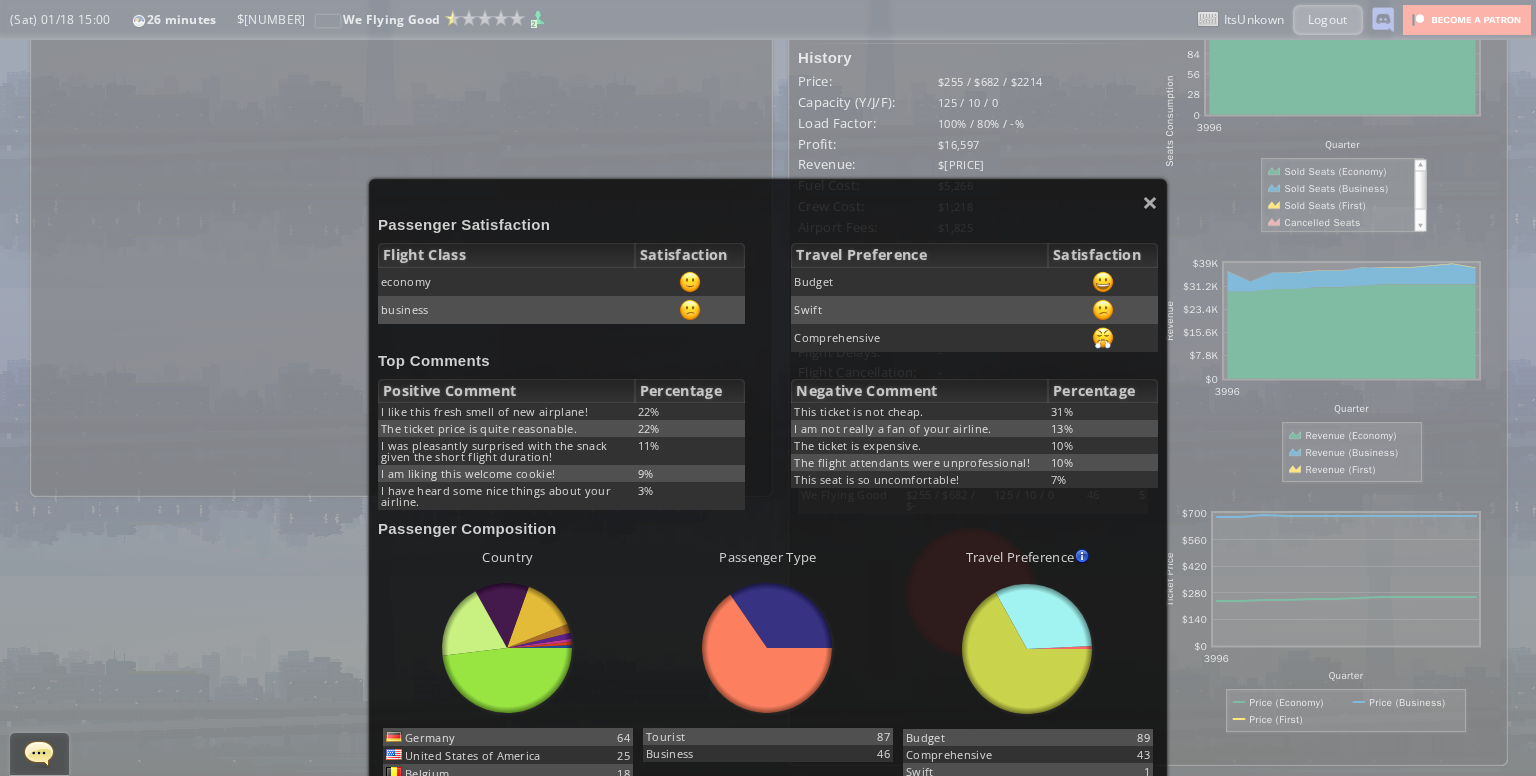 scroll, scrollTop: 100, scrollLeft: 0, axis: vertical 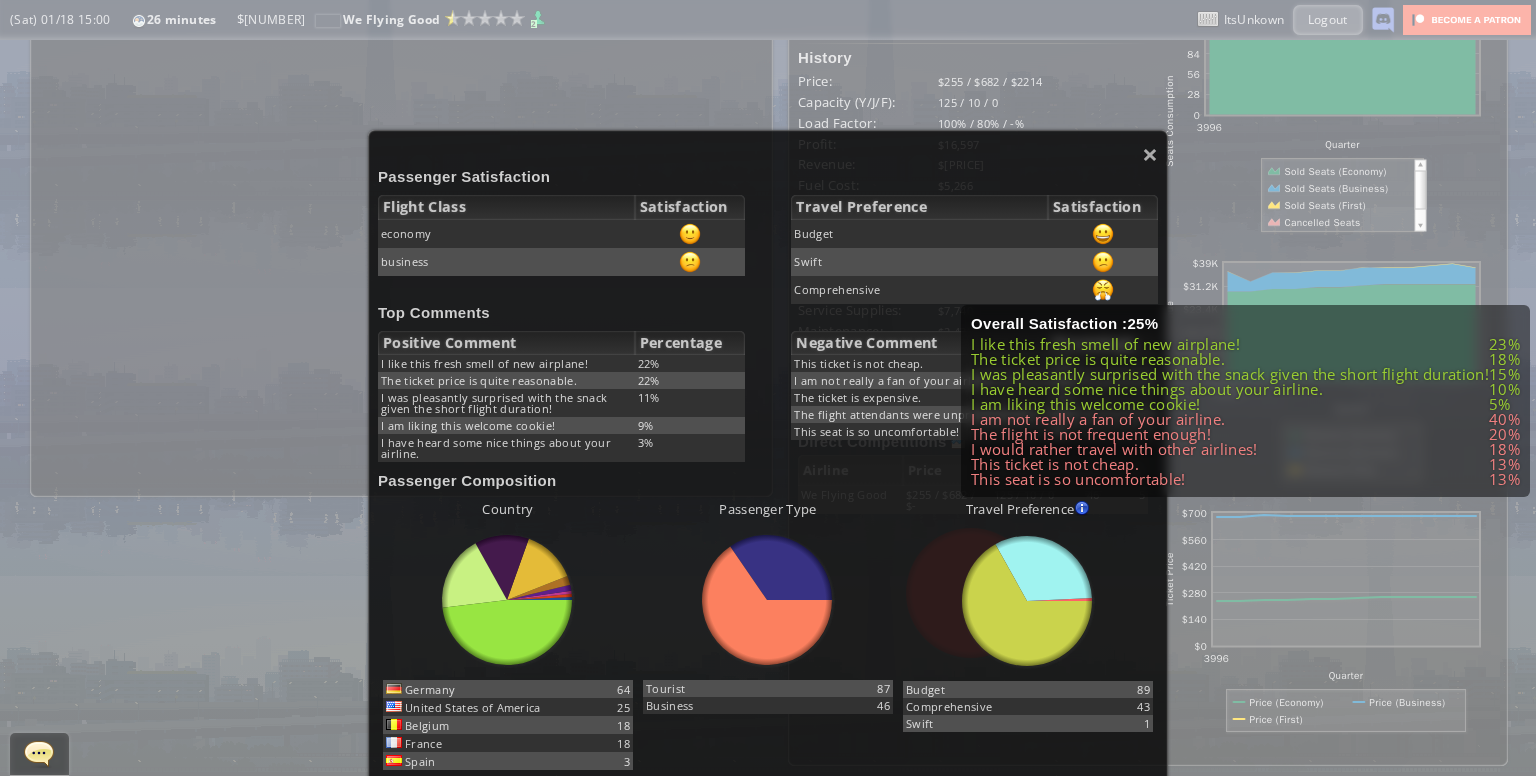 drag, startPoint x: 1088, startPoint y: 288, endPoint x: 1079, endPoint y: 281, distance: 11.401754 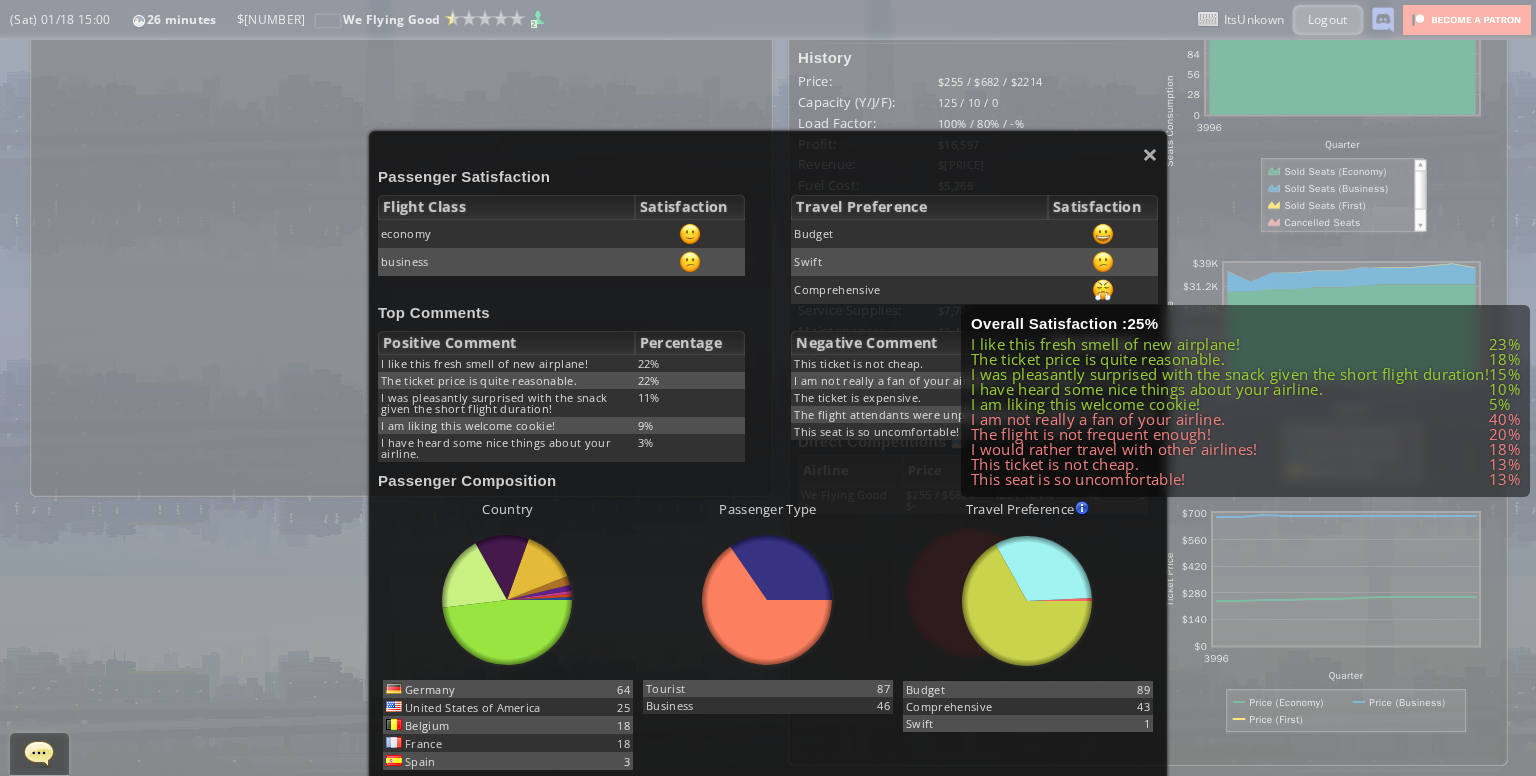 click at bounding box center (1103, 234) 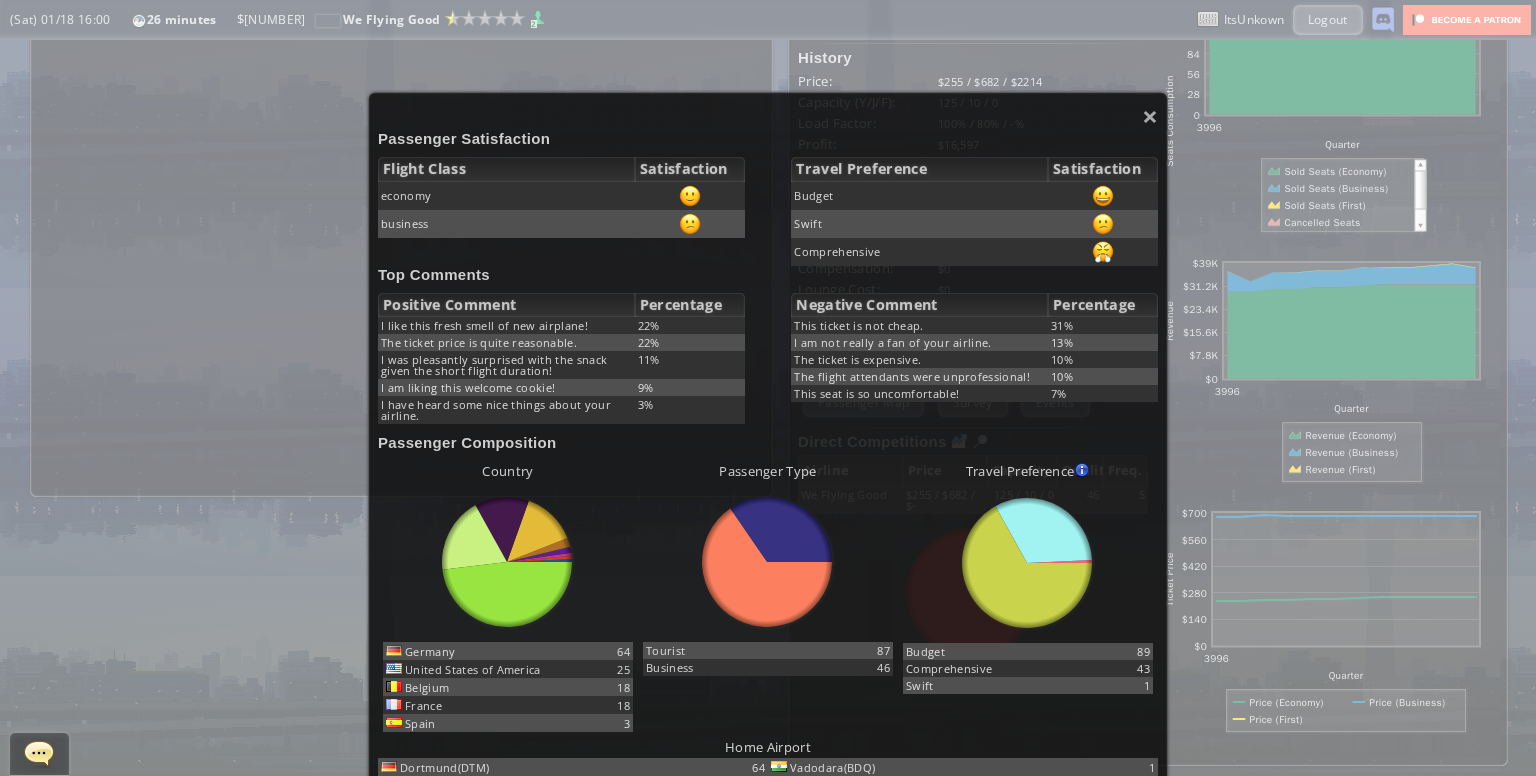 scroll, scrollTop: 100, scrollLeft: 0, axis: vertical 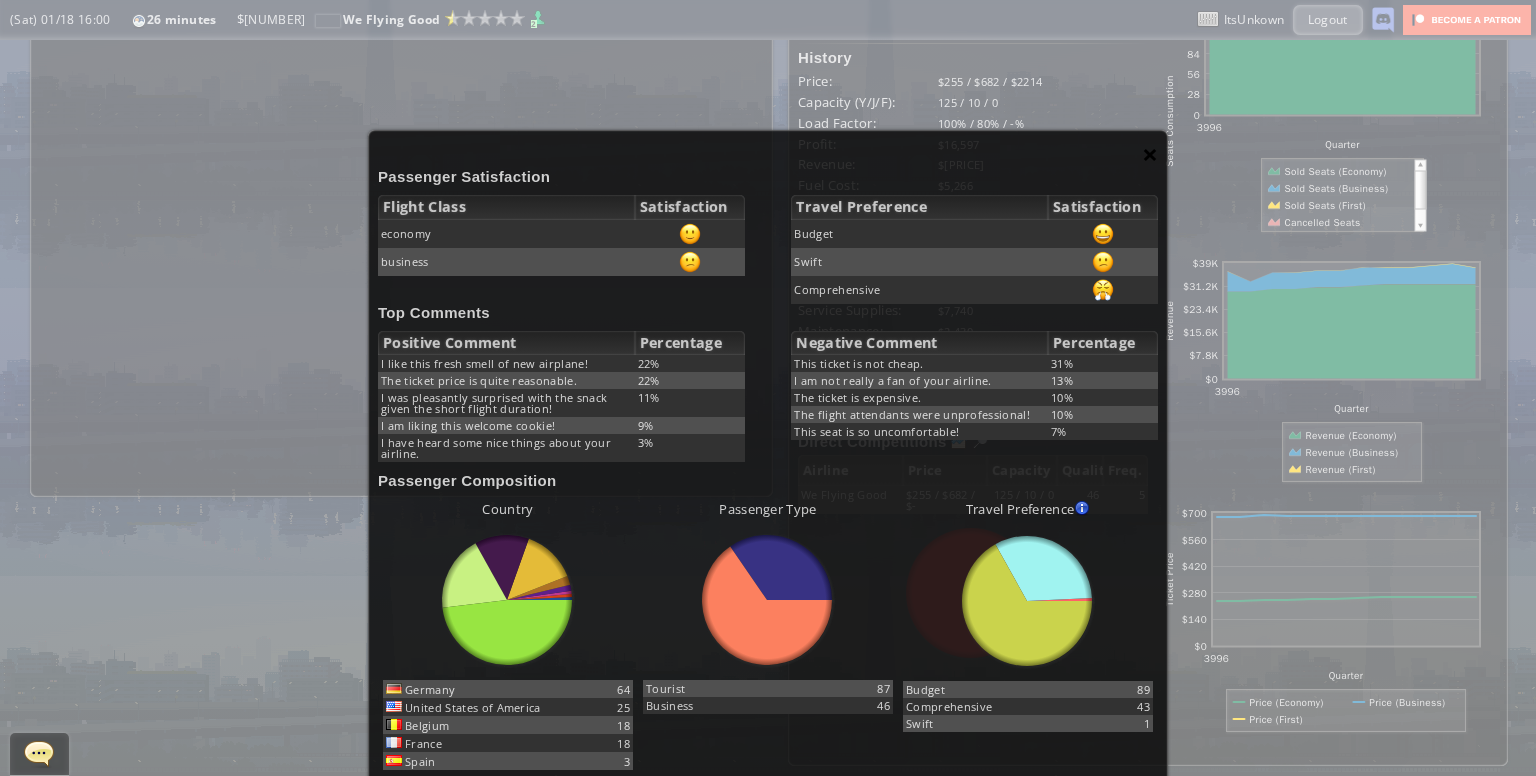 click on "×" at bounding box center (1150, 154) 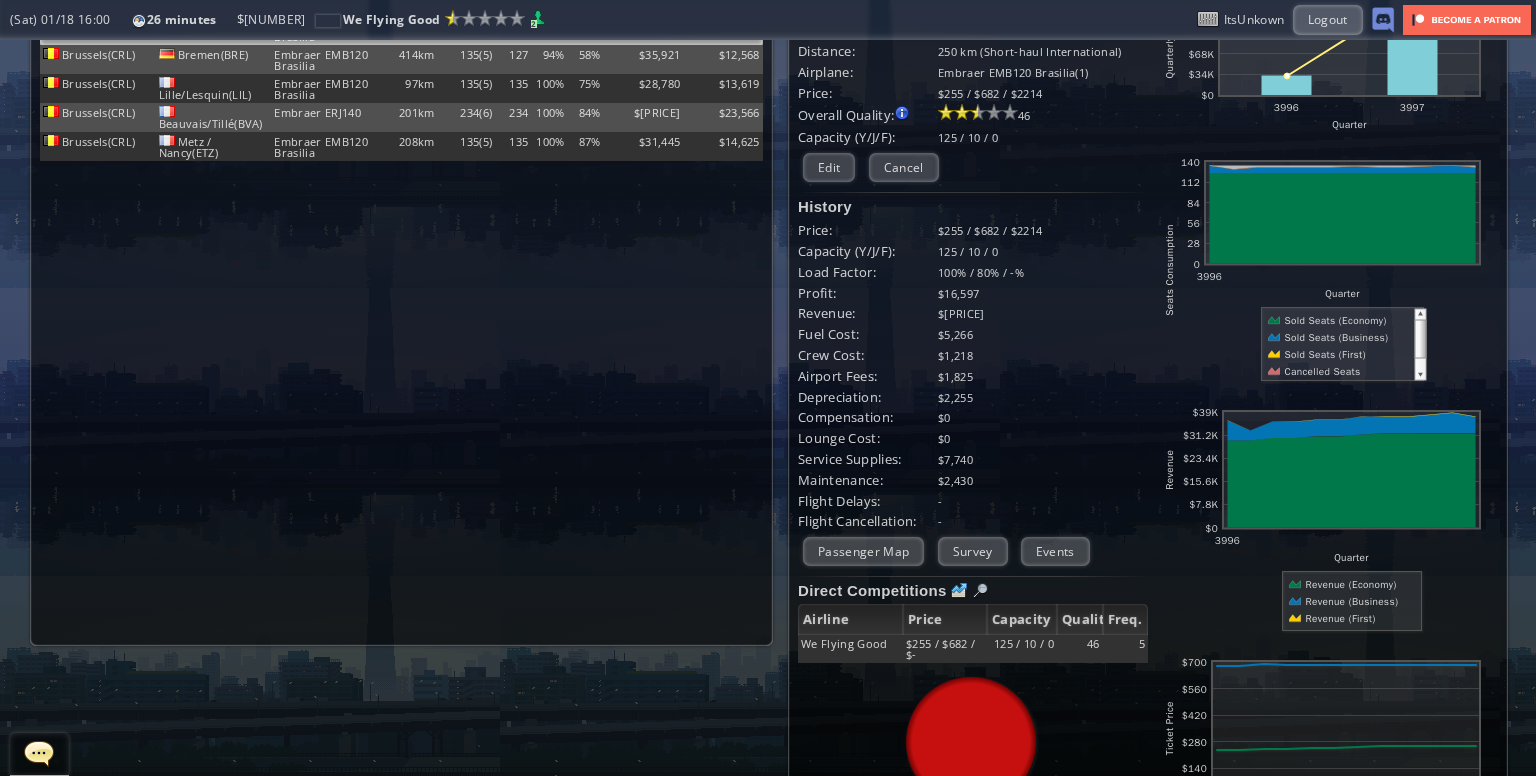 scroll, scrollTop: 0, scrollLeft: 0, axis: both 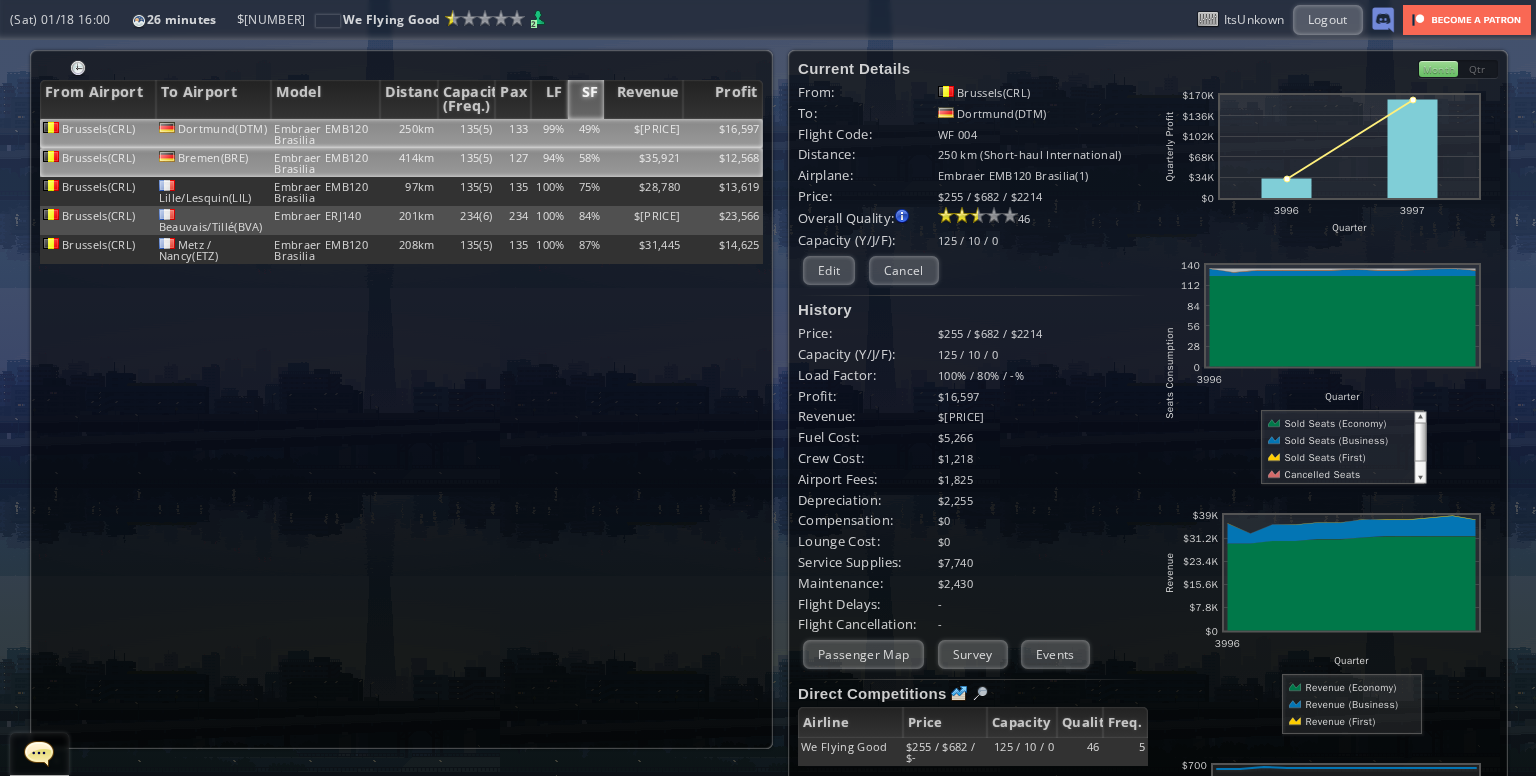 click on "Embraer EMB120 Brasilia" at bounding box center (325, 133) 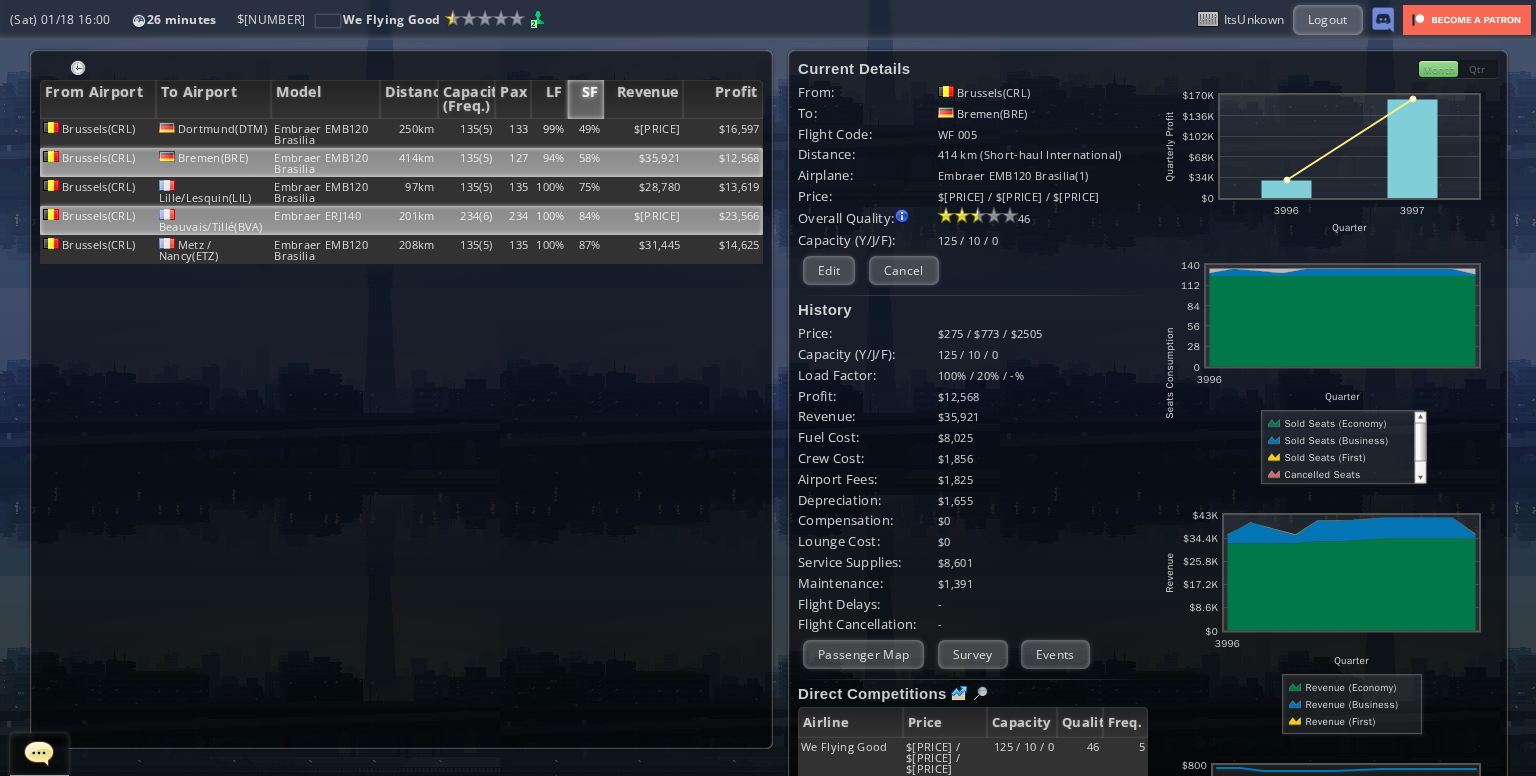 click on "234" at bounding box center (513, 133) 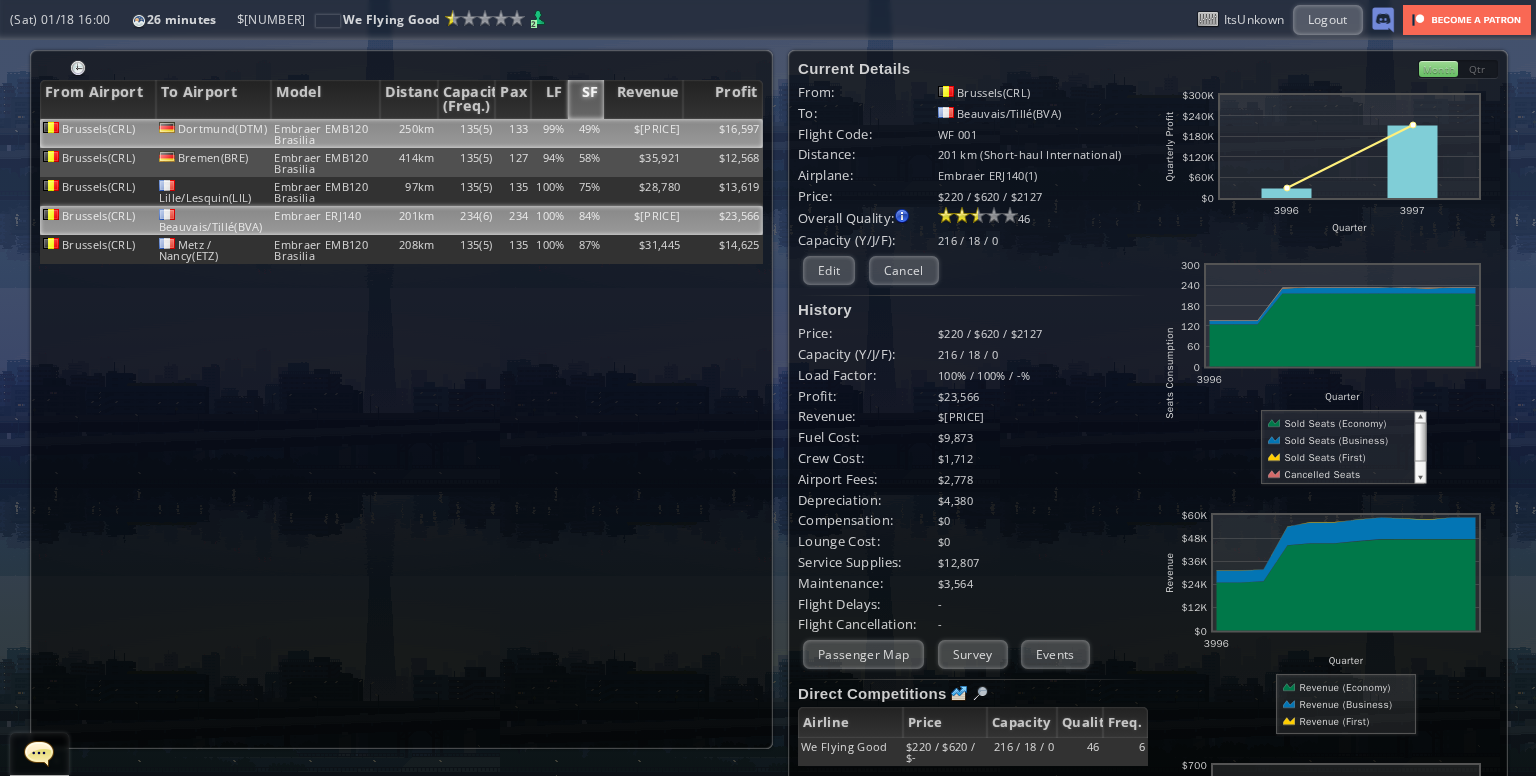 click on "49%" at bounding box center [586, 133] 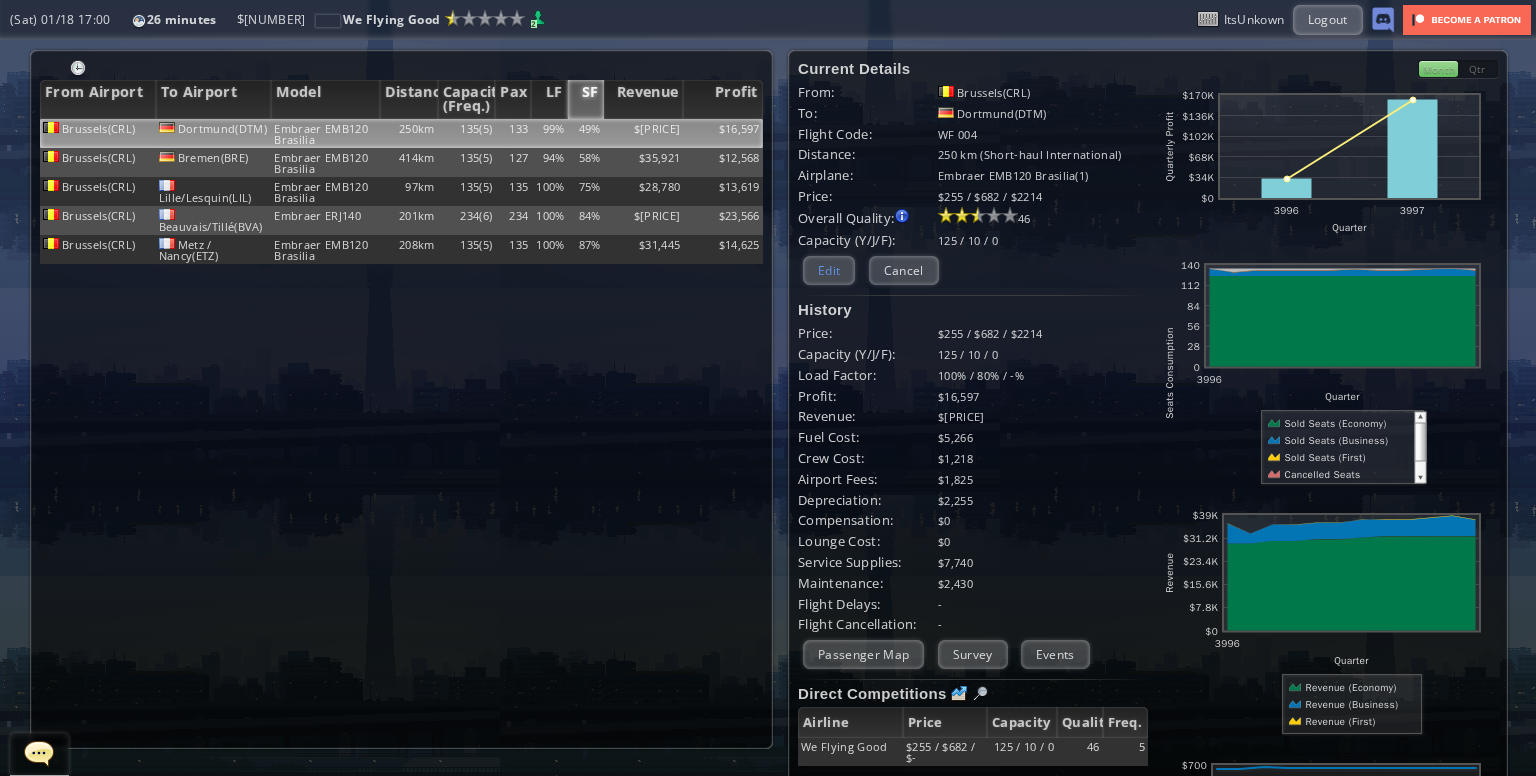 click on "Edit" at bounding box center (829, 270) 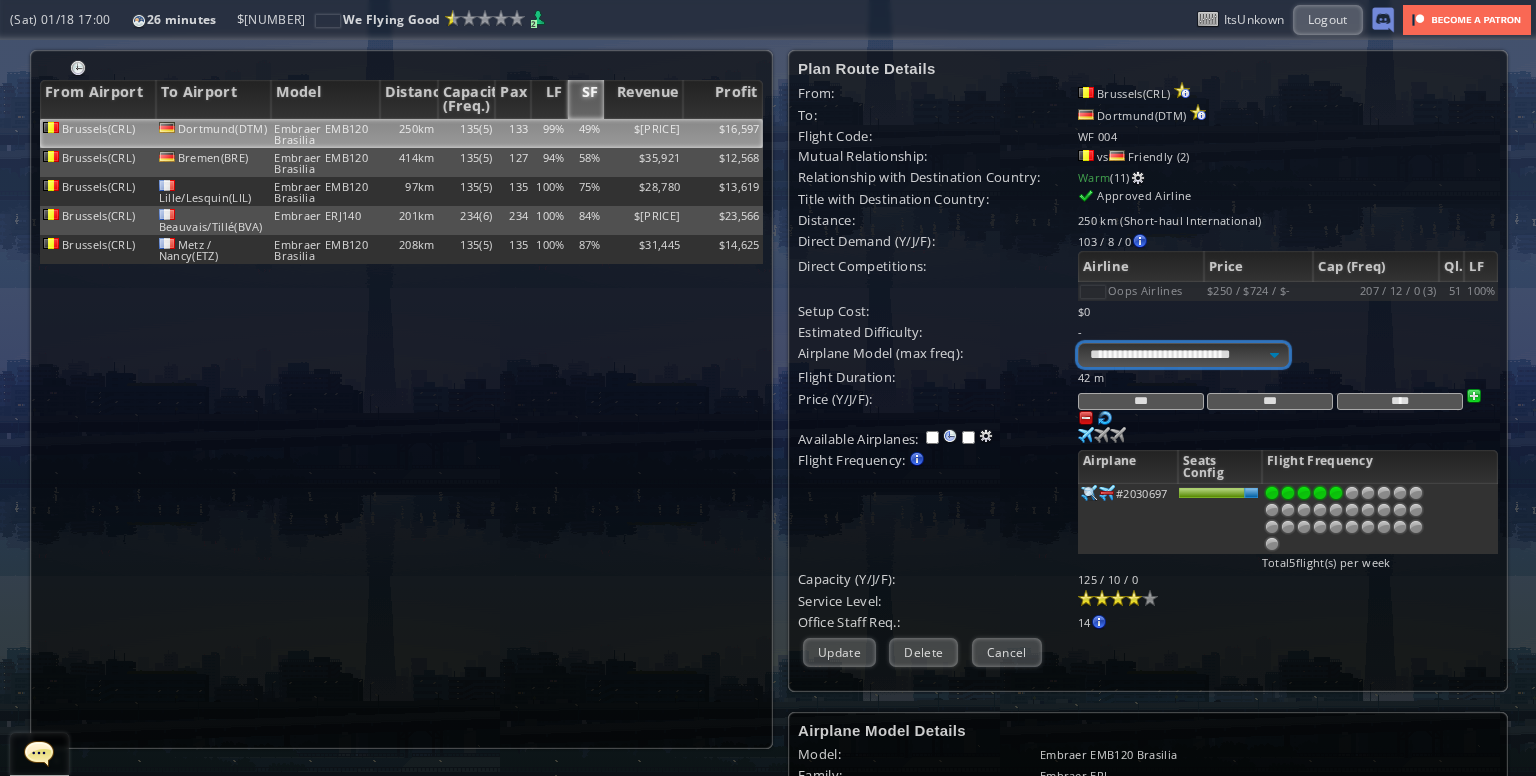 click on "**********" at bounding box center (1183, 355) 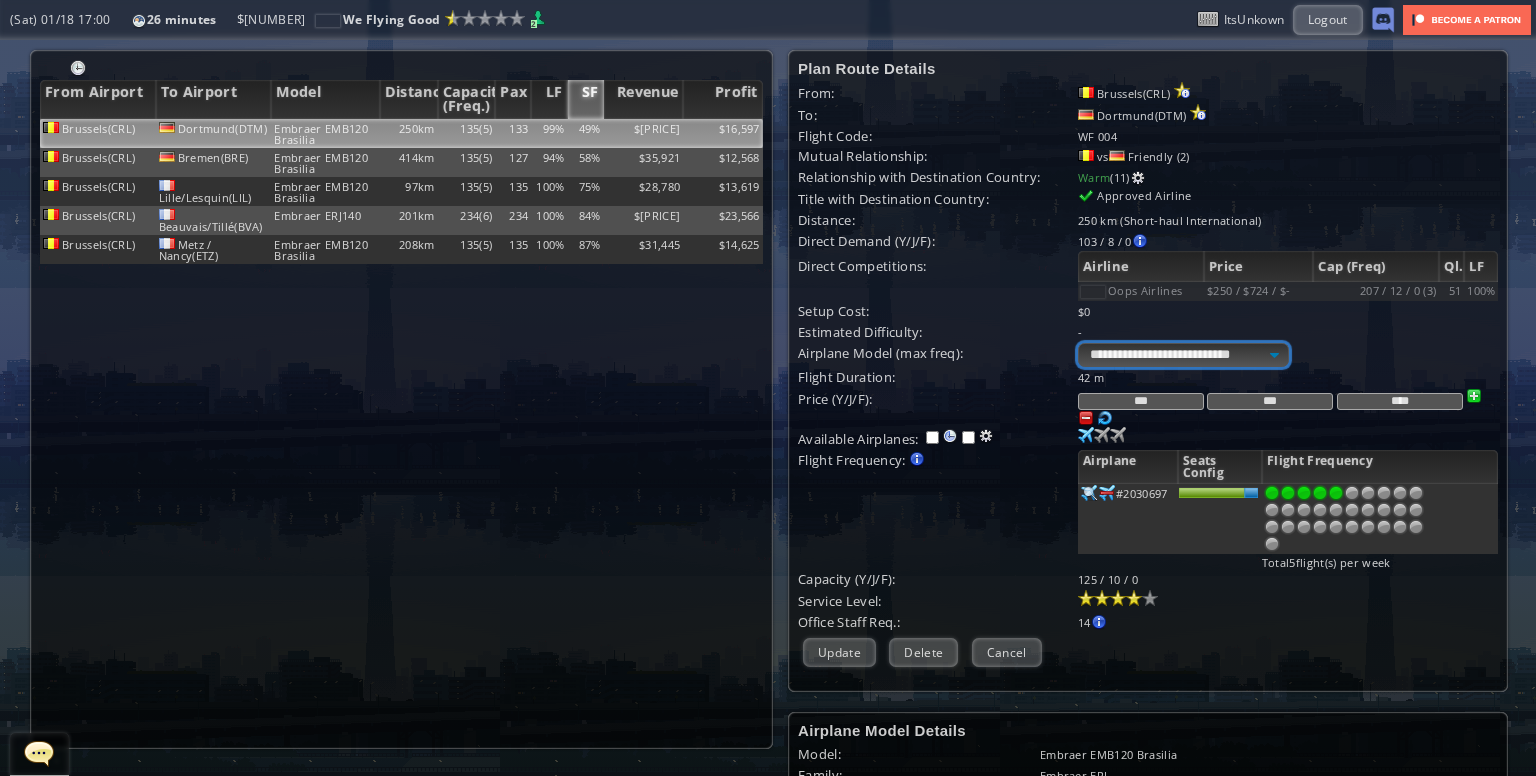 select on "**" 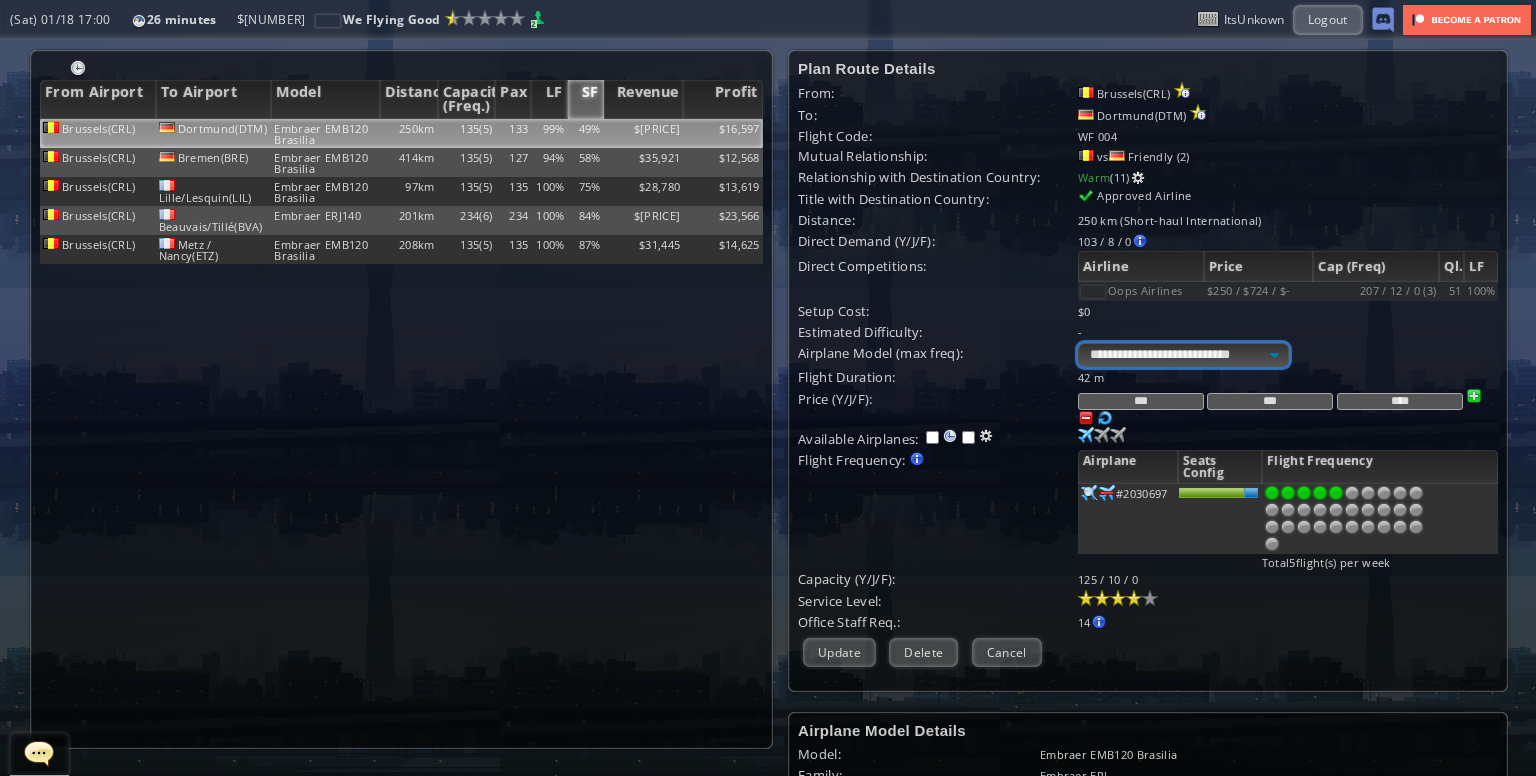 click on "**********" at bounding box center [1183, 355] 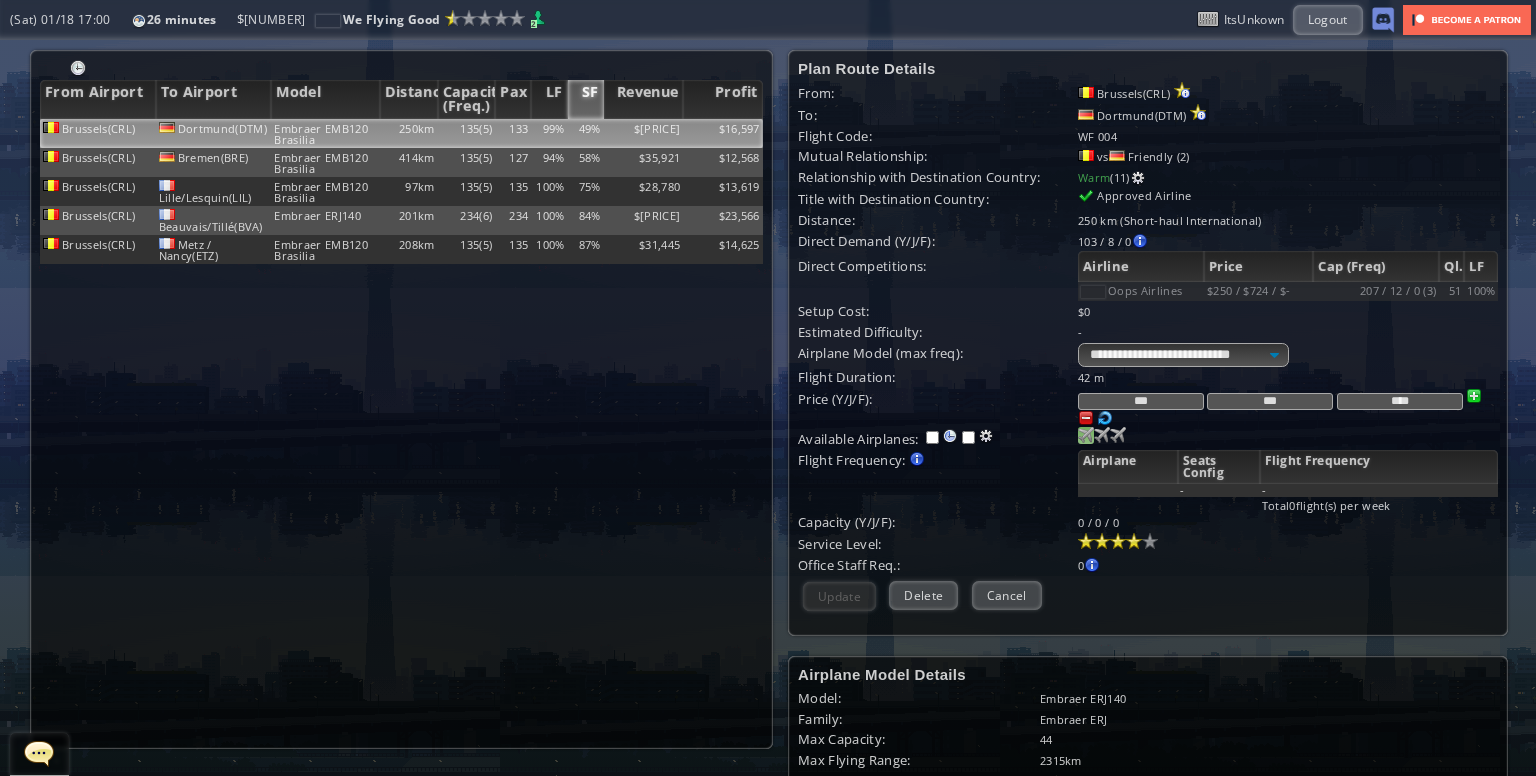 click at bounding box center [1086, 435] 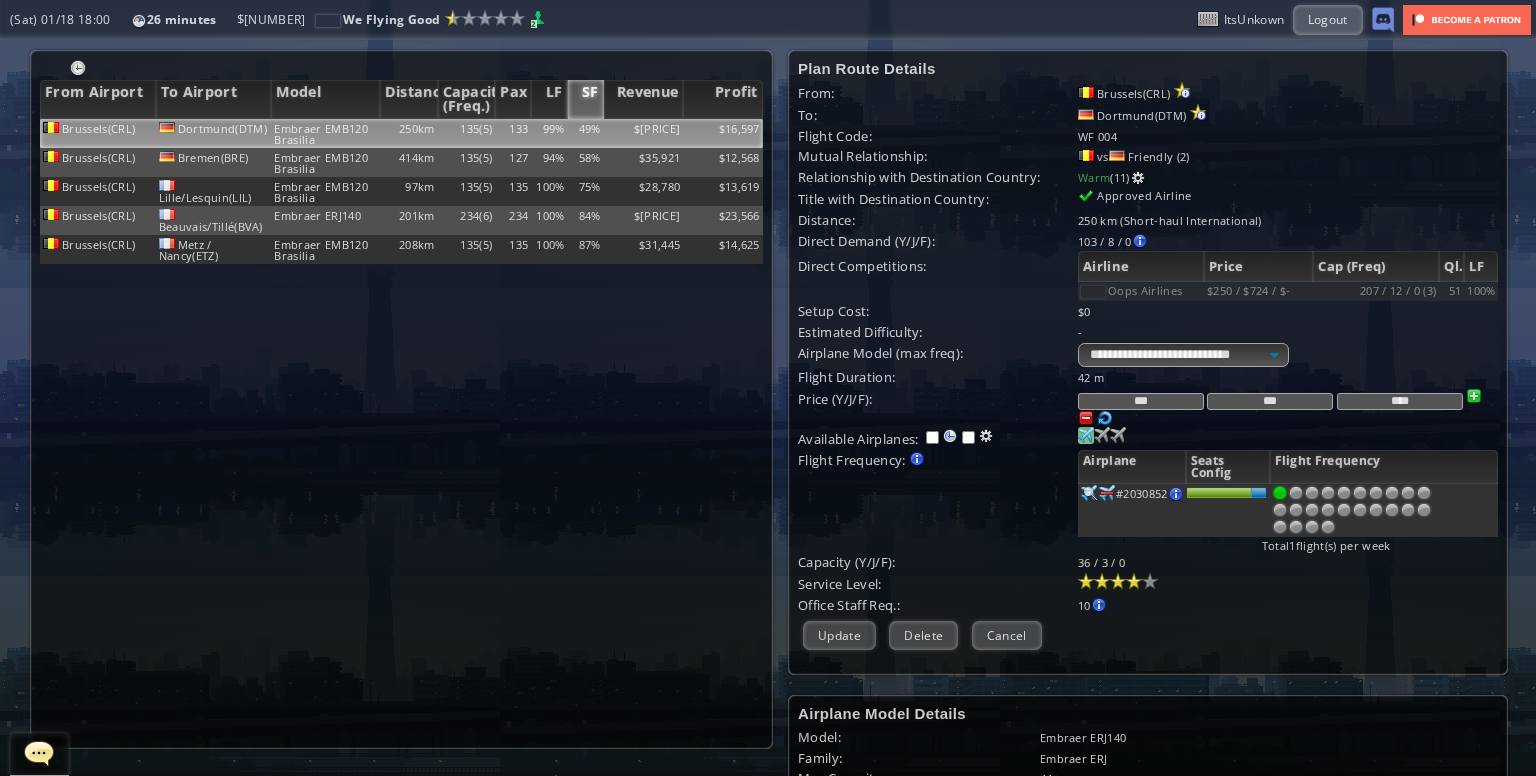 click at bounding box center [1086, 435] 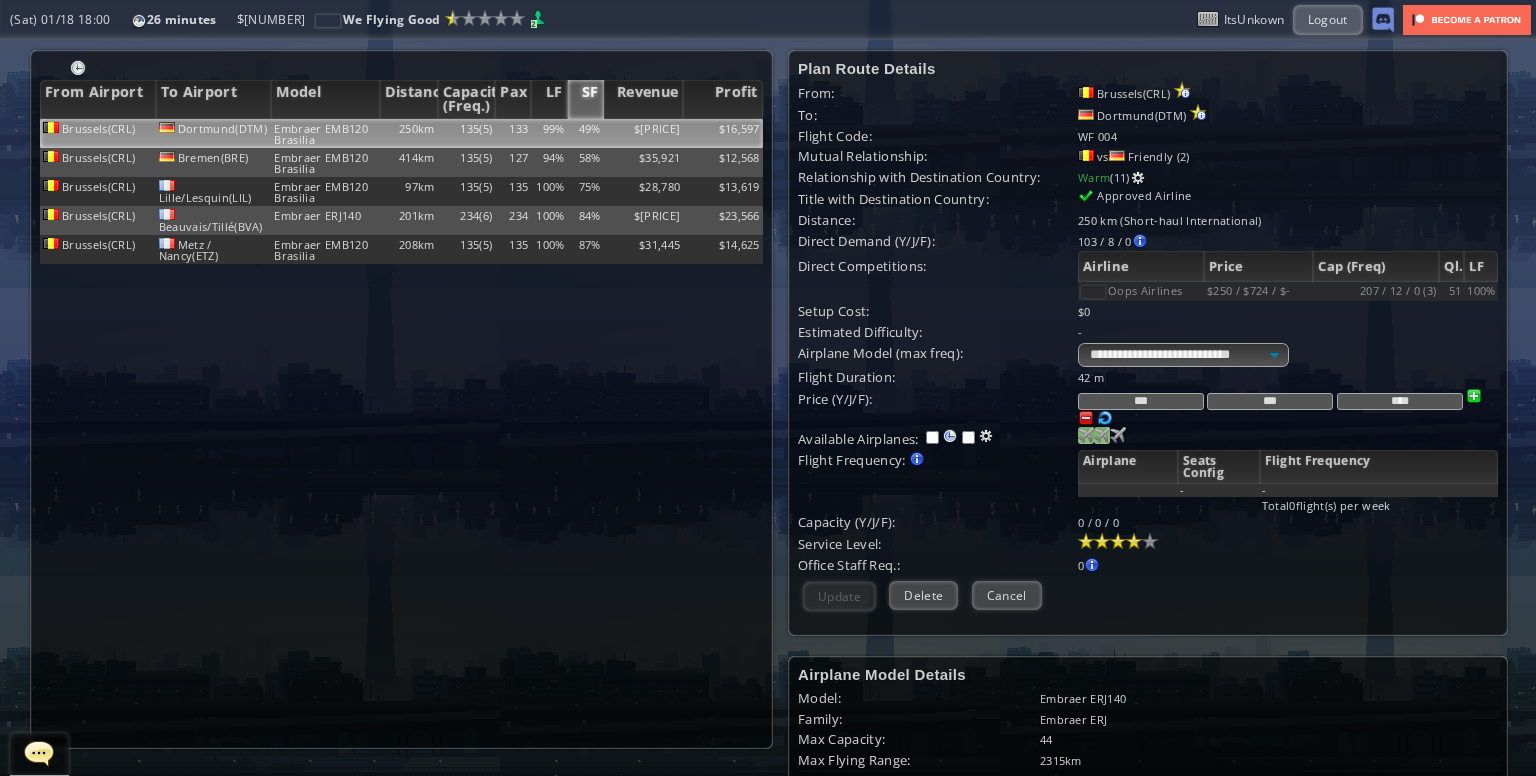 click at bounding box center (1086, 435) 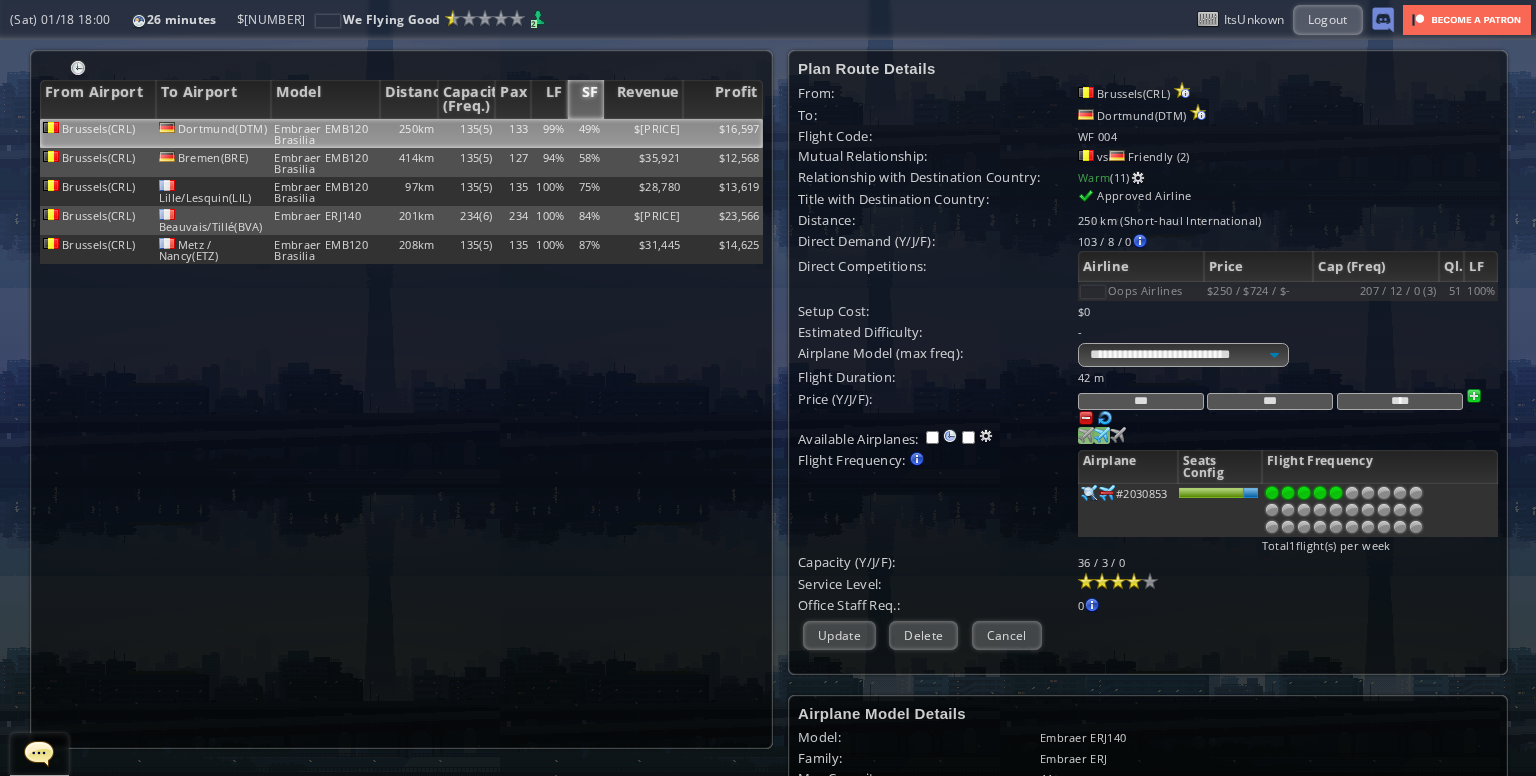 click at bounding box center (1336, 493) 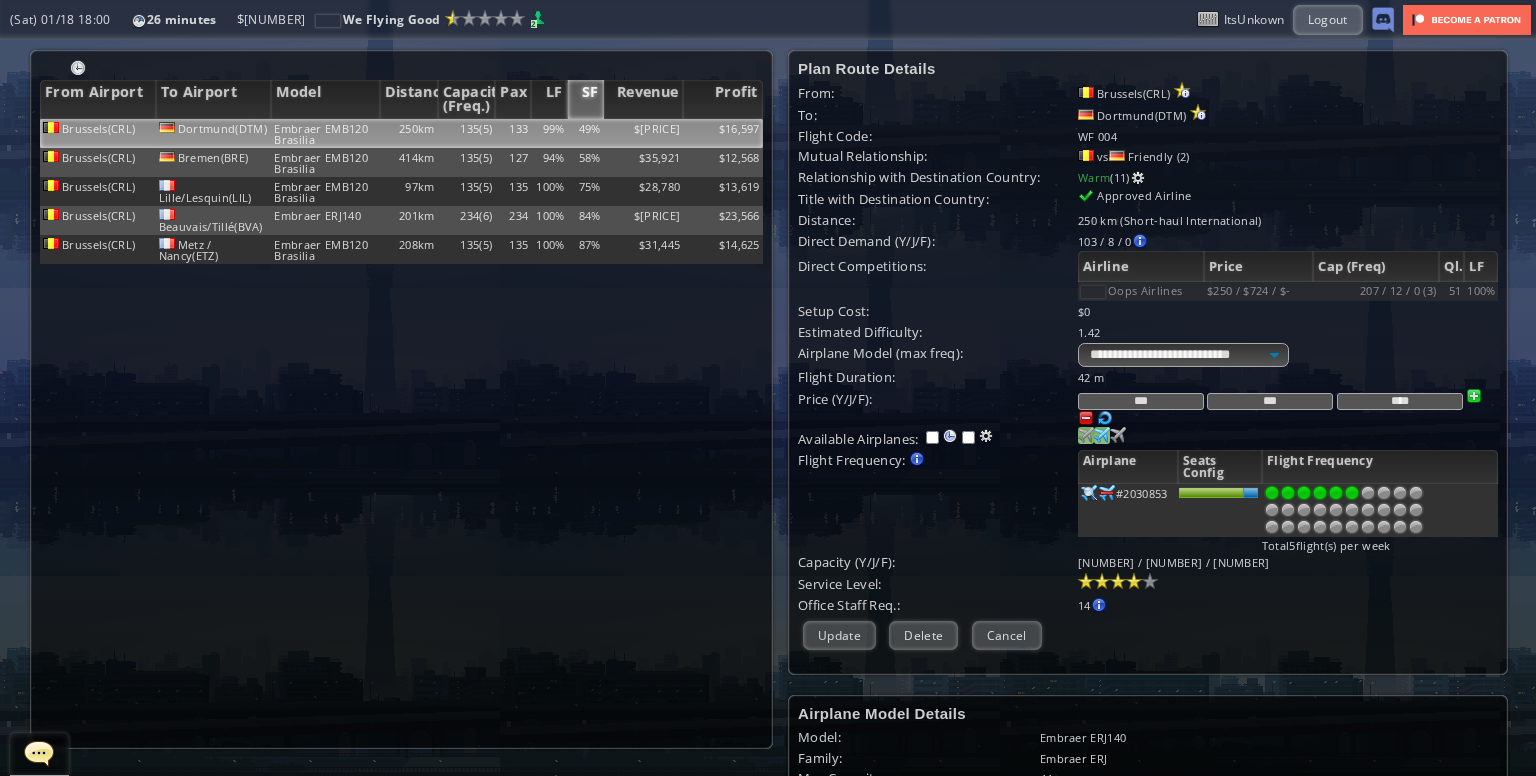 click at bounding box center [1352, 493] 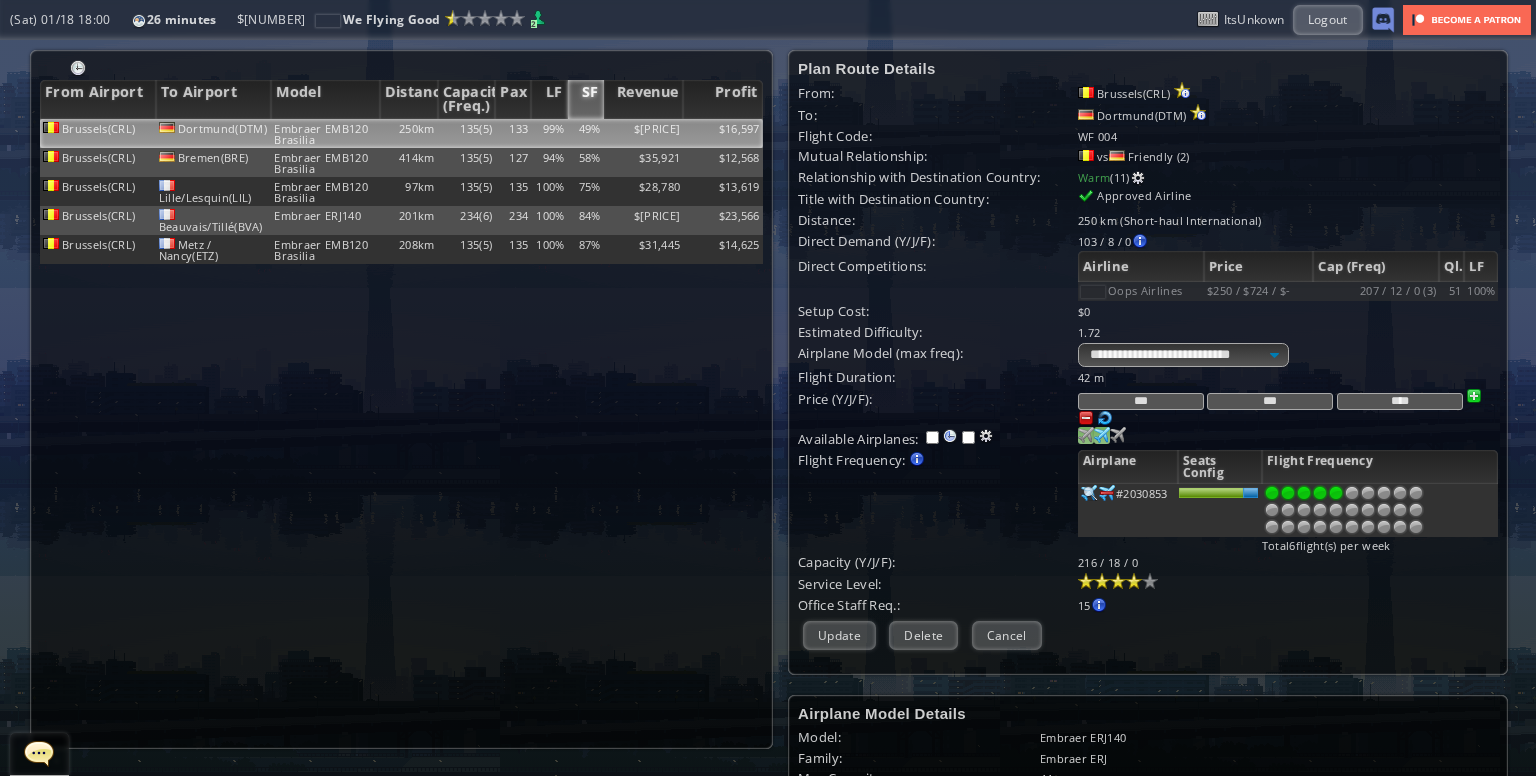 click at bounding box center [1336, 493] 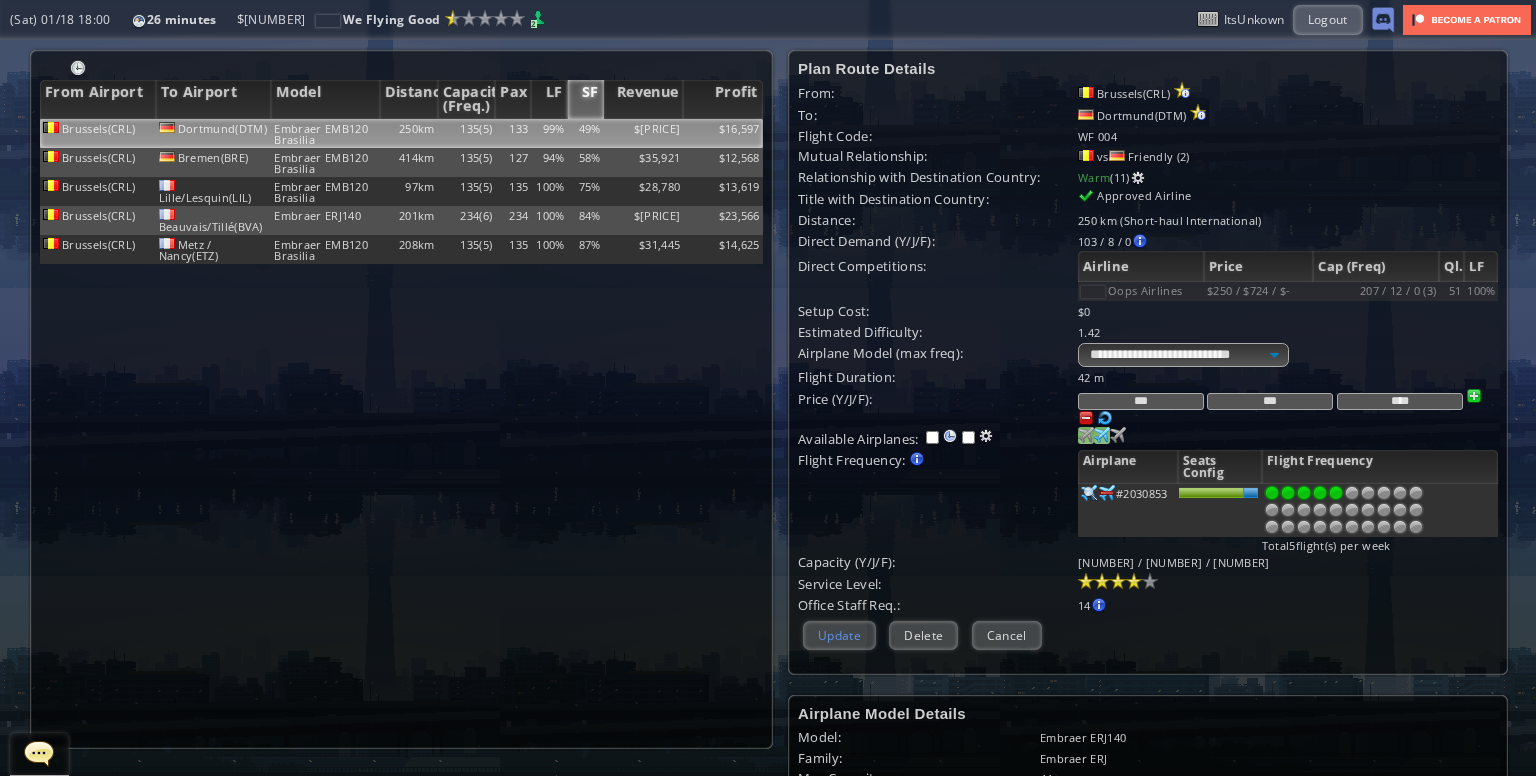 click on "Update" at bounding box center (839, 635) 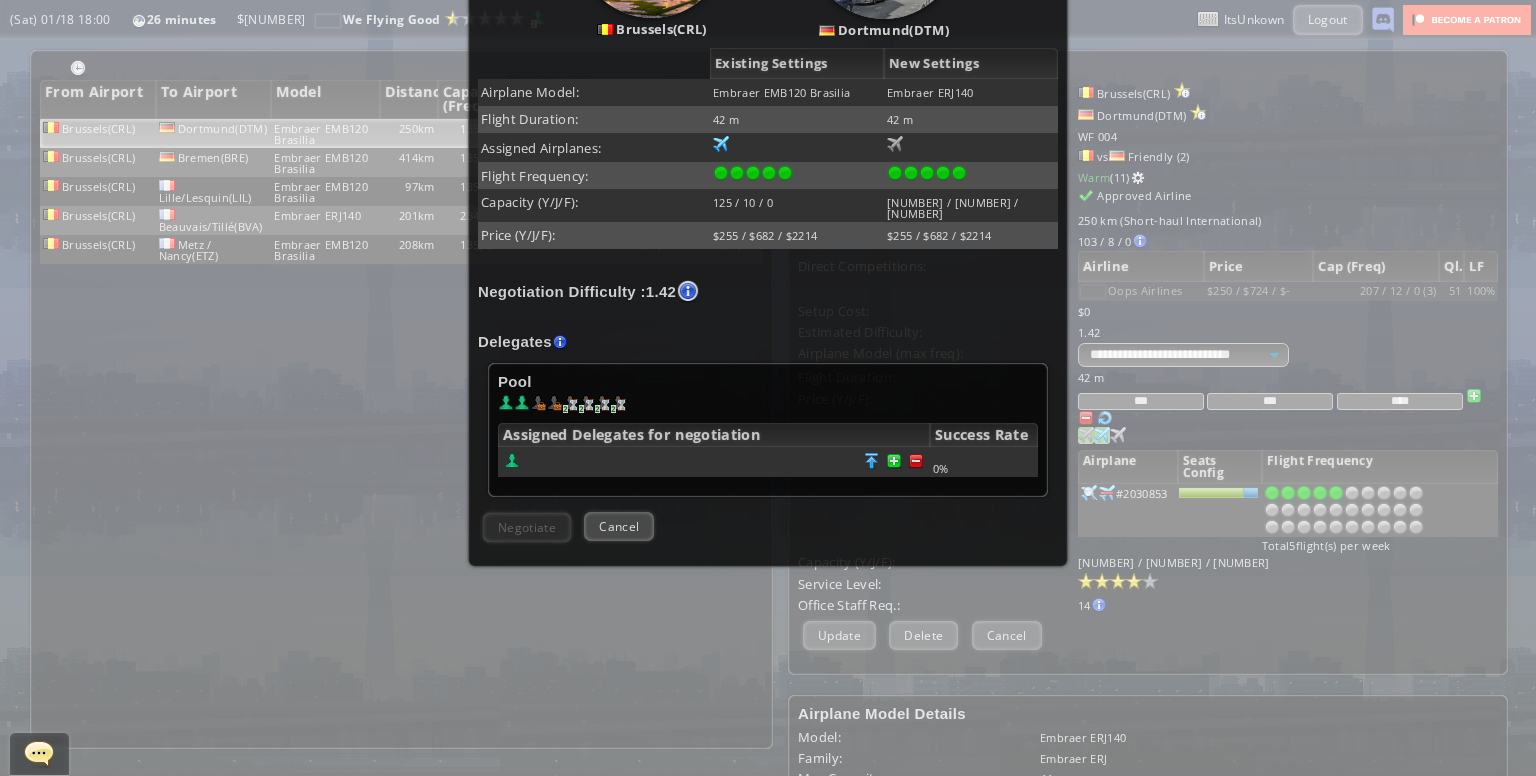 scroll, scrollTop: 412, scrollLeft: 0, axis: vertical 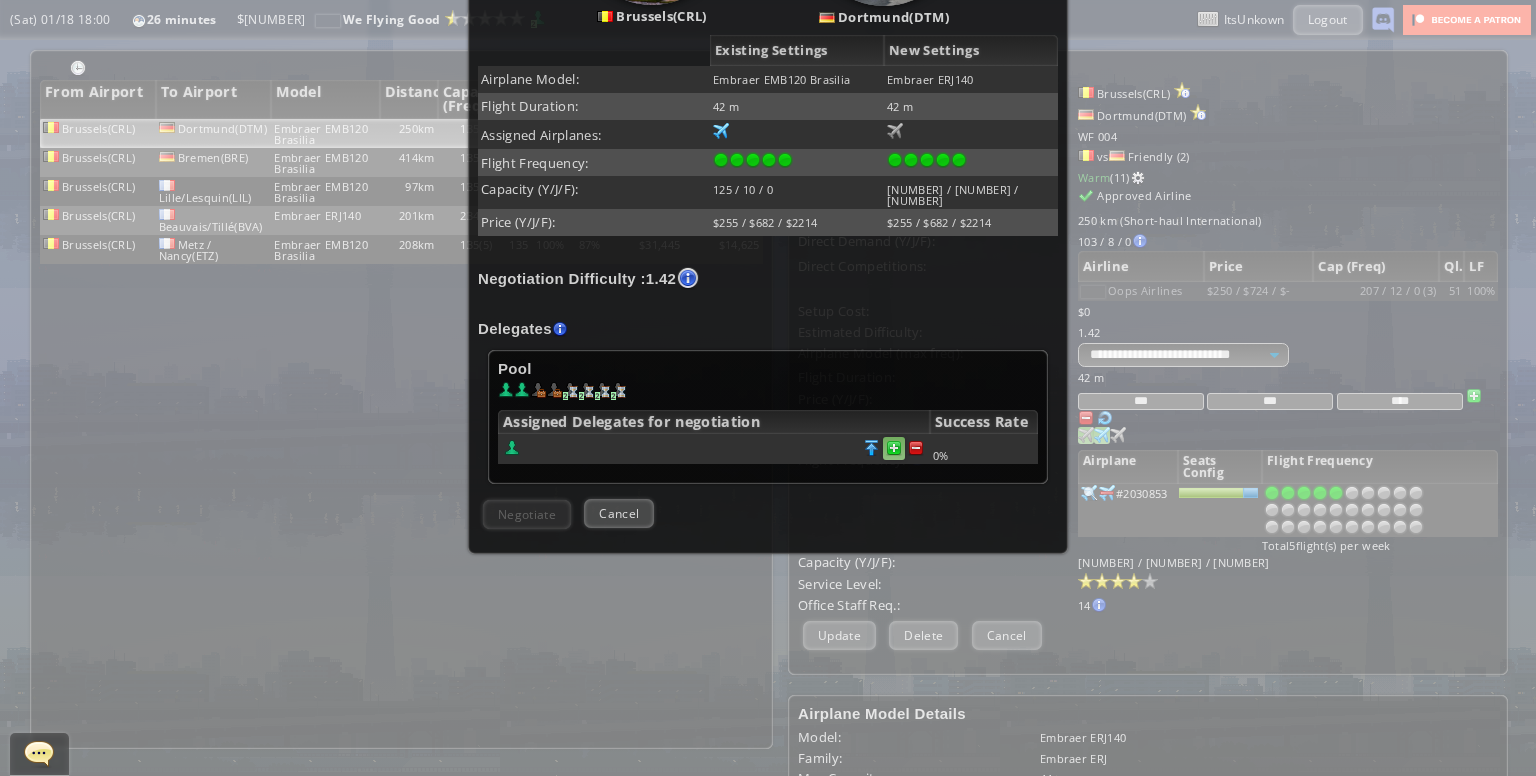 click at bounding box center (916, 448) 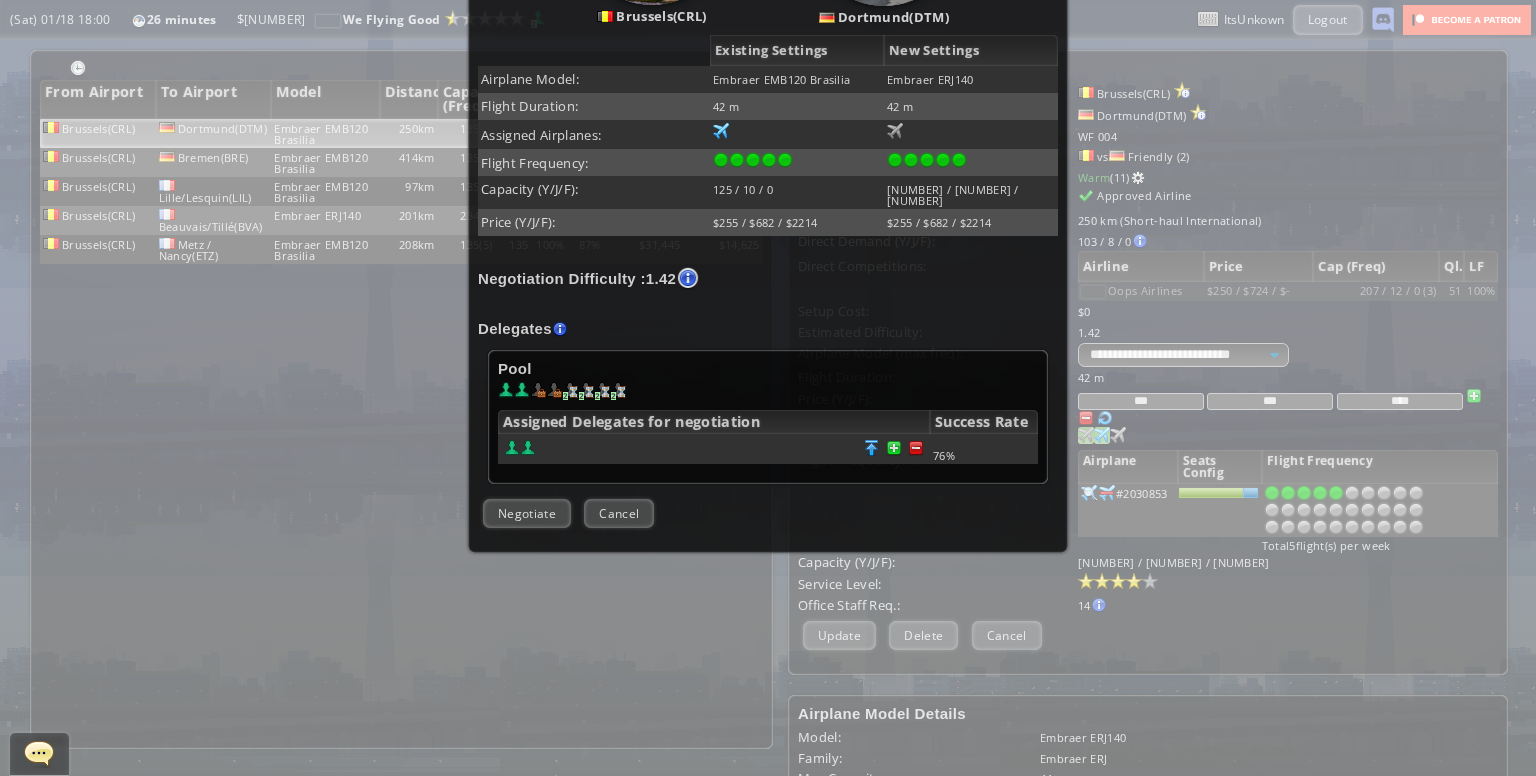 scroll, scrollTop: 412, scrollLeft: 0, axis: vertical 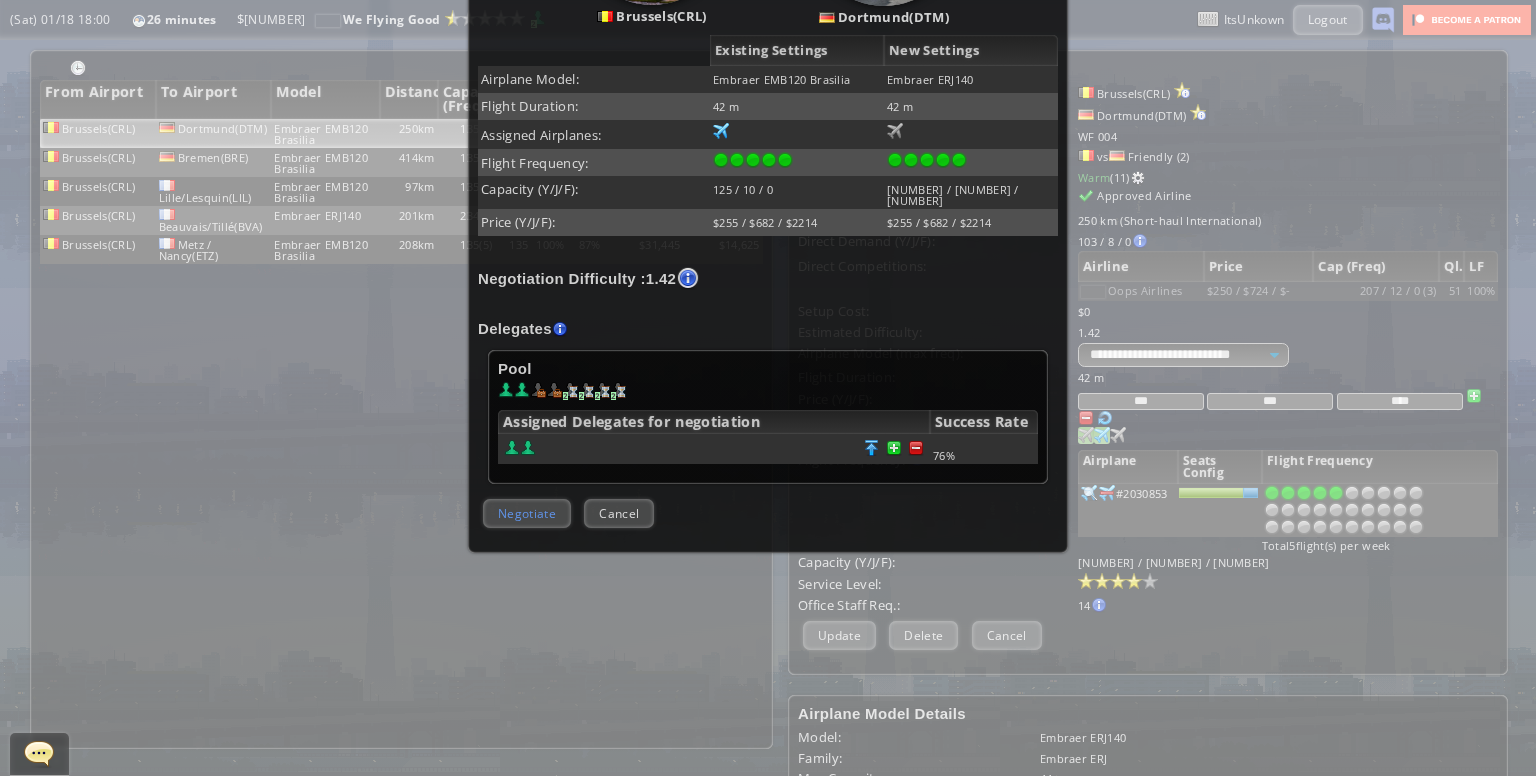 click on "Negotiate" at bounding box center (527, 513) 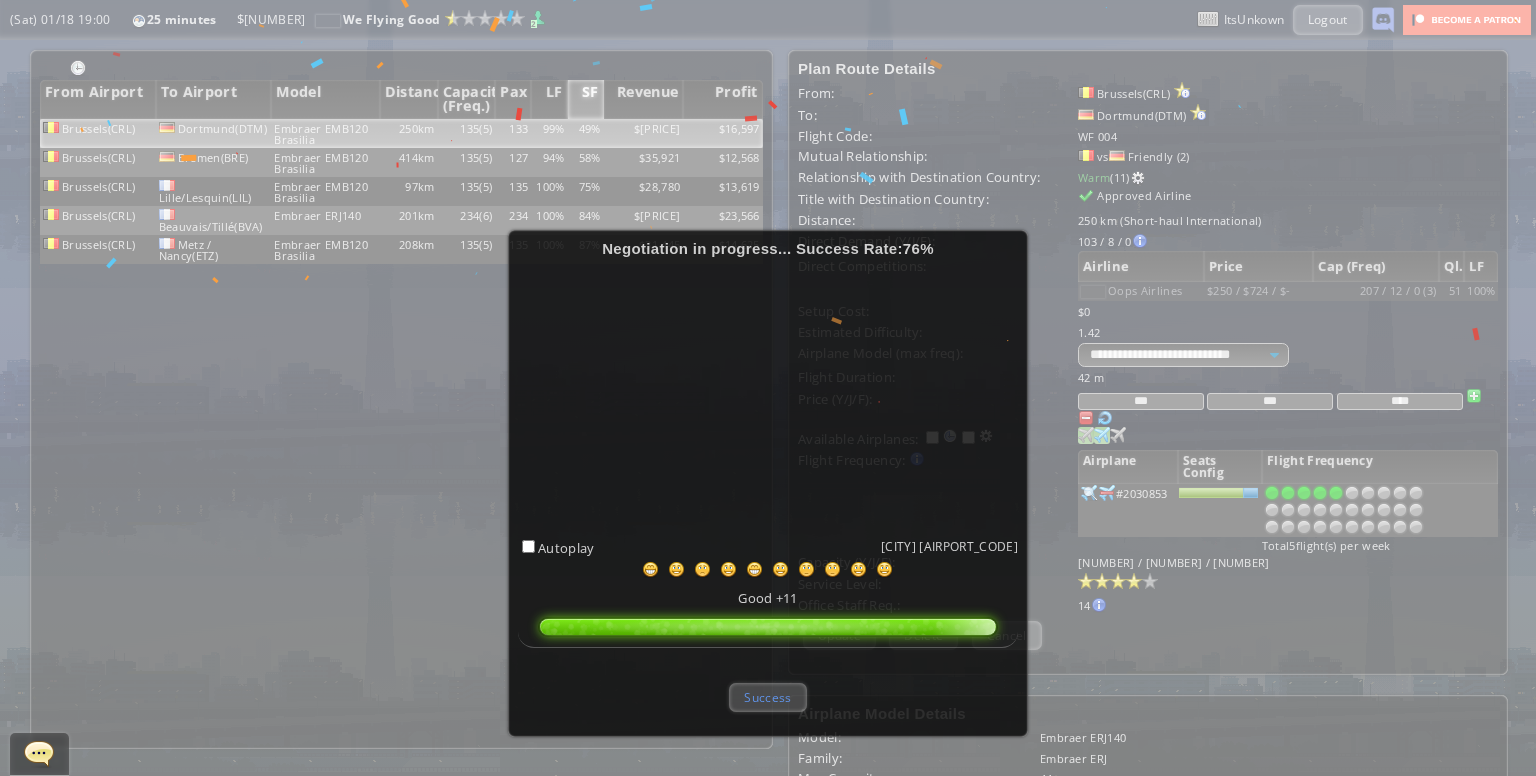 click on "Success" at bounding box center (767, 697) 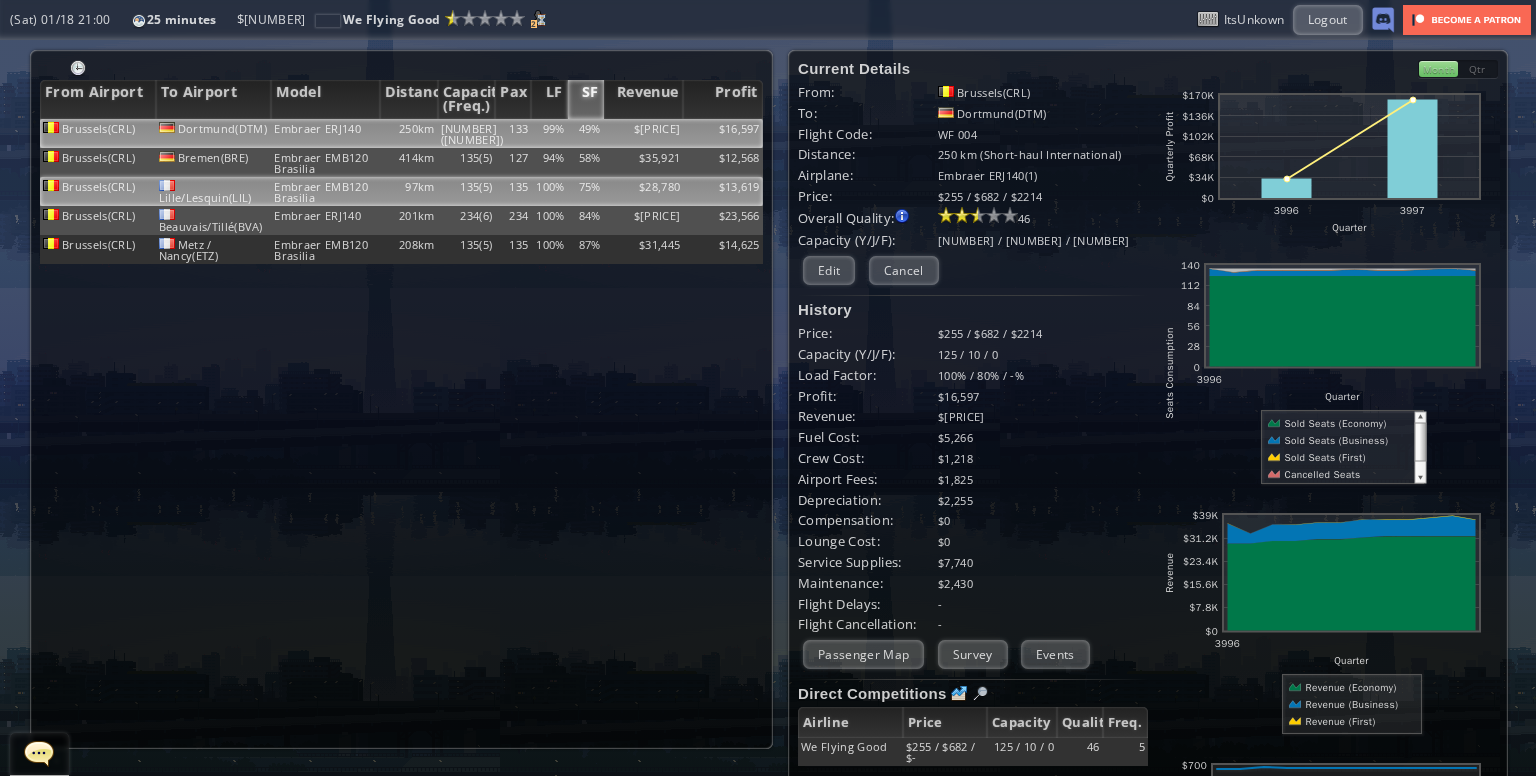 click on "$28,780" at bounding box center [644, 133] 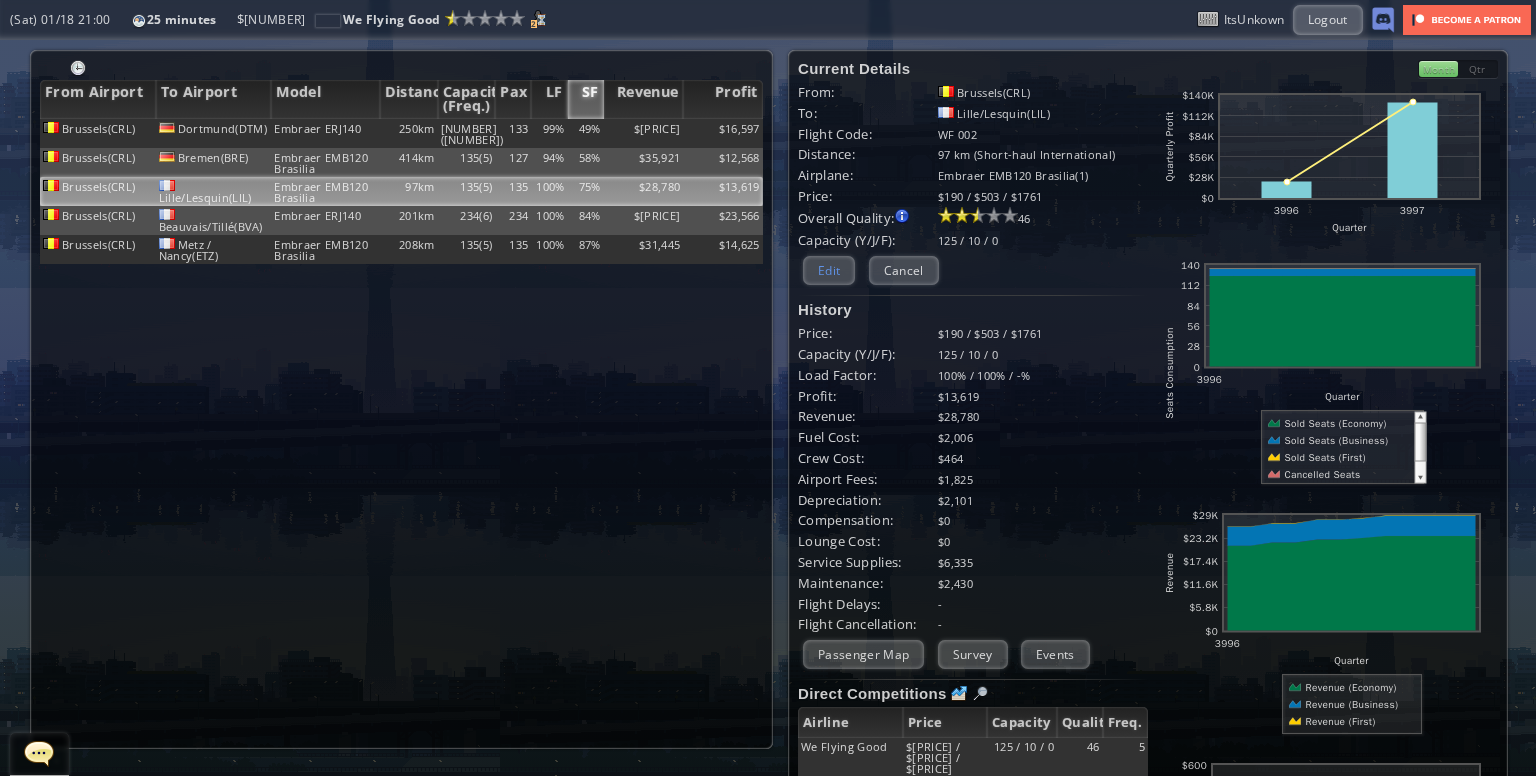 click on "Edit" at bounding box center (829, 270) 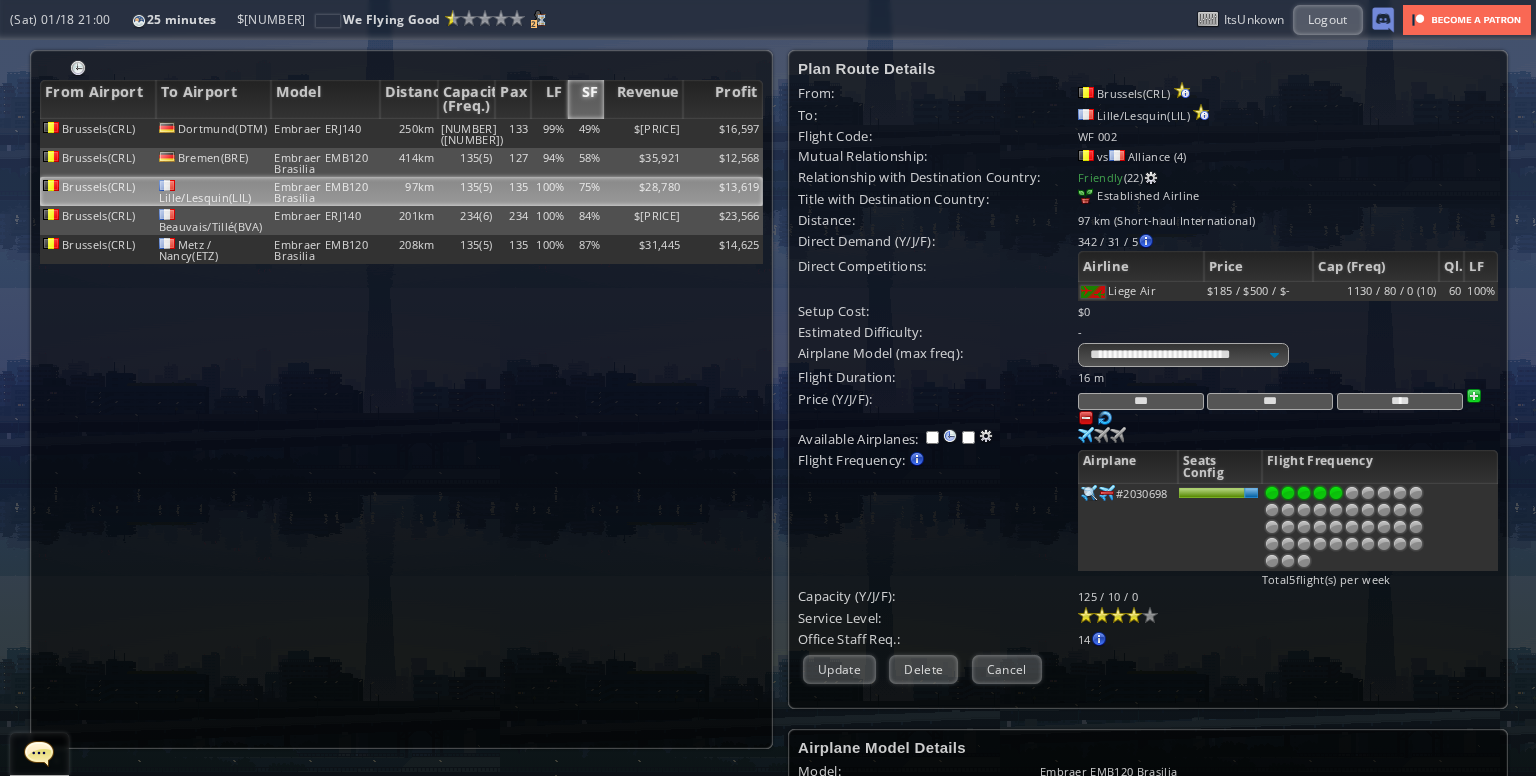 click on "***" at bounding box center [1141, 401] 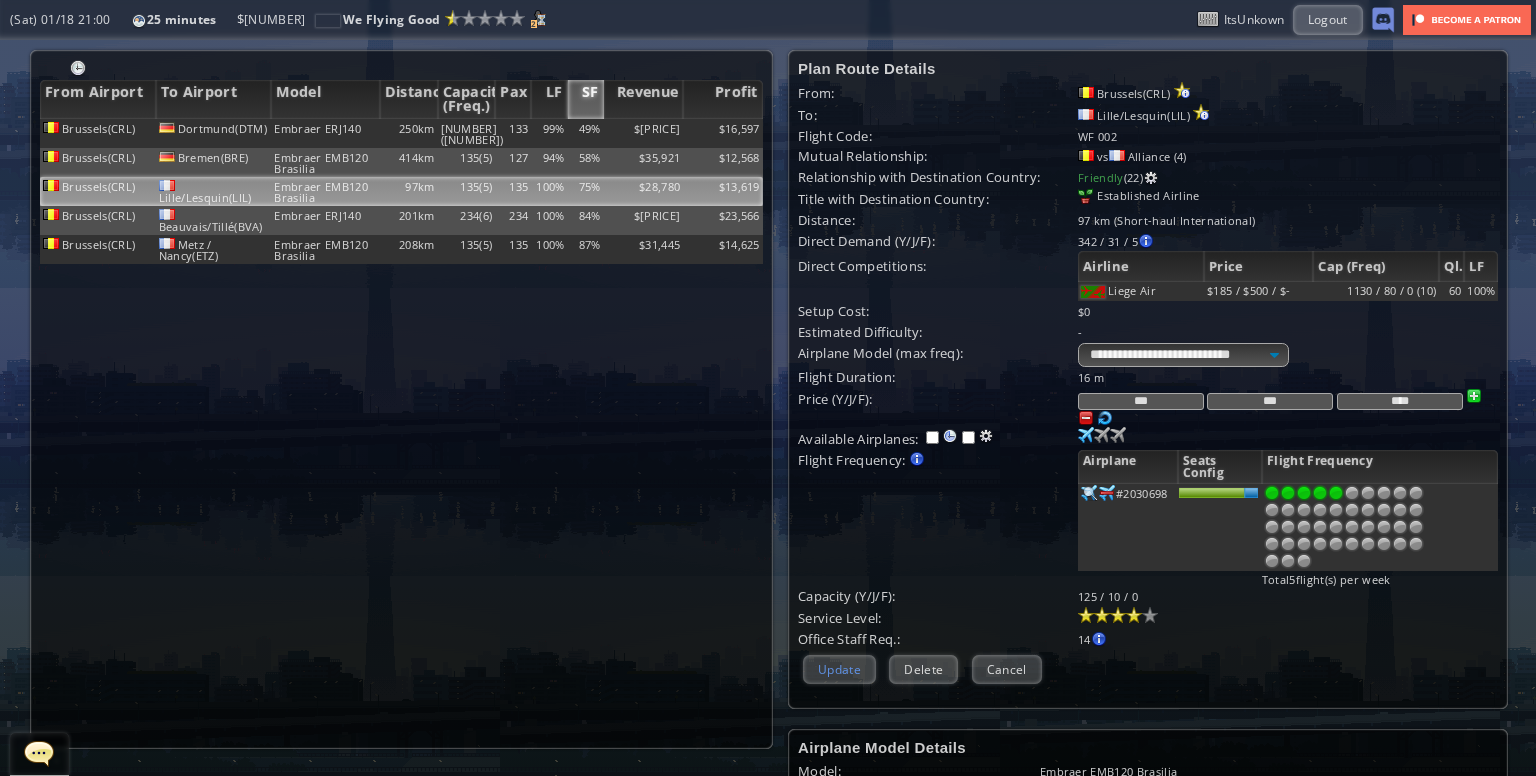 click on "Update" at bounding box center (839, 669) 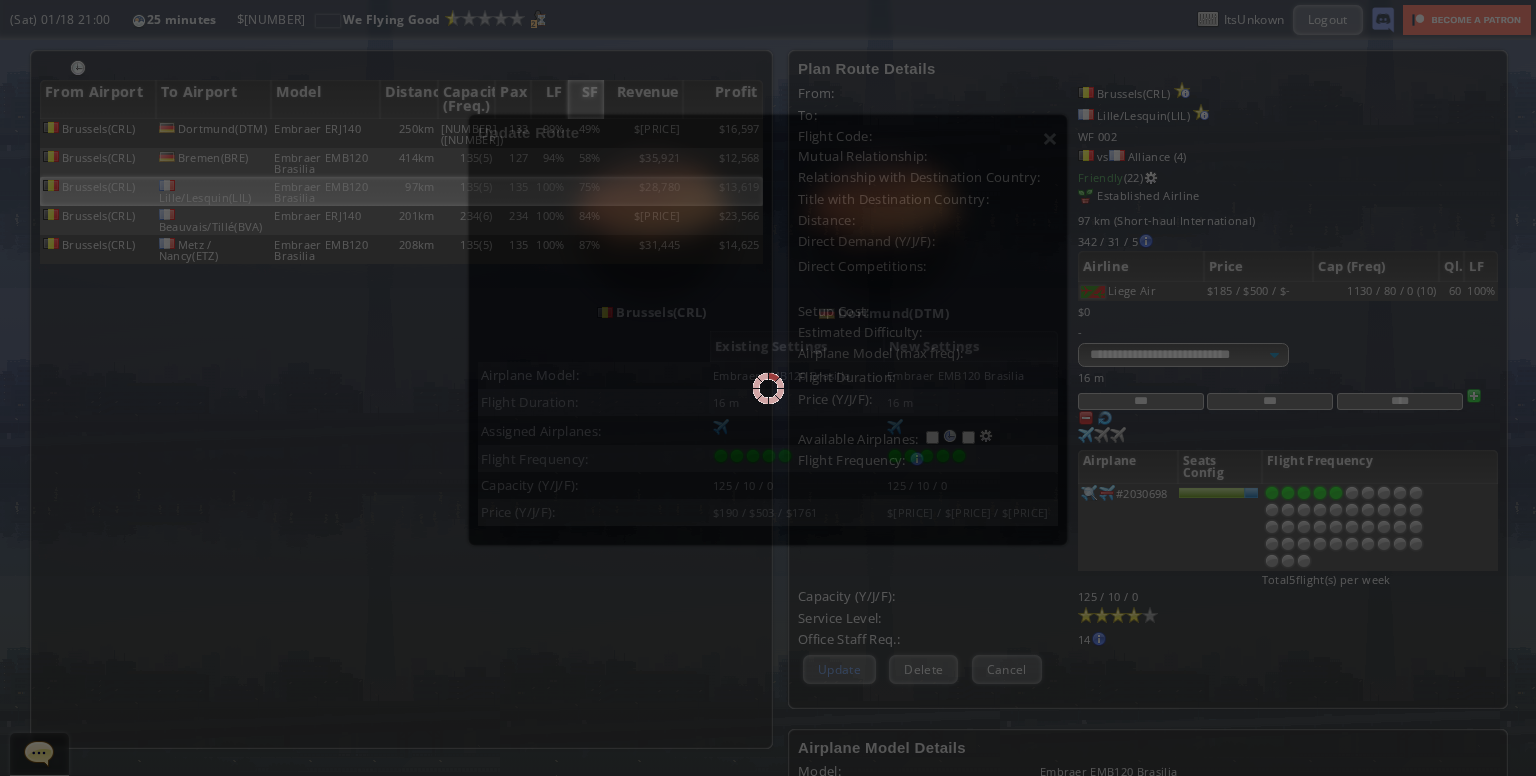 scroll, scrollTop: 112, scrollLeft: 0, axis: vertical 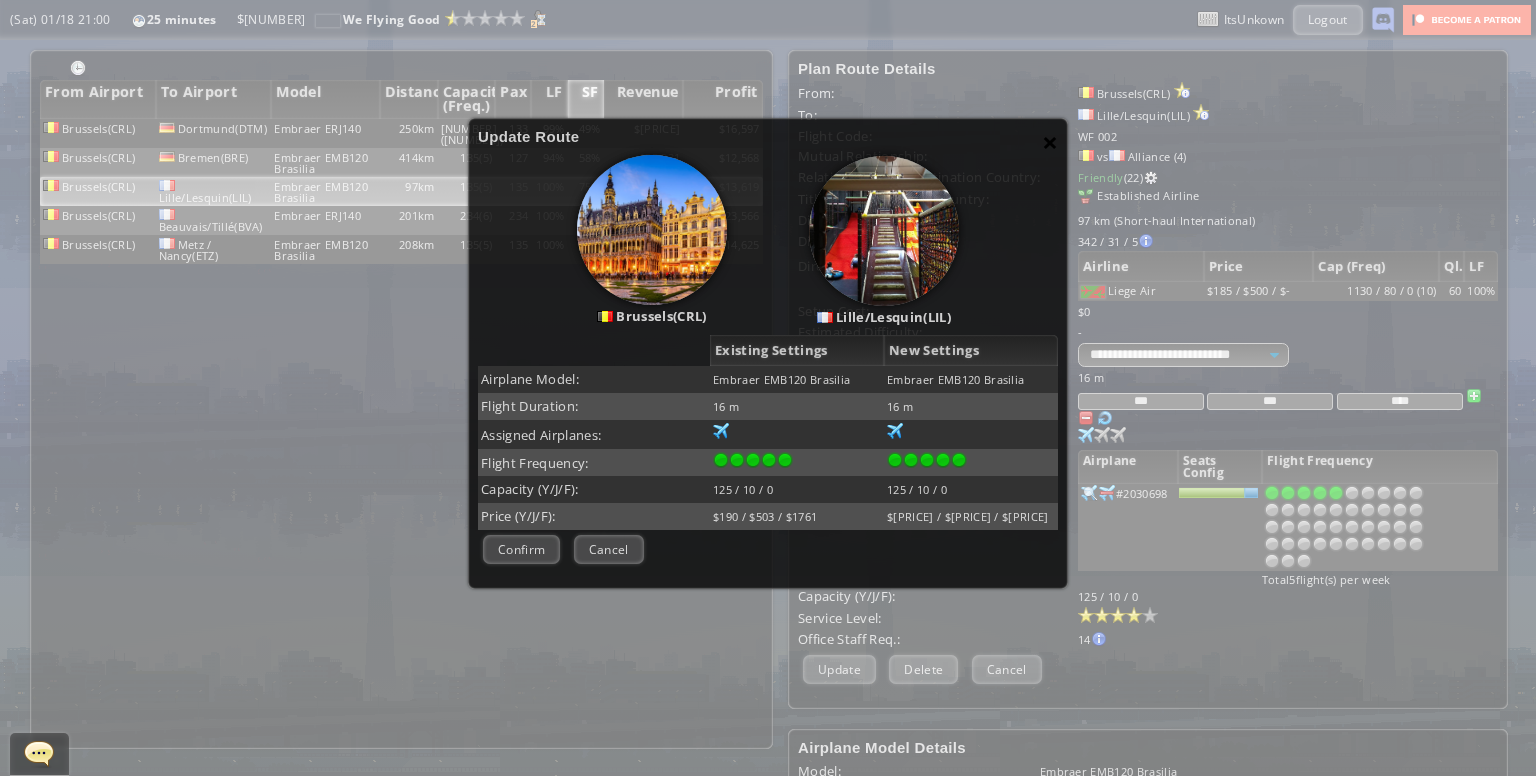 click on "×" at bounding box center (1050, 142) 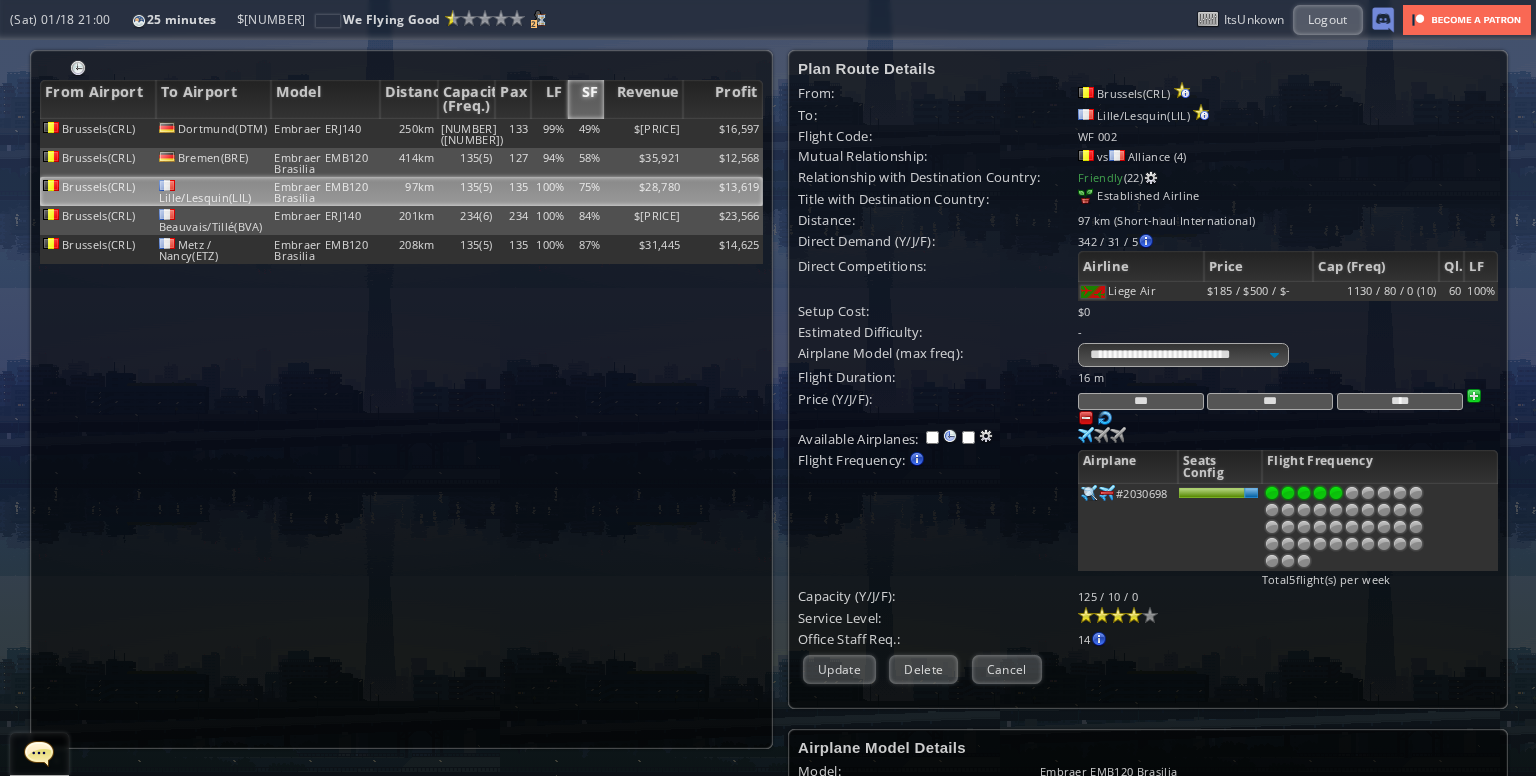 click on "***" at bounding box center (1141, 401) 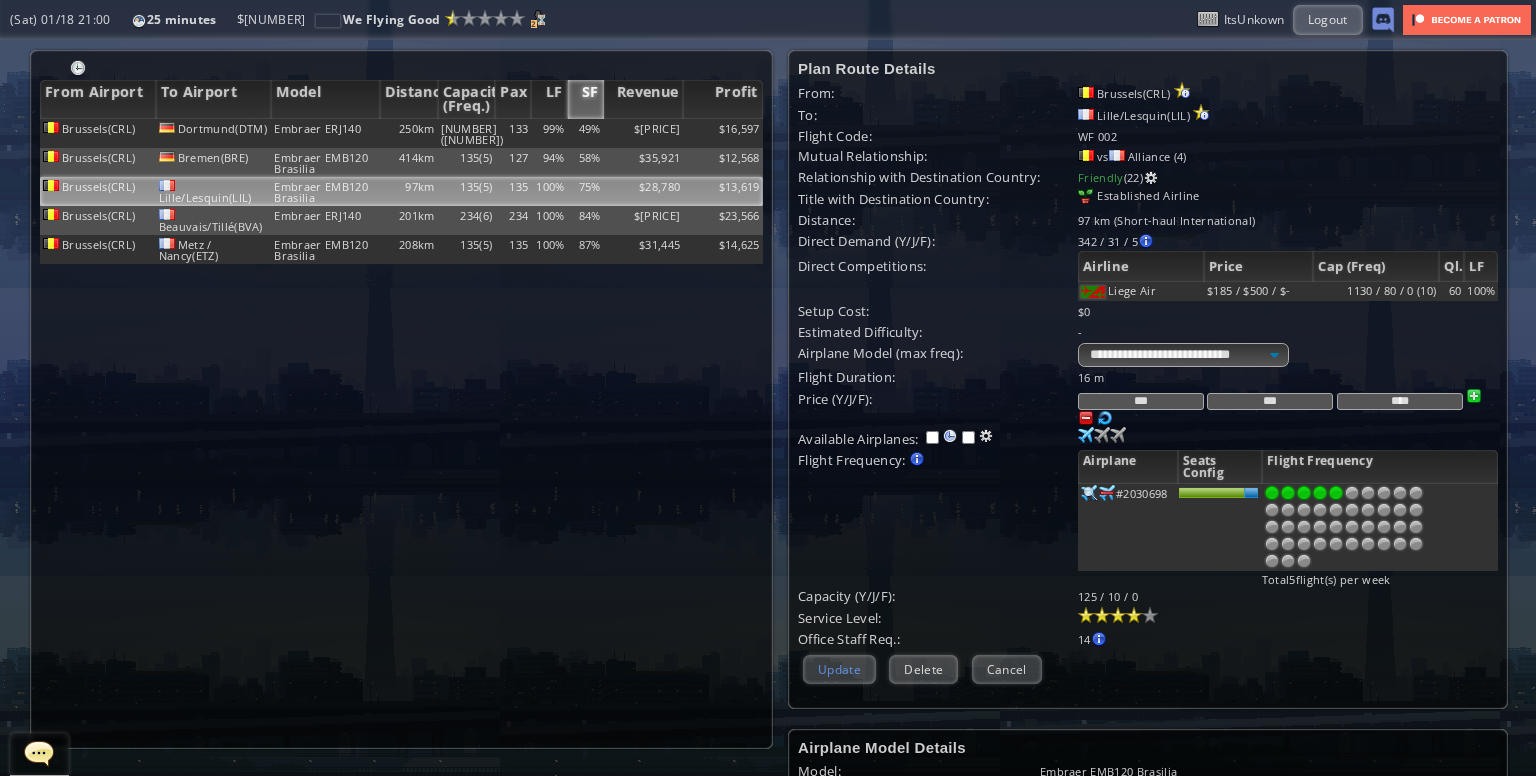 click on "Update" at bounding box center (839, 669) 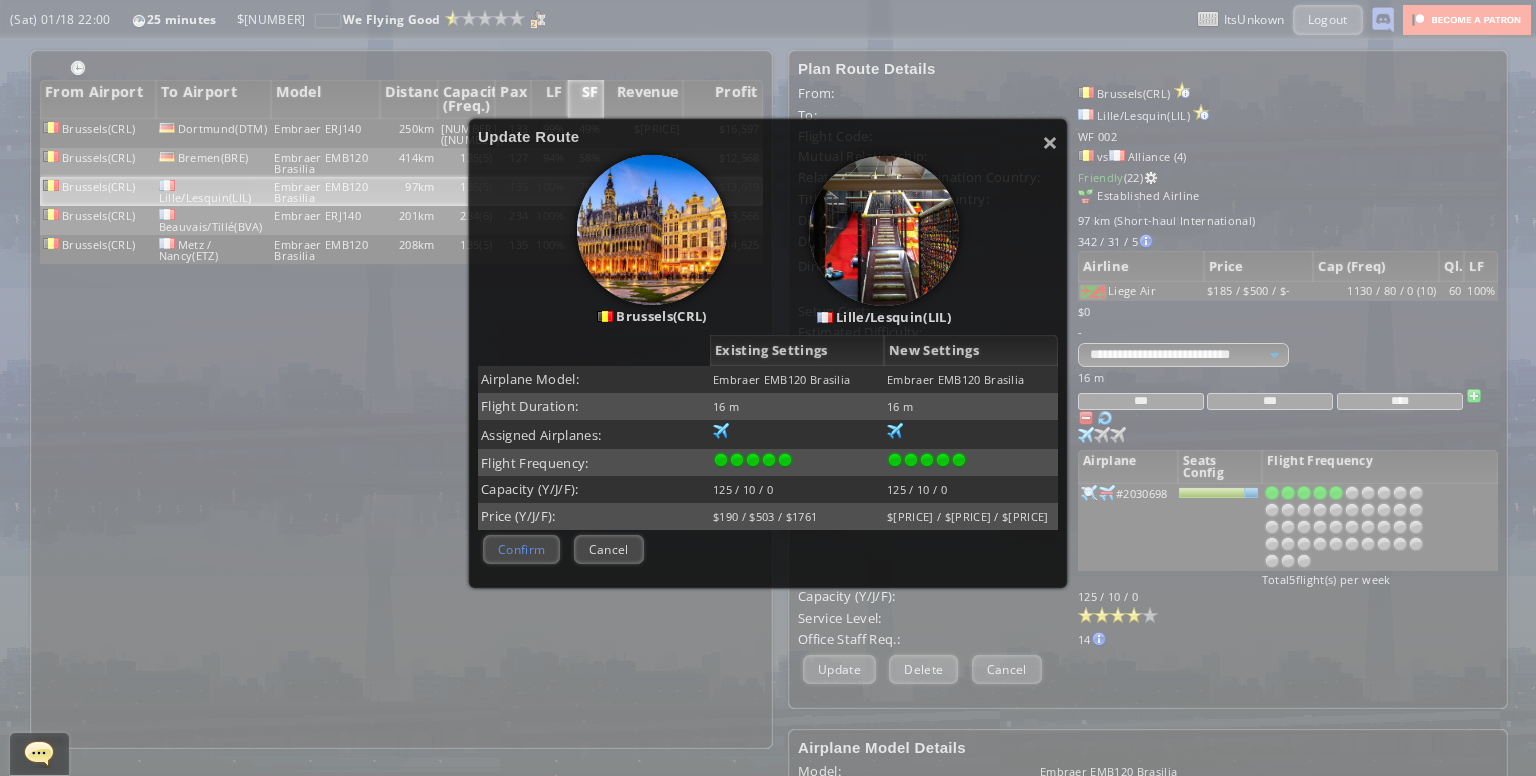 click on "Confirm" at bounding box center [521, 549] 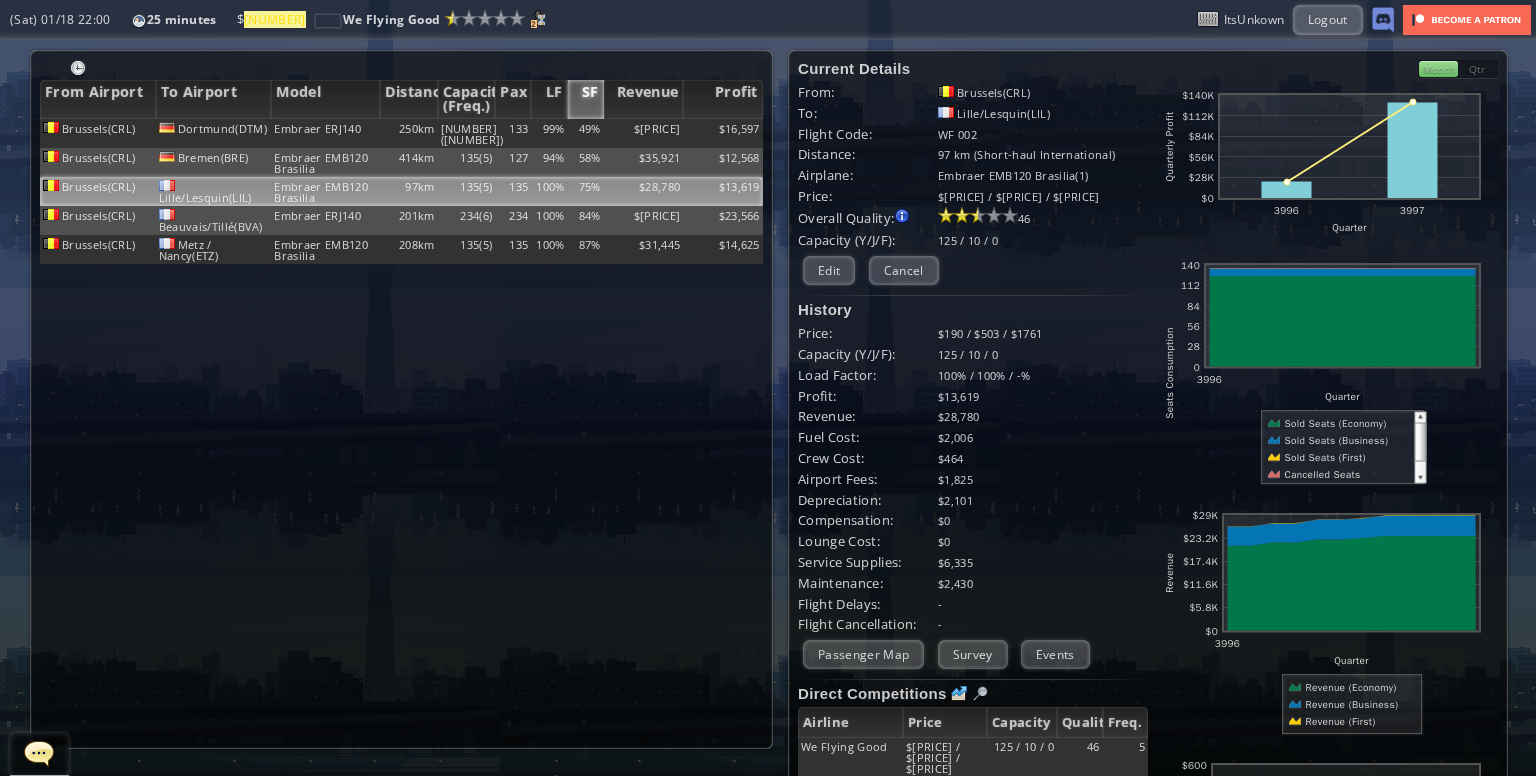 click on "$58,680" at bounding box center [644, 133] 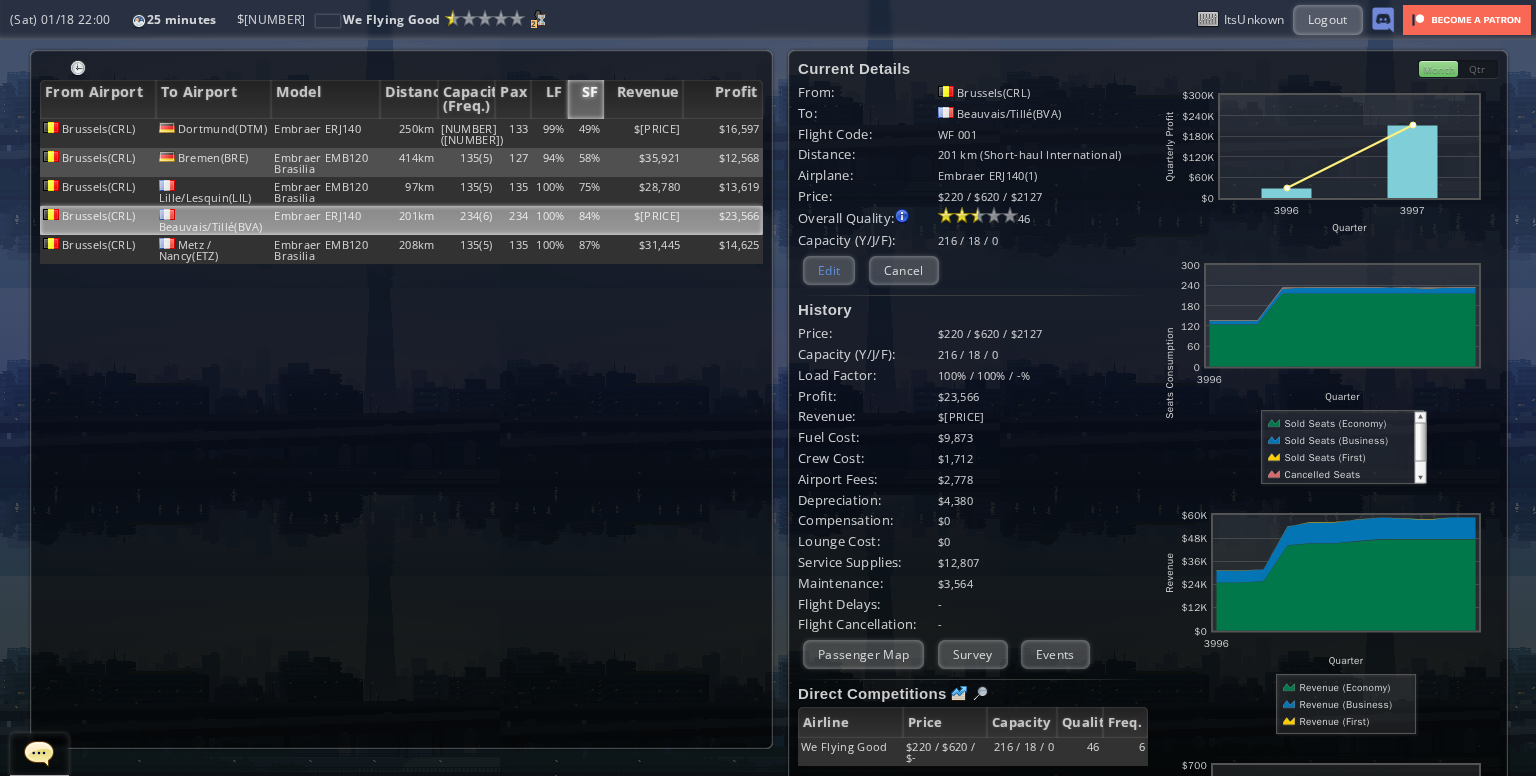 click on "Edit" at bounding box center [829, 270] 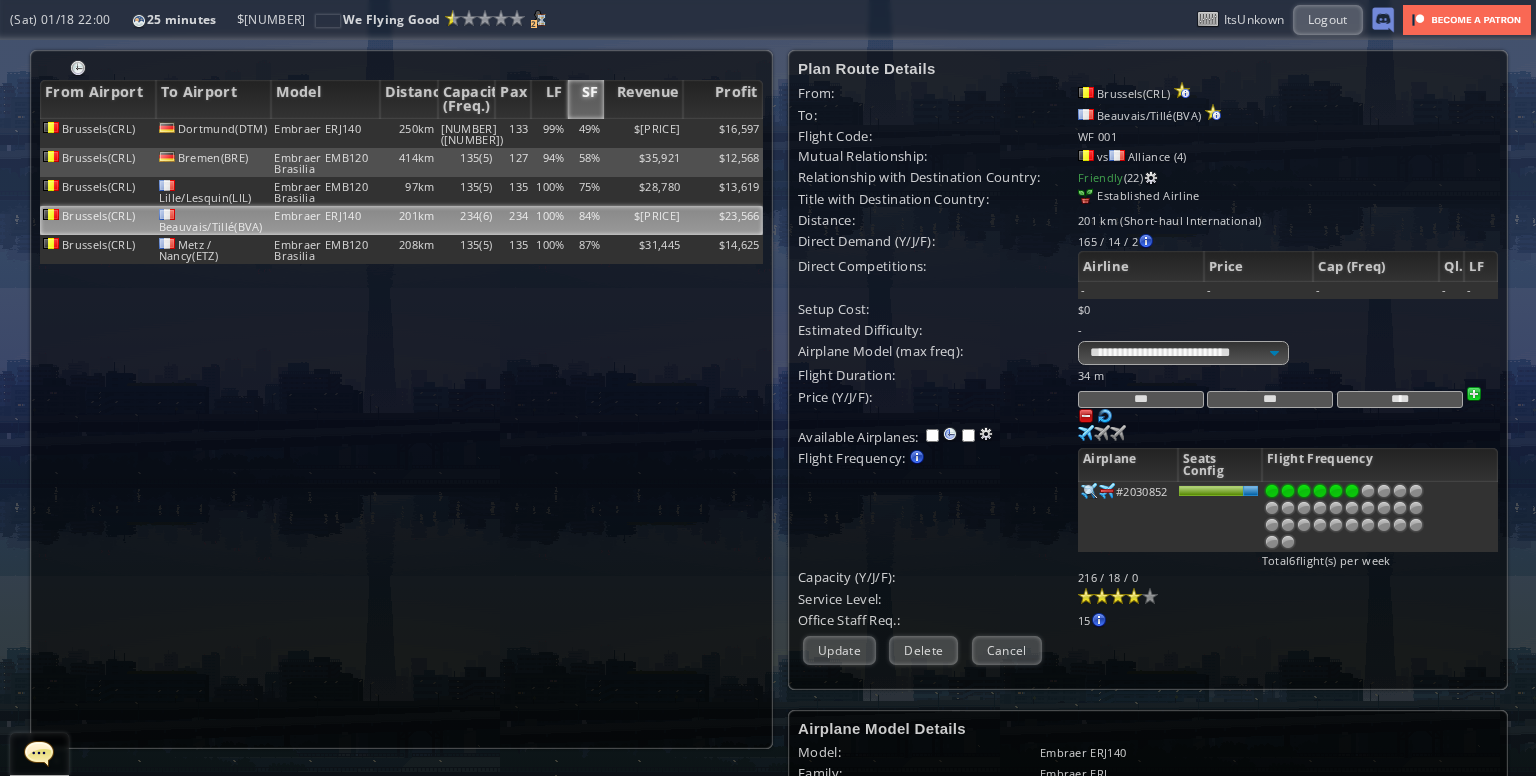 click on "***" at bounding box center (1141, 399) 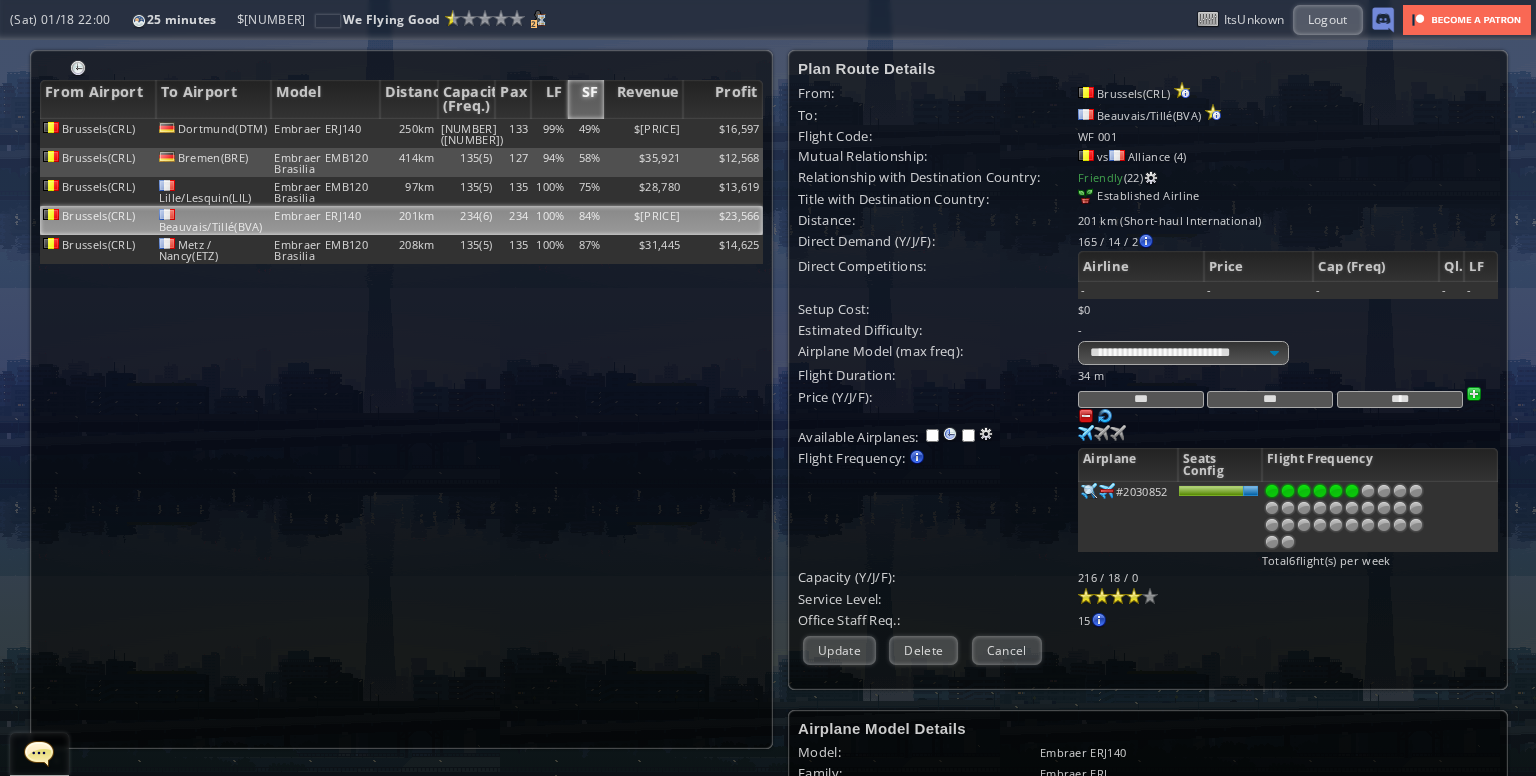 type on "***" 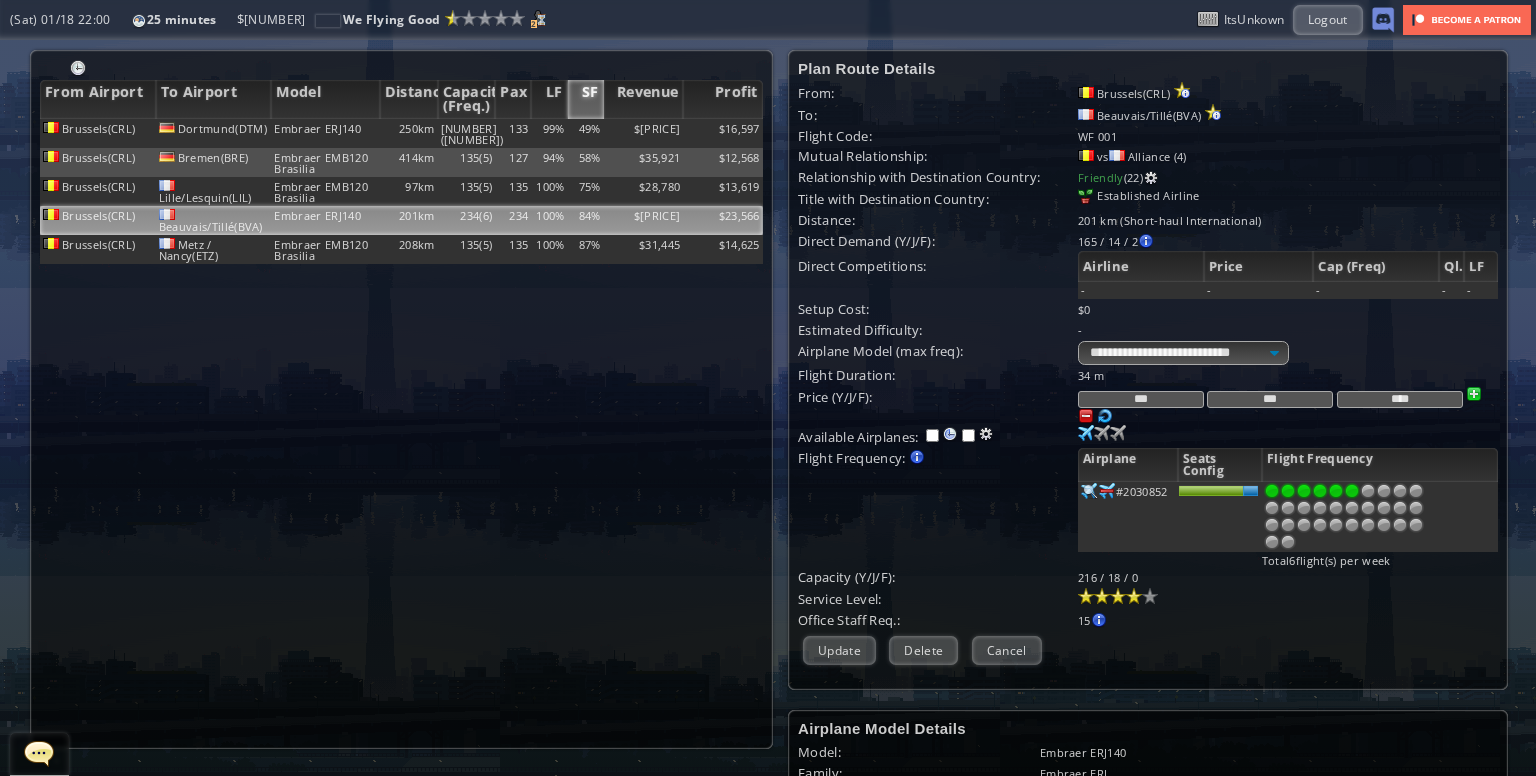 click on "***" at bounding box center (1270, 399) 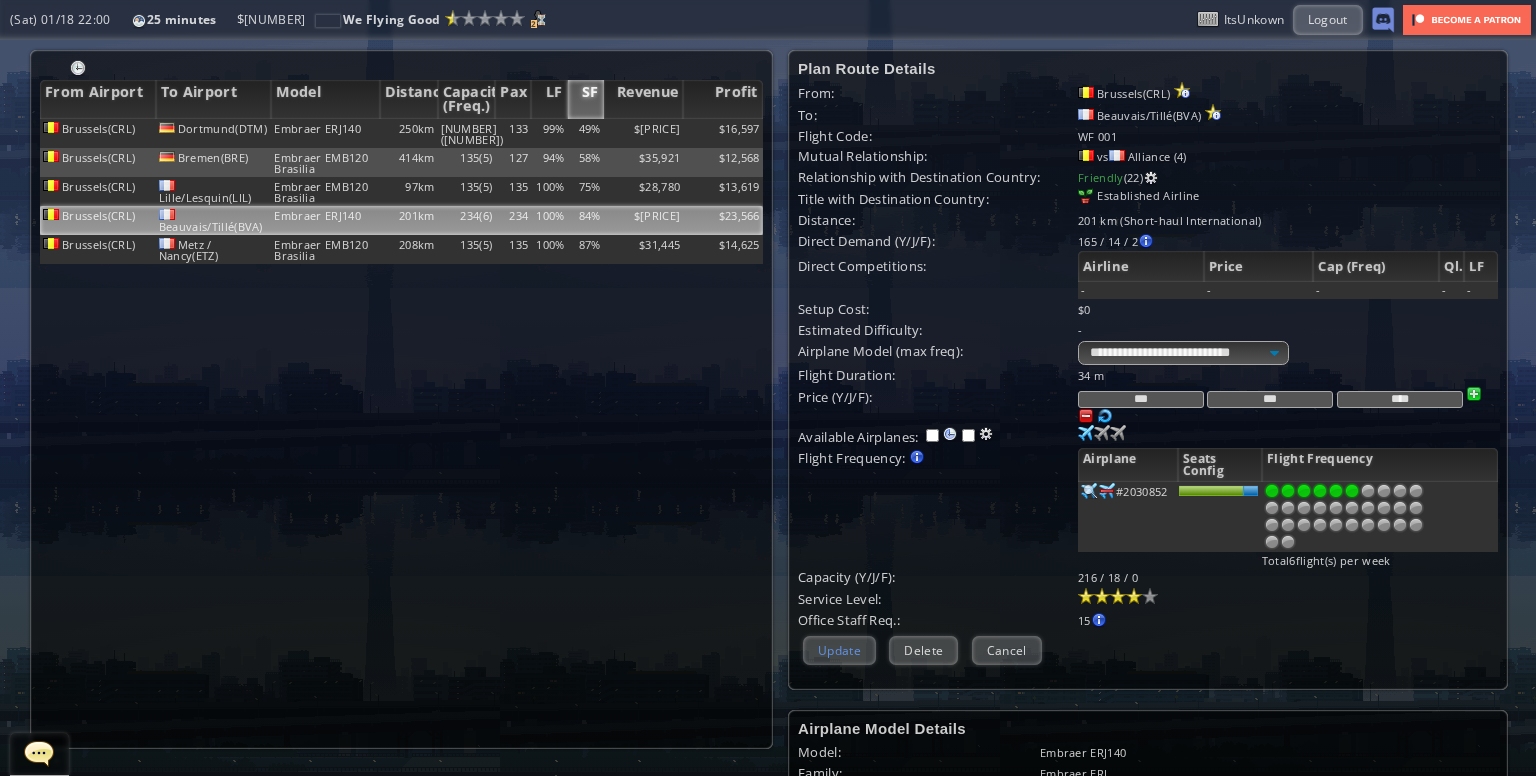 click on "Update" at bounding box center (839, 650) 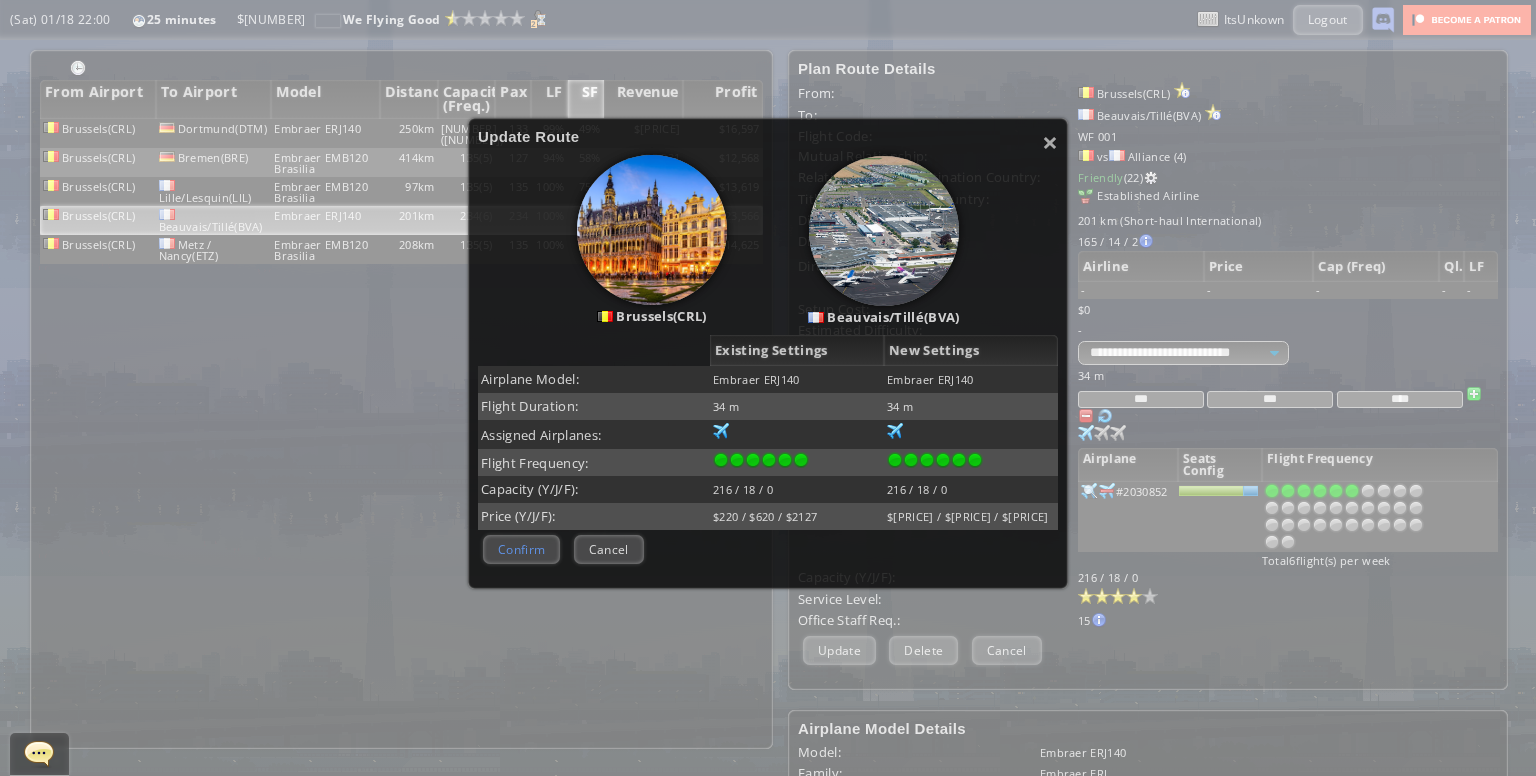 click on "Confirm" at bounding box center [521, 549] 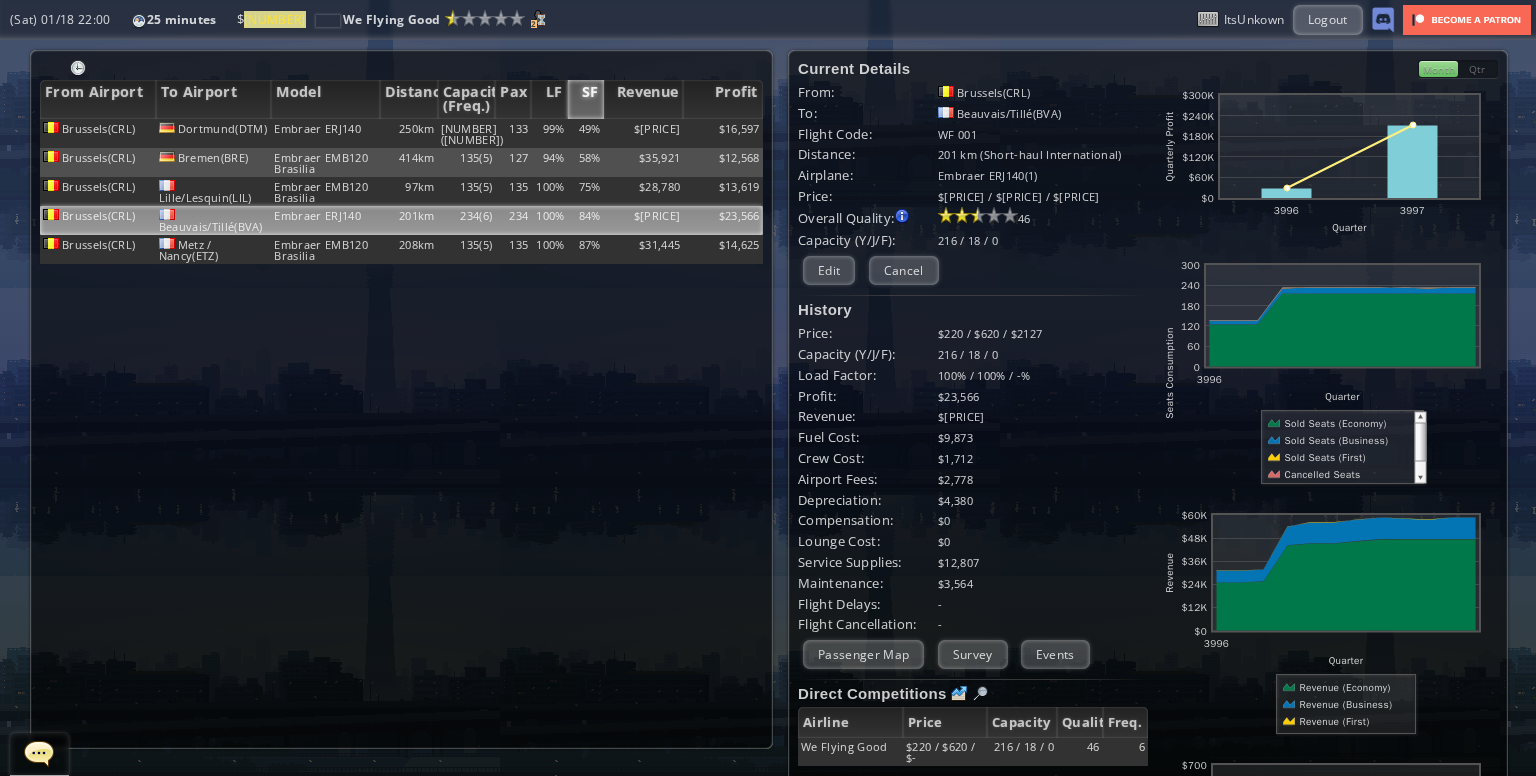 click on "135" at bounding box center [513, 133] 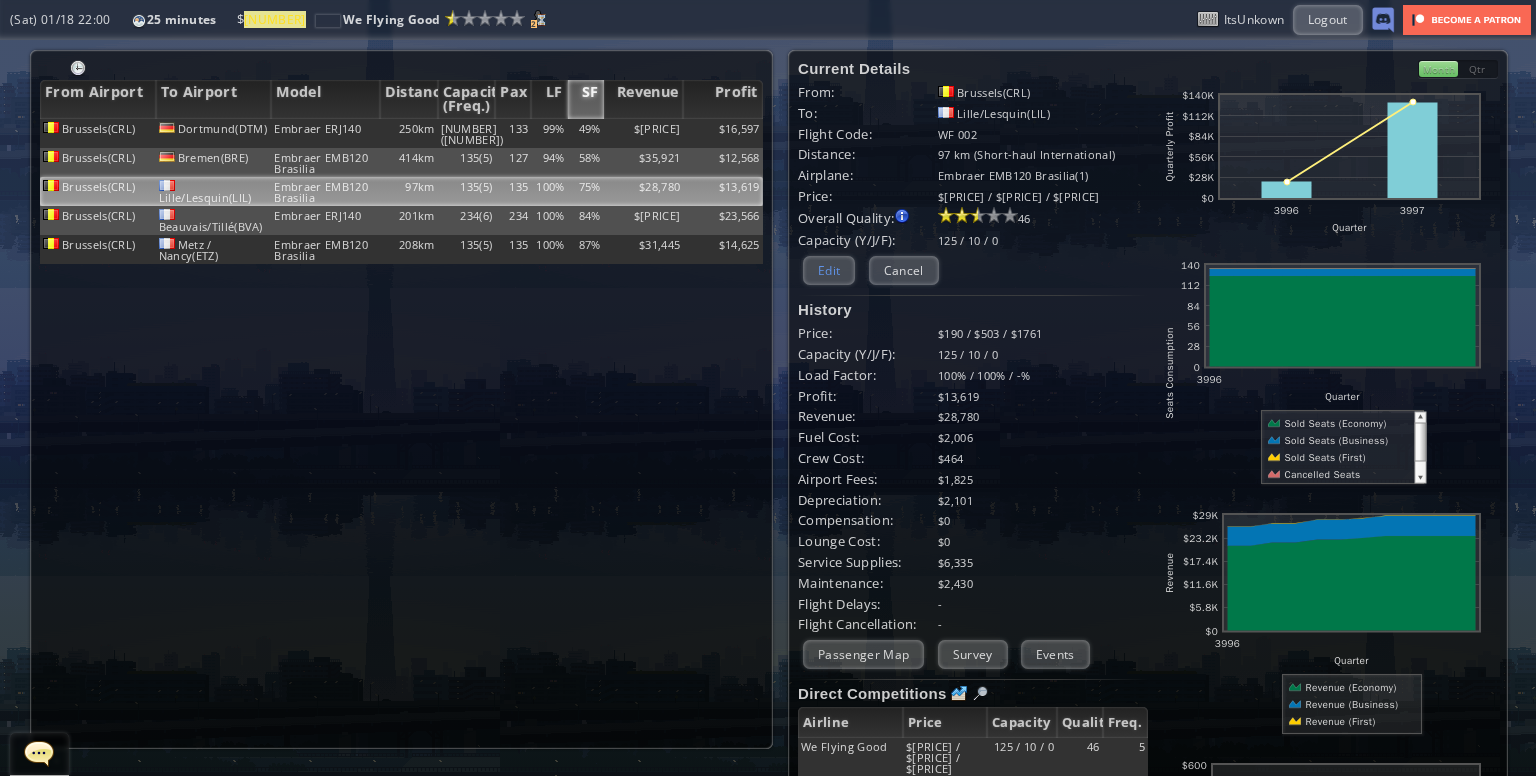 click on "Edit" at bounding box center [829, 270] 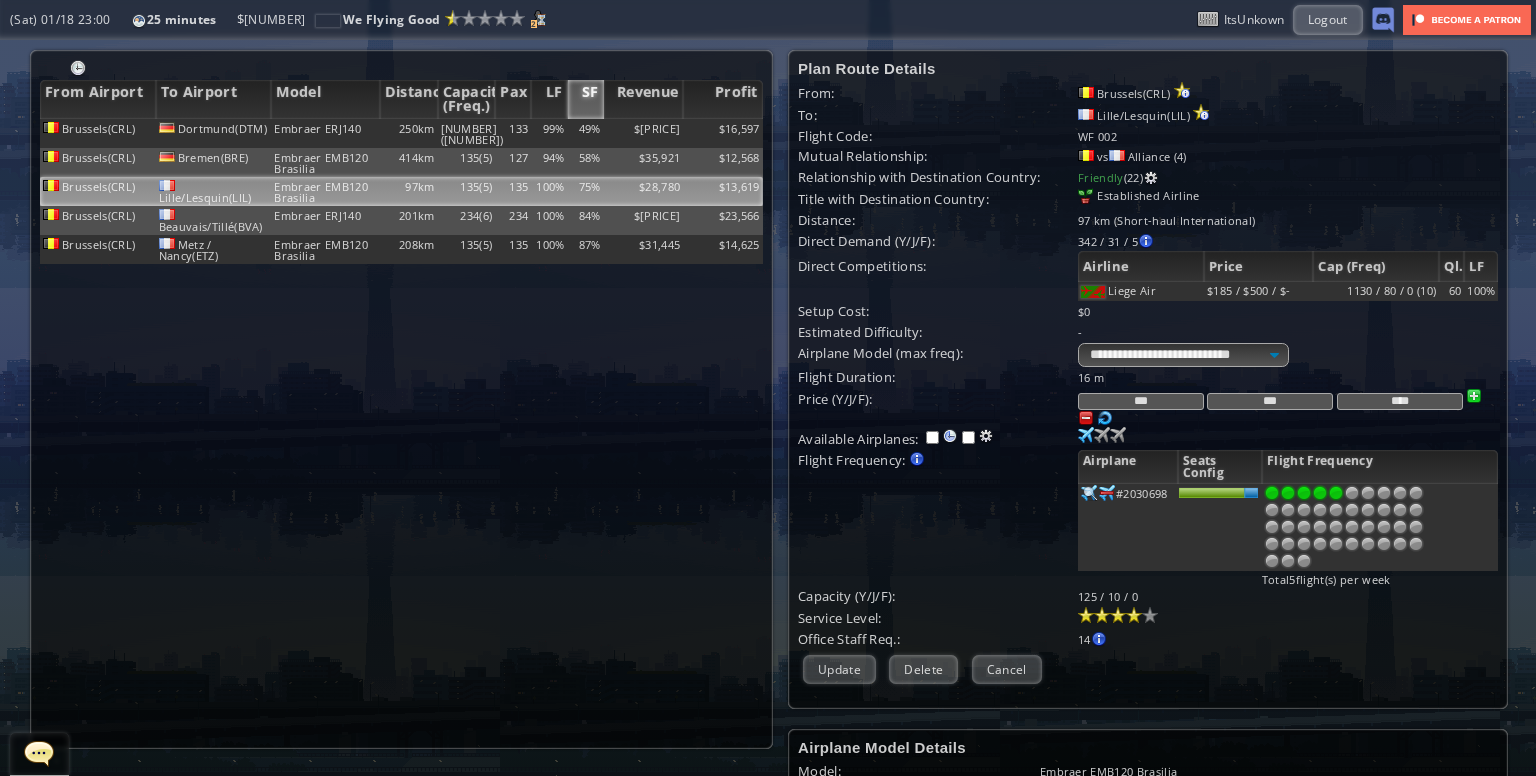 click on "***" at bounding box center (1270, 401) 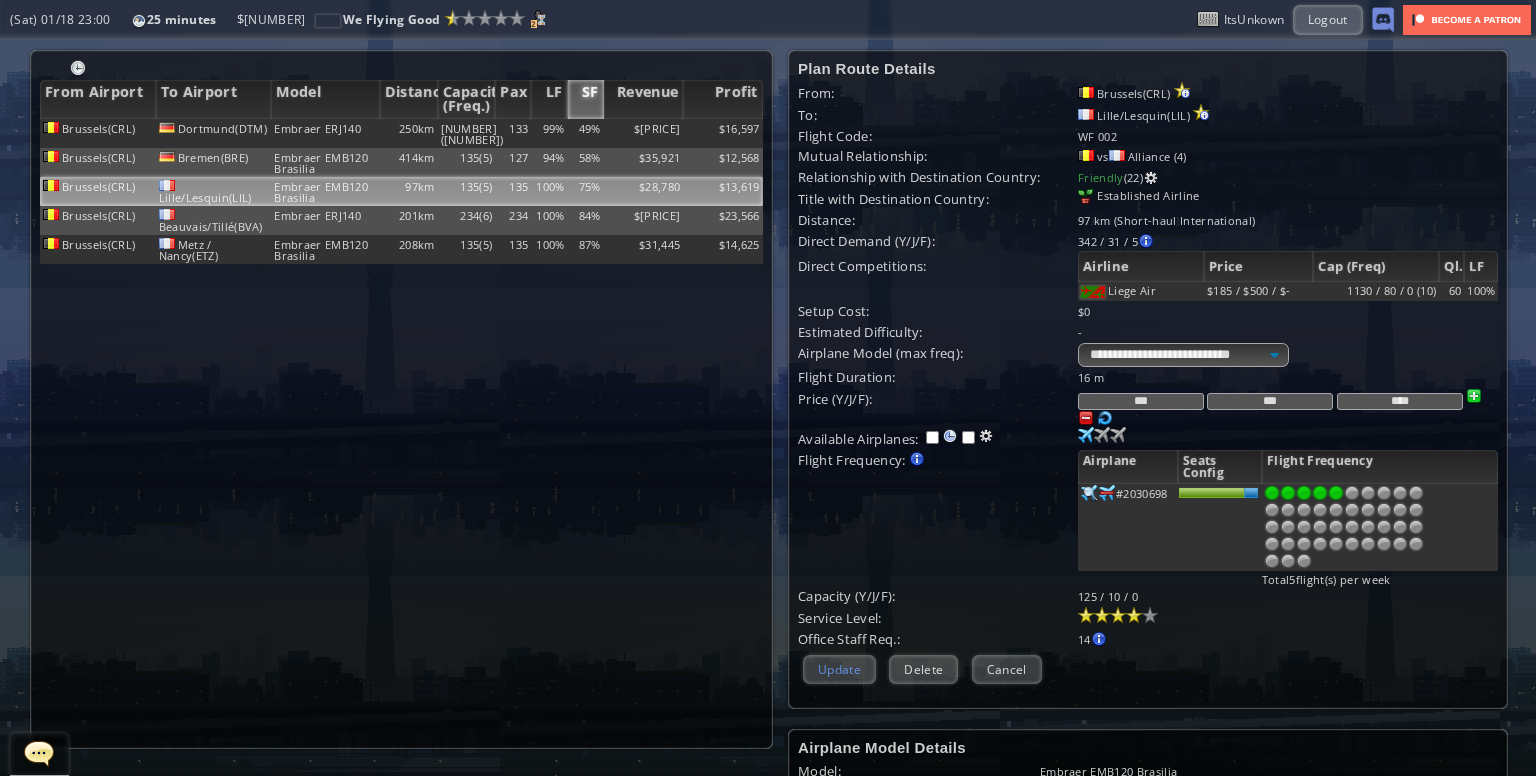 type on "***" 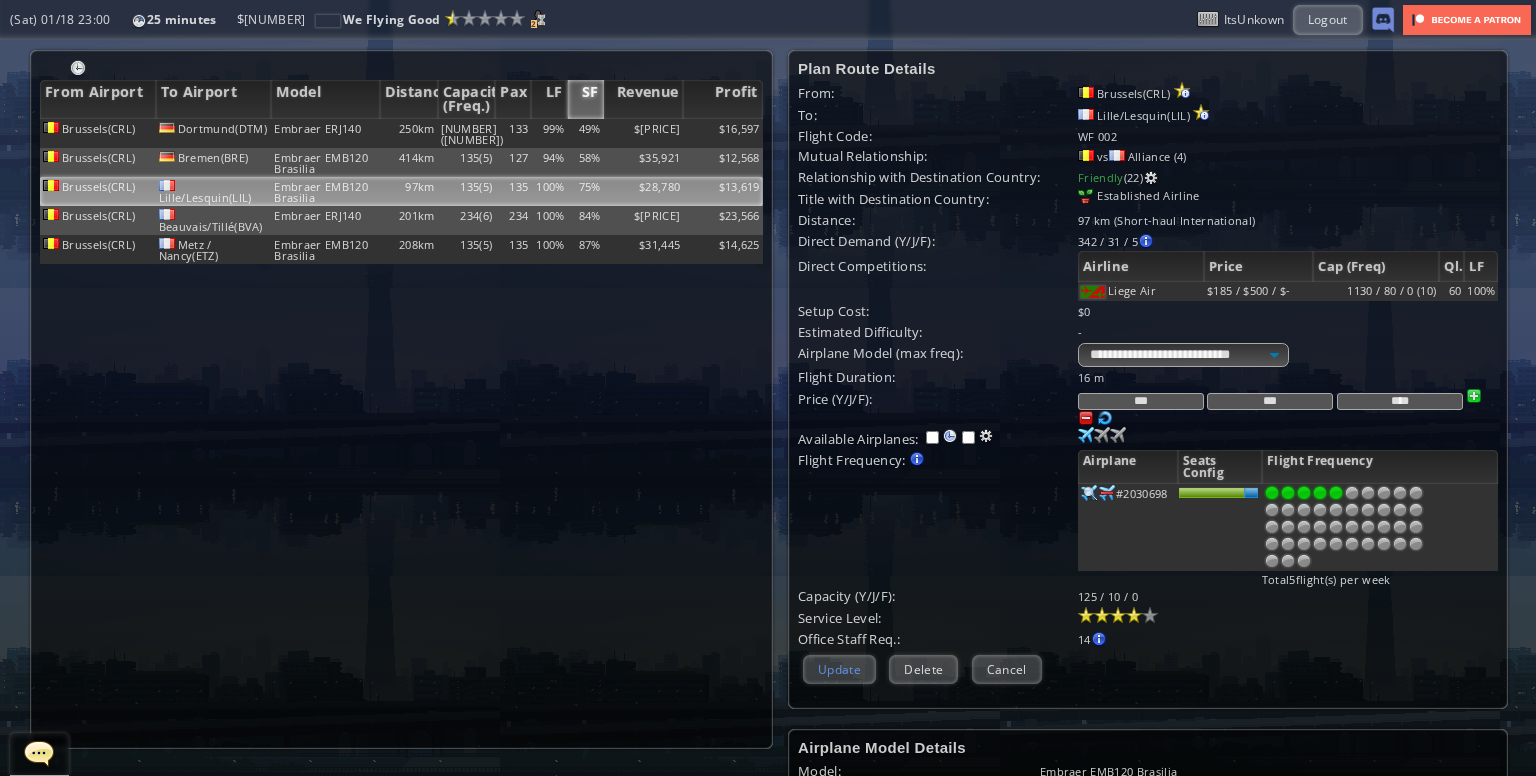 click on "Update" at bounding box center [839, 669] 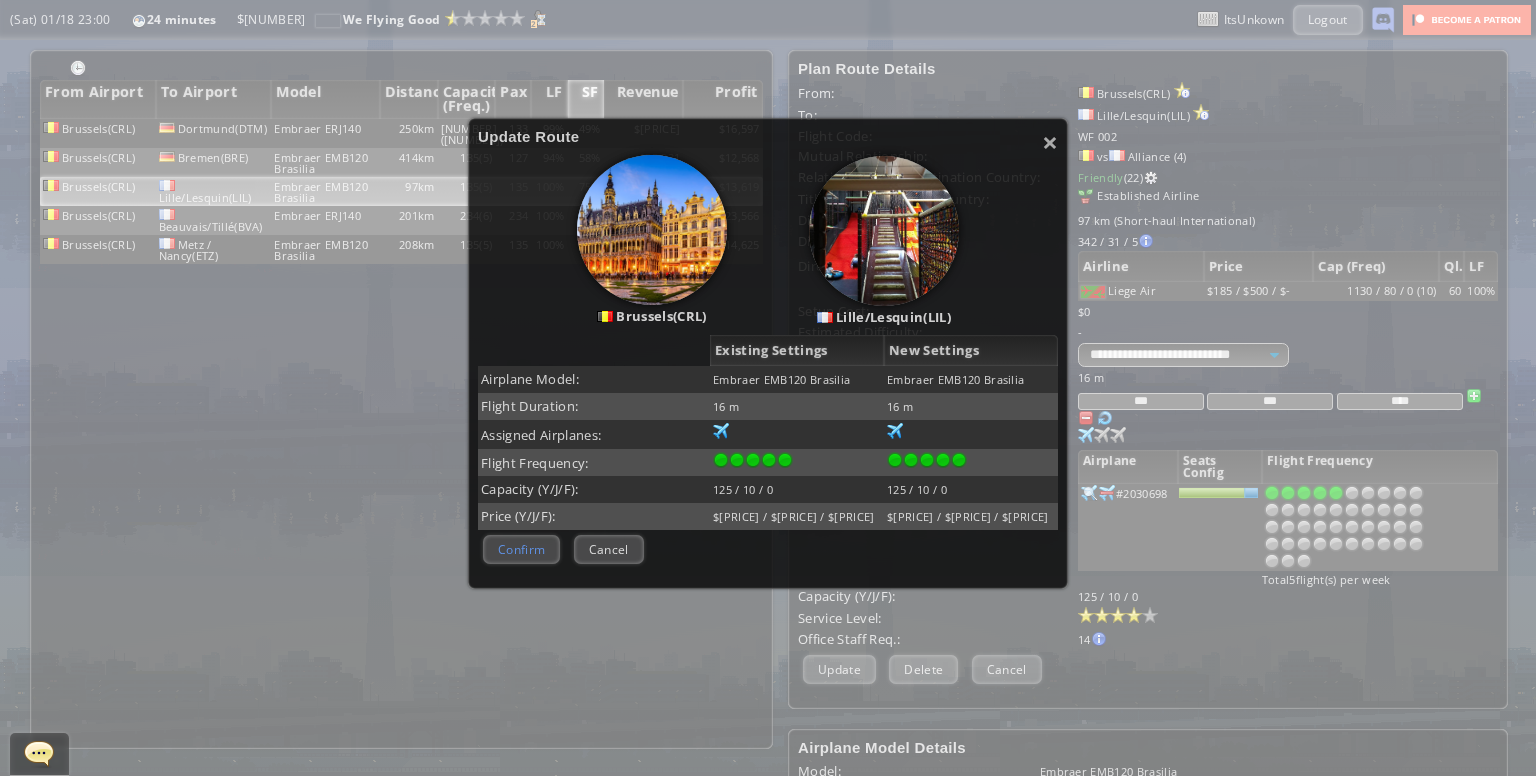 click on "Confirm" at bounding box center (521, 549) 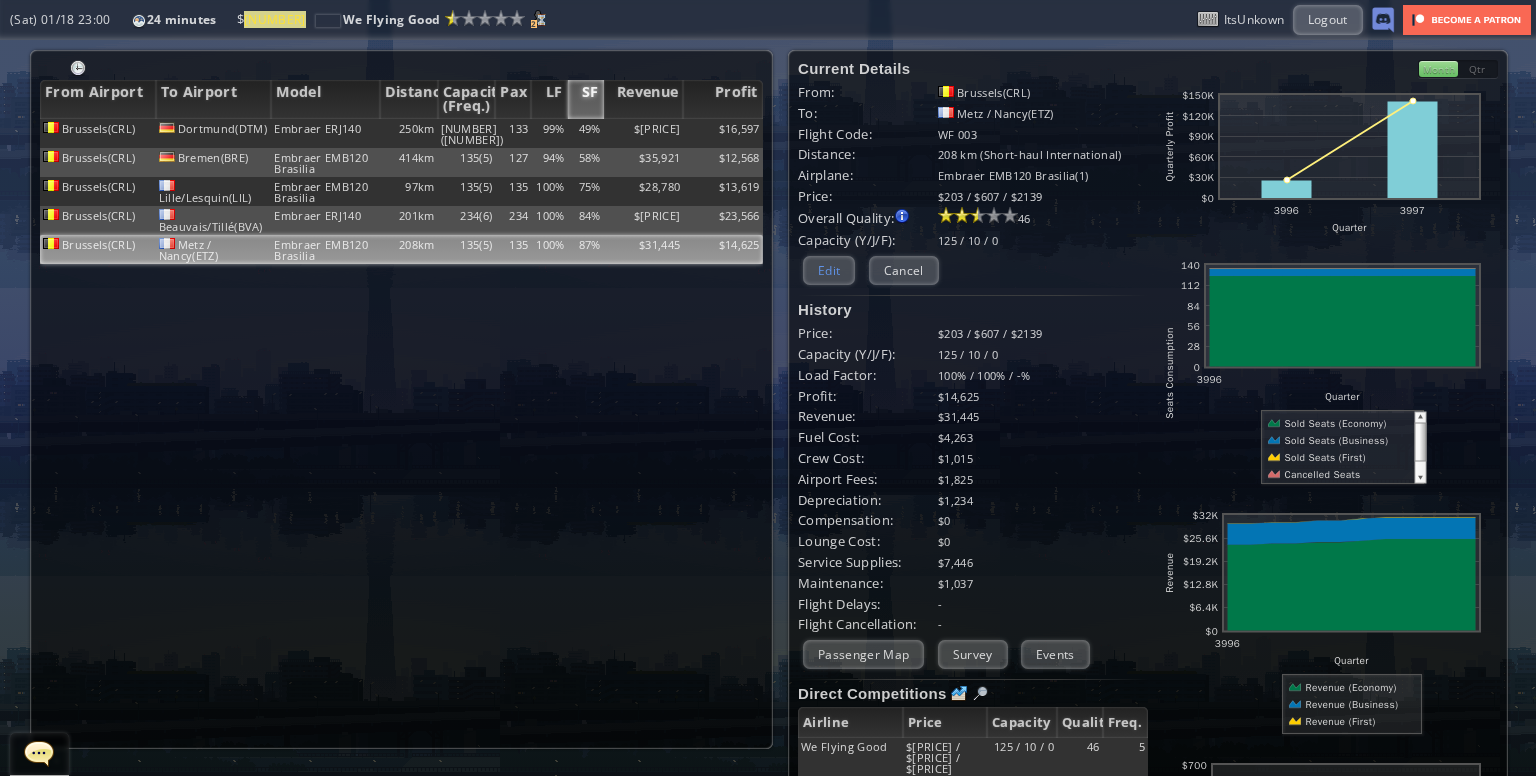 click on "Edit" at bounding box center (829, 270) 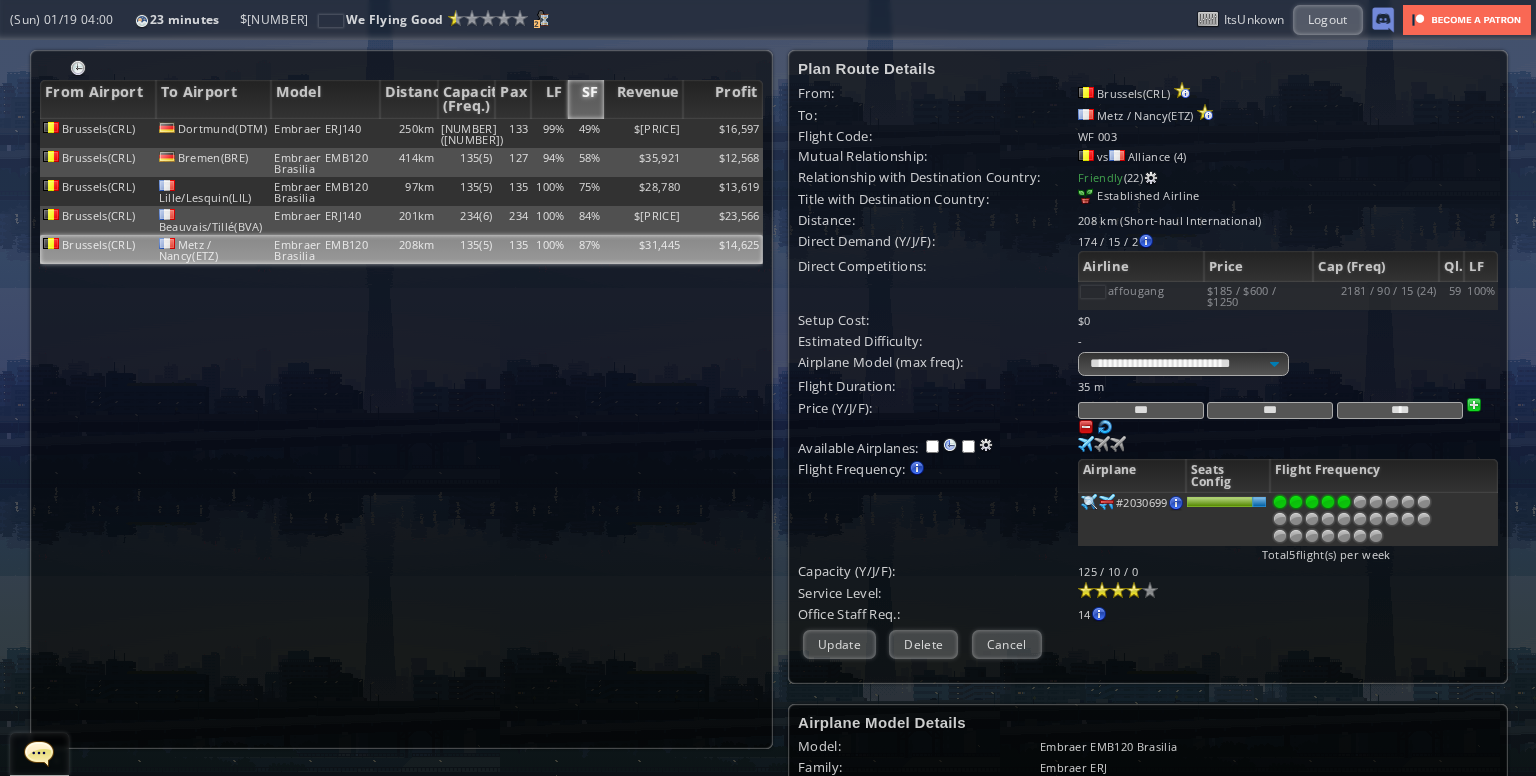 click on "***" at bounding box center [1141, 410] 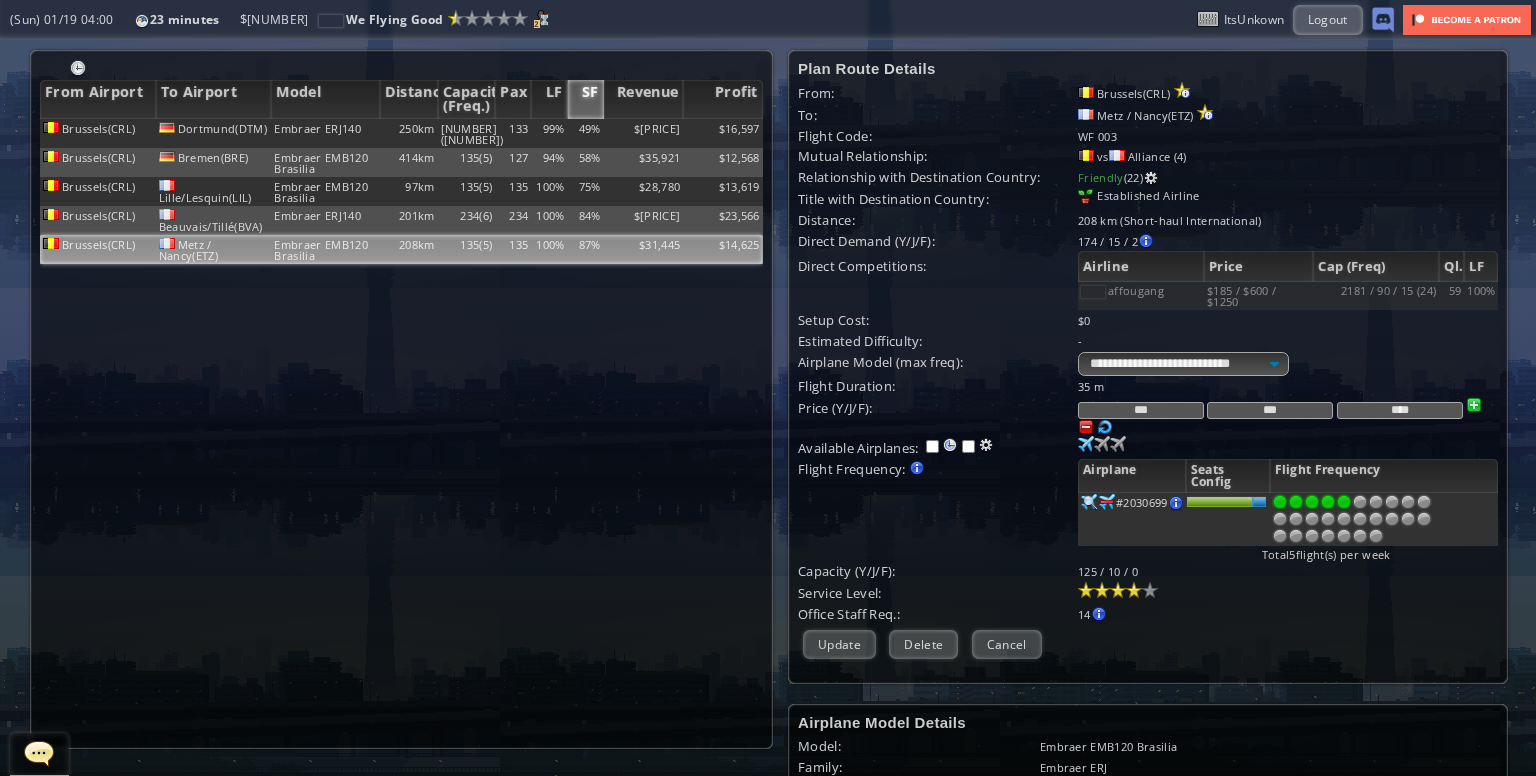 type on "***" 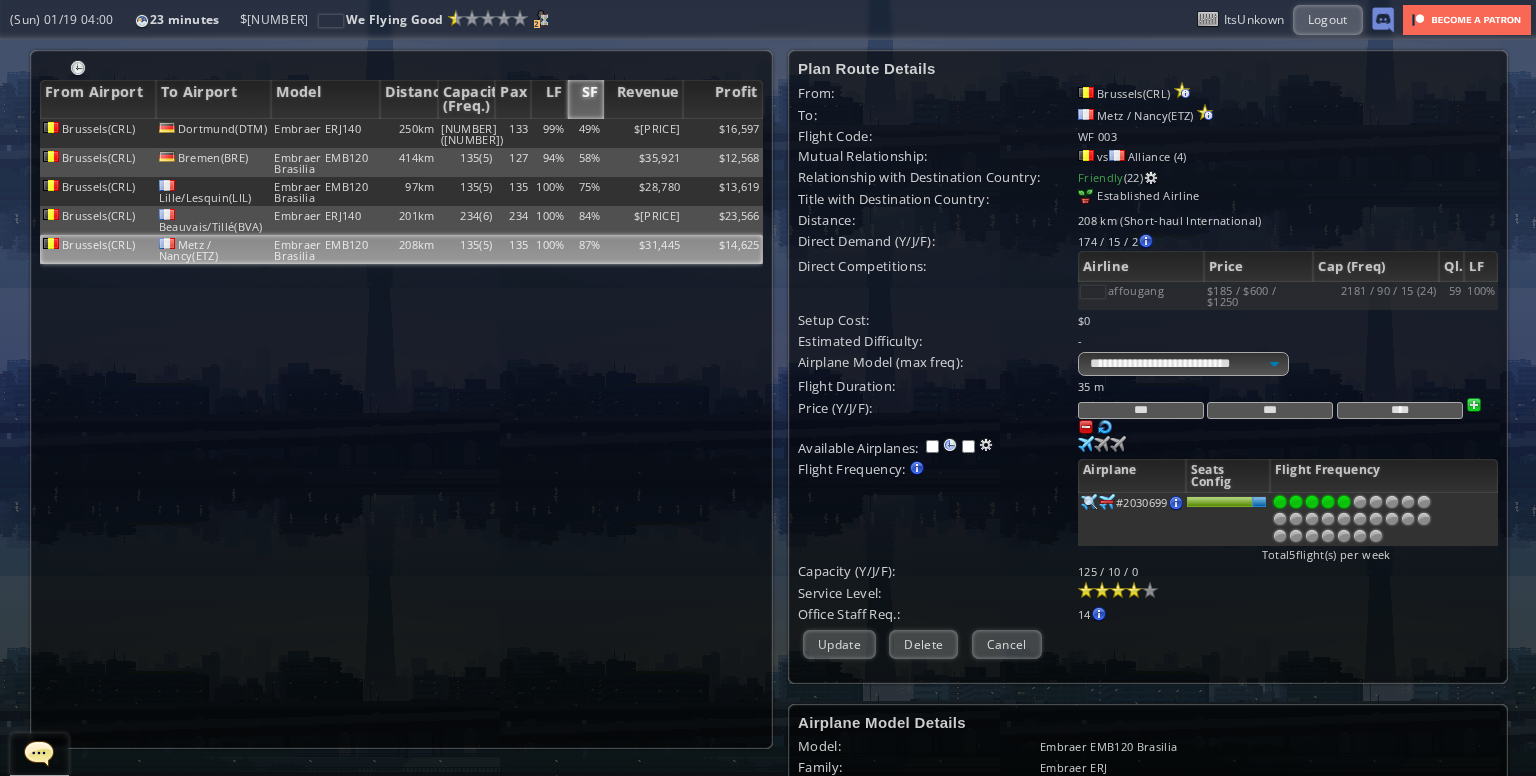 click on "***" at bounding box center (1270, 410) 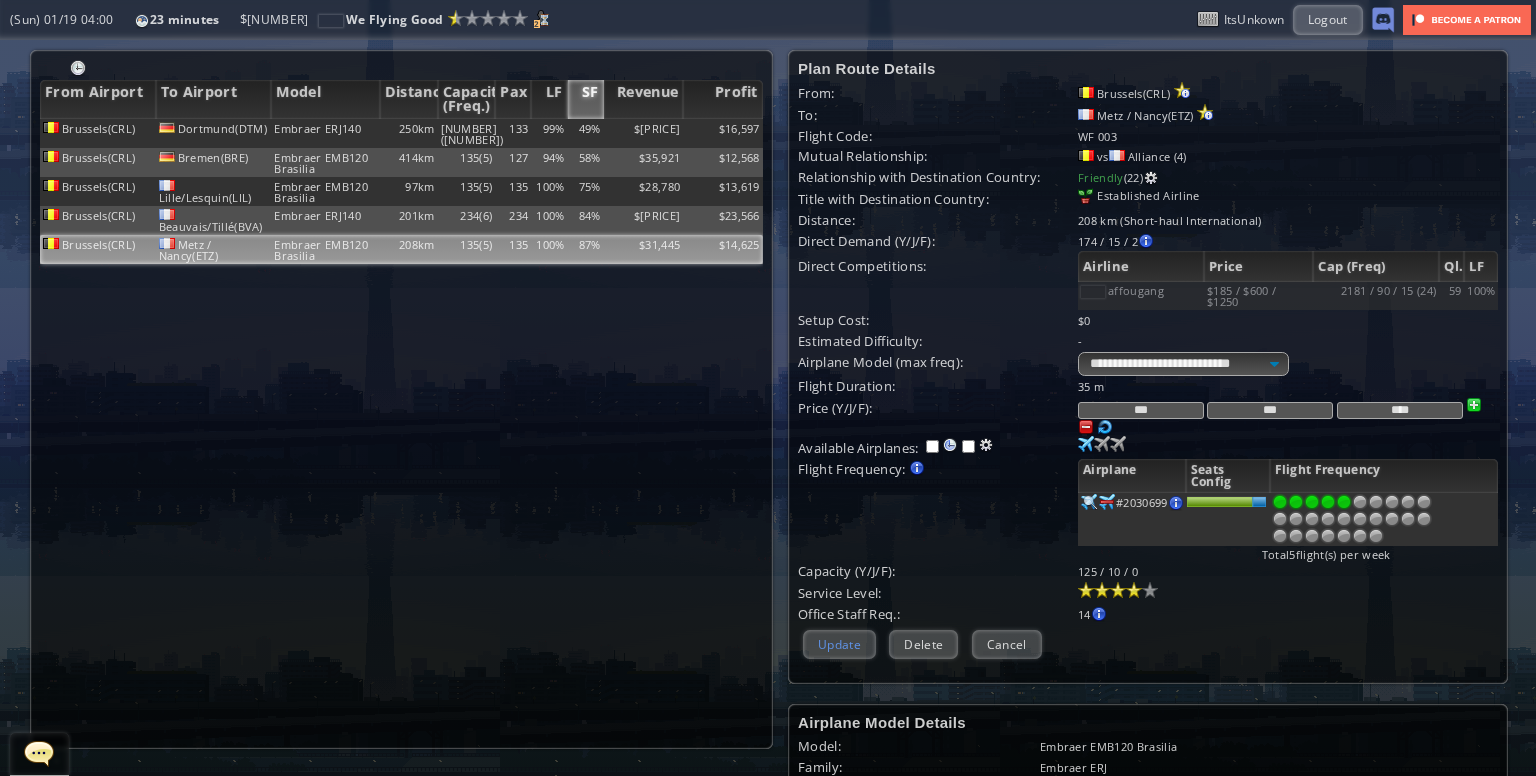 type on "***" 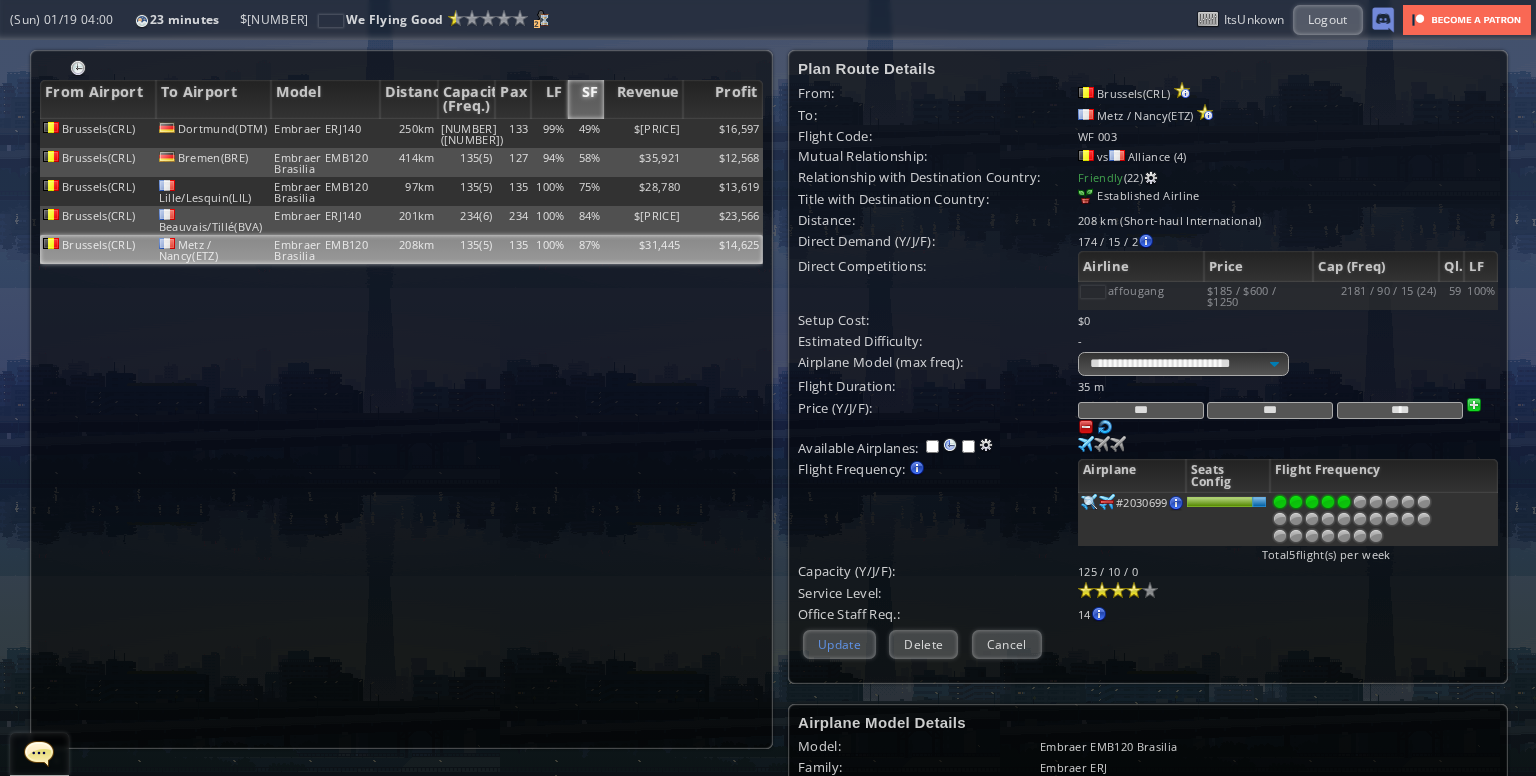 click on "Update" at bounding box center (839, 644) 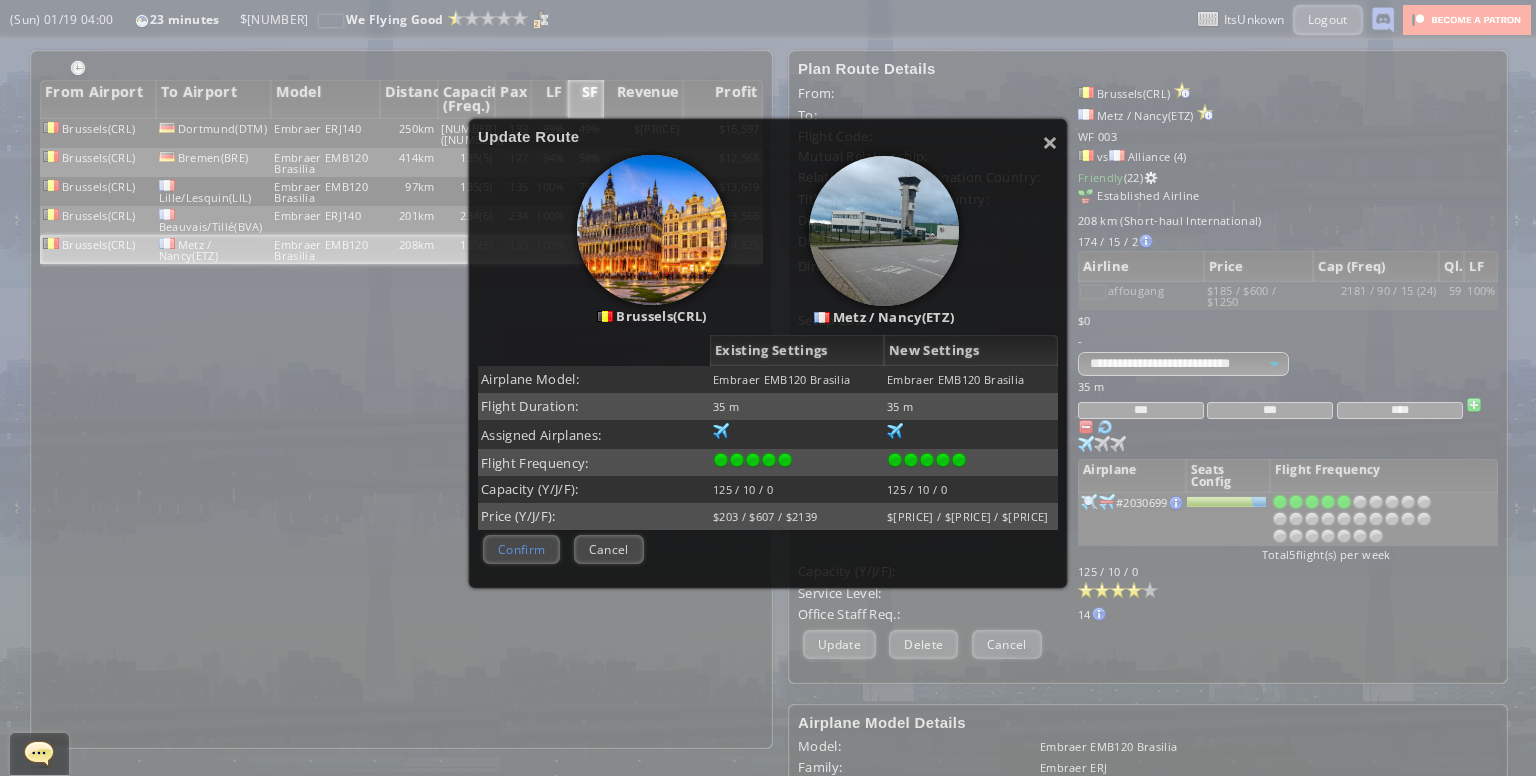 click on "Confirm" at bounding box center [521, 549] 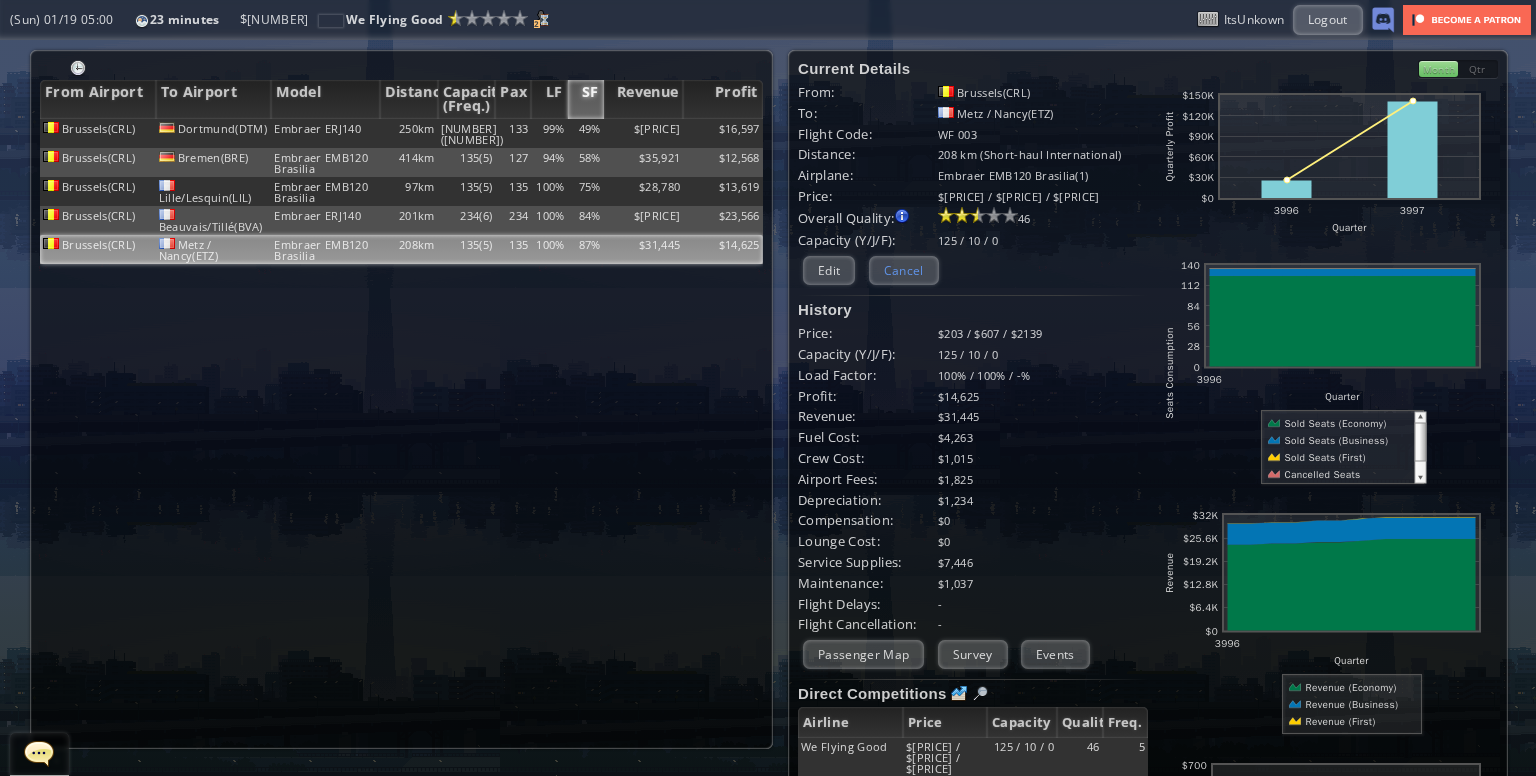 click on "Cancel" at bounding box center (904, 270) 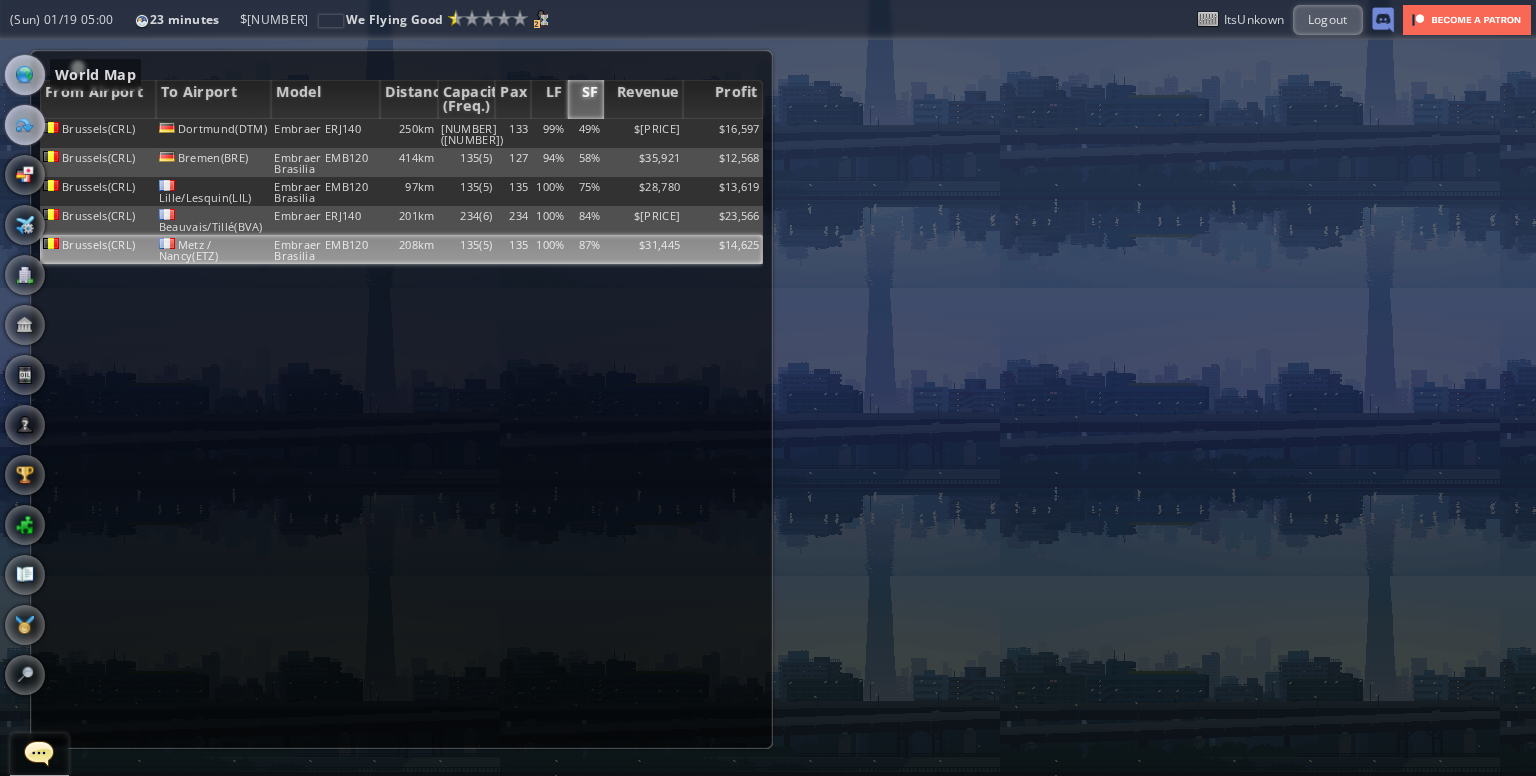click at bounding box center [25, 75] 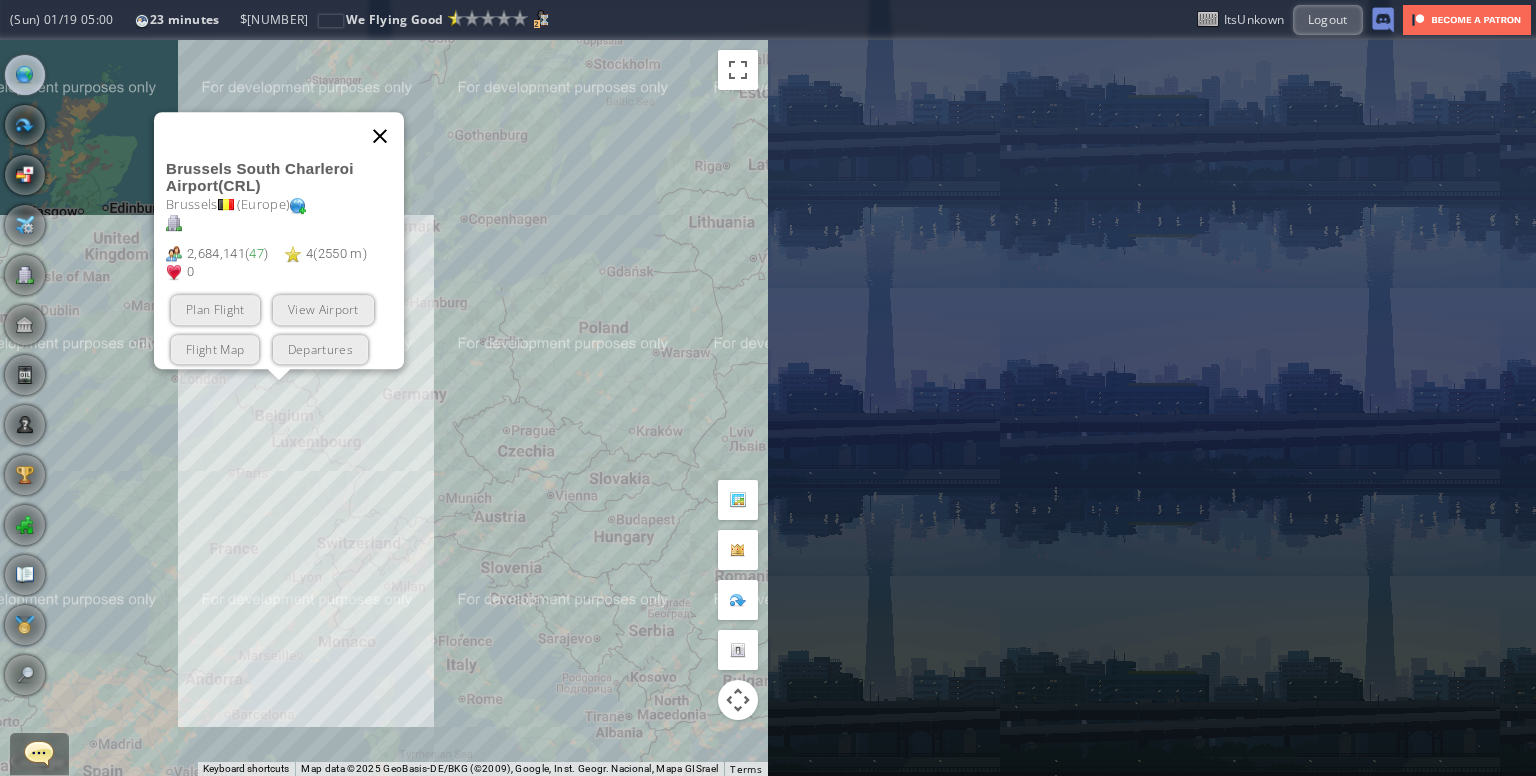 click at bounding box center (380, 136) 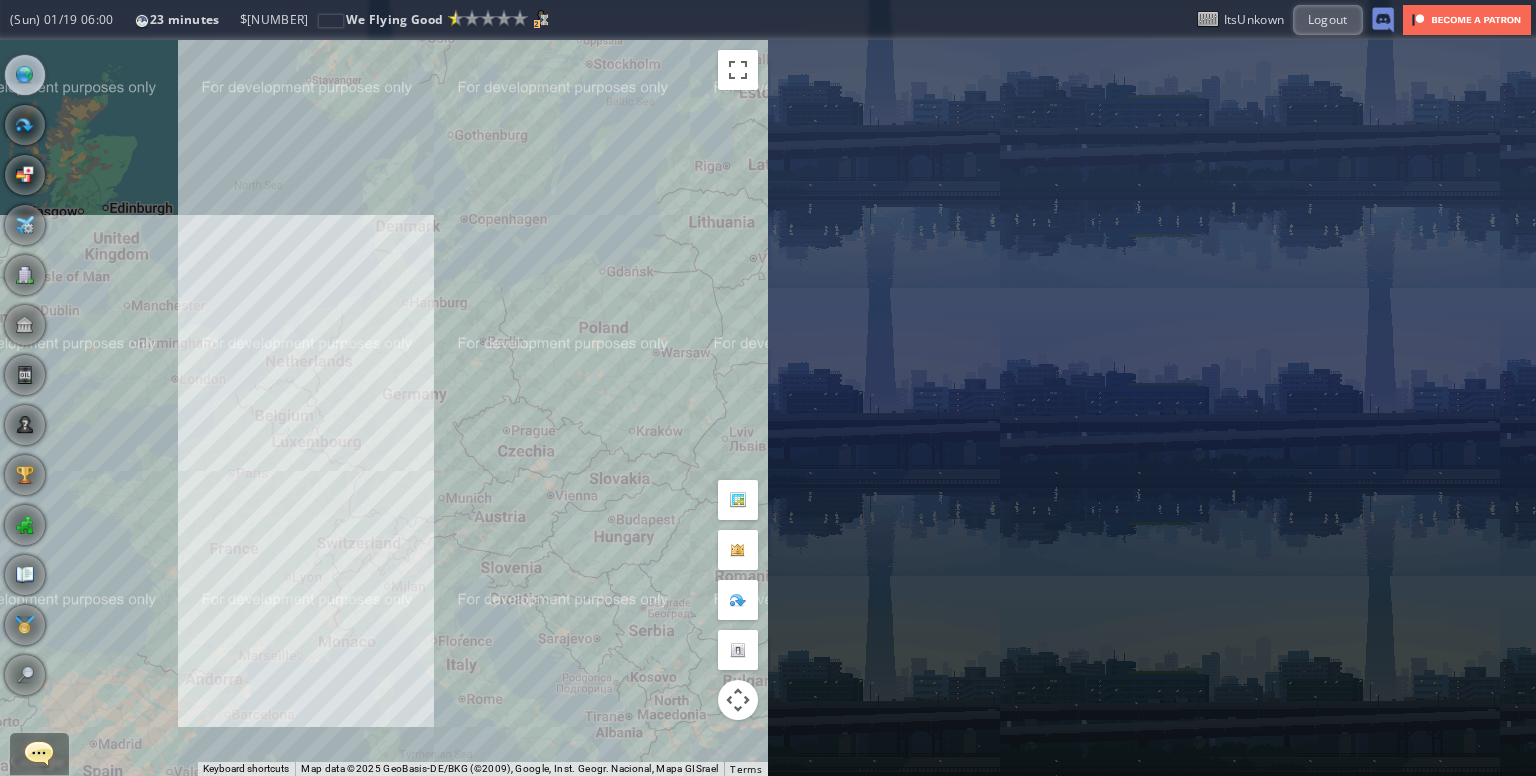 click on "To navigate, press the arrow keys." at bounding box center (384, 408) 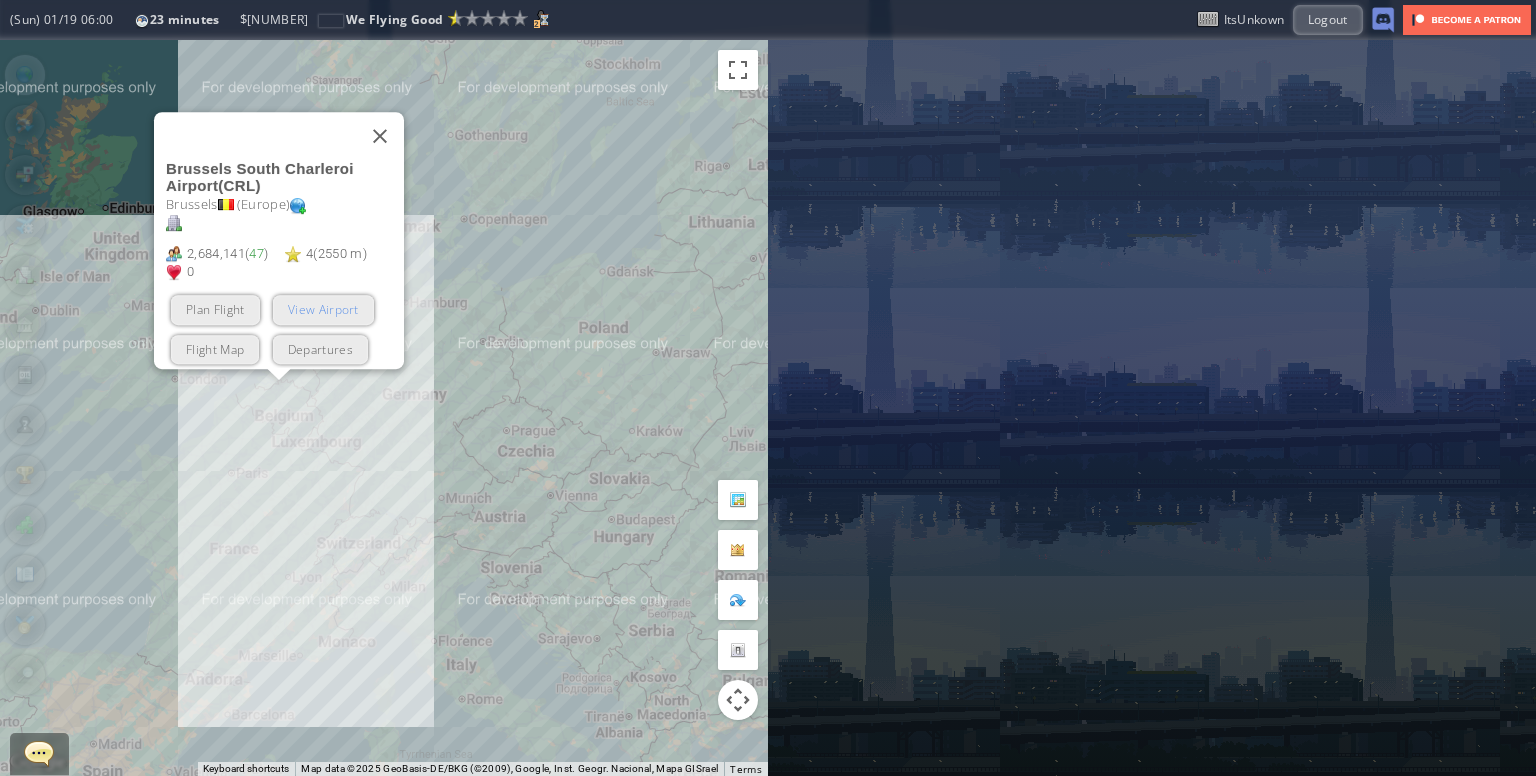 click on "View Airport" at bounding box center (323, 310) 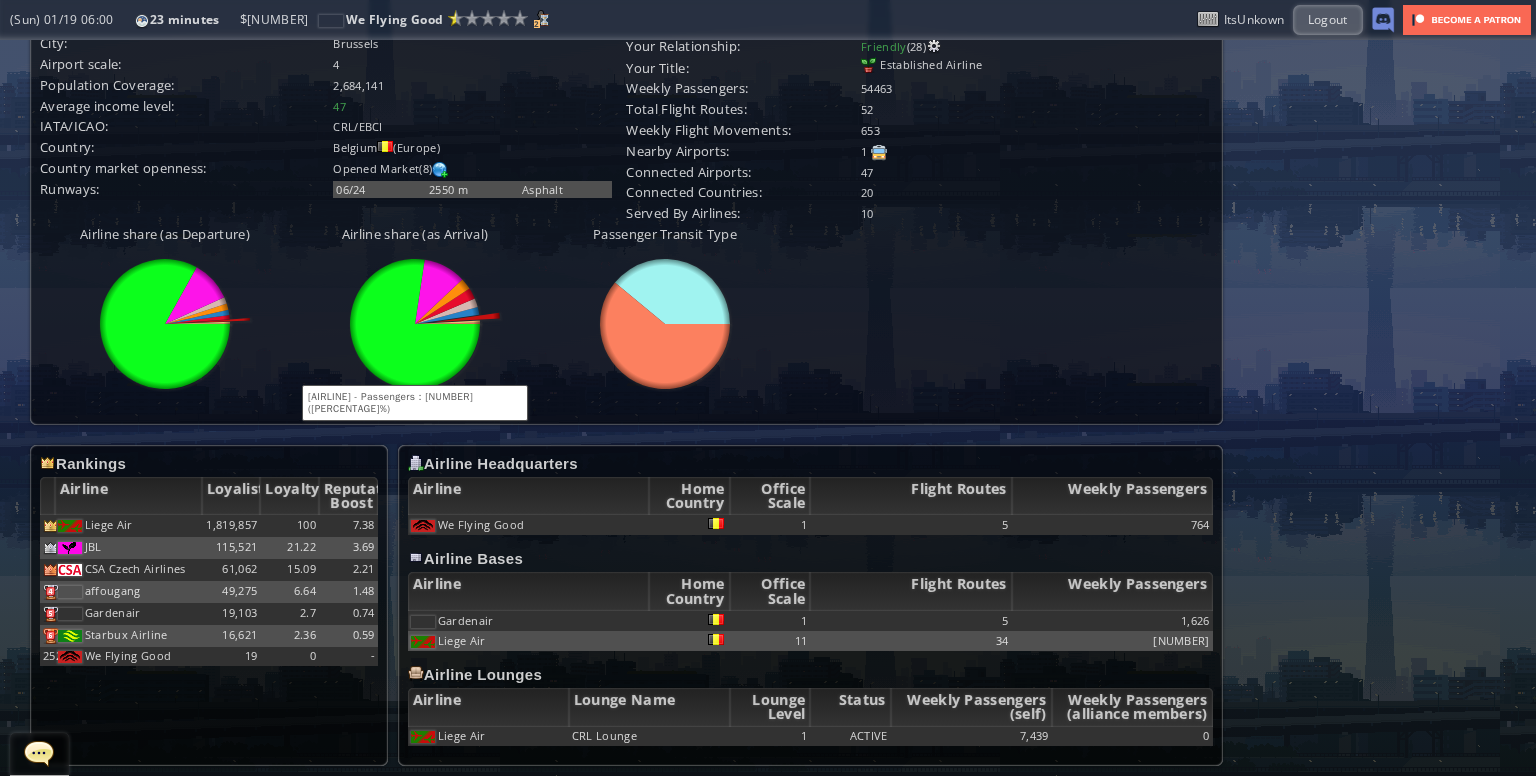 scroll, scrollTop: 0, scrollLeft: 0, axis: both 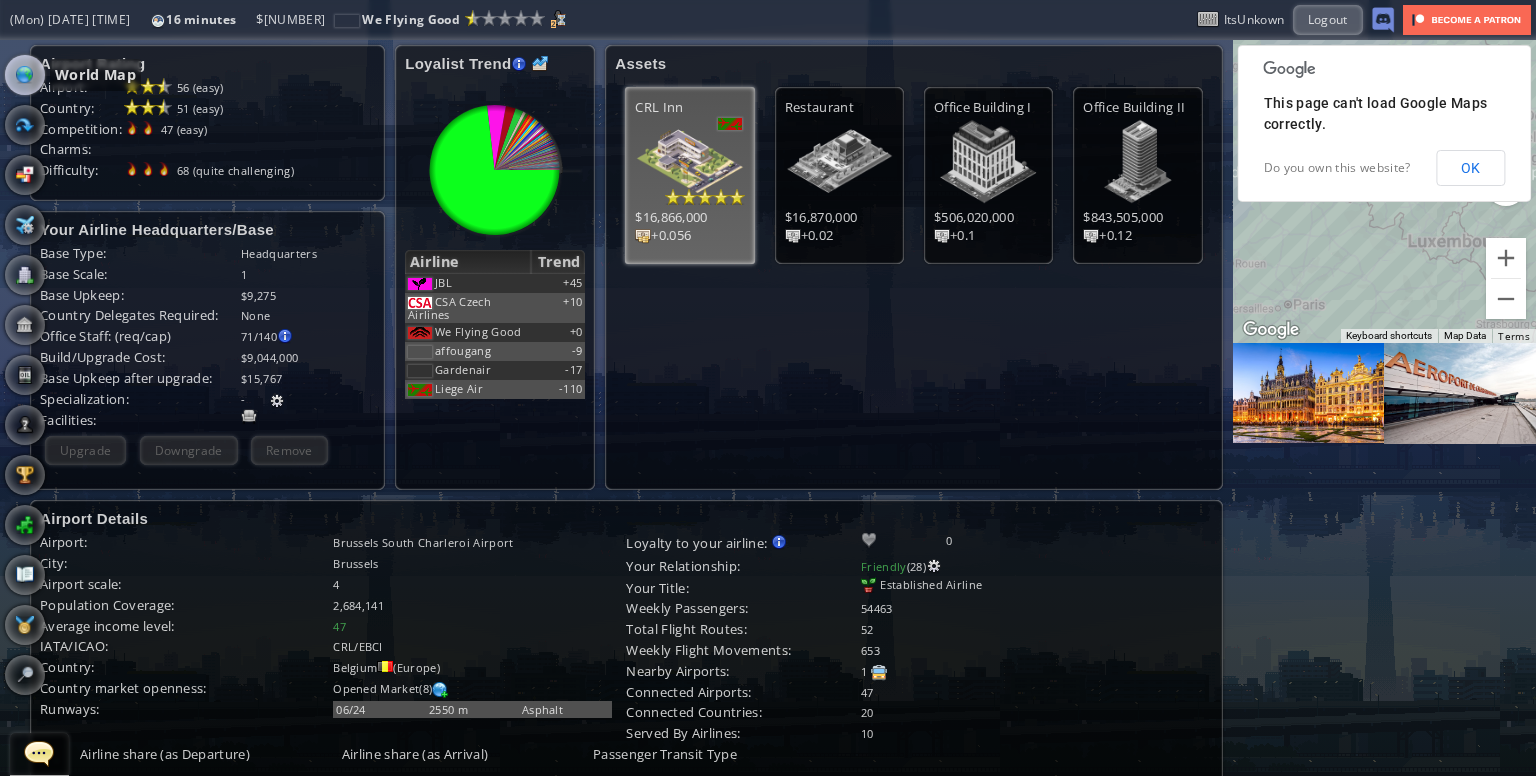 click at bounding box center (25, 75) 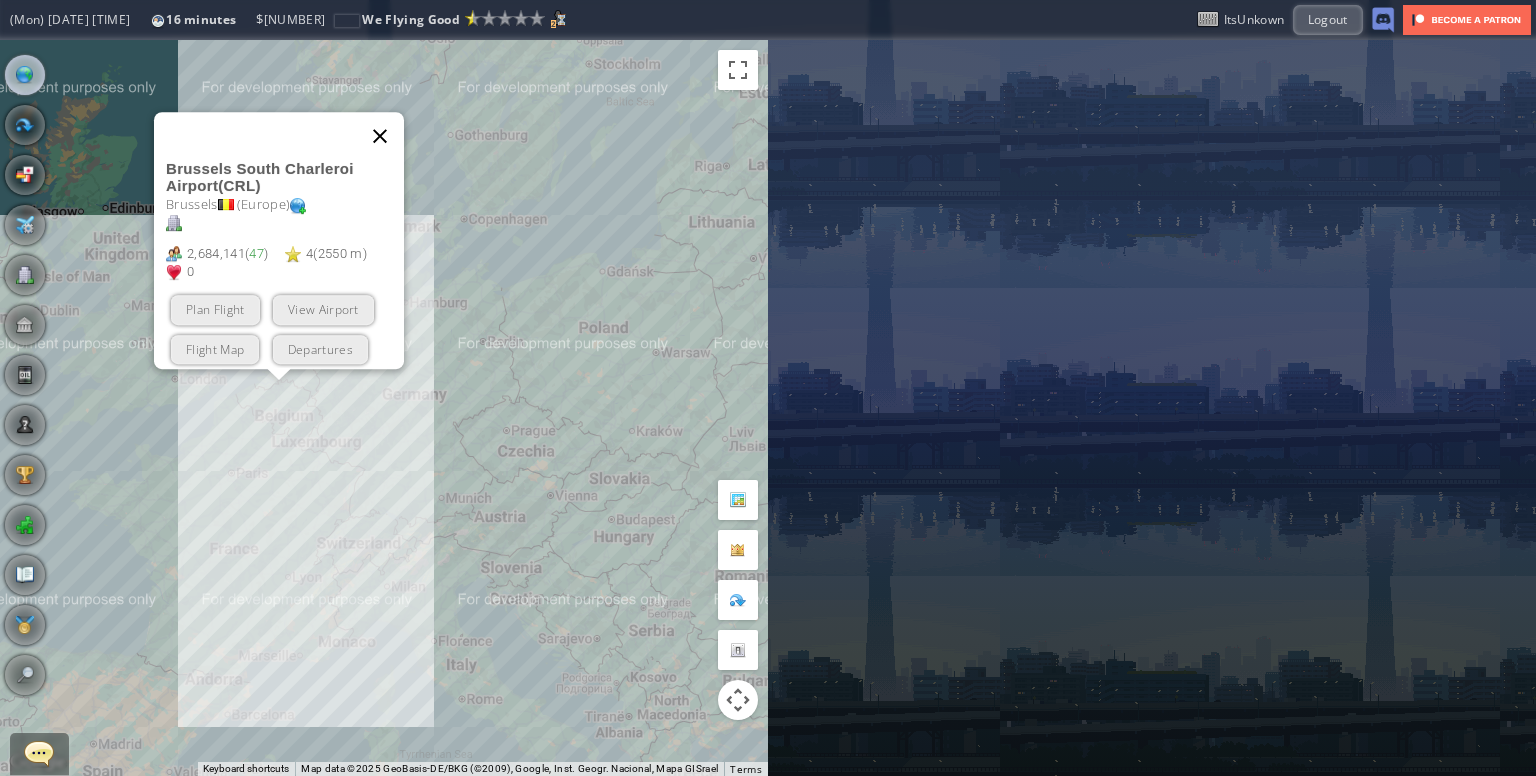 click at bounding box center (380, 136) 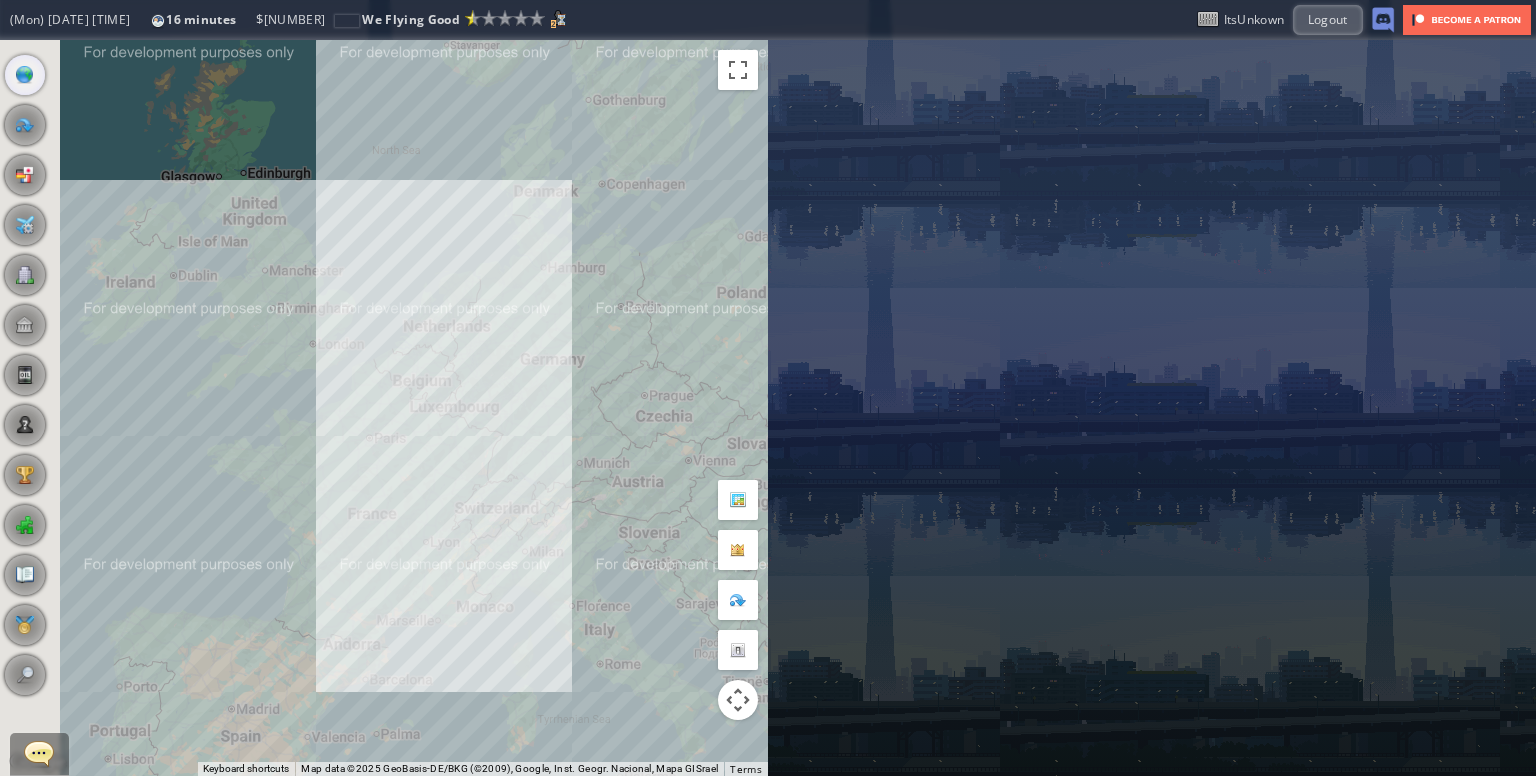 drag, startPoint x: 355, startPoint y: 303, endPoint x: 420, endPoint y: 289, distance: 66.4906 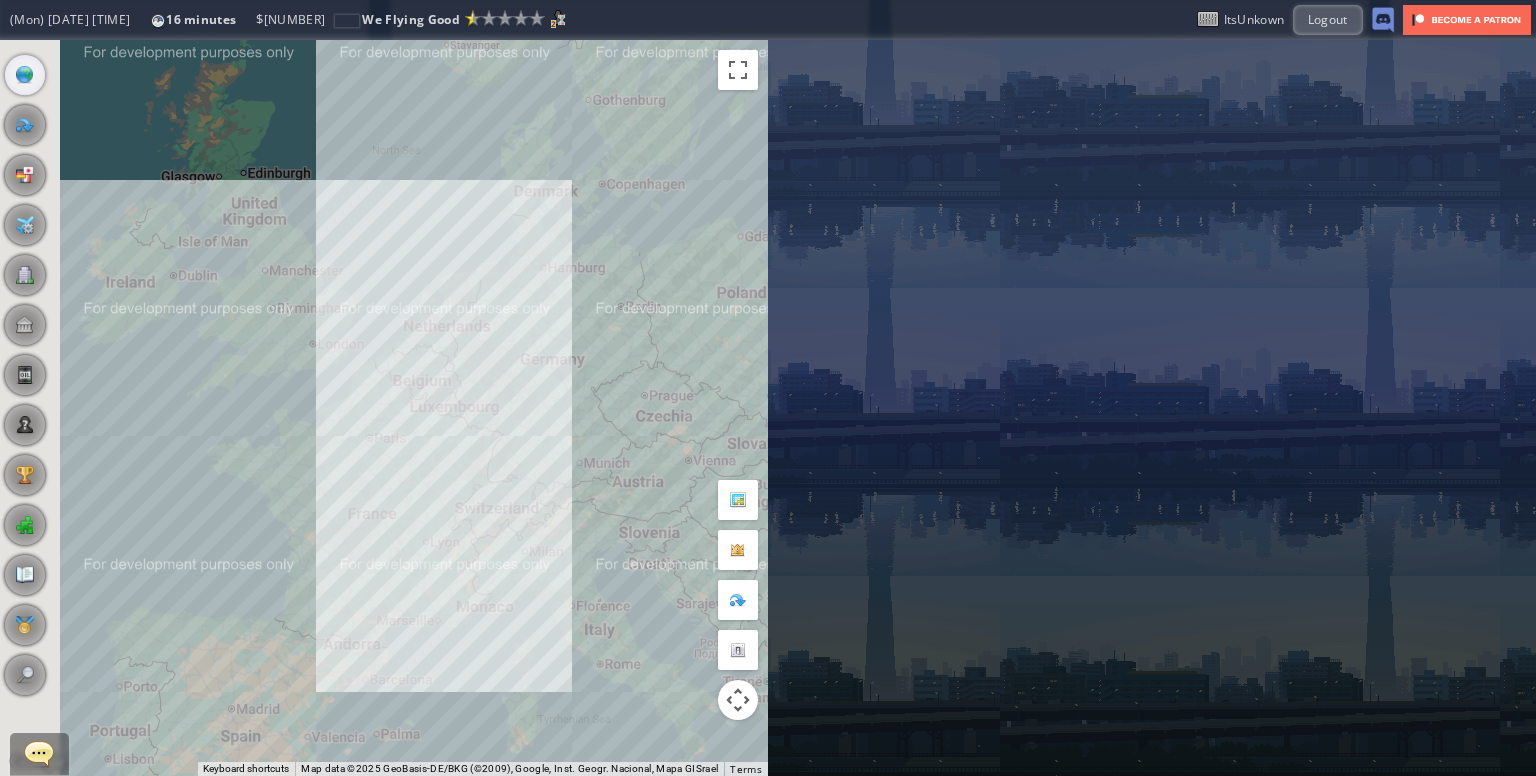 click on "To navigate, press the arrow keys." at bounding box center (384, 408) 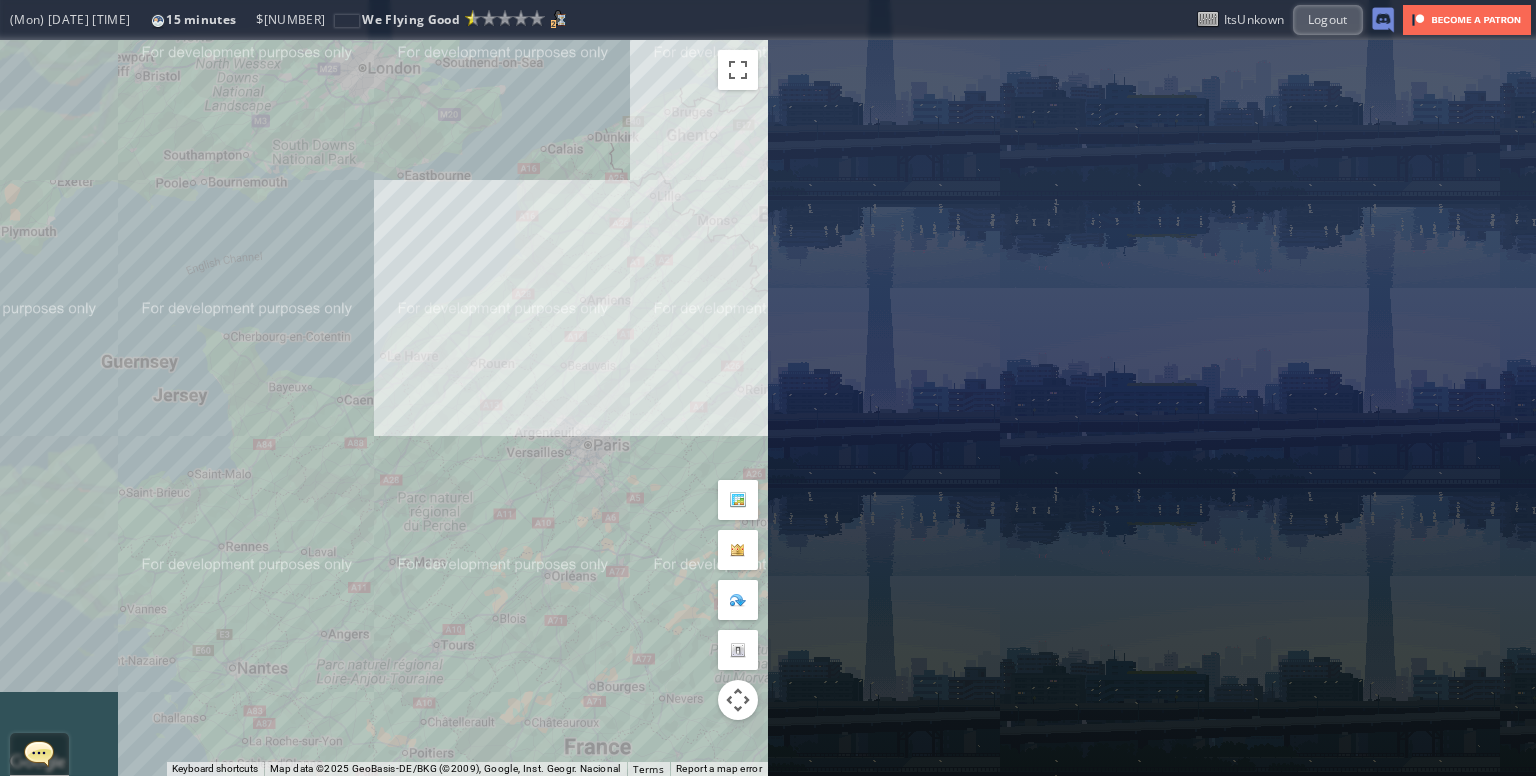 drag, startPoint x: 293, startPoint y: 435, endPoint x: 573, endPoint y: 367, distance: 288.13885 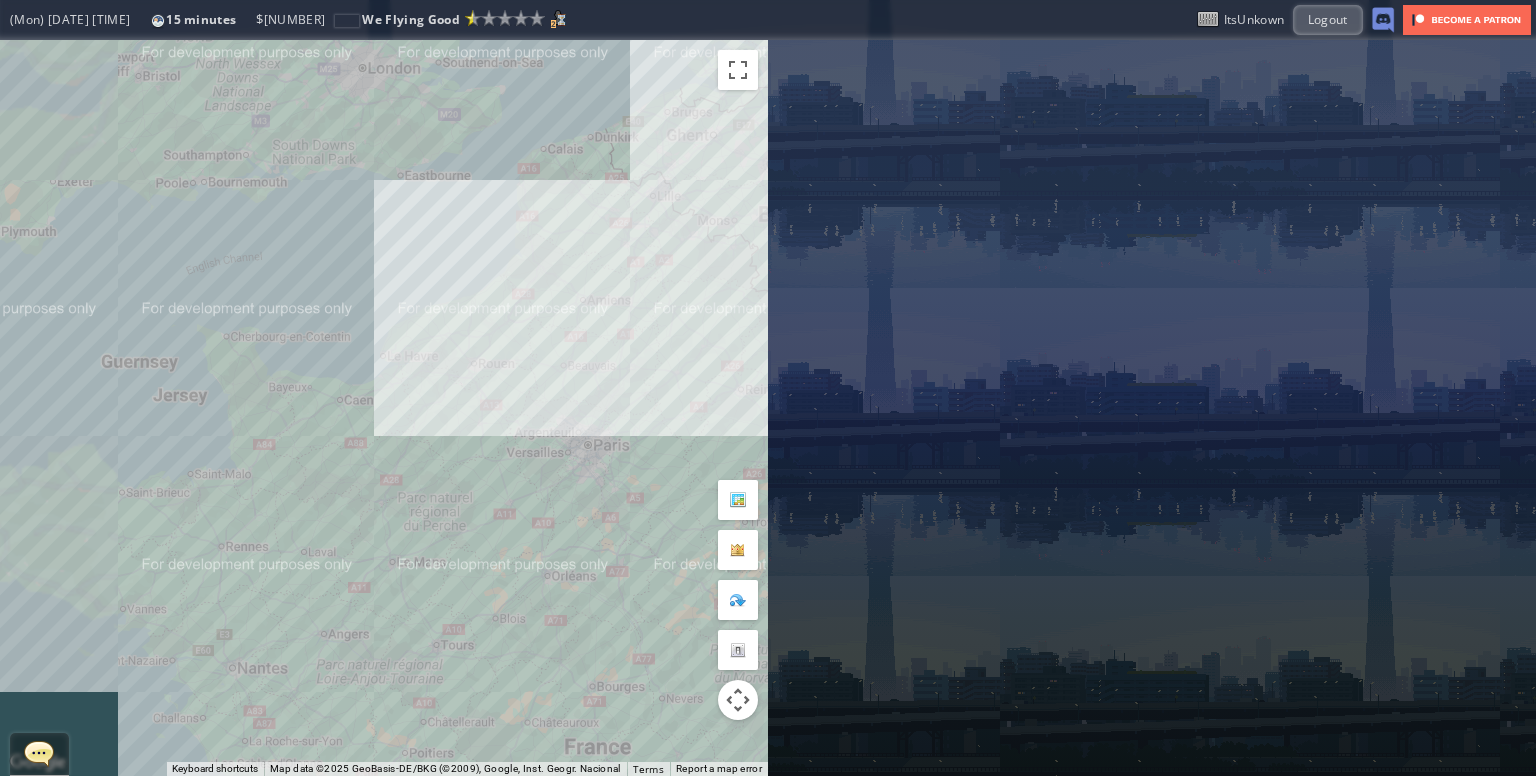 click on "To navigate, press the arrow keys." at bounding box center [384, 408] 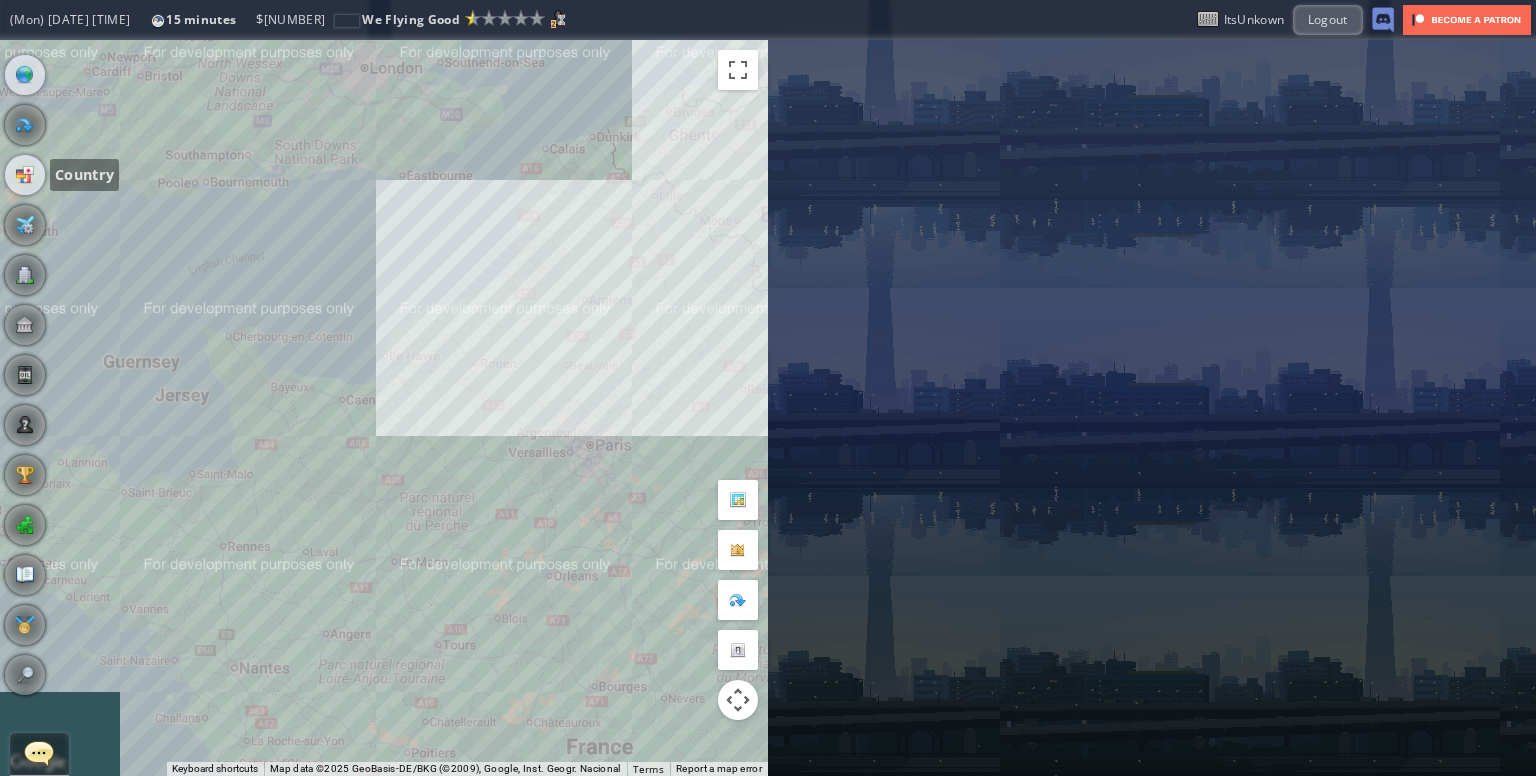 click at bounding box center [25, 175] 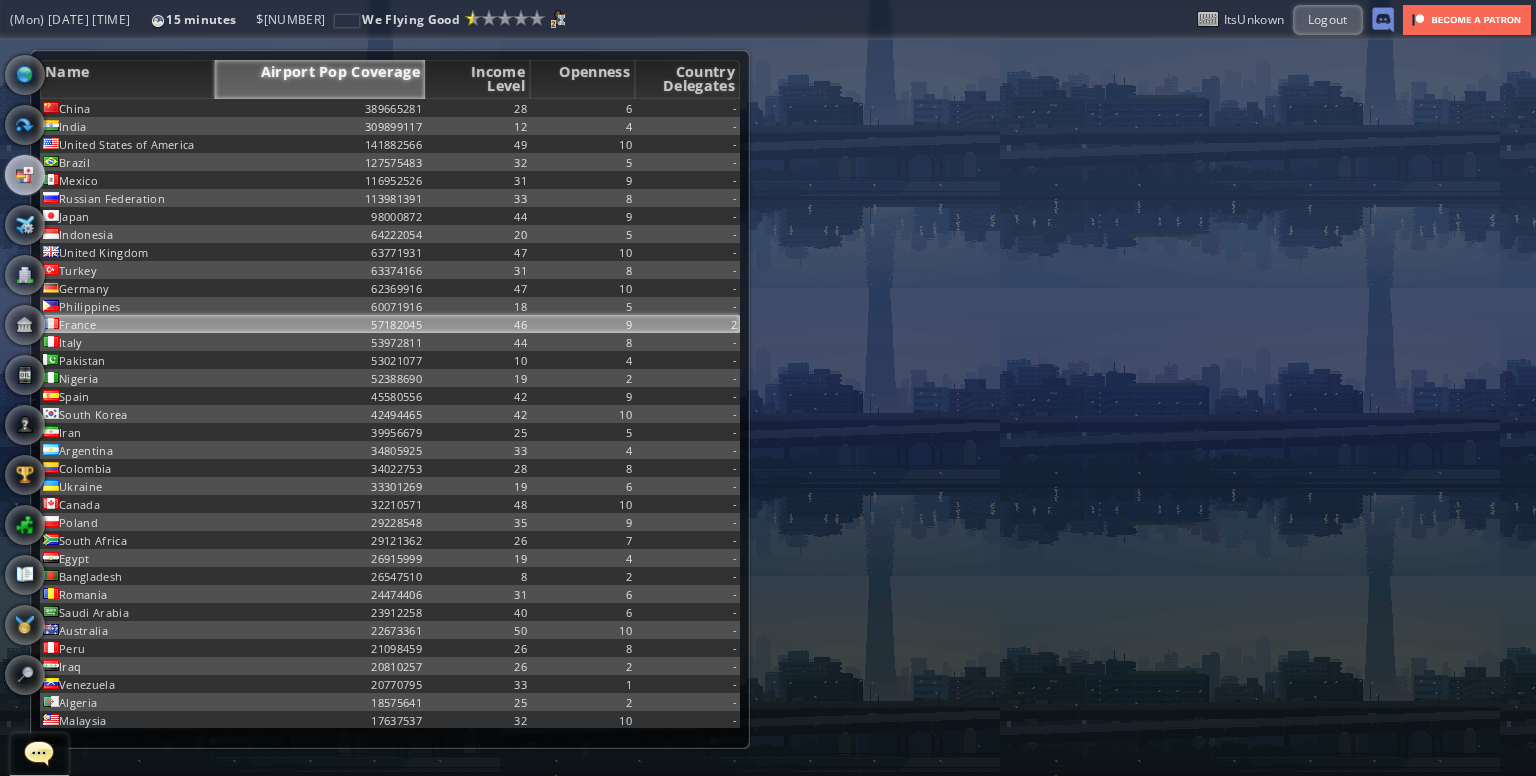 click on "France" at bounding box center [127, 108] 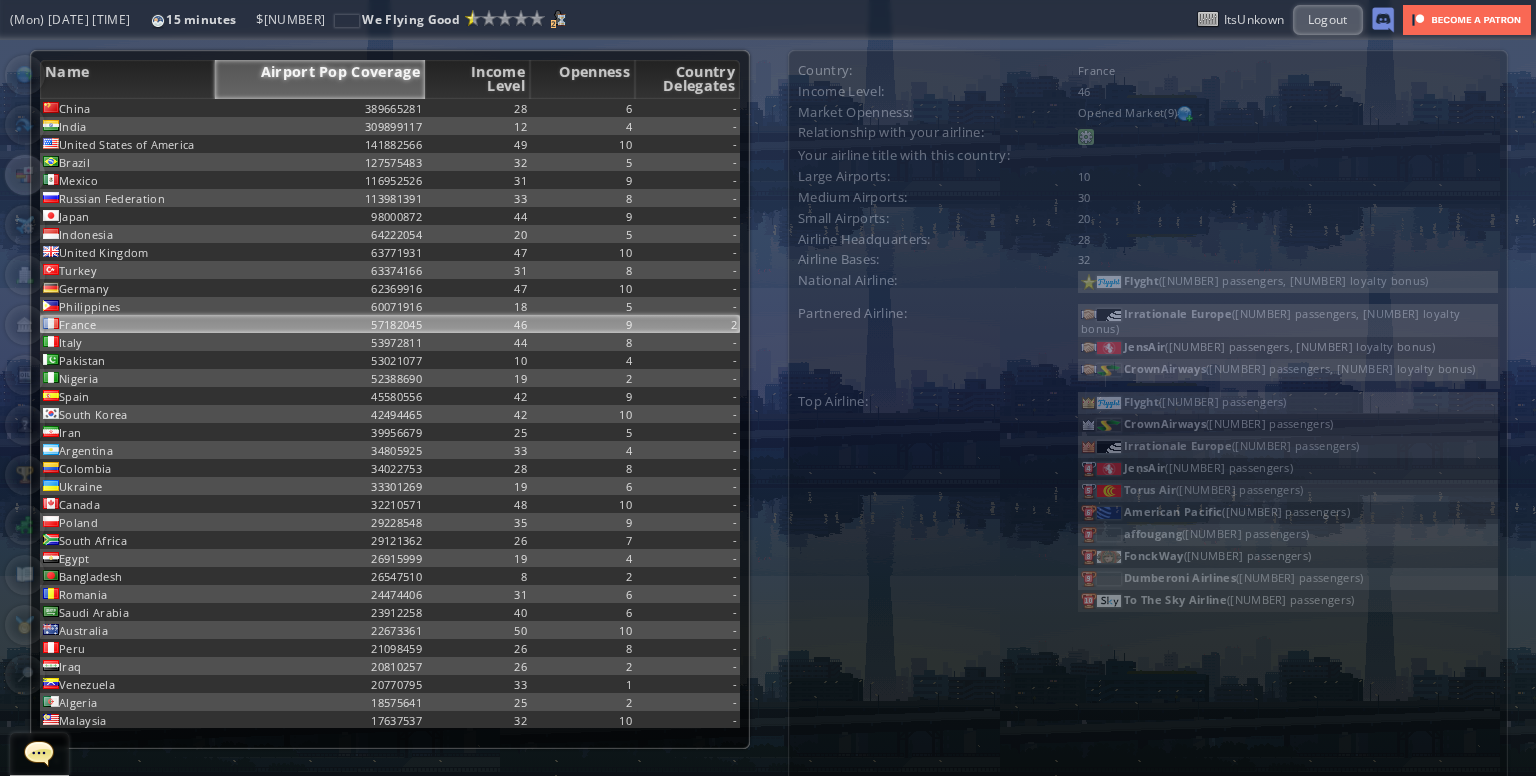 click at bounding box center [1086, 137] 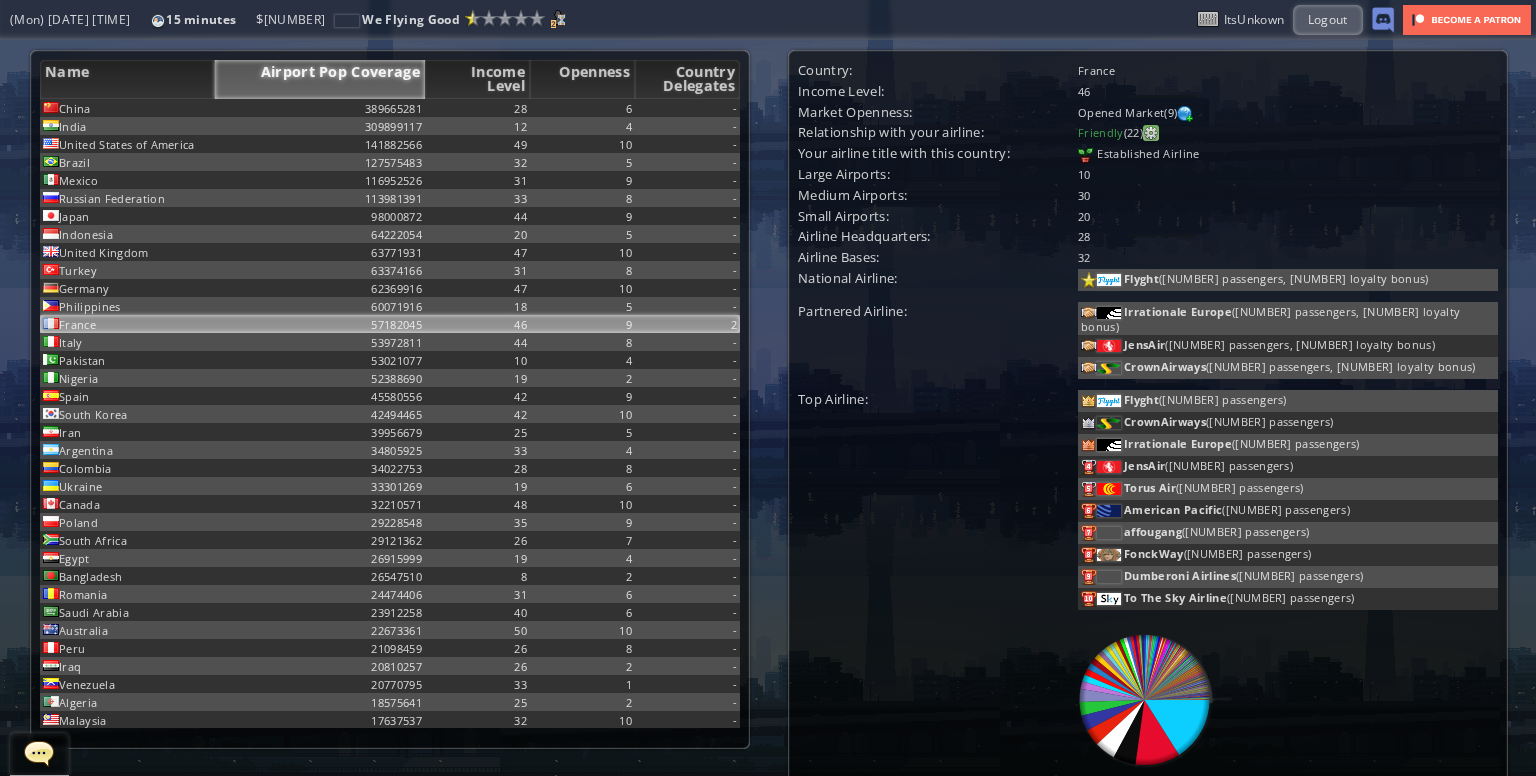 click at bounding box center [1151, 133] 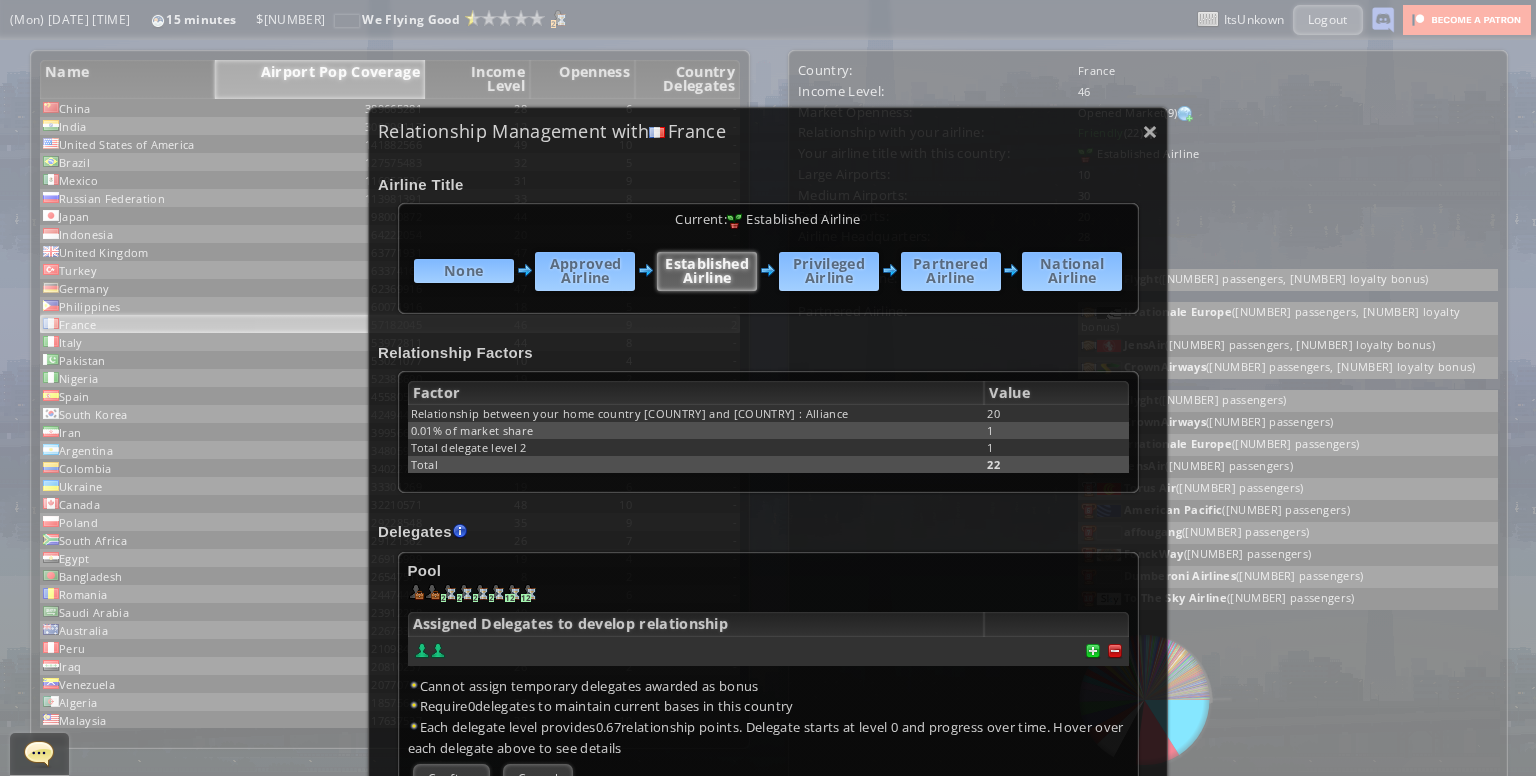 scroll, scrollTop: 300, scrollLeft: 0, axis: vertical 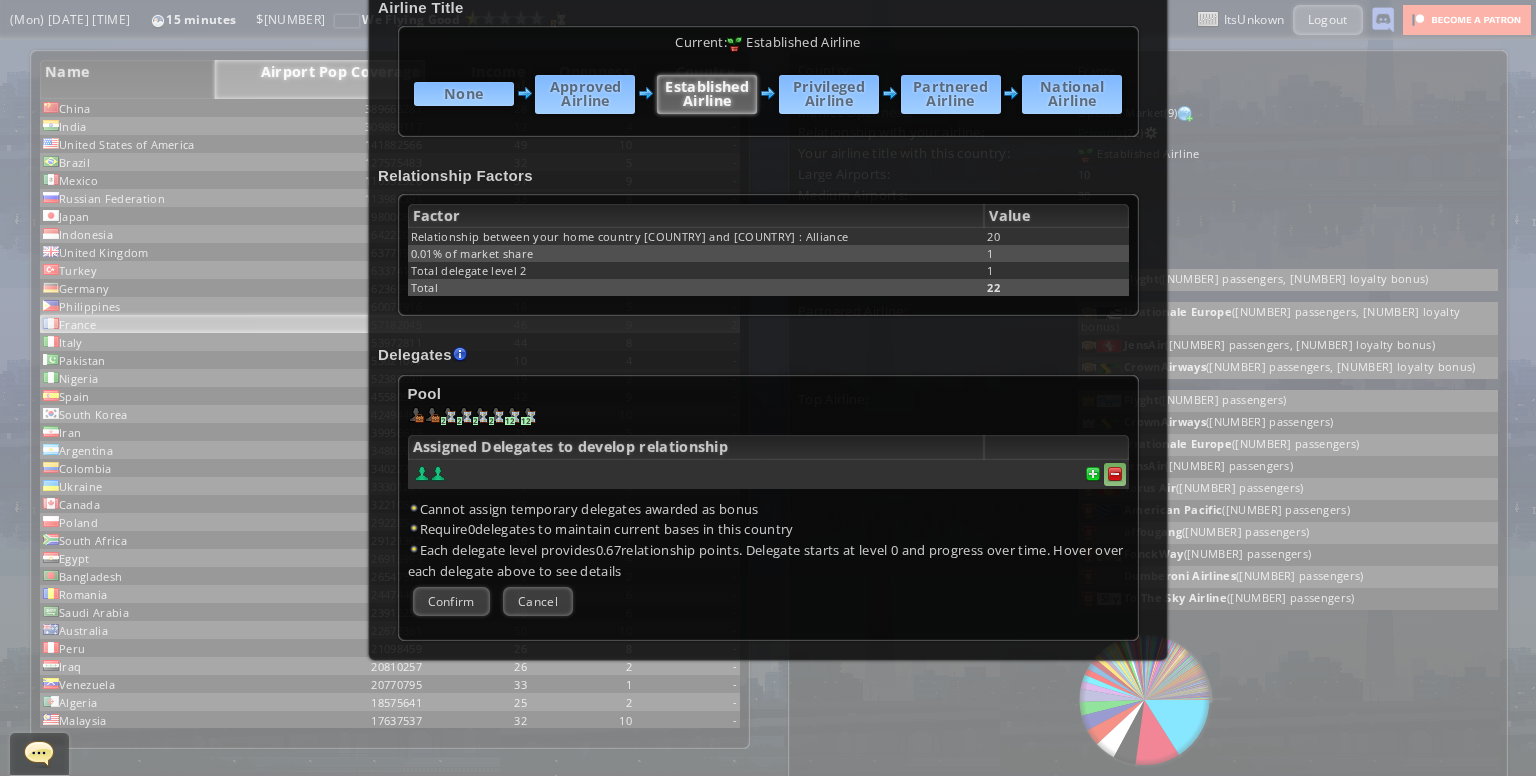 click at bounding box center (1115, 474) 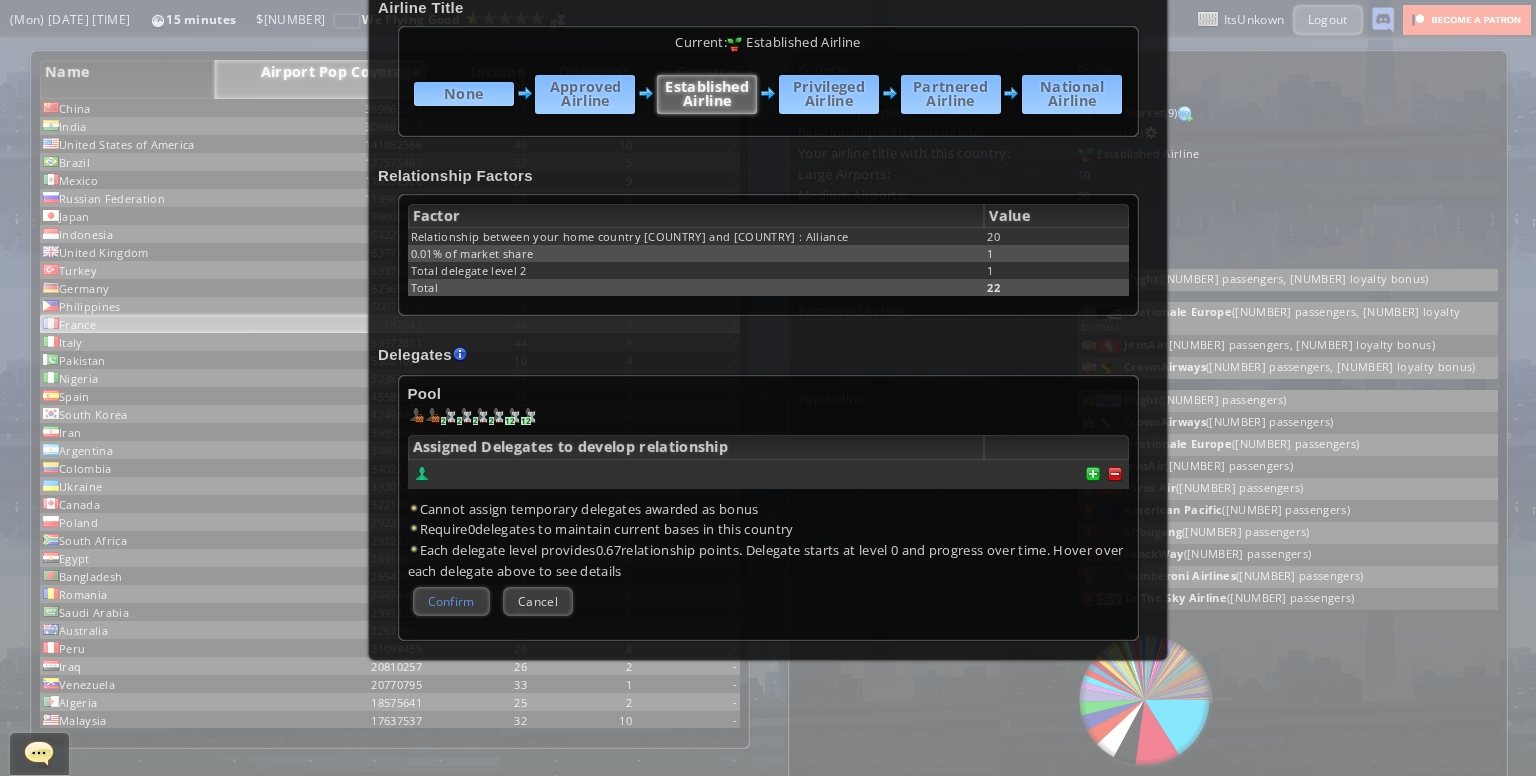 click on "Confirm" at bounding box center [451, 601] 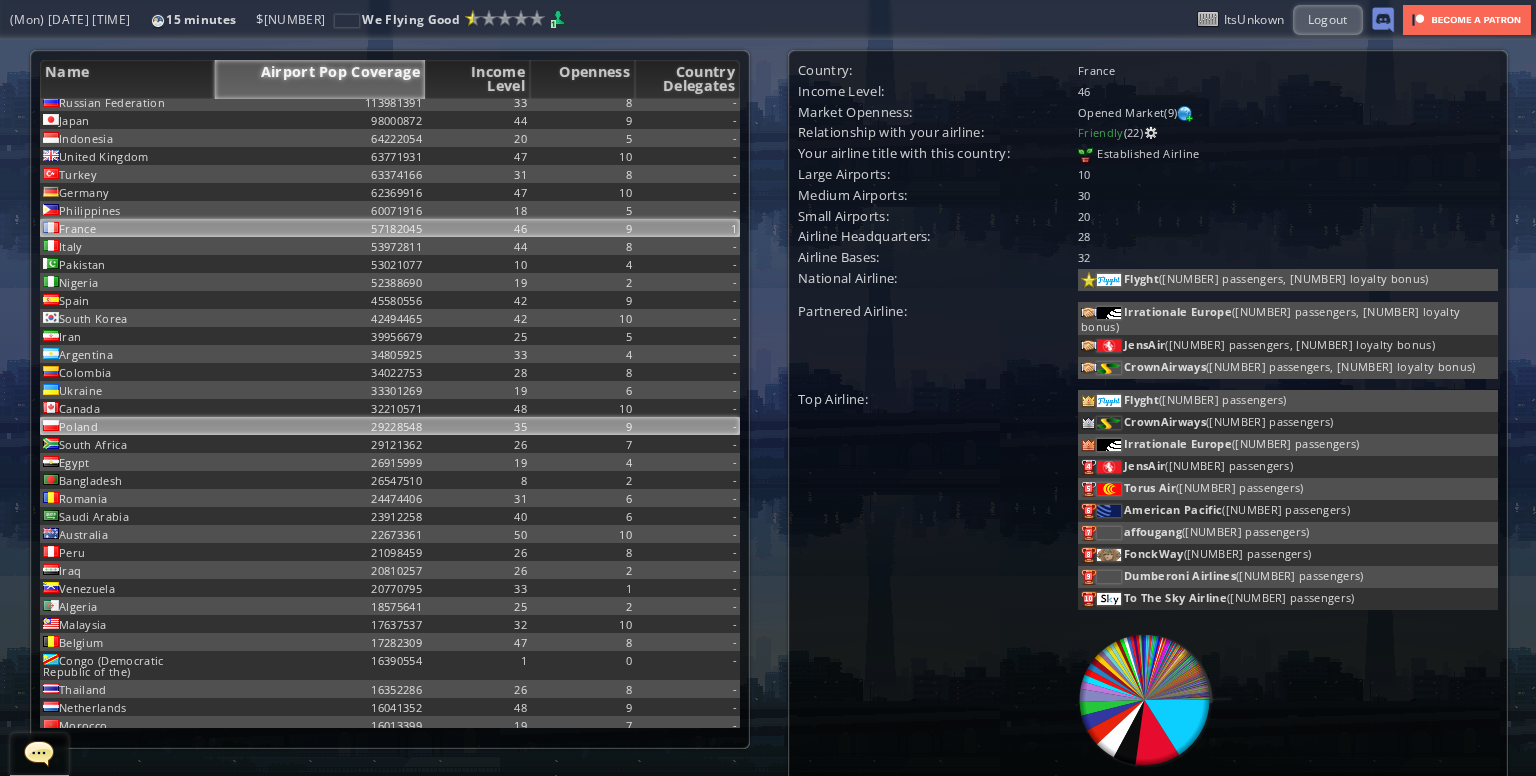 scroll, scrollTop: 100, scrollLeft: 0, axis: vertical 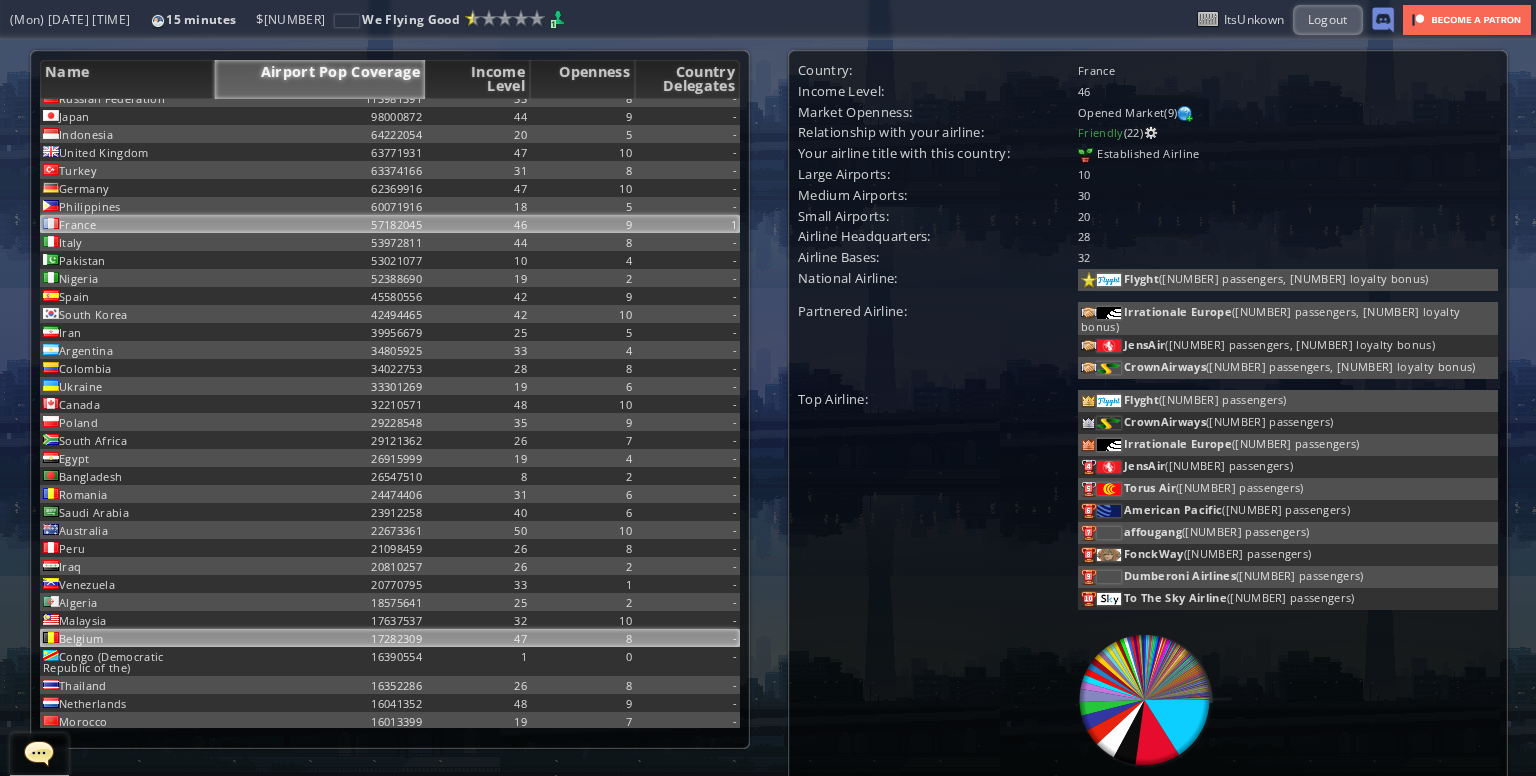 click on "Belgium" at bounding box center (127, 8) 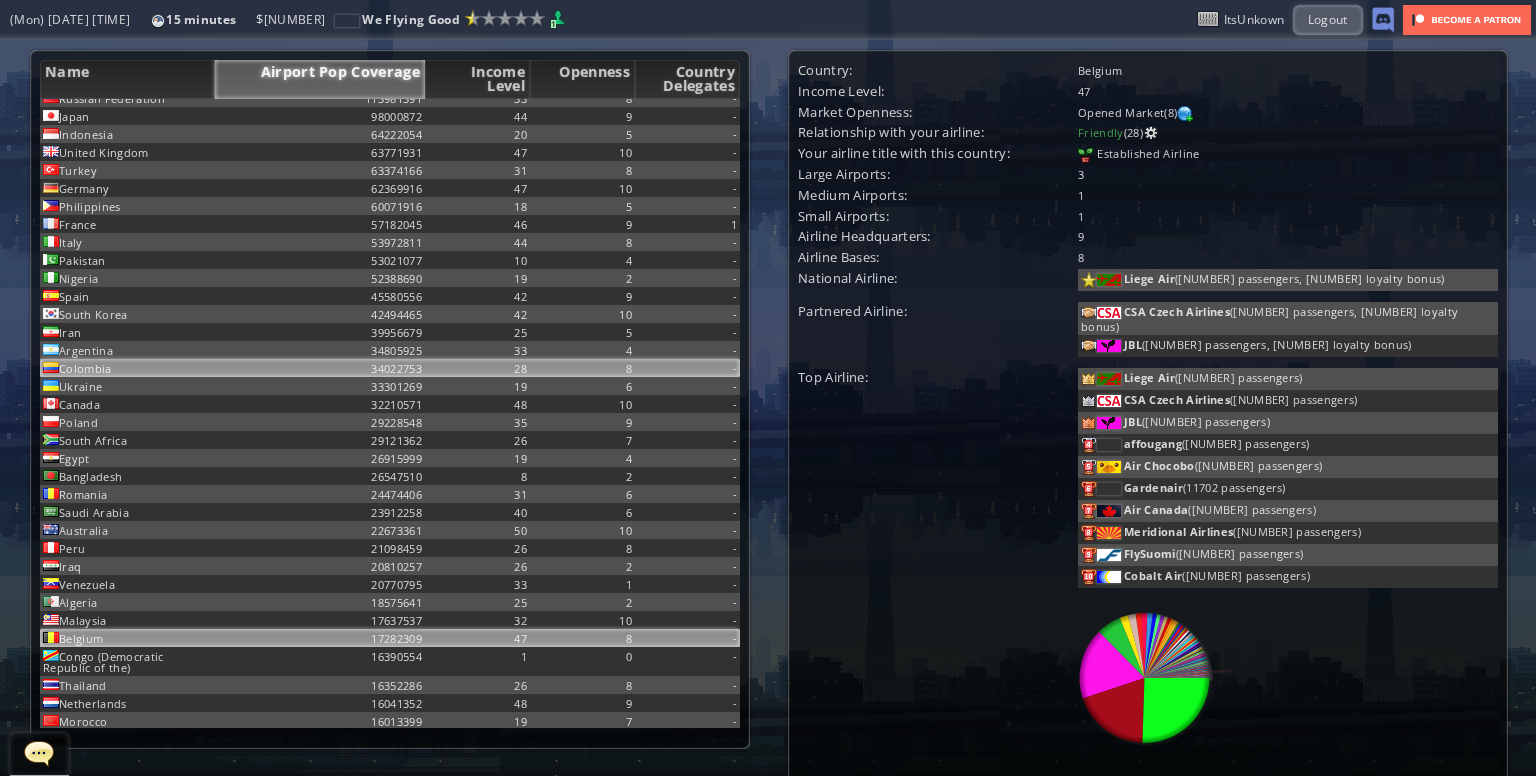 scroll, scrollTop: 0, scrollLeft: 0, axis: both 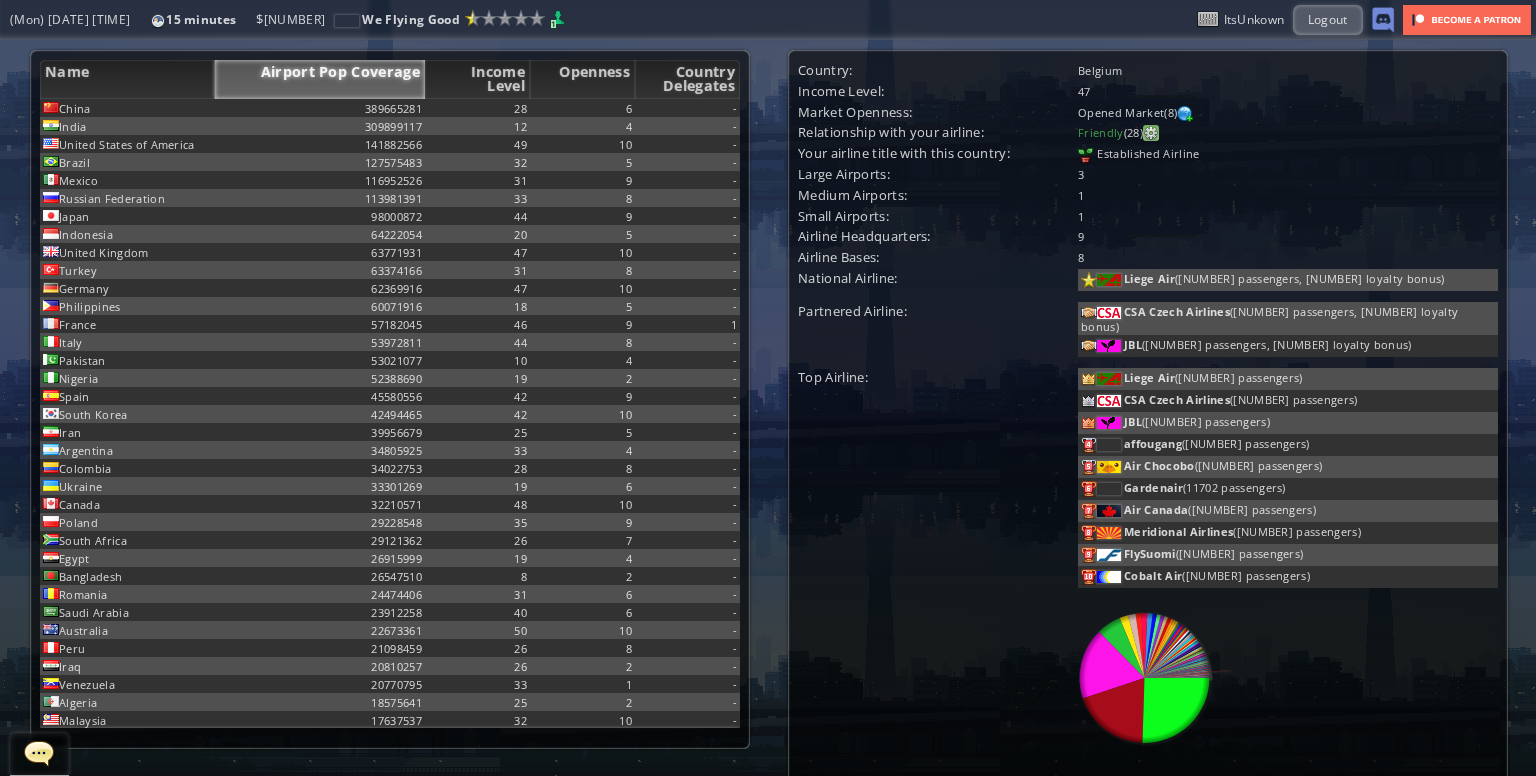 click at bounding box center (1151, 133) 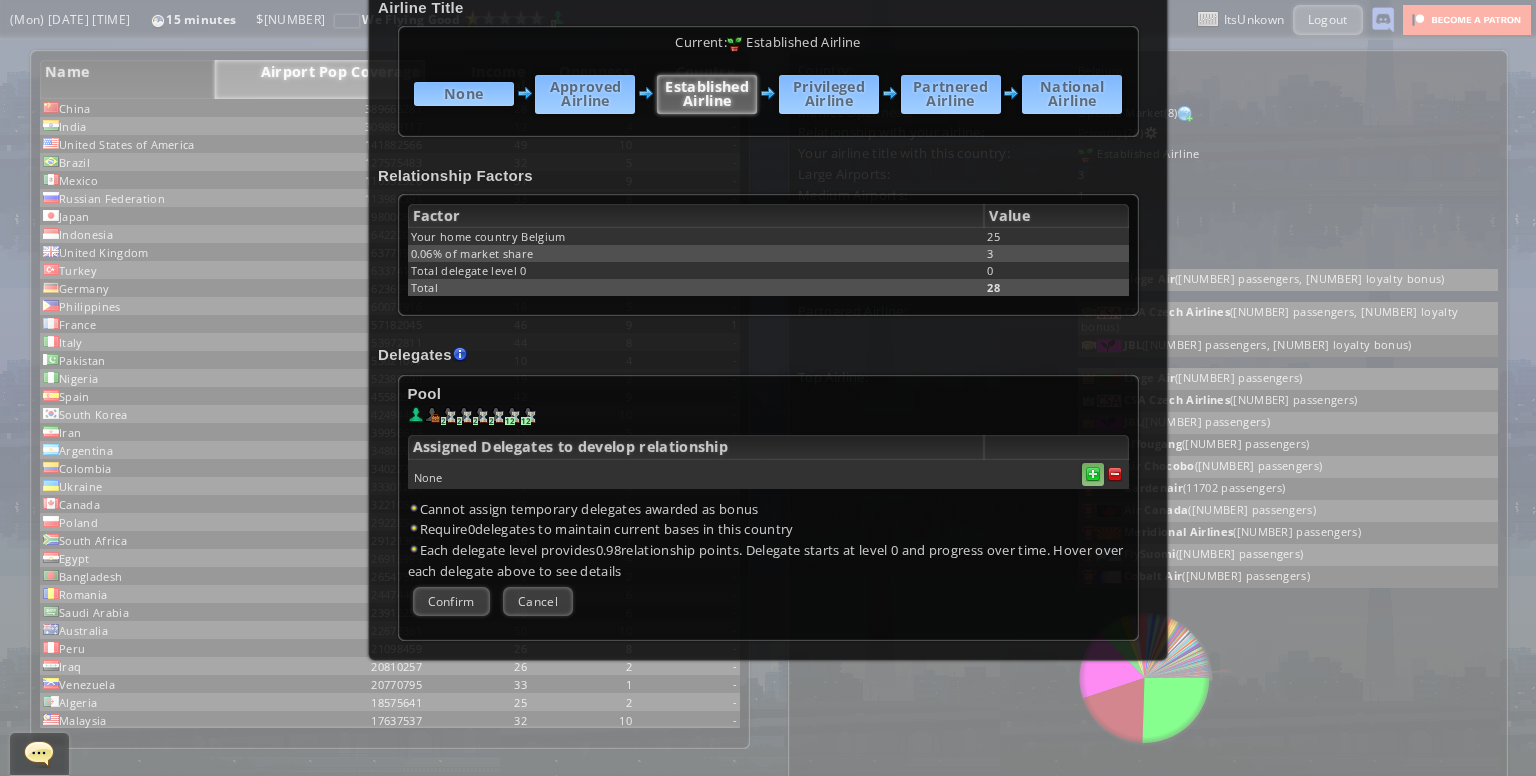 click at bounding box center [1115, 474] 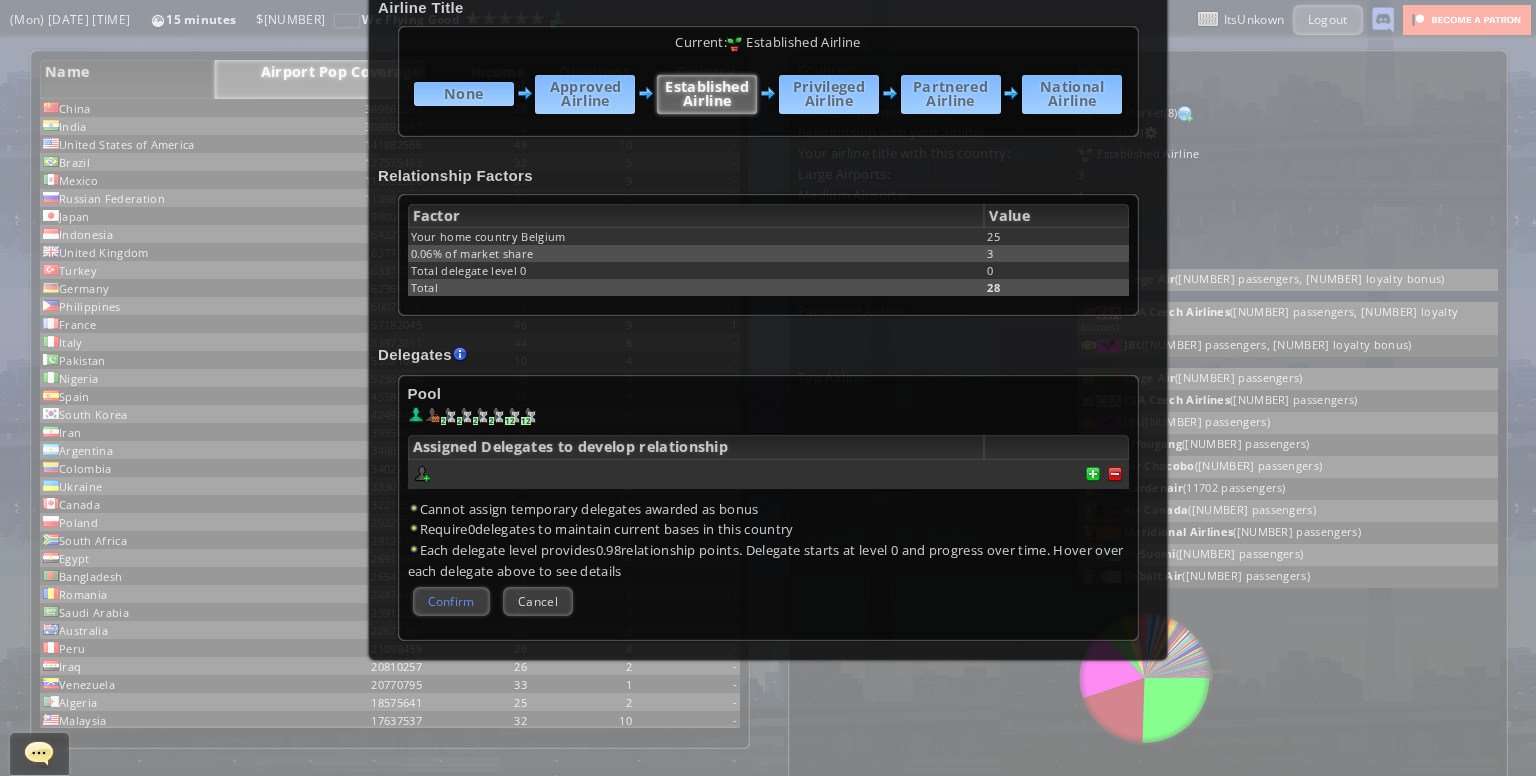 click on "Confirm" at bounding box center [451, 601] 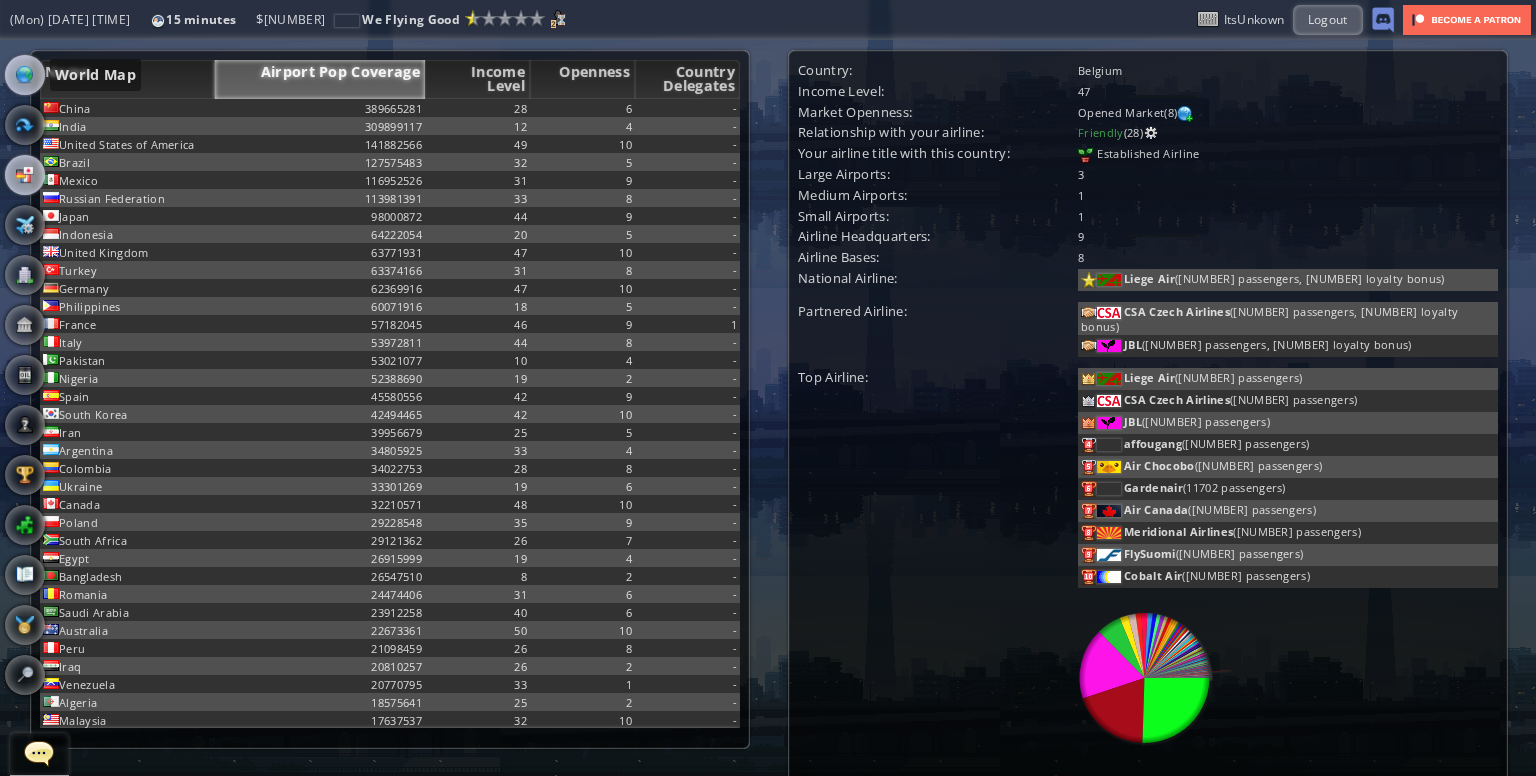 click at bounding box center [25, 75] 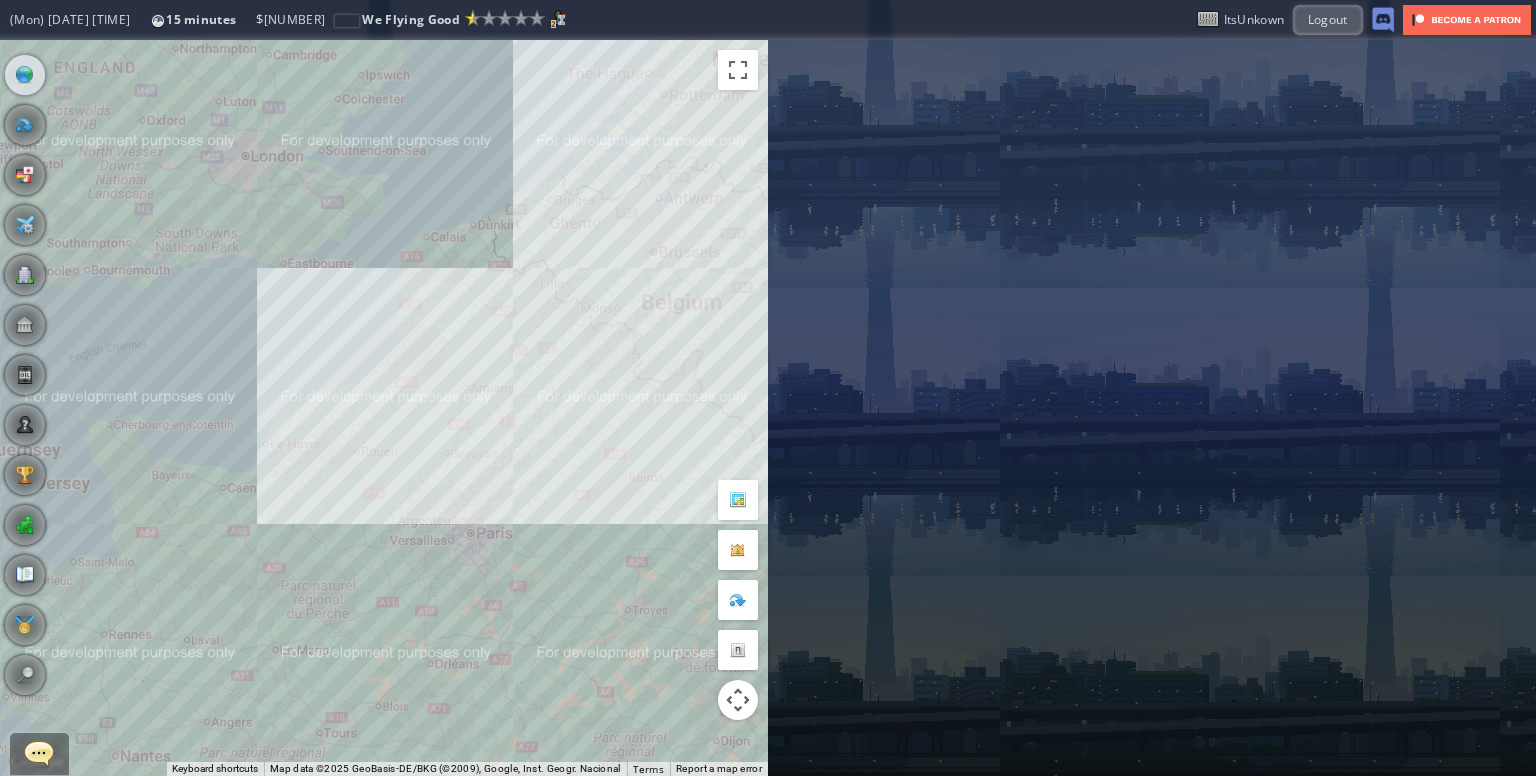 drag, startPoint x: 716, startPoint y: 448, endPoint x: 557, endPoint y: 313, distance: 208.58092 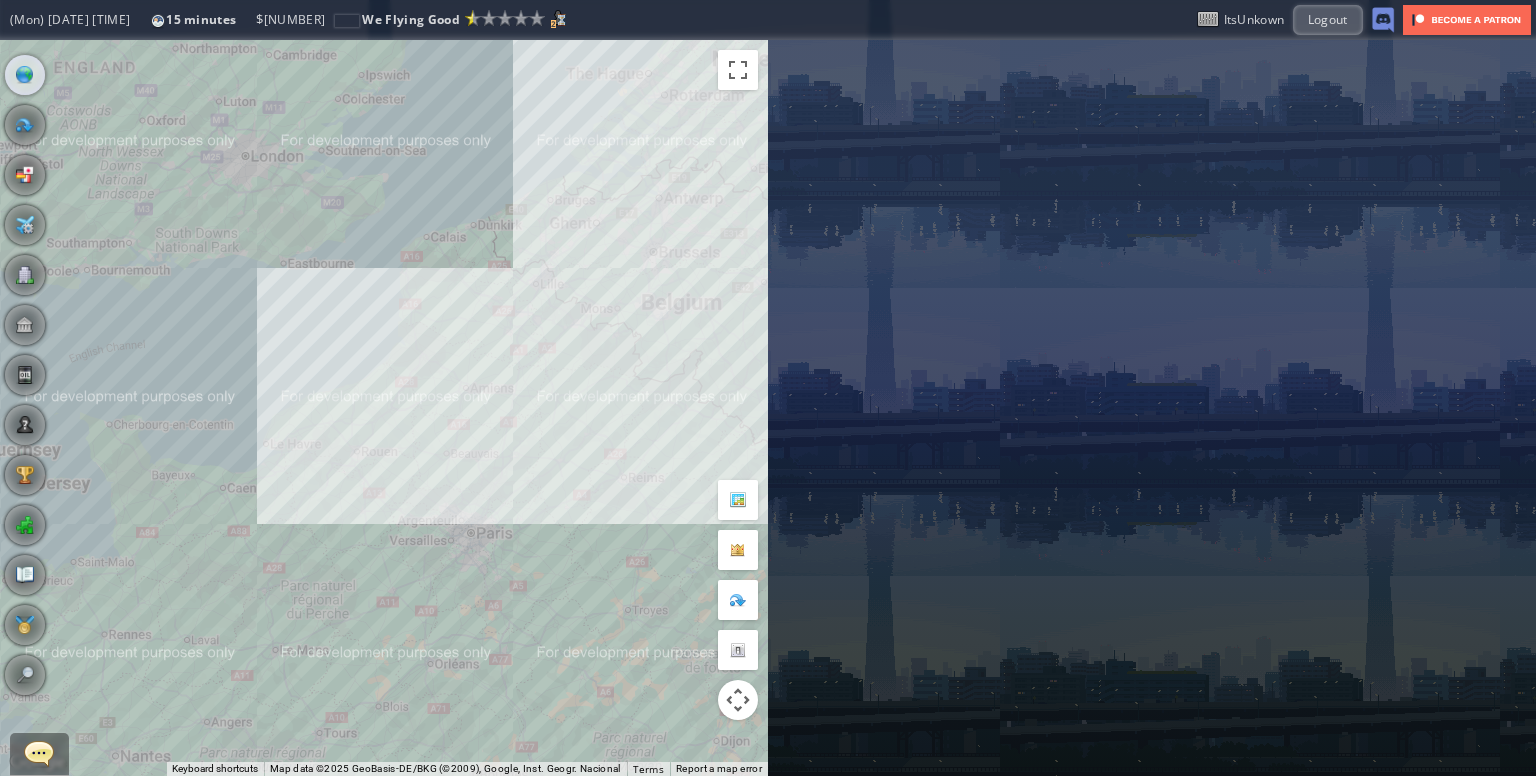 click on "To navigate, press the arrow keys." at bounding box center (384, 408) 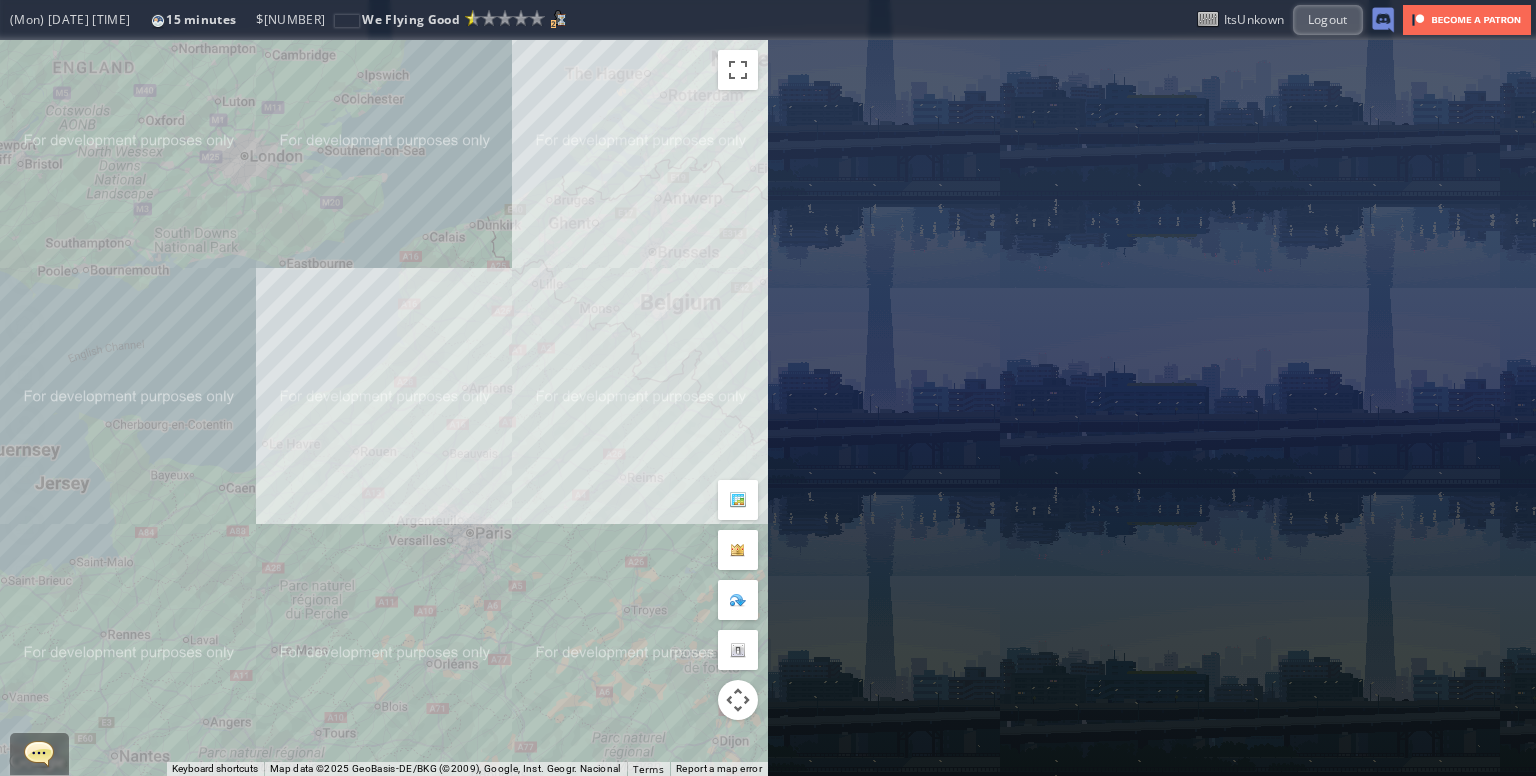 click on "To navigate, press the arrow keys." at bounding box center (384, 408) 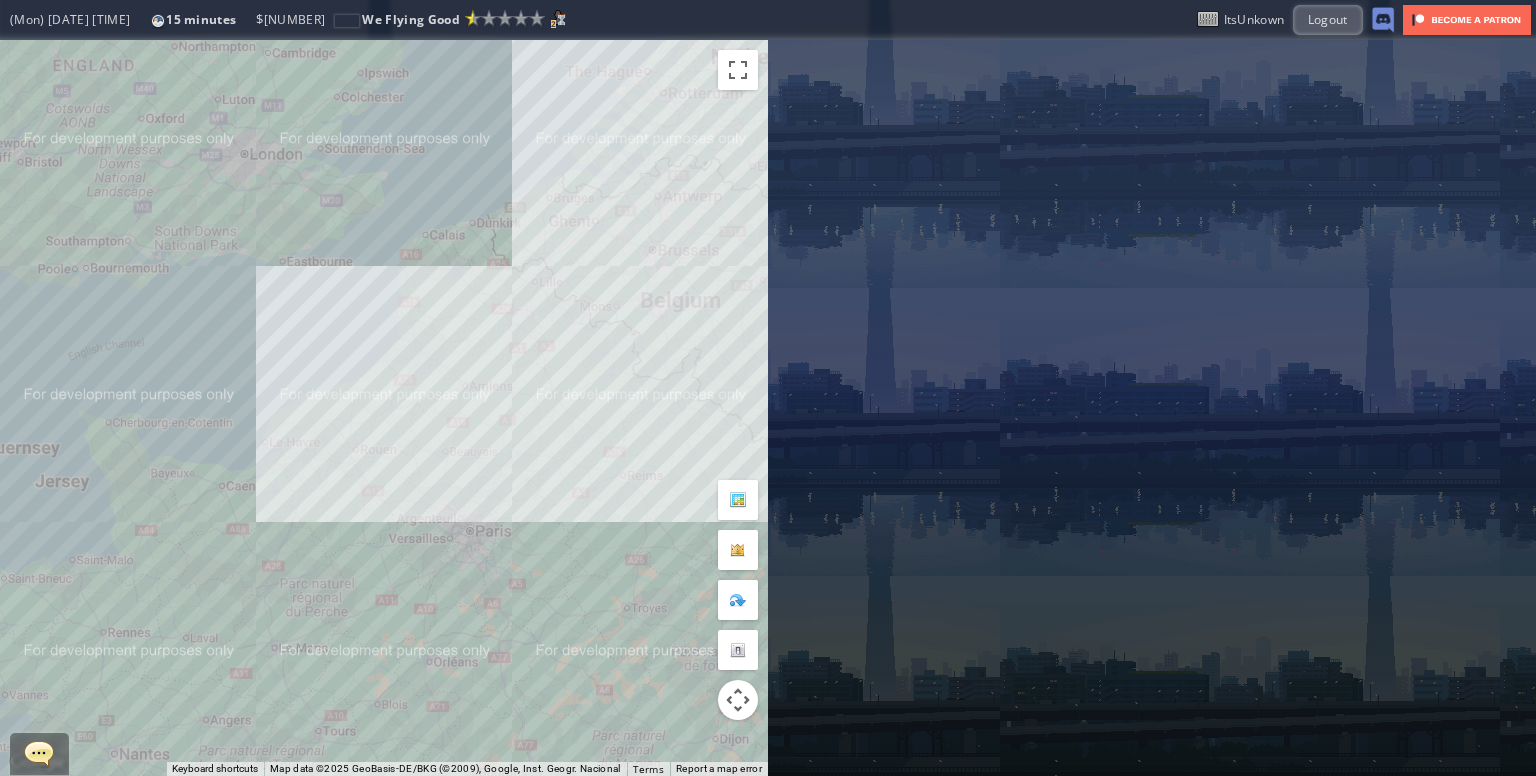click on "To navigate, press the arrow keys." at bounding box center (384, 408) 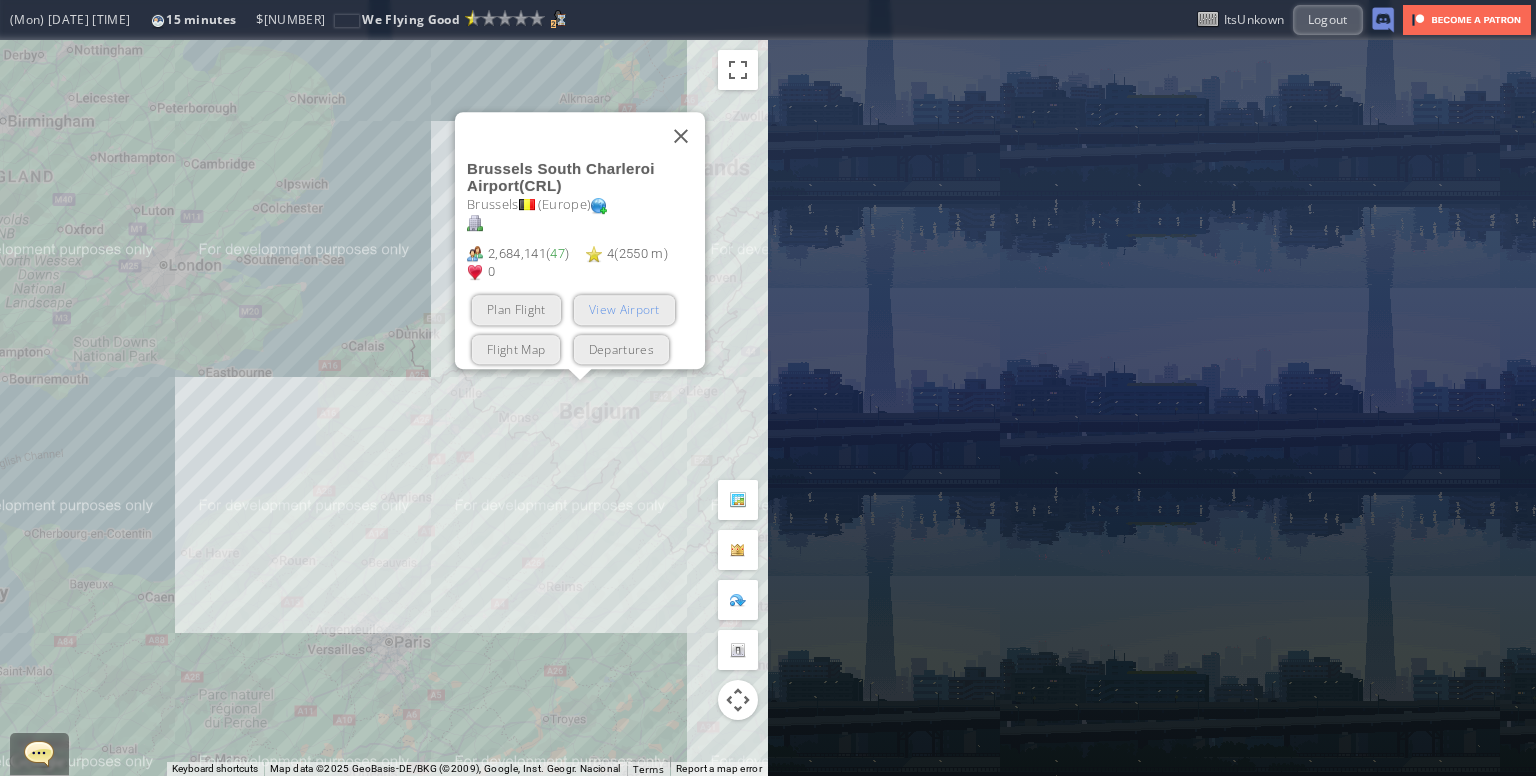 click on "View Airport" at bounding box center (624, 310) 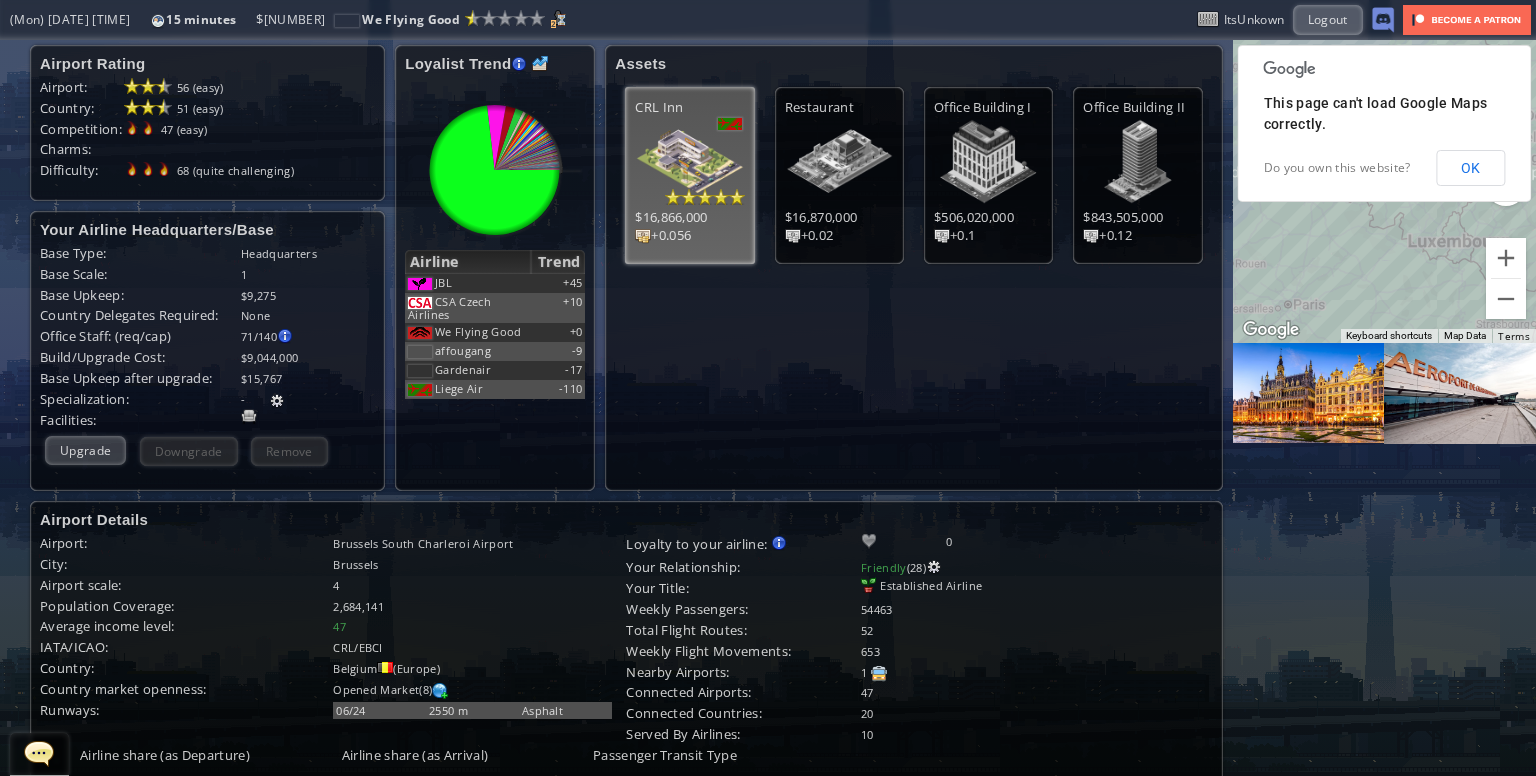 click at bounding box center [249, 417] 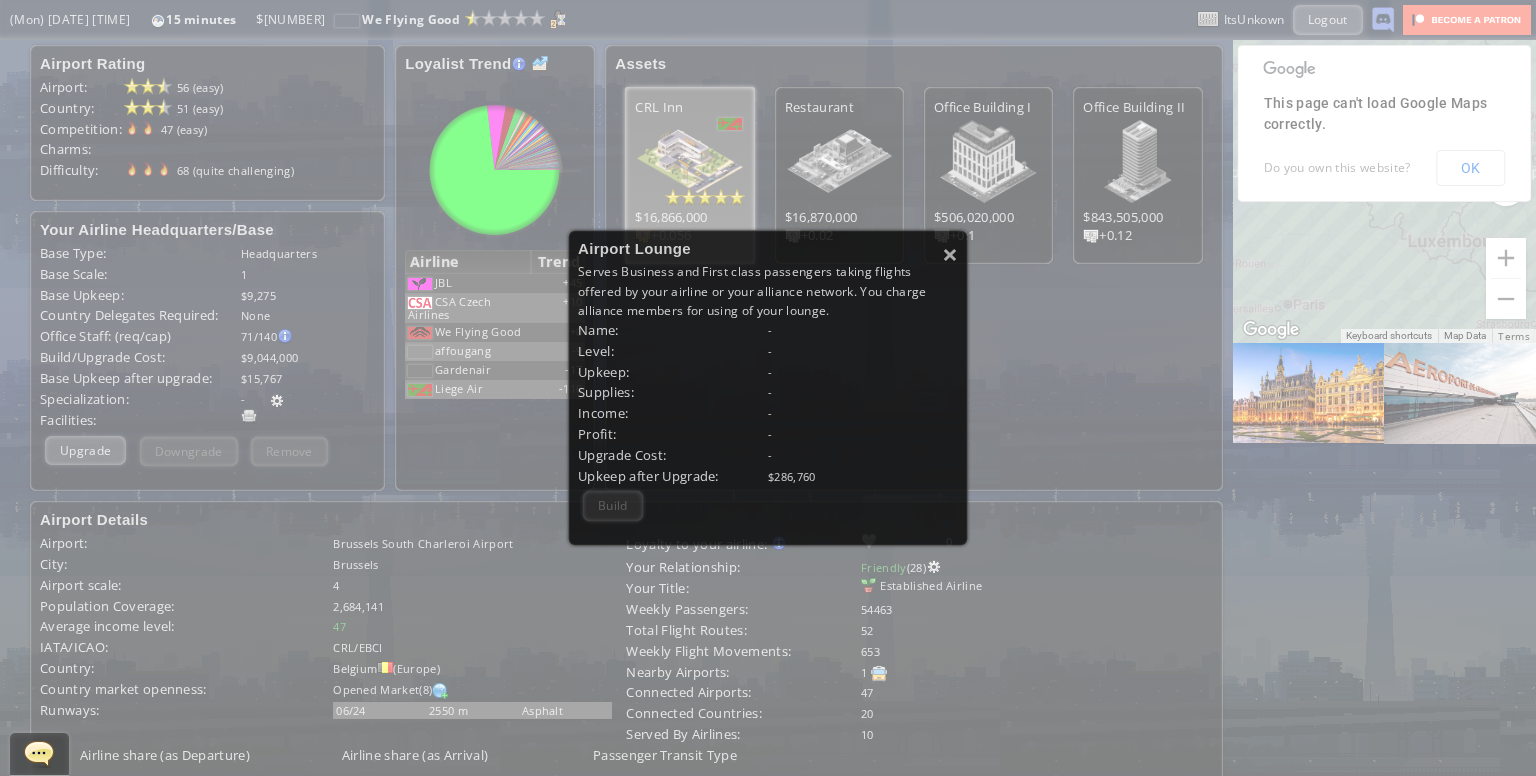 click on "Airport Lounge" at bounding box center (768, 248) 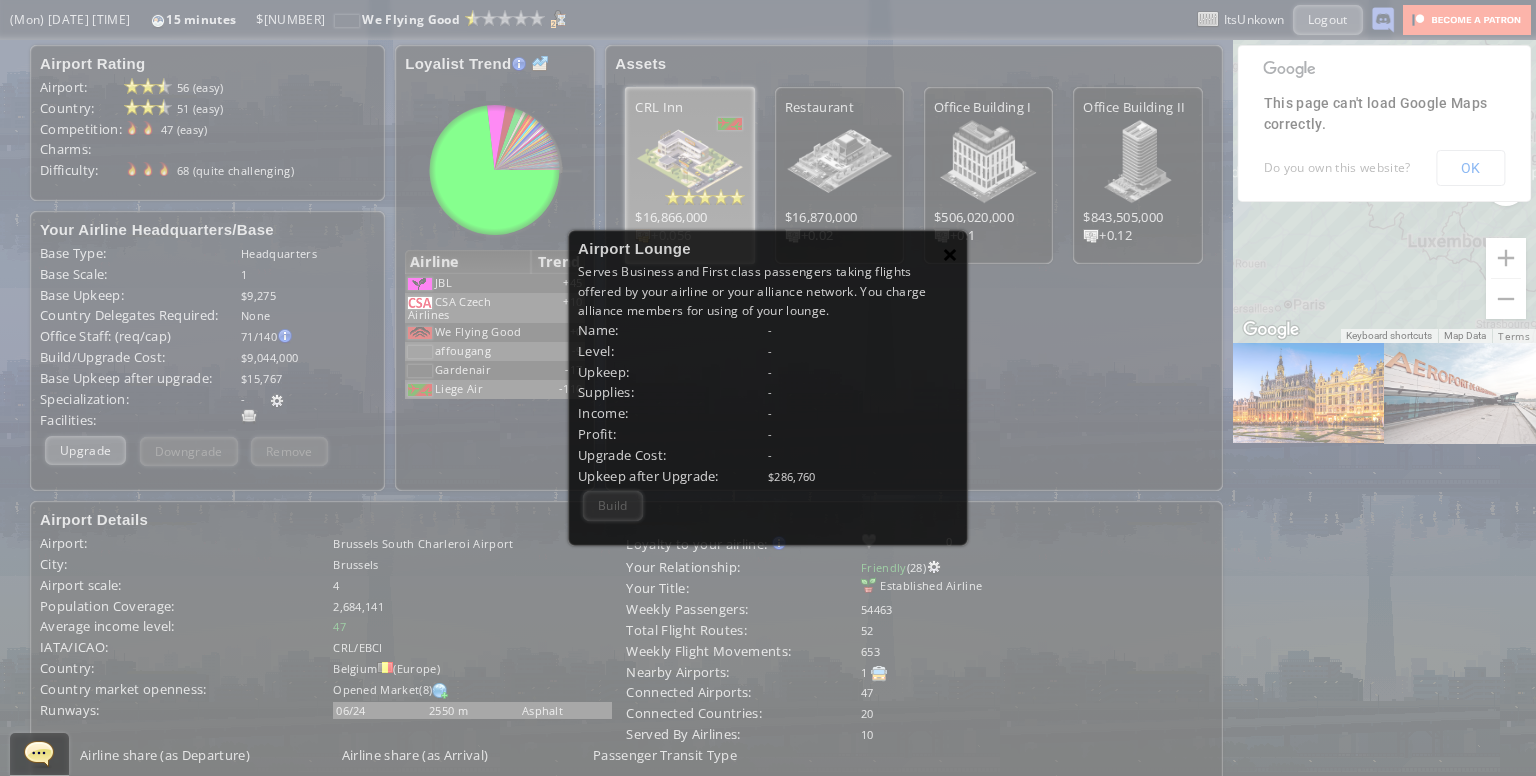 click on "×" at bounding box center [950, 254] 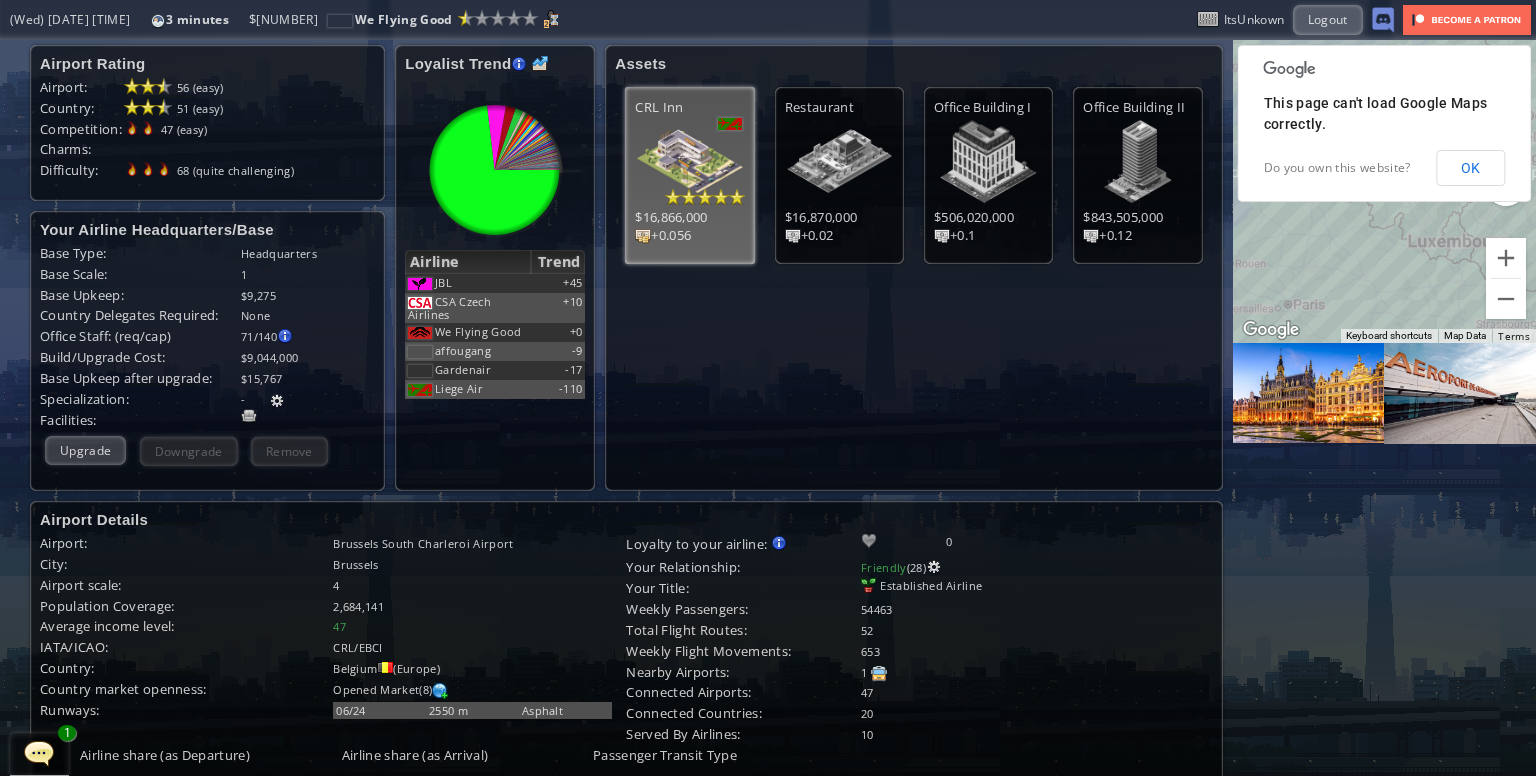 click at bounding box center (39, 753) 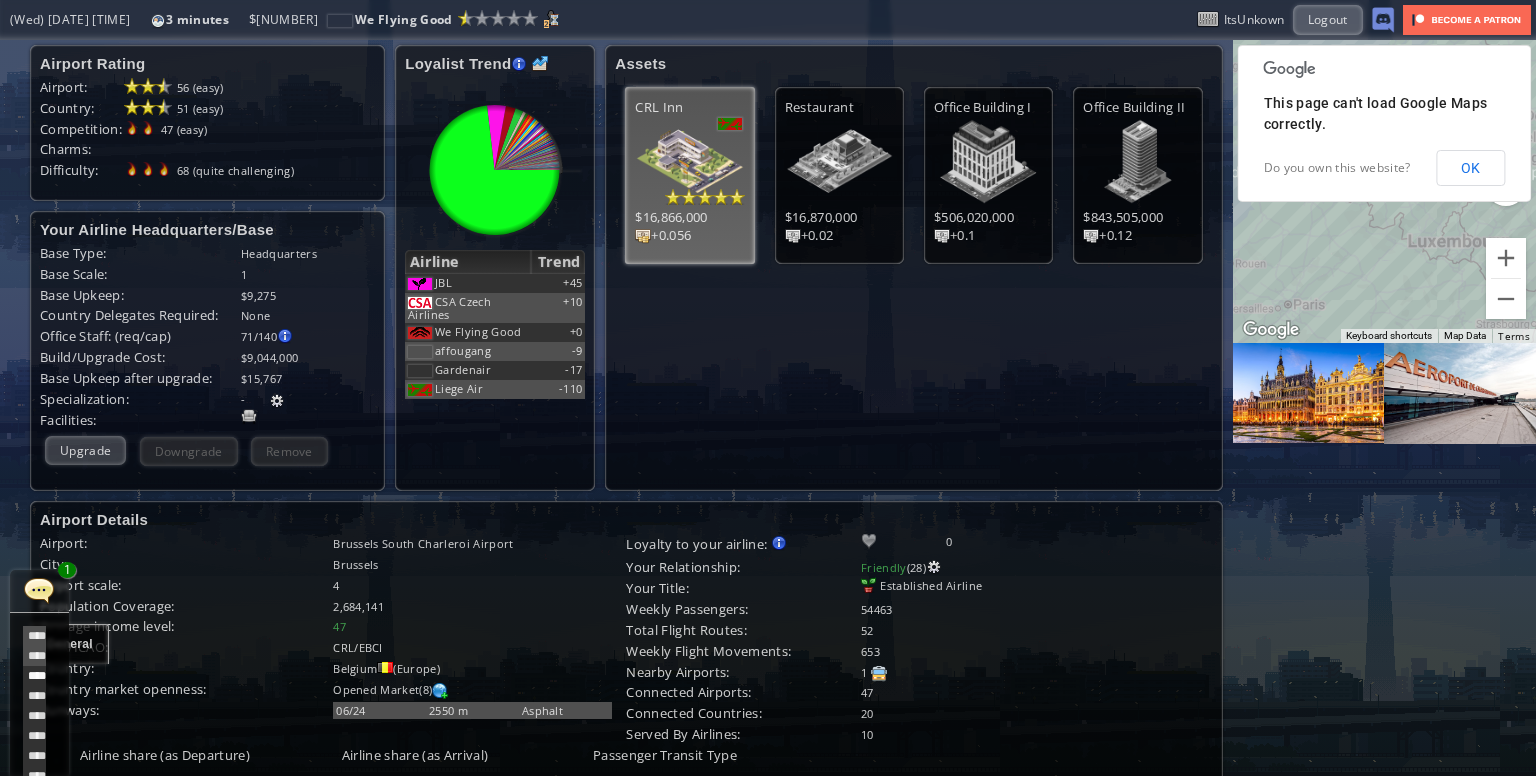 scroll, scrollTop: 618, scrollLeft: 0, axis: vertical 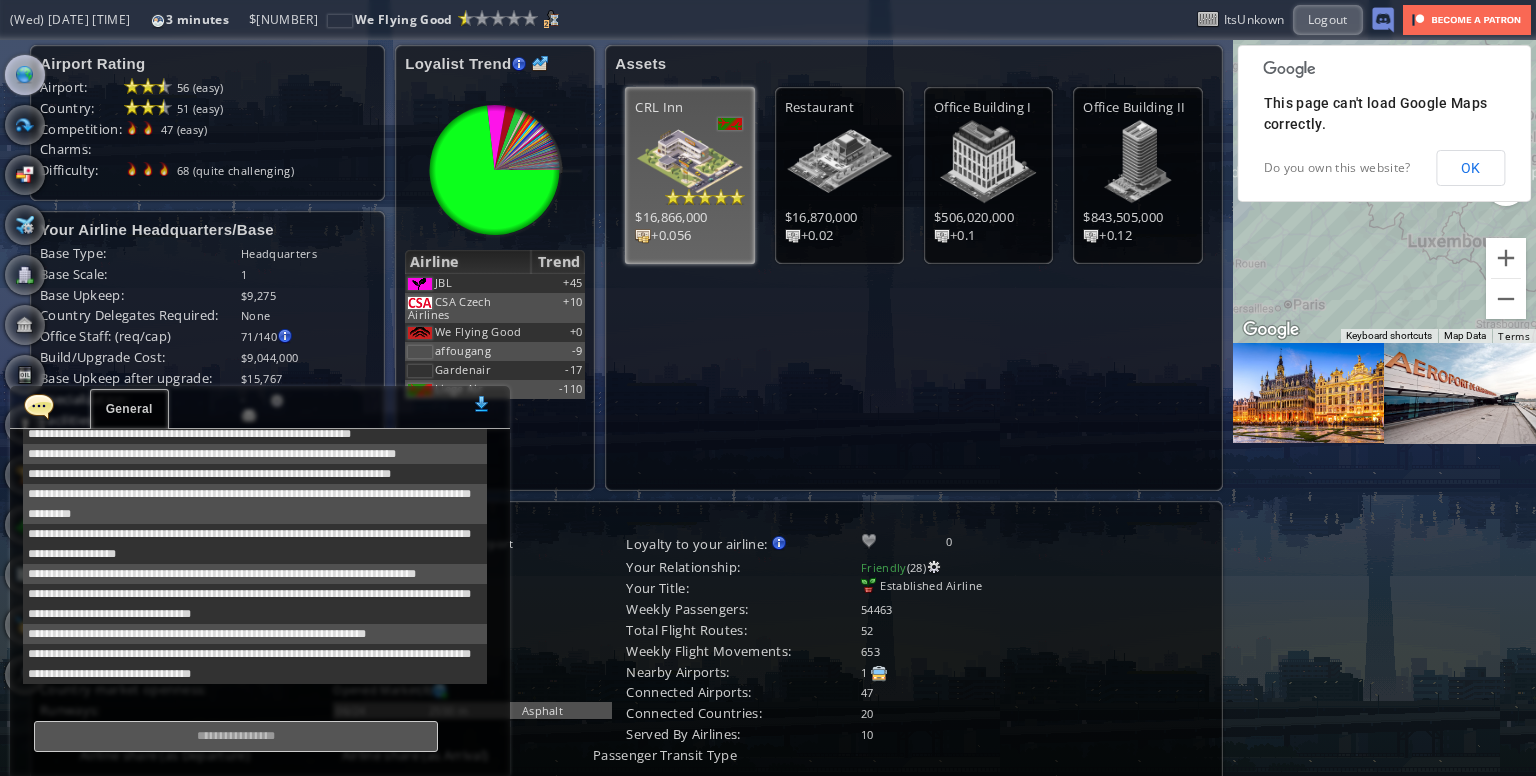 click at bounding box center (39, 406) 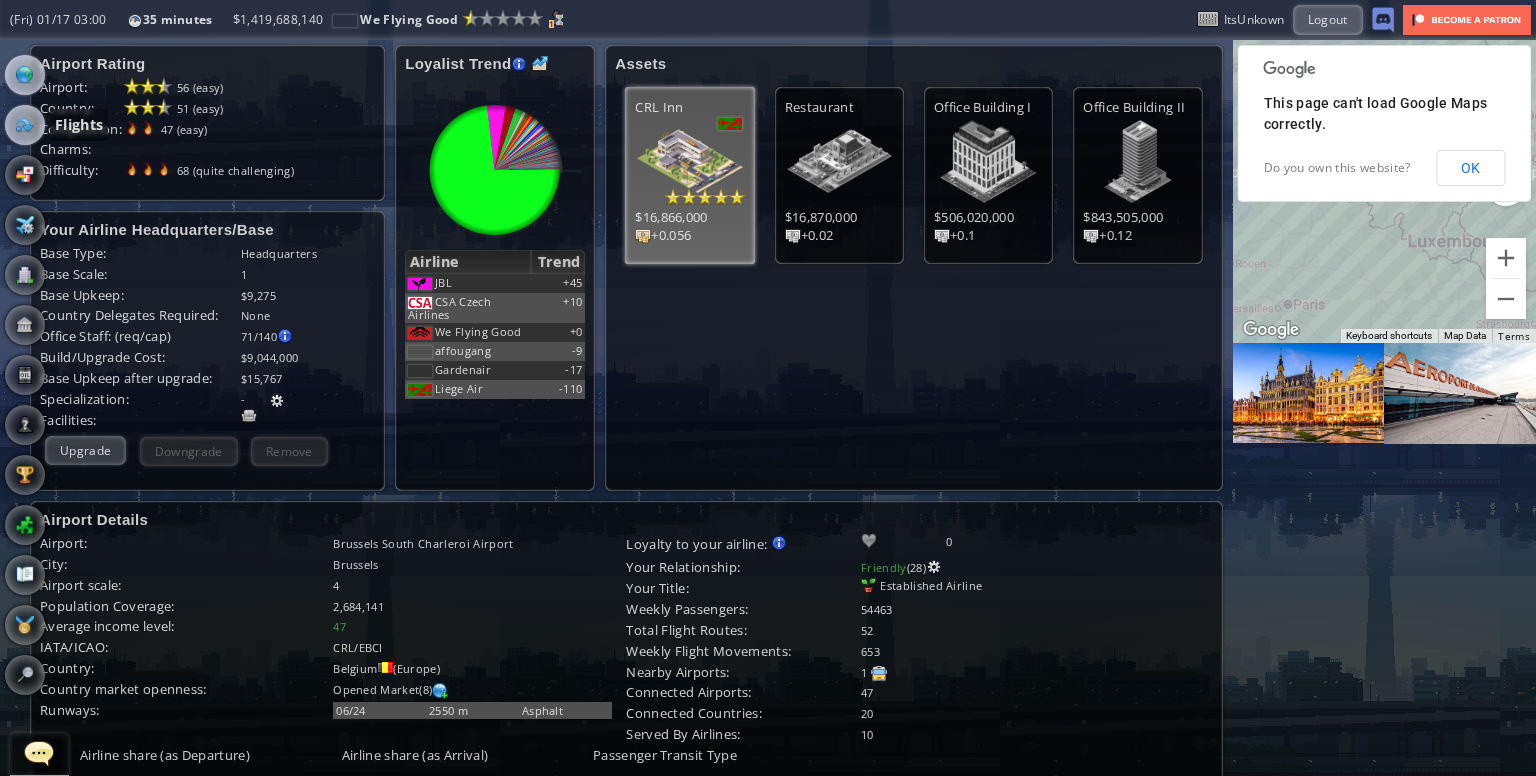 click at bounding box center (25, 125) 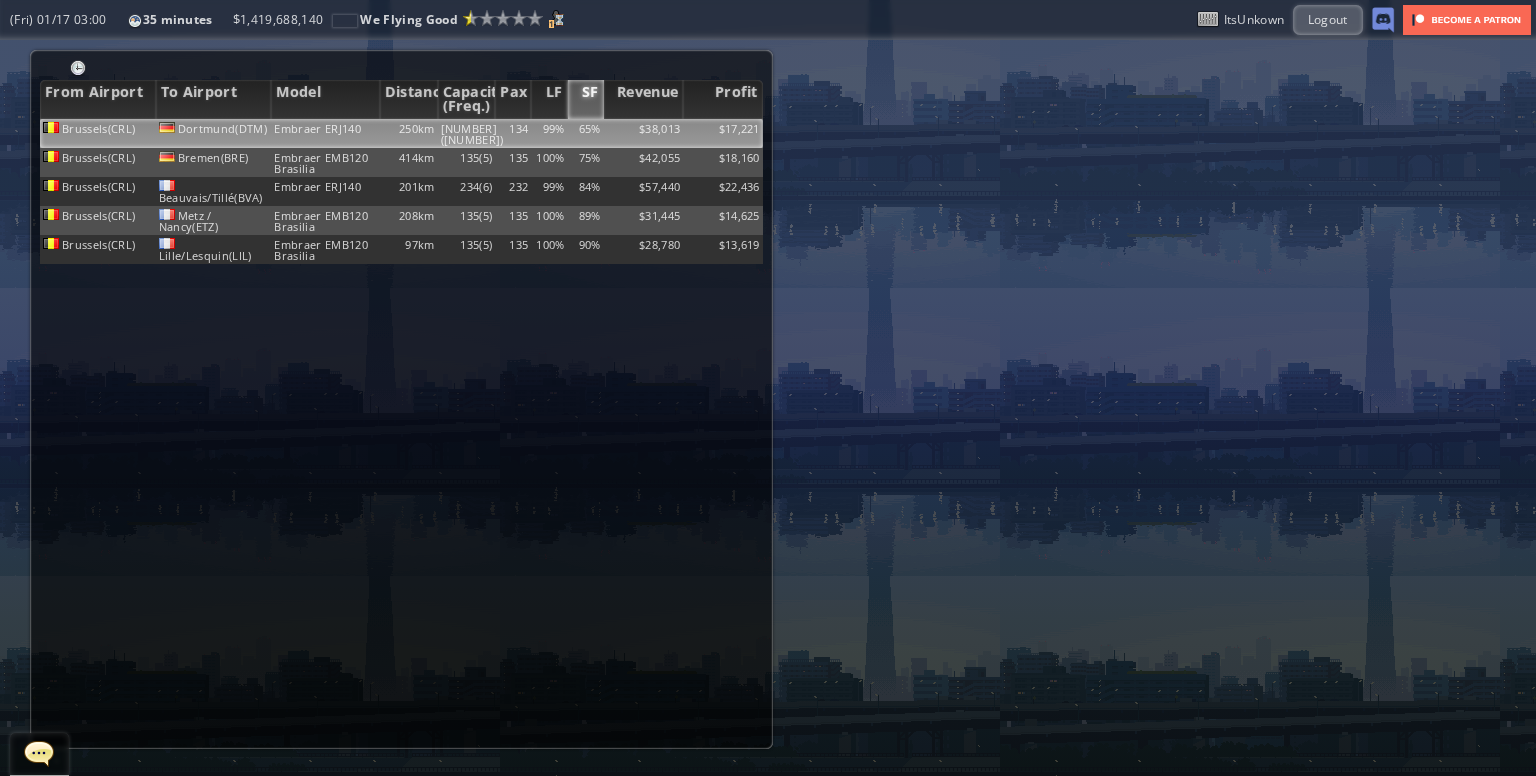 click on "$17,221" at bounding box center (723, 133) 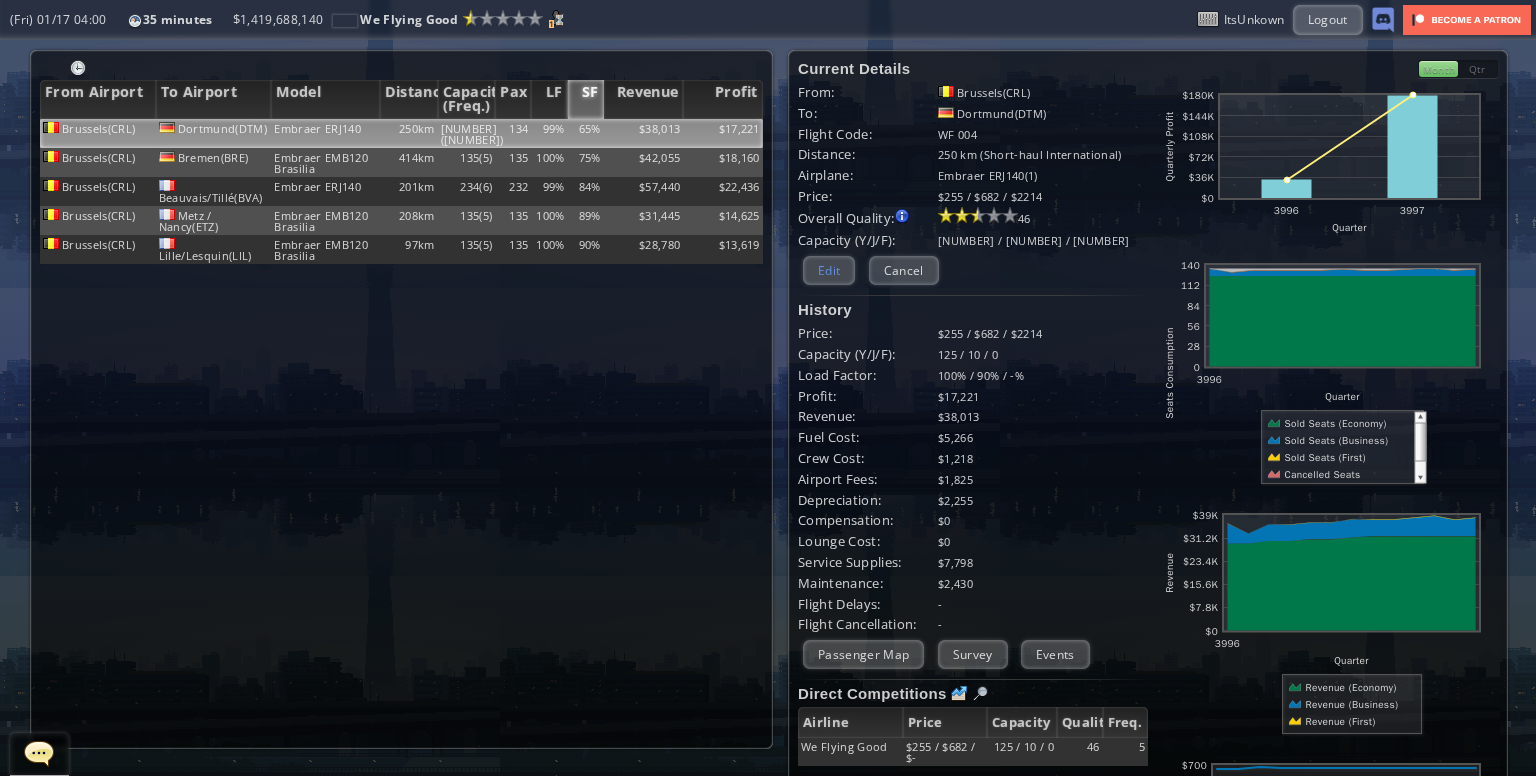 click on "Edit" at bounding box center [829, 270] 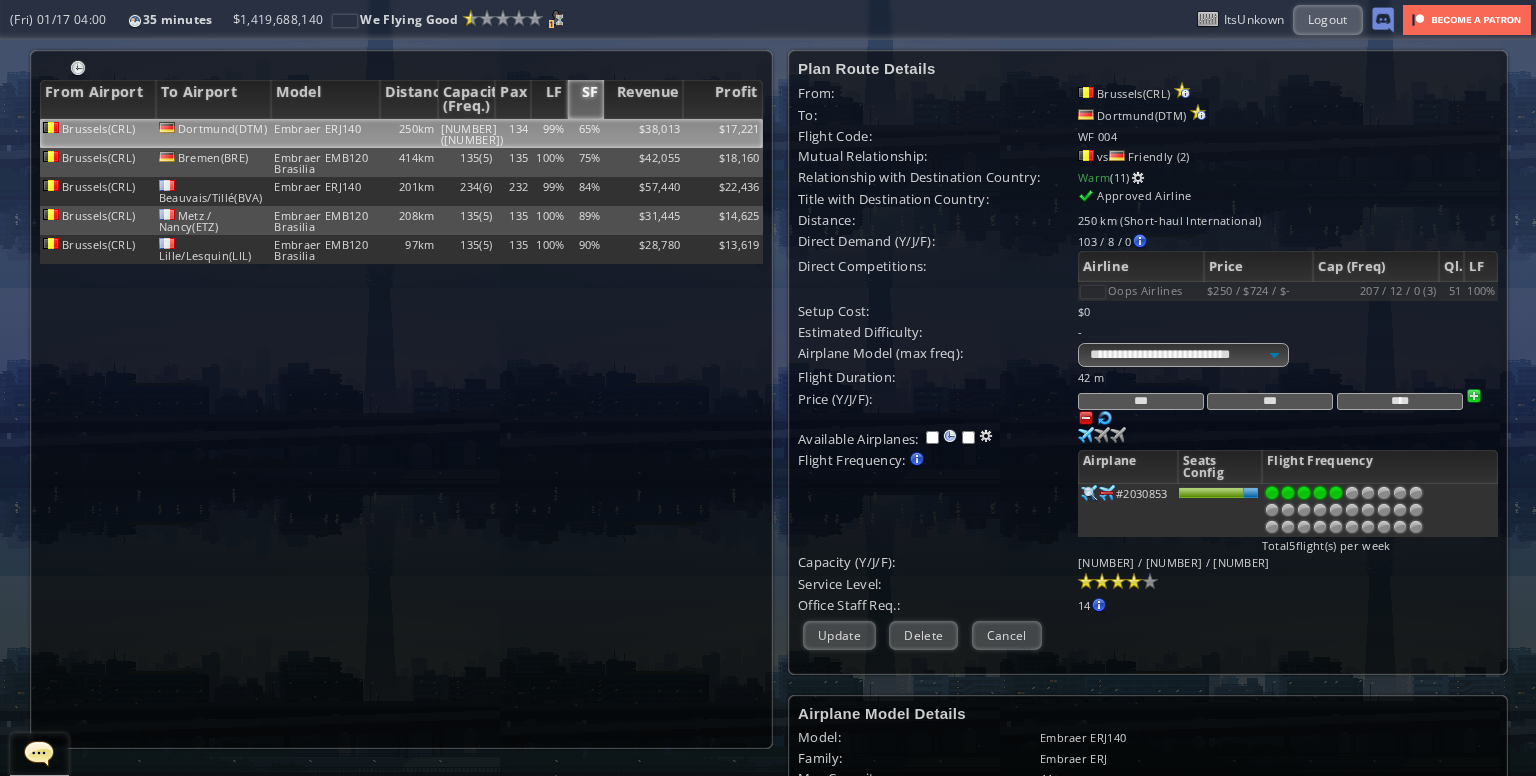 click on "***" at bounding box center [1270, 401] 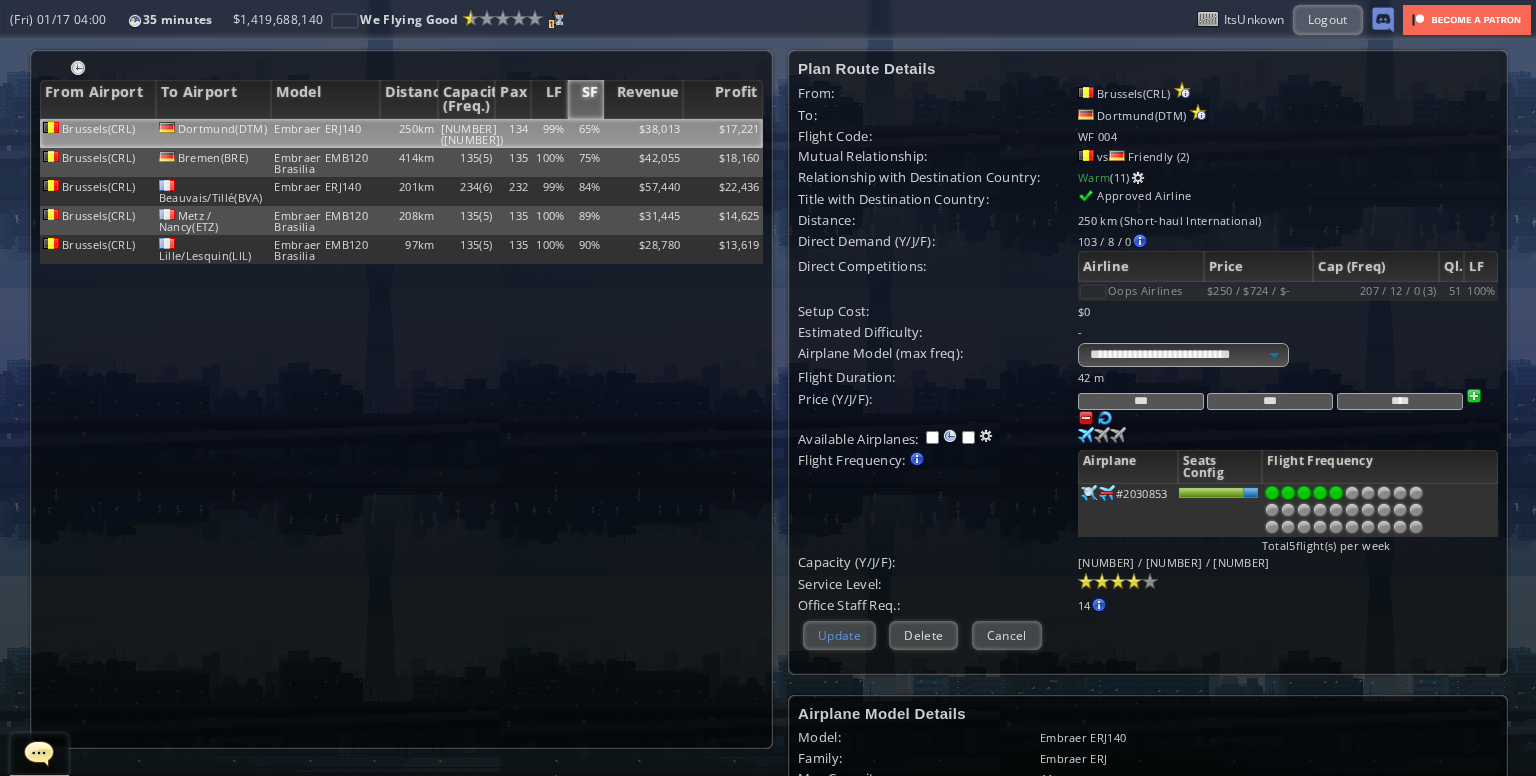 click on "Update" at bounding box center [839, 635] 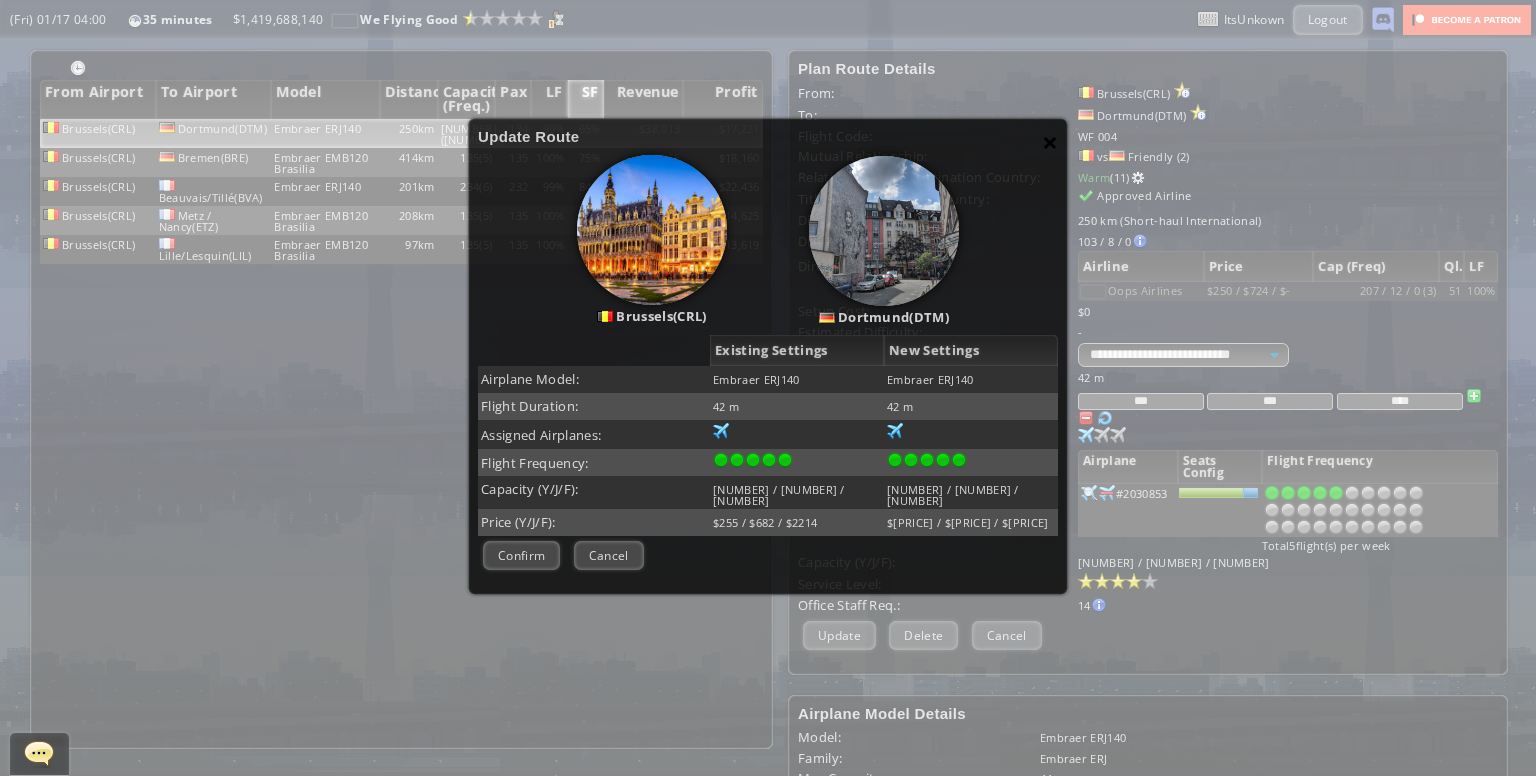 click on "×" at bounding box center [1050, 142] 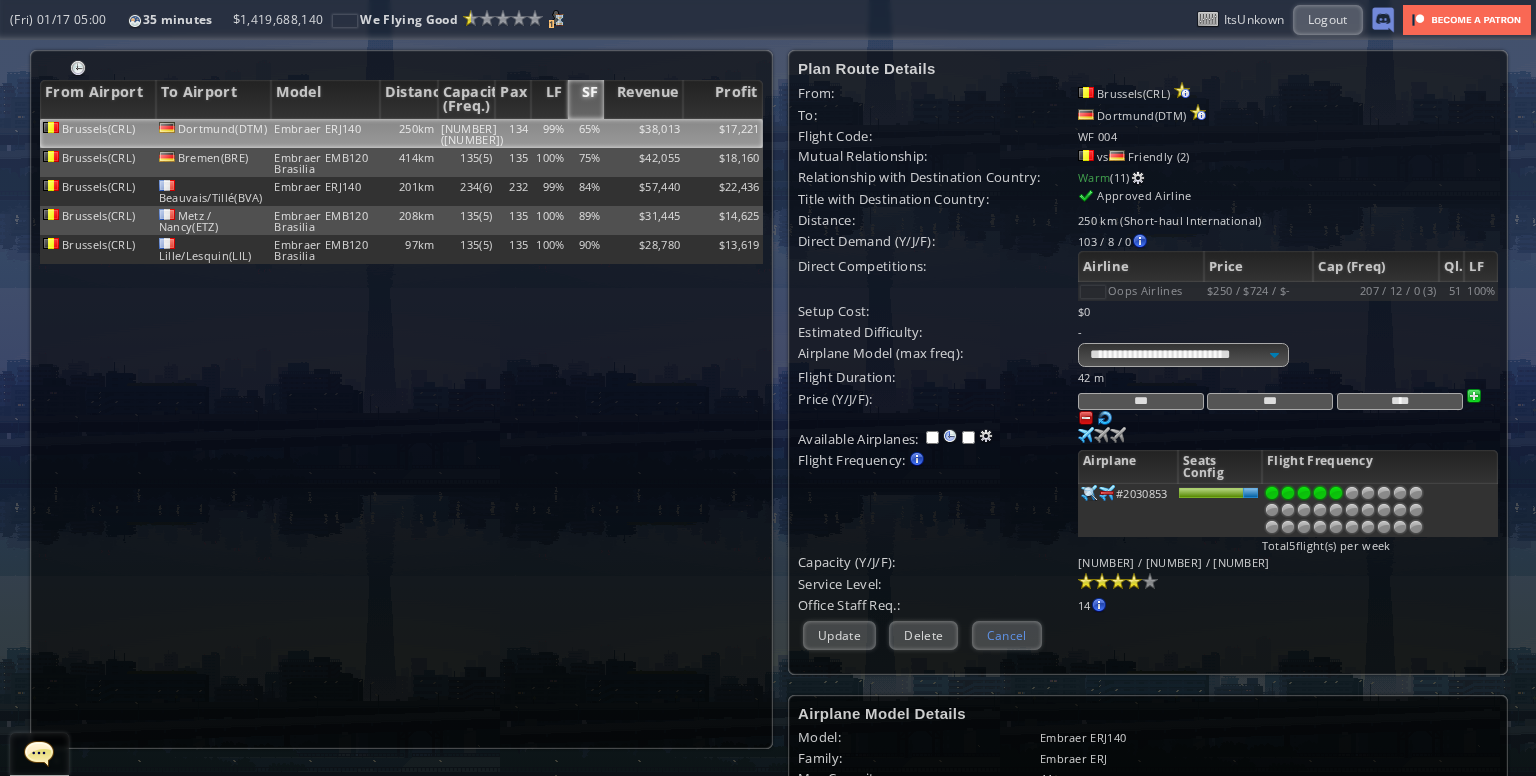 click on "Cancel" at bounding box center (1007, 635) 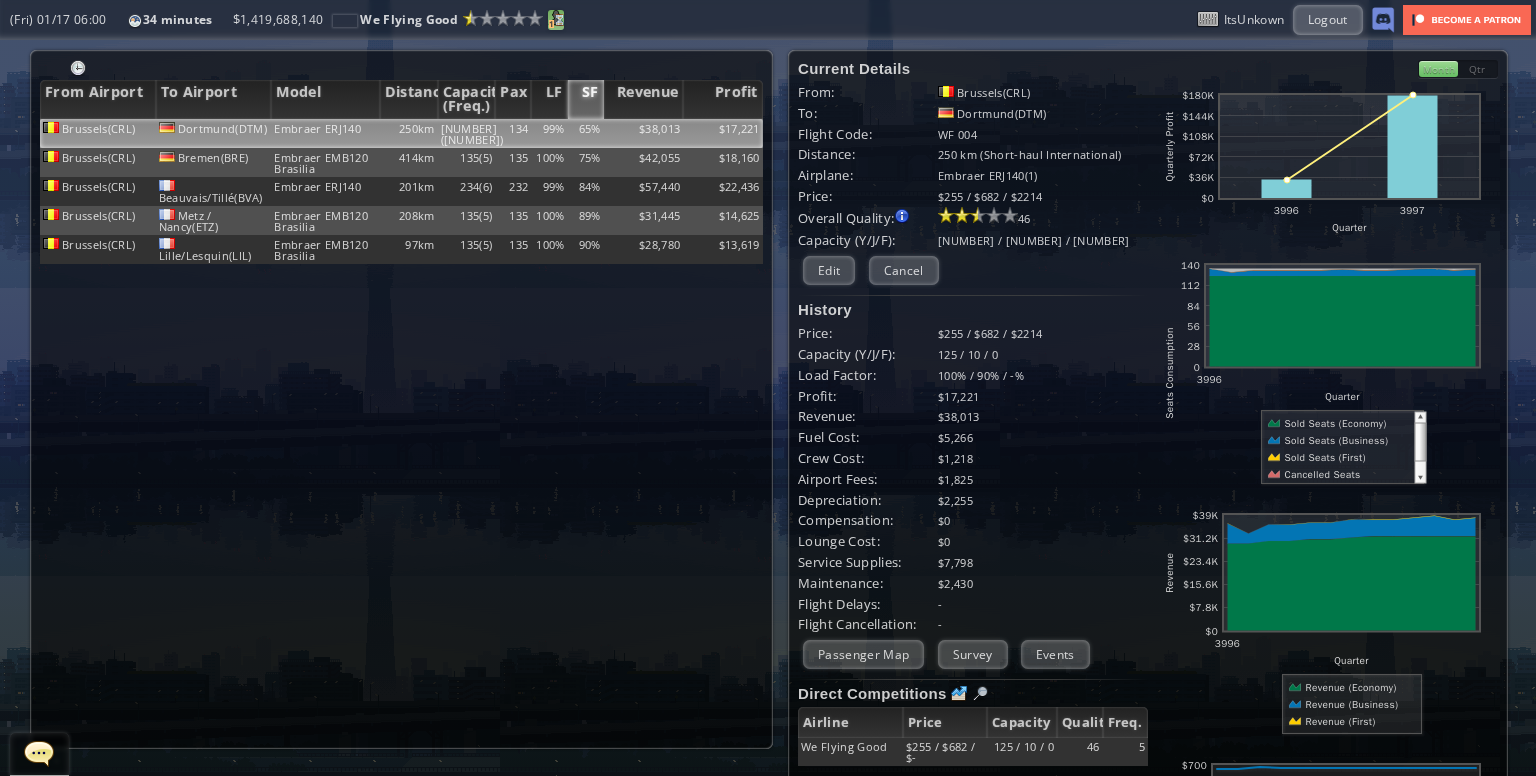 click at bounding box center (556, 18) 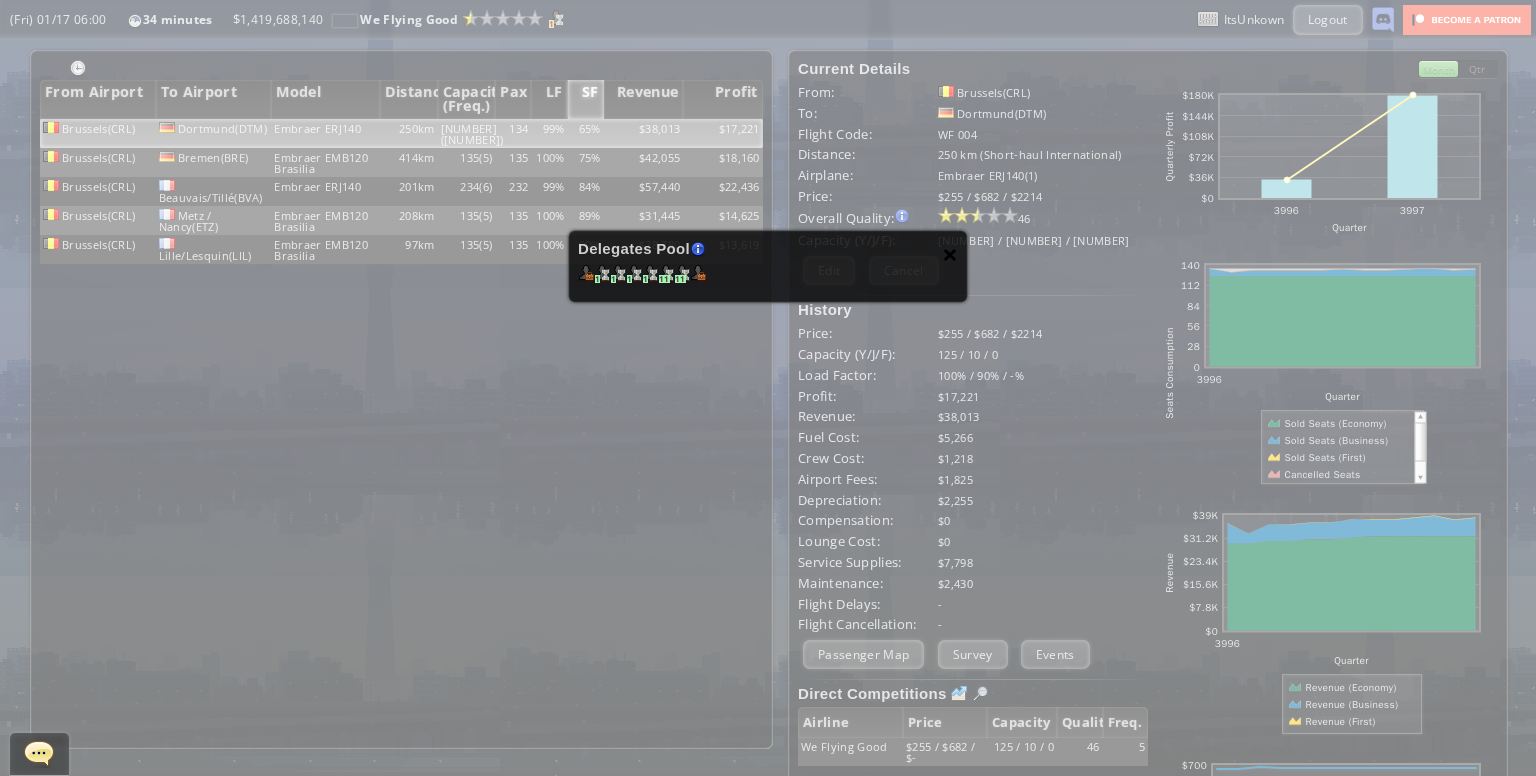 click on "×" at bounding box center (950, 254) 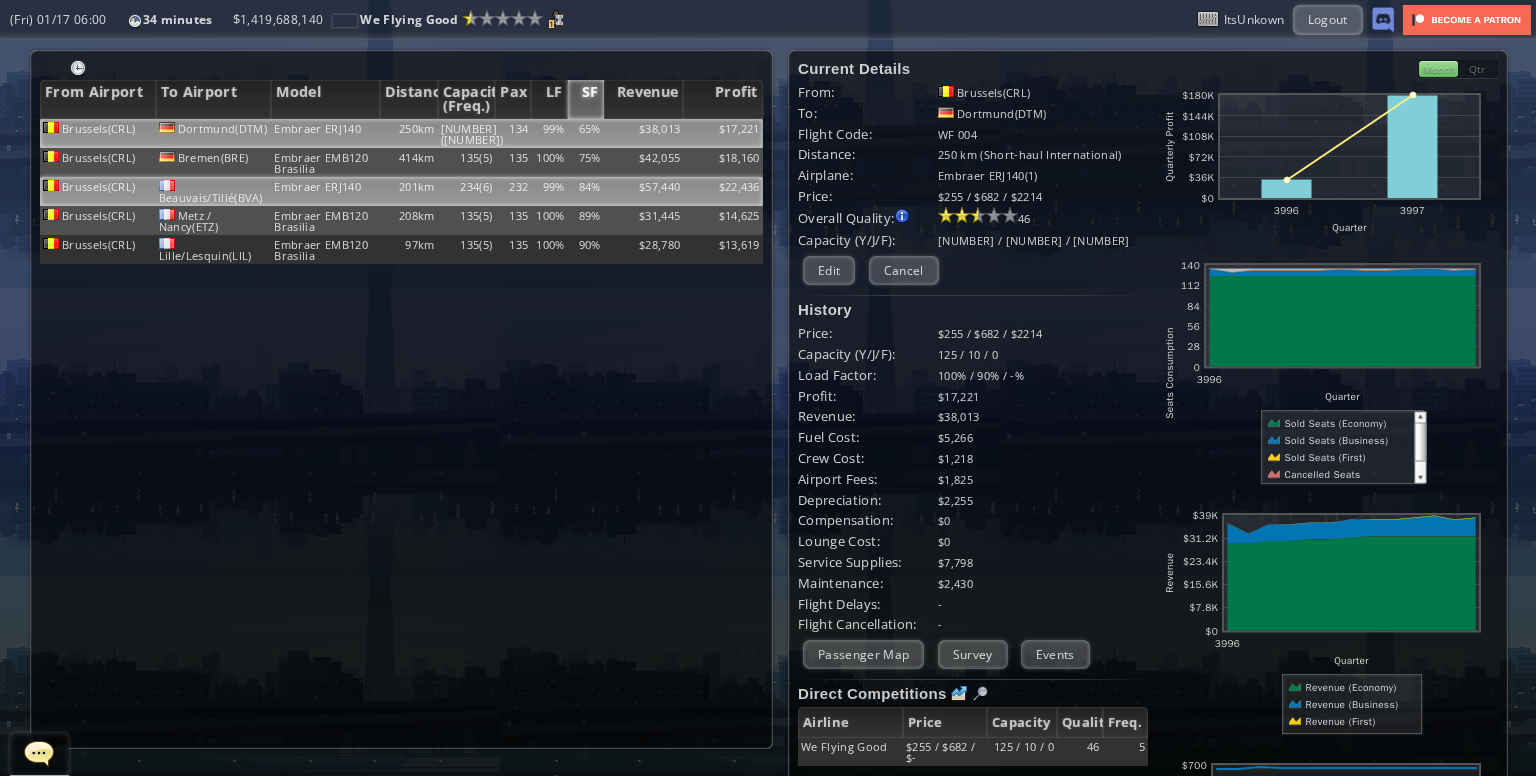 click on "$57,440" at bounding box center (644, 133) 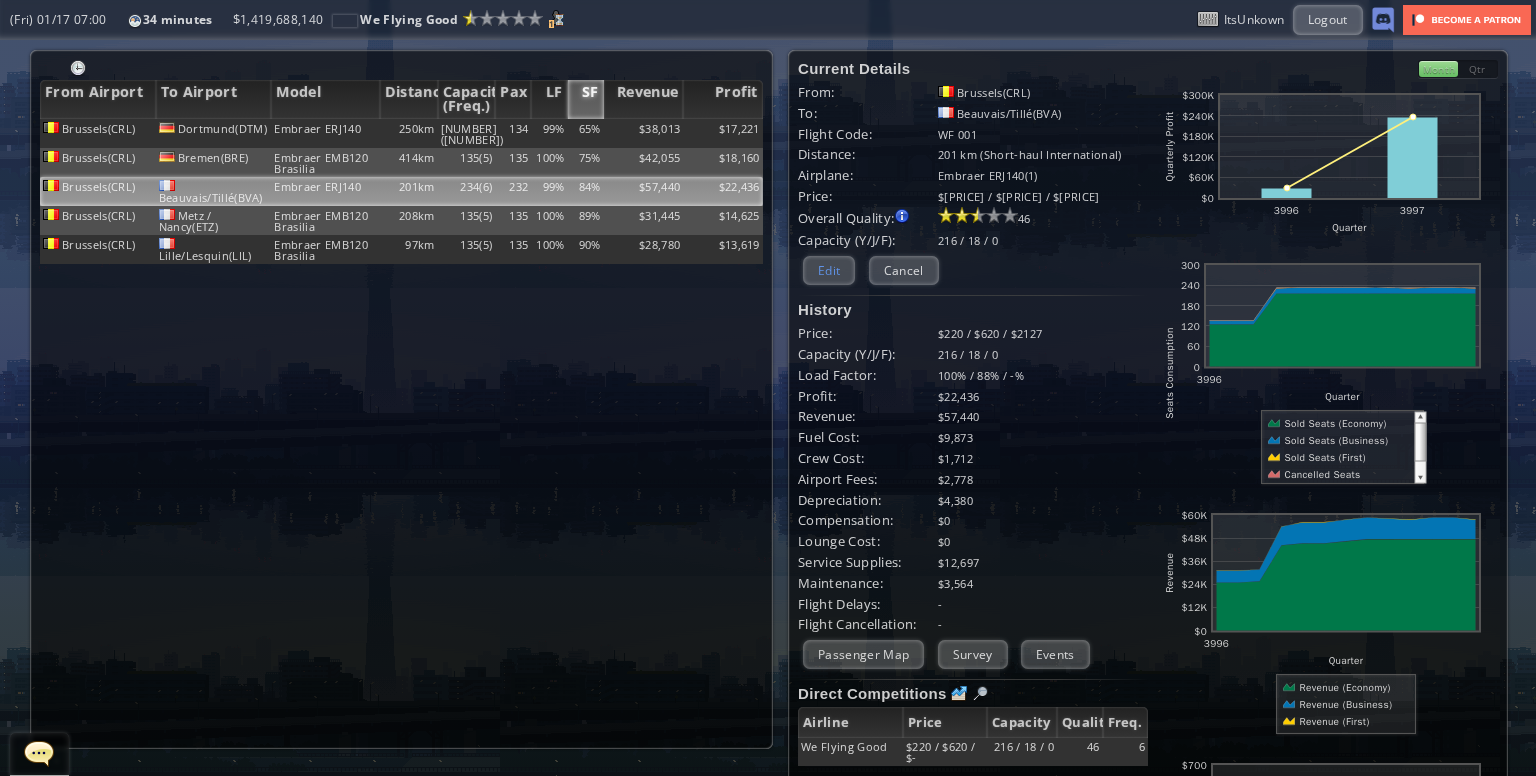 click on "Edit" at bounding box center [829, 270] 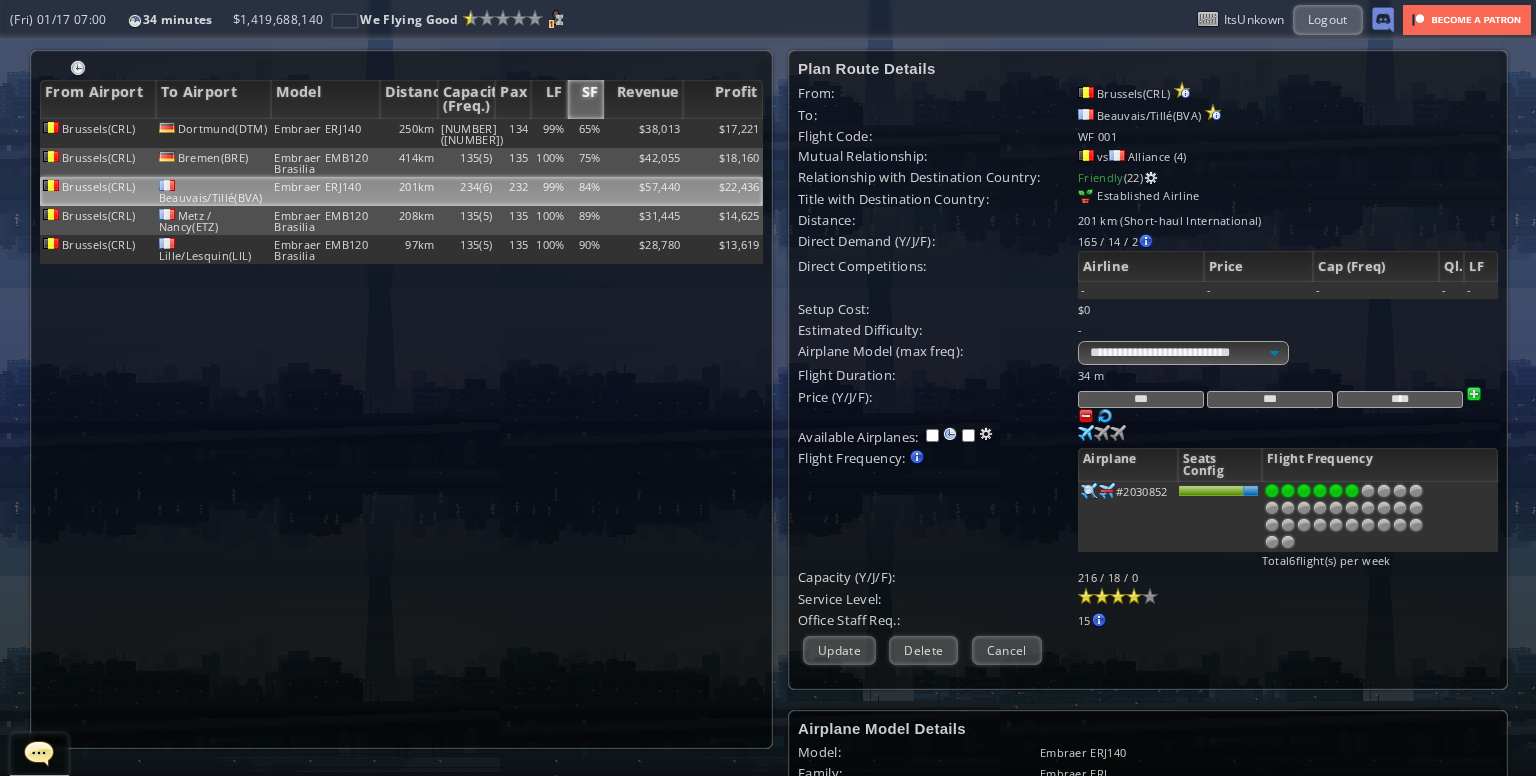click on "***" at bounding box center (1270, 399) 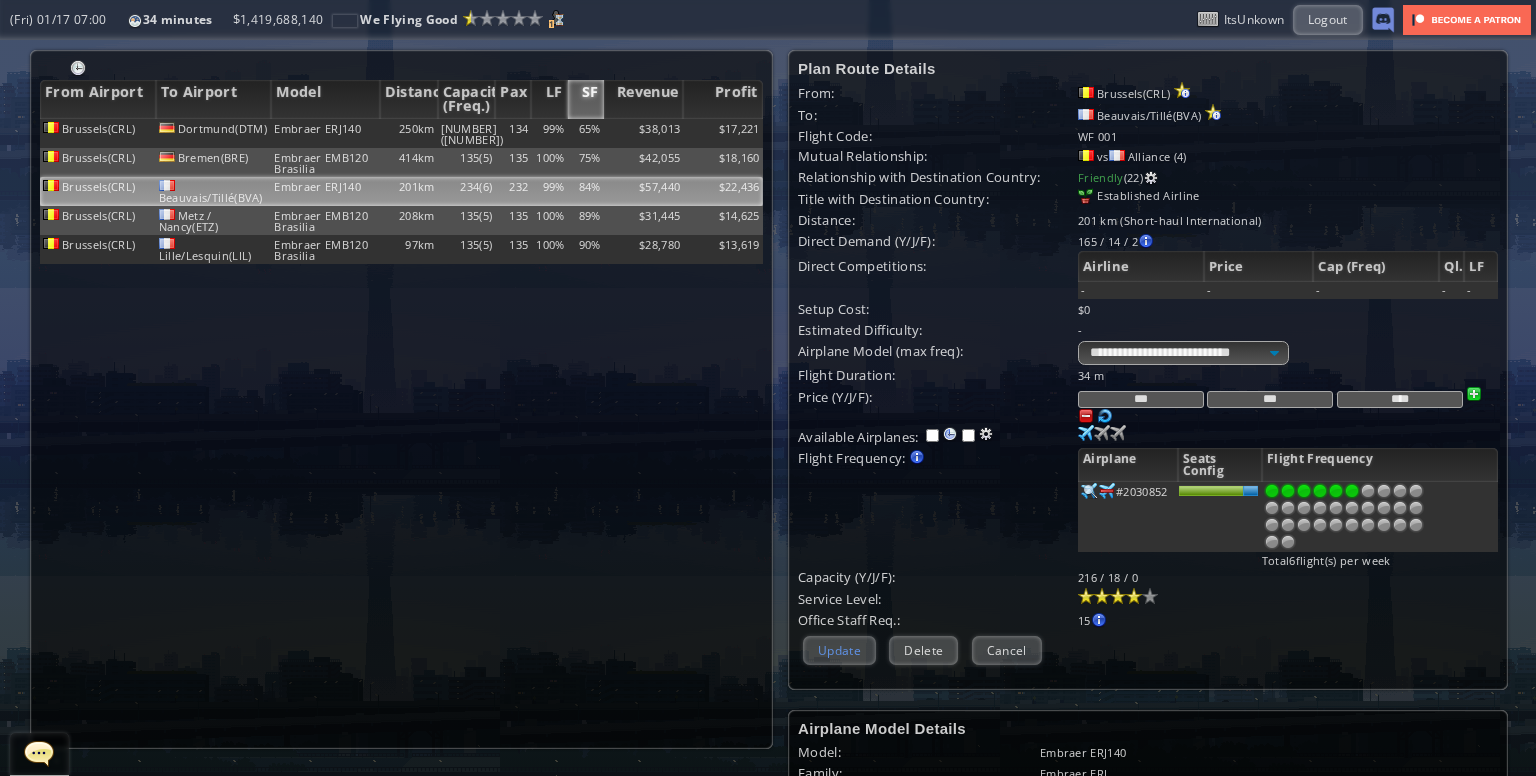 type on "***" 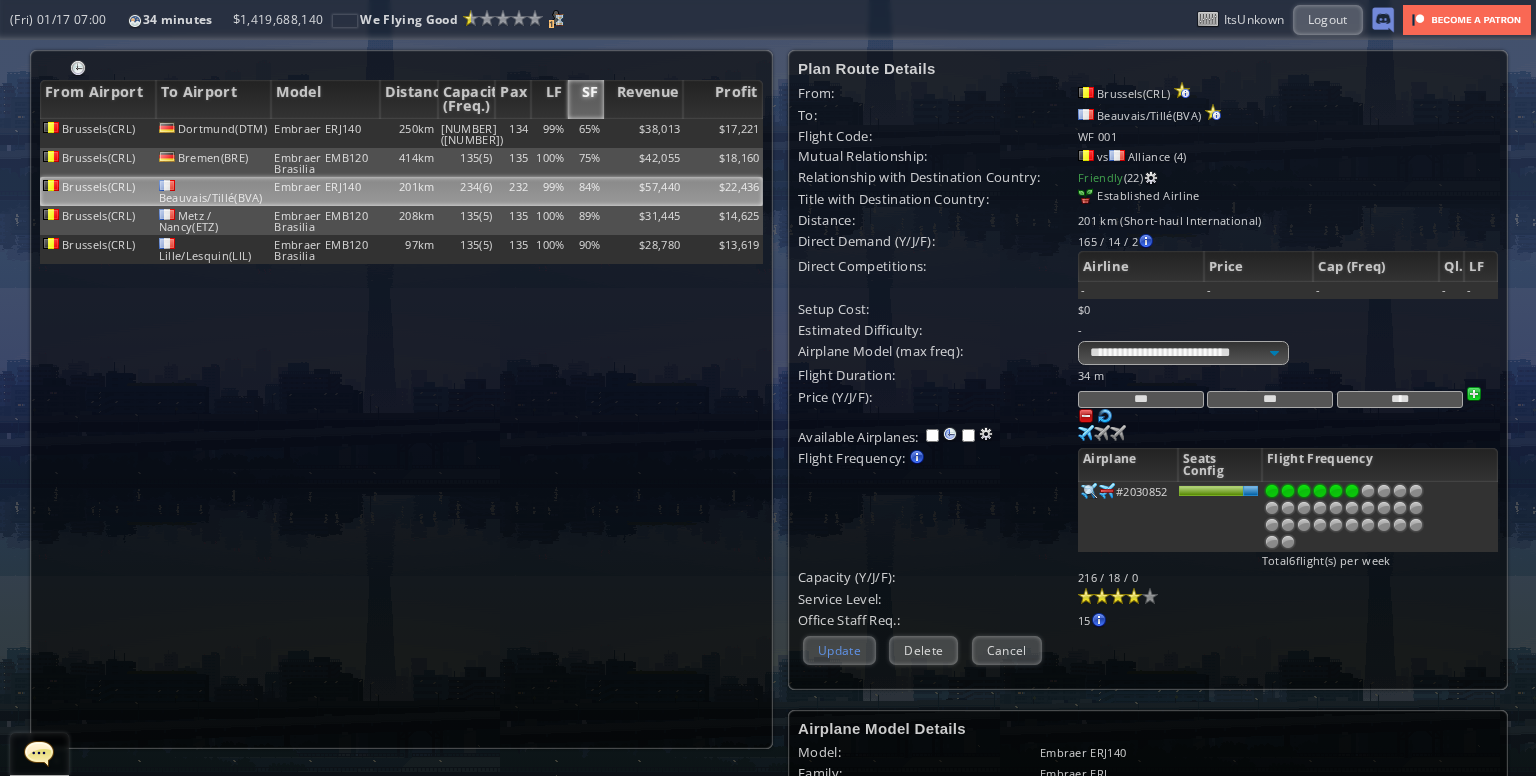 click on "Update" at bounding box center (839, 650) 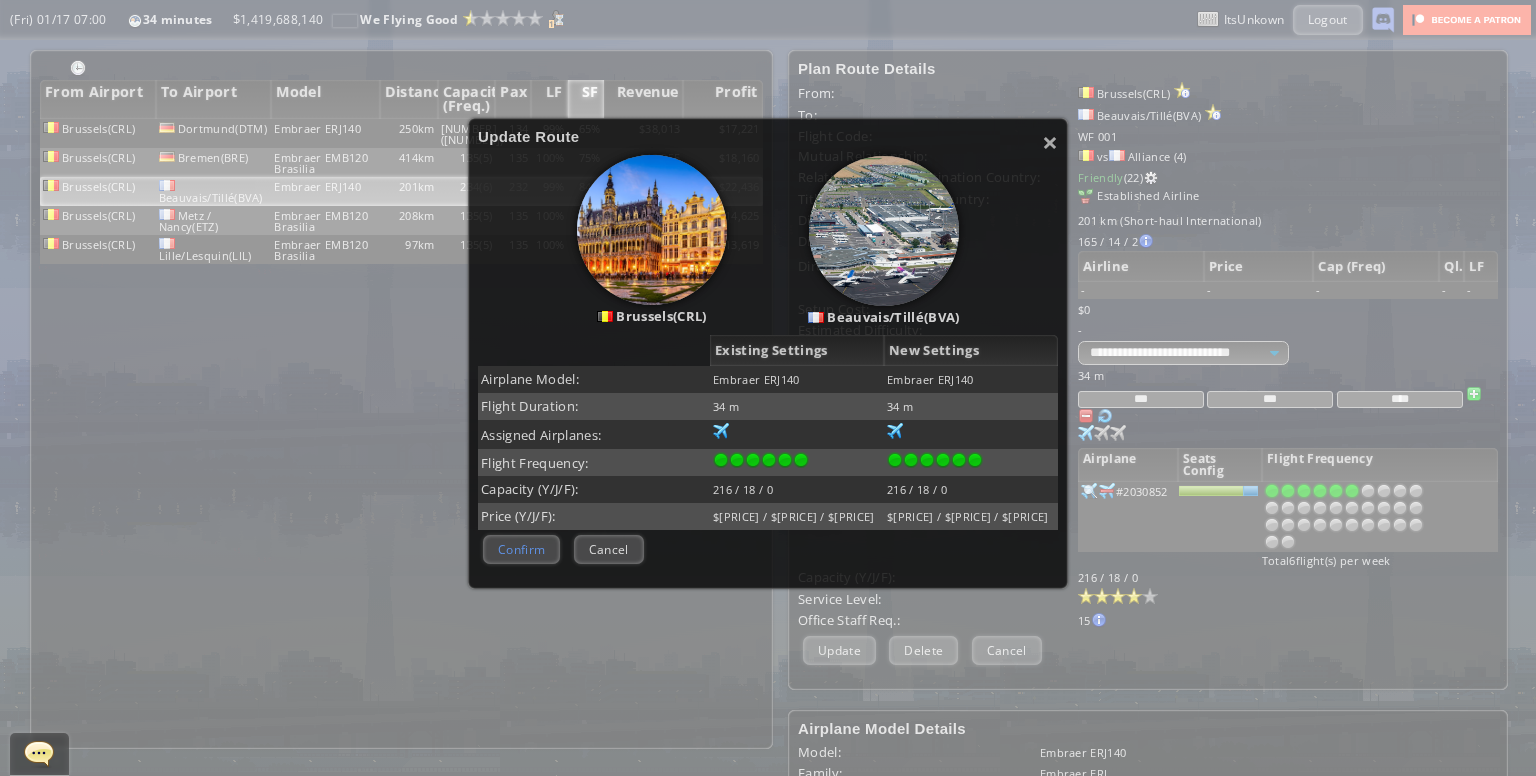 click on "Confirm" at bounding box center (521, 549) 